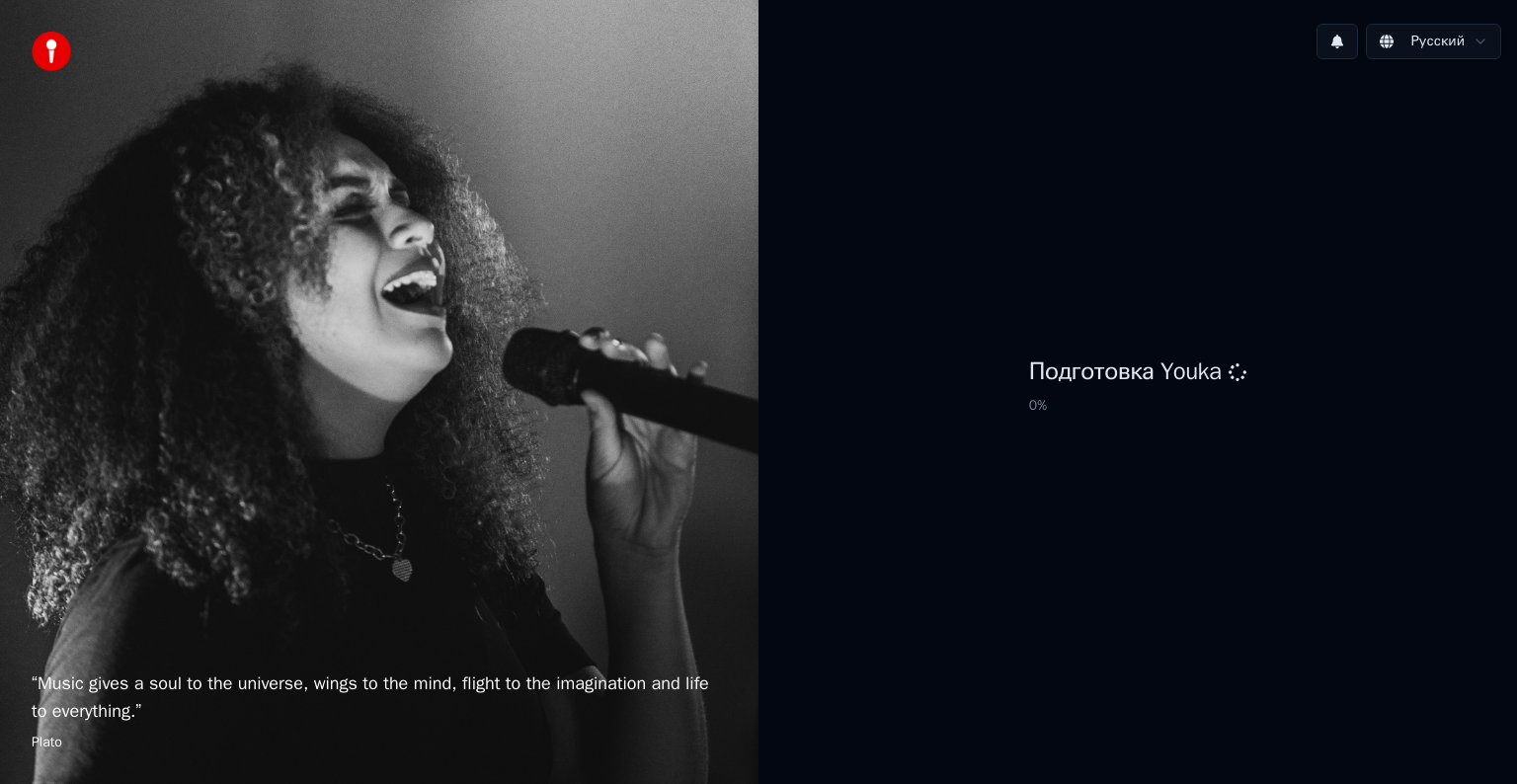 scroll, scrollTop: 0, scrollLeft: 0, axis: both 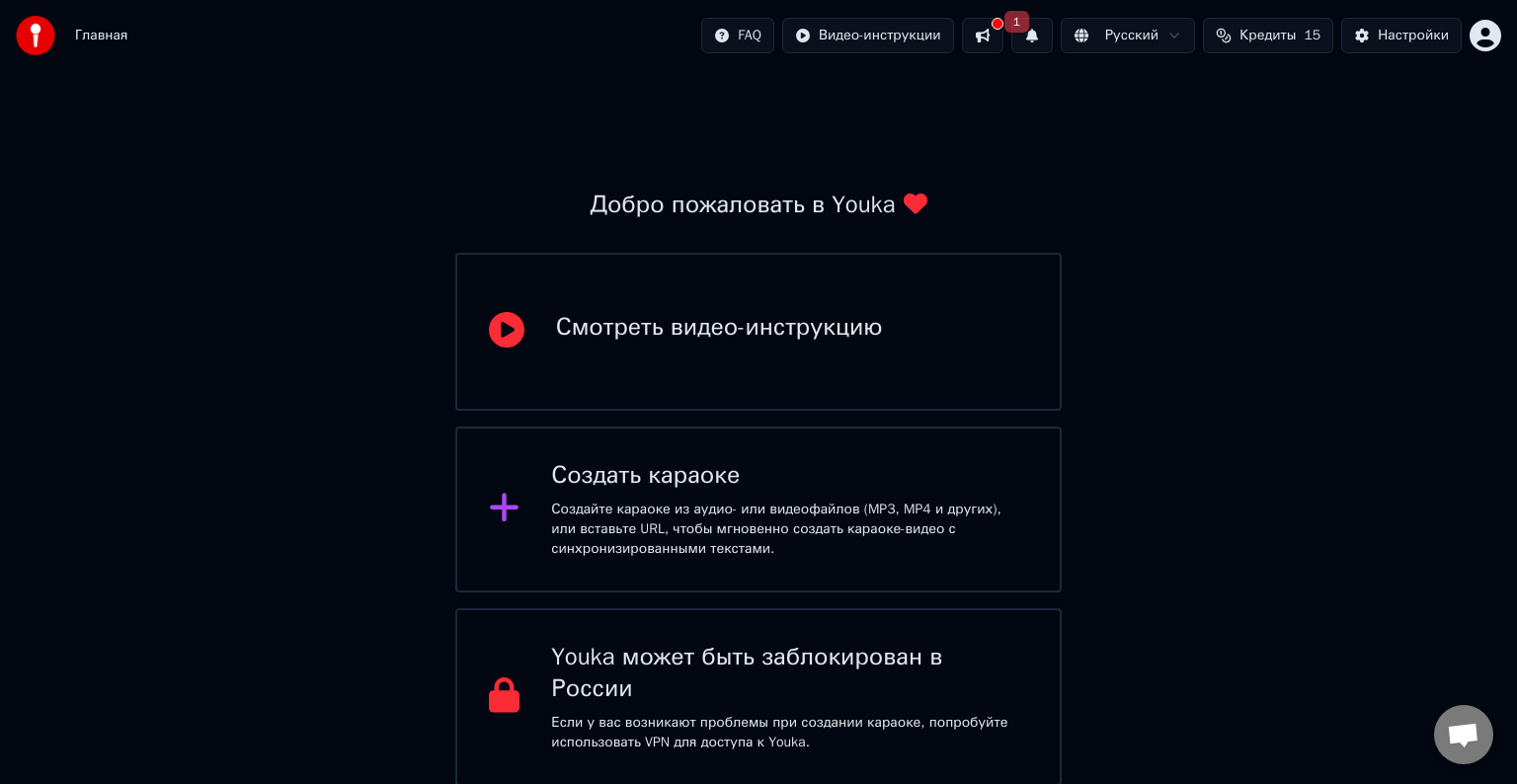 click 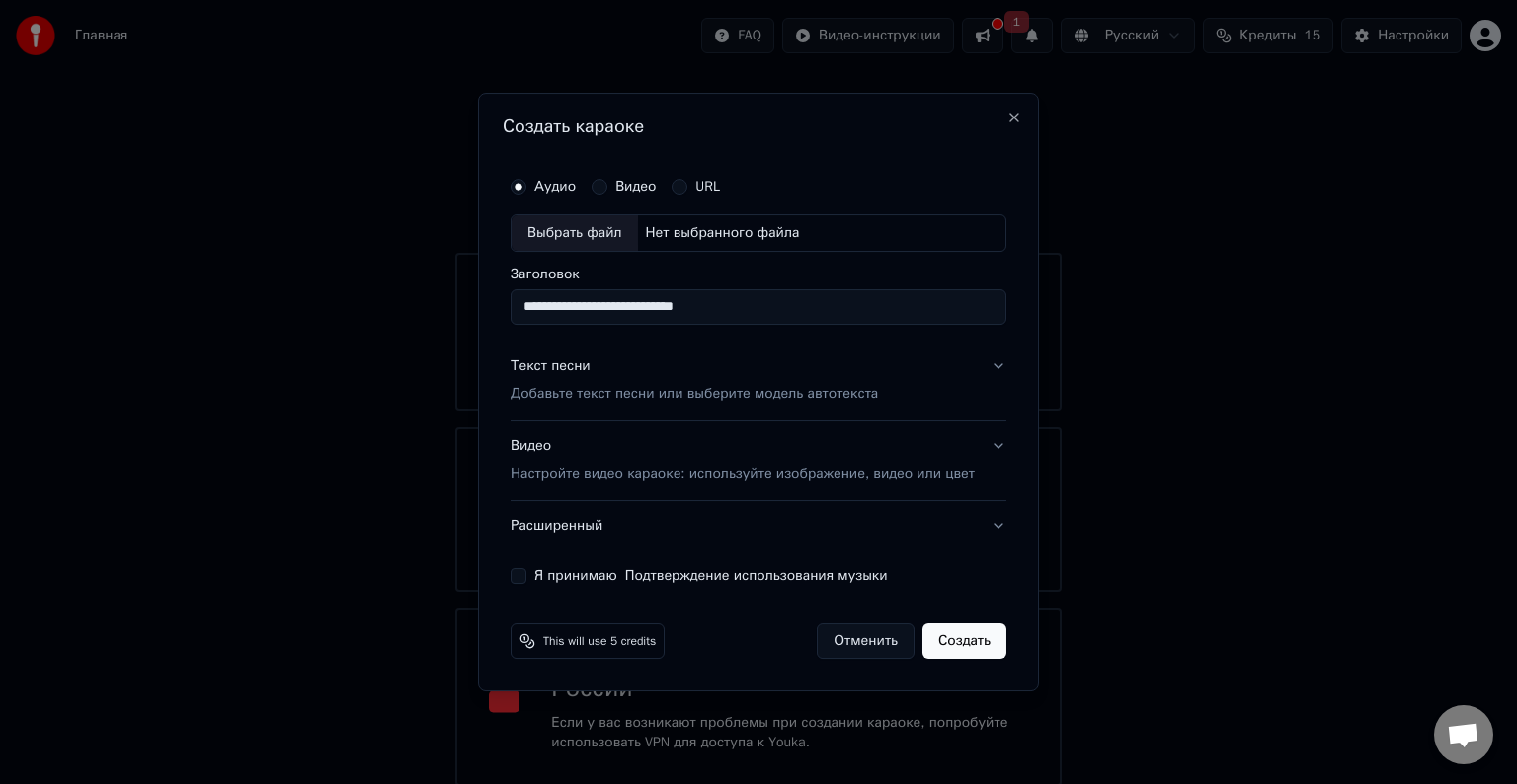 type on "**********" 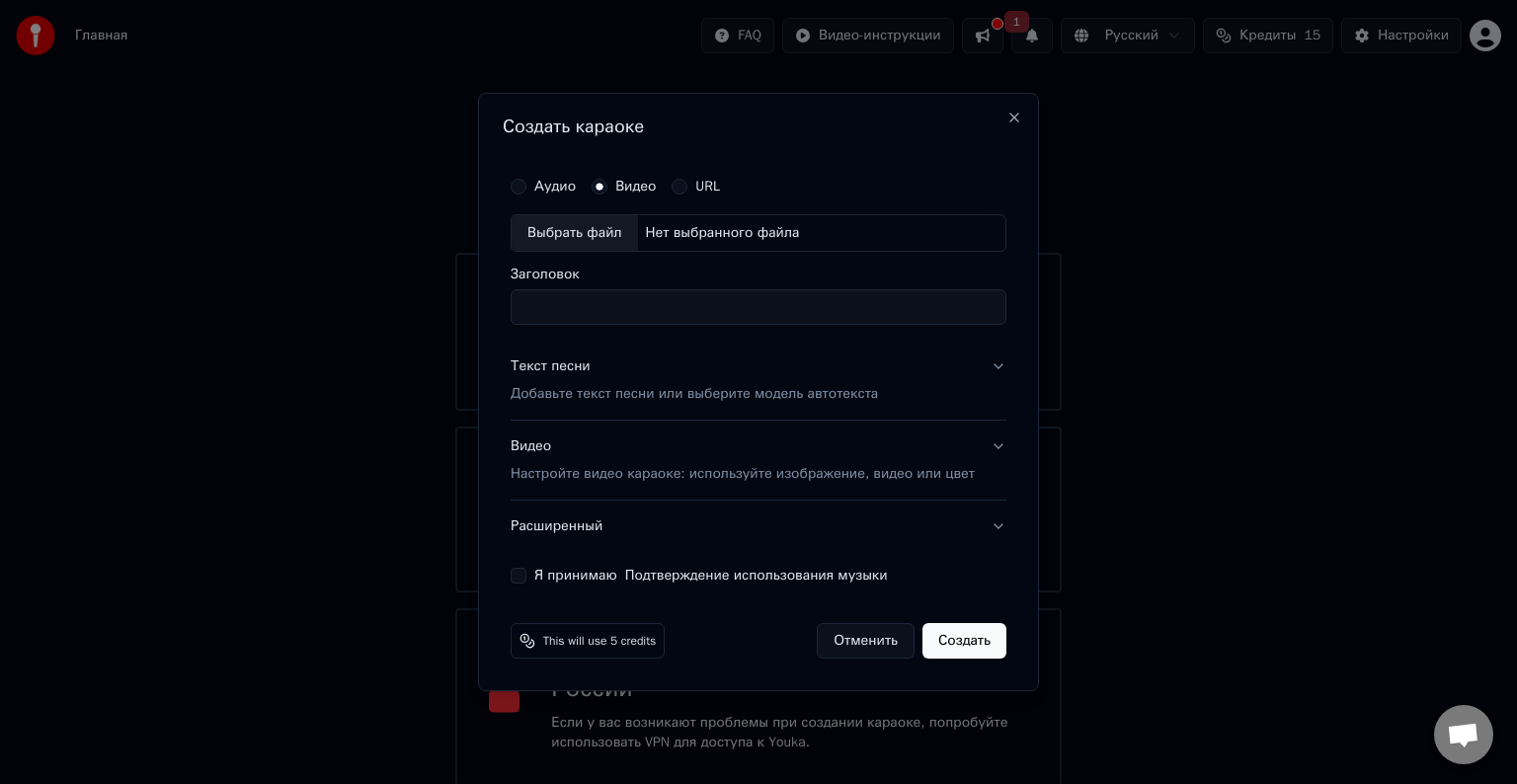 click on "Заголовок" at bounding box center (758, 307) 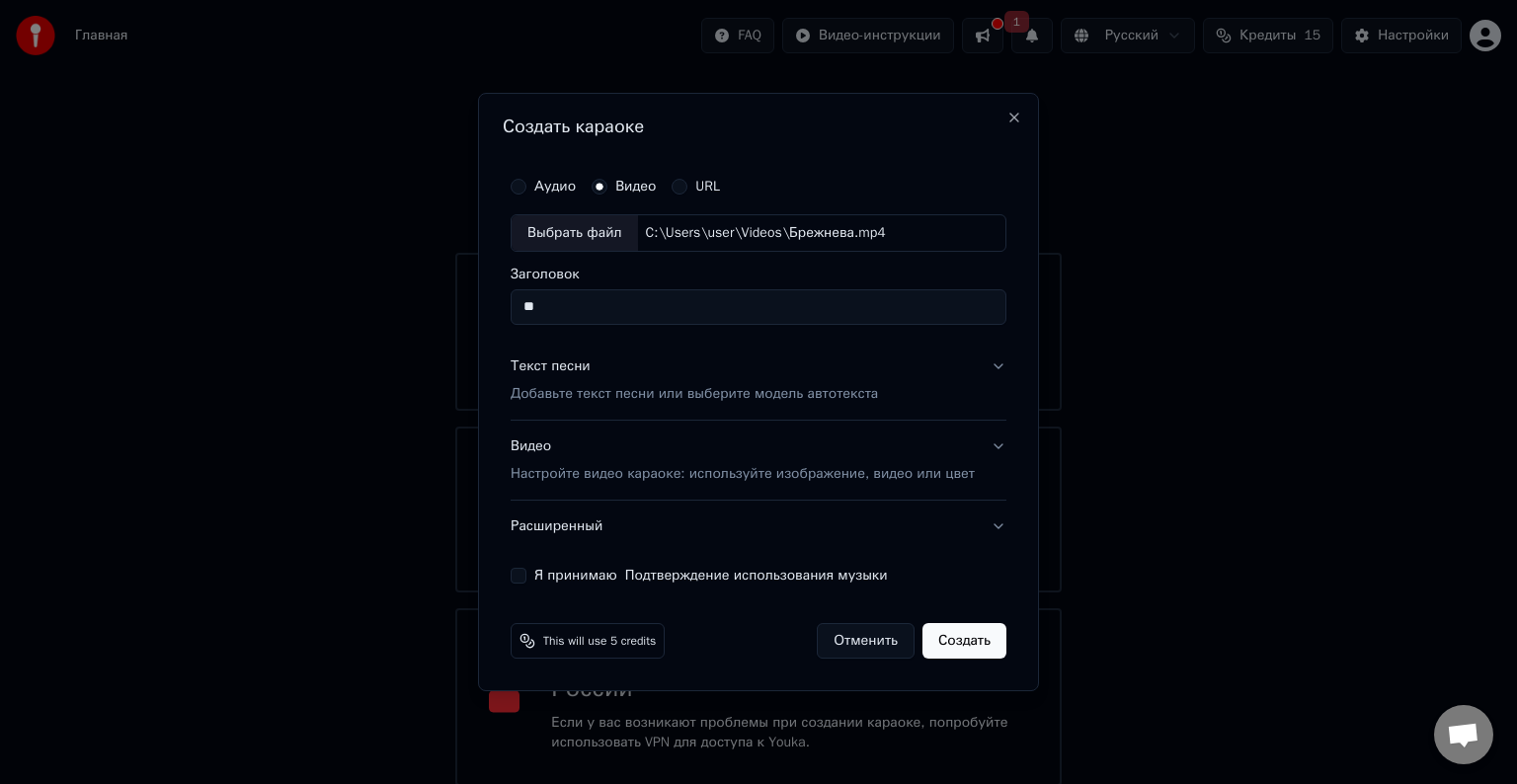 type on "*" 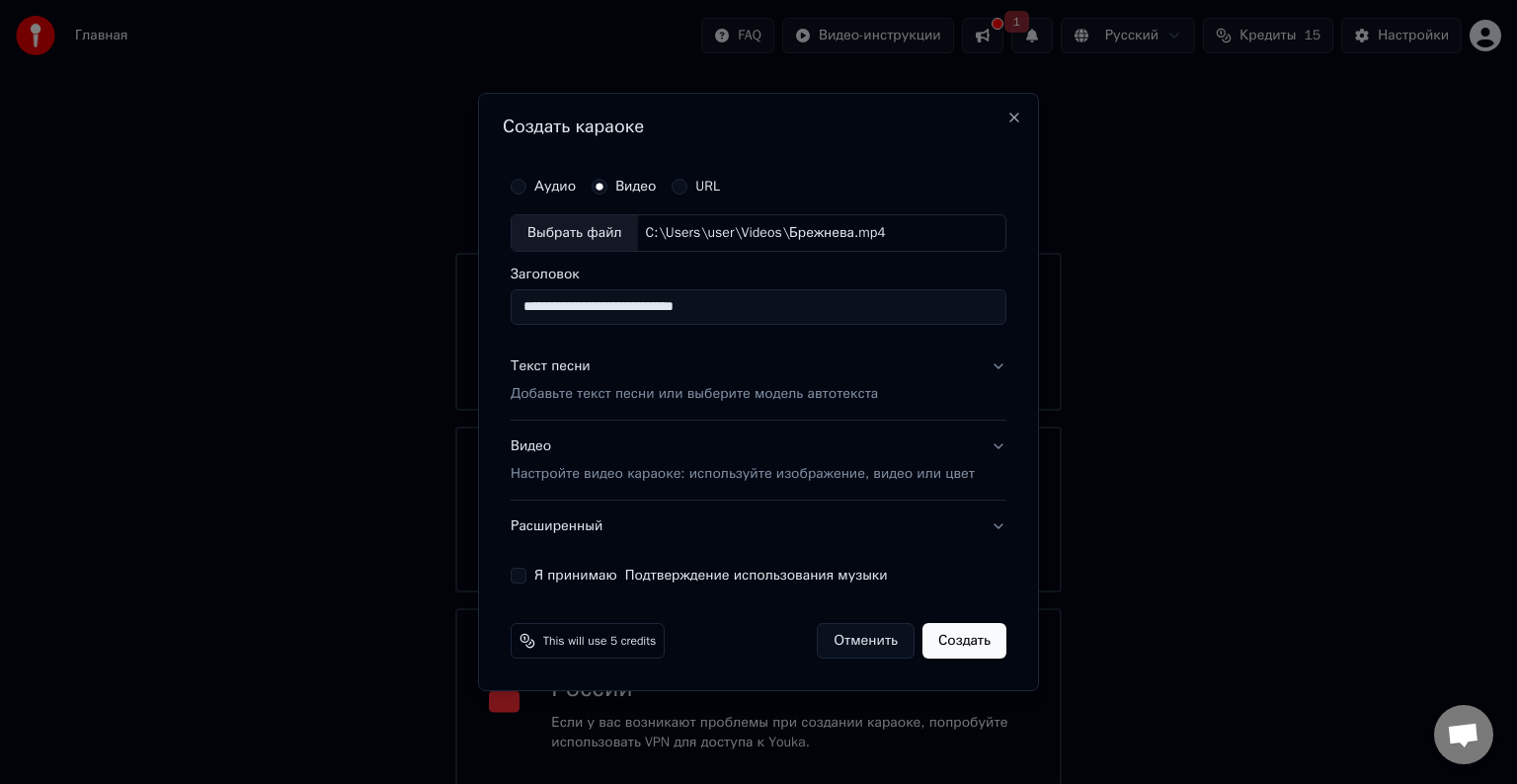 type on "**********" 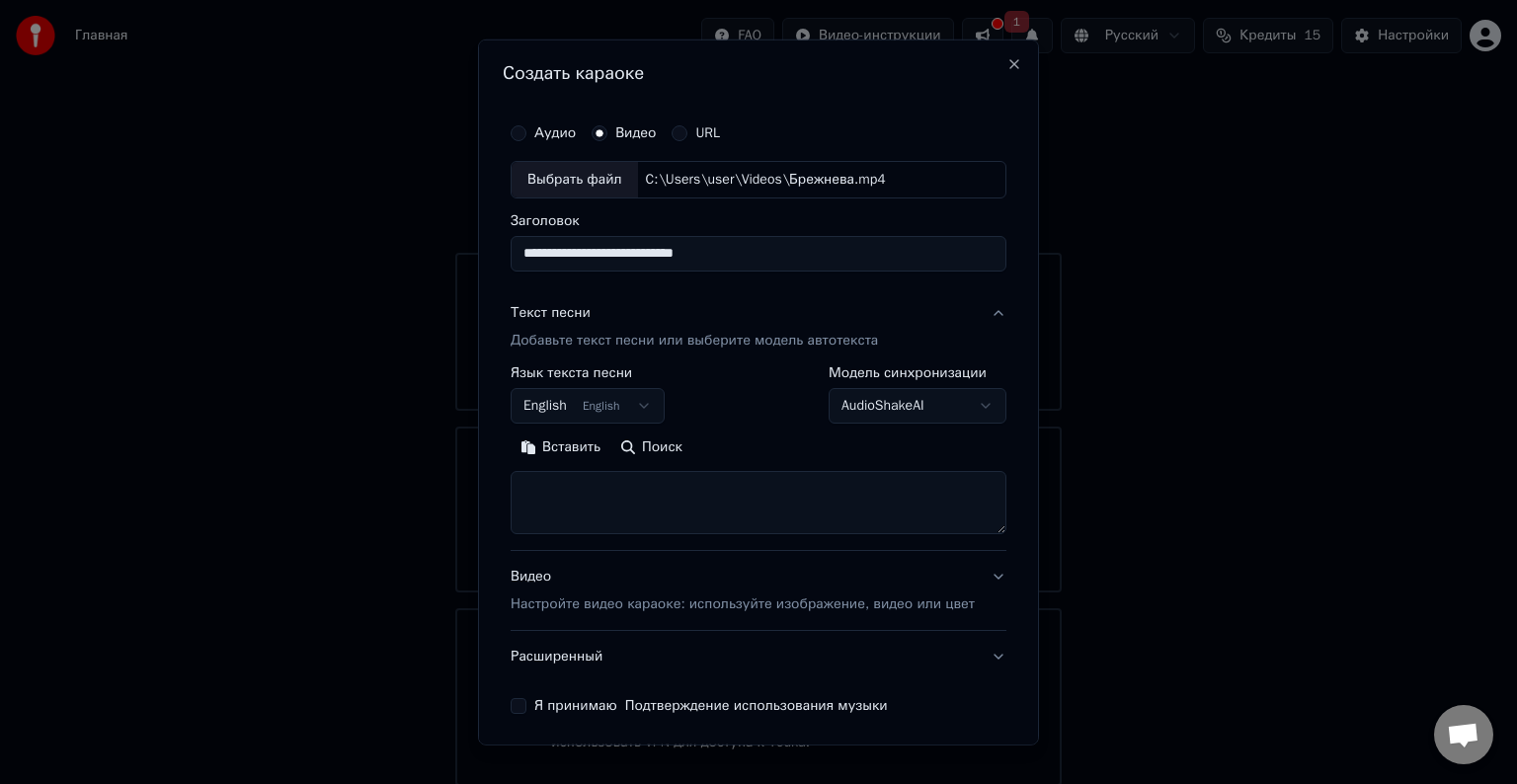 click on "**********" at bounding box center (758, 450) 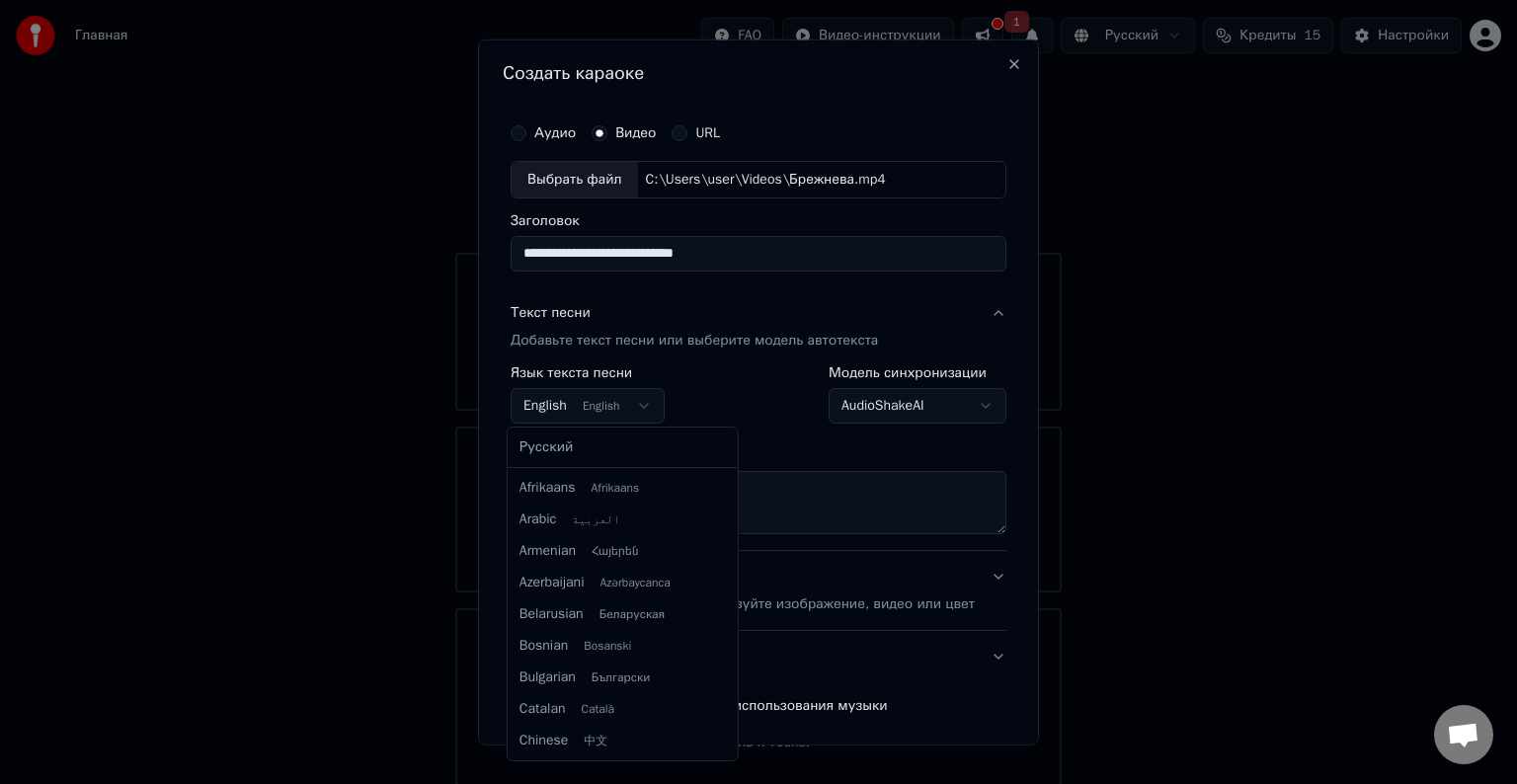 scroll, scrollTop: 158, scrollLeft: 0, axis: vertical 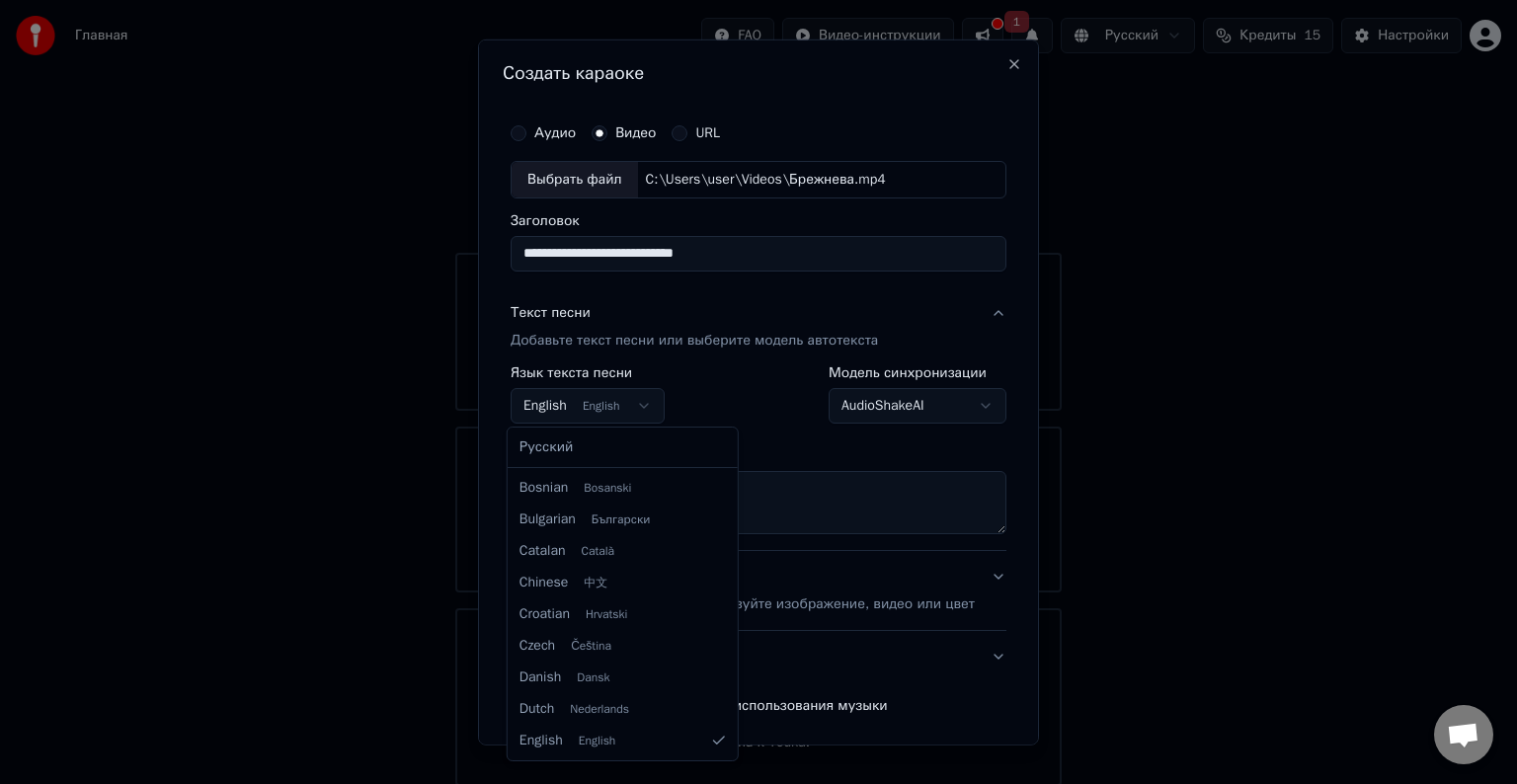 select on "**" 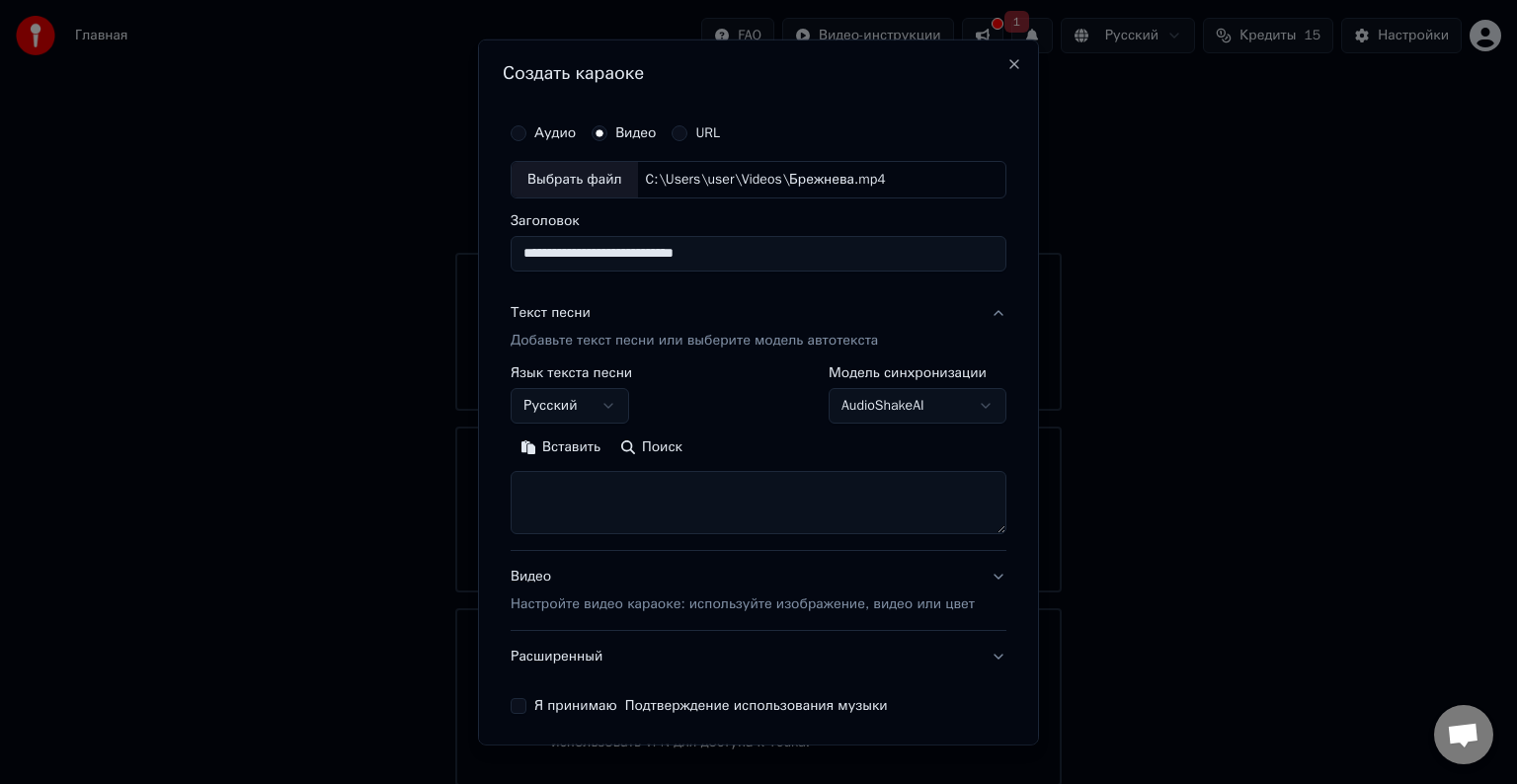 click on "**********" at bounding box center [758, 393] 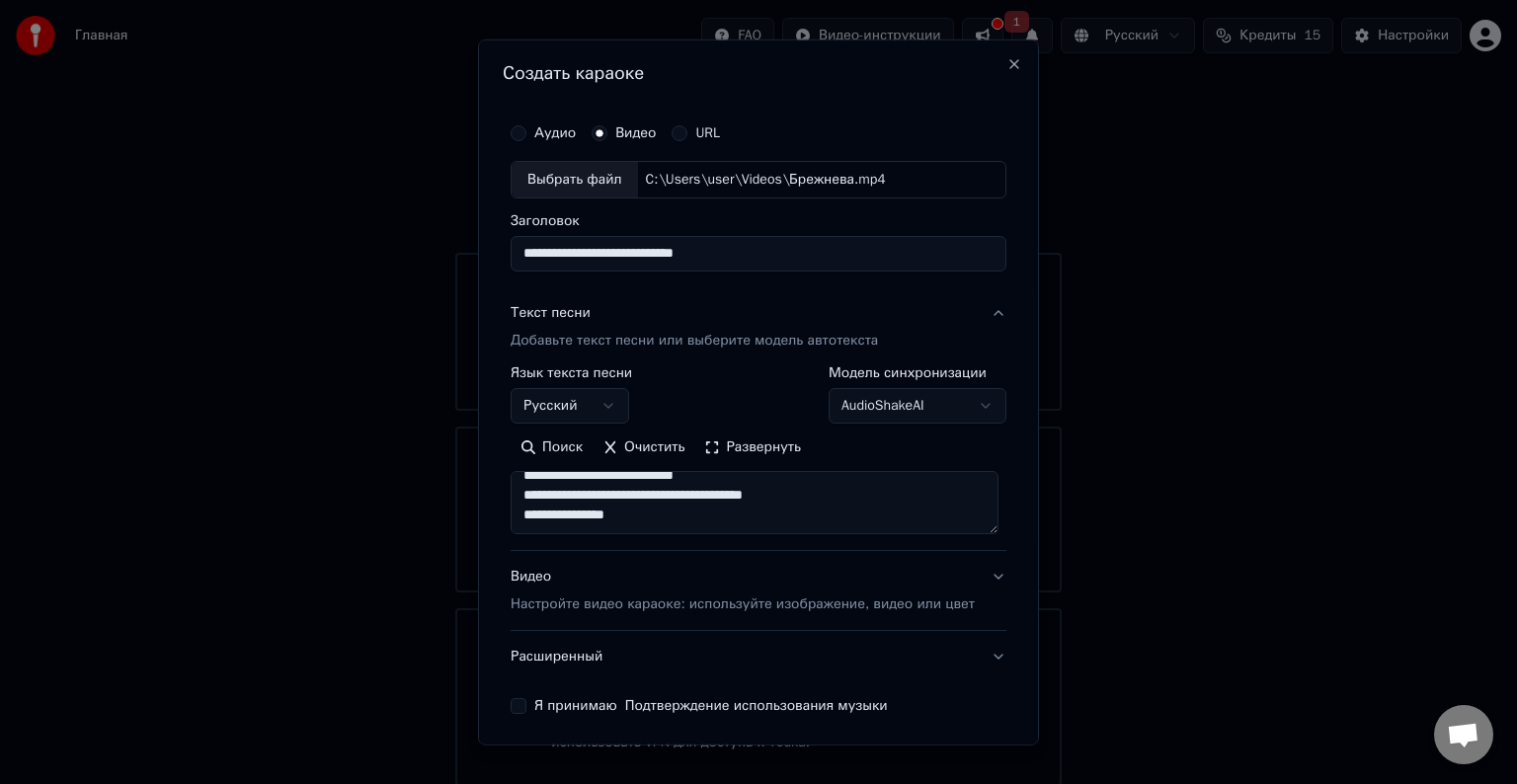 scroll, scrollTop: 526, scrollLeft: 0, axis: vertical 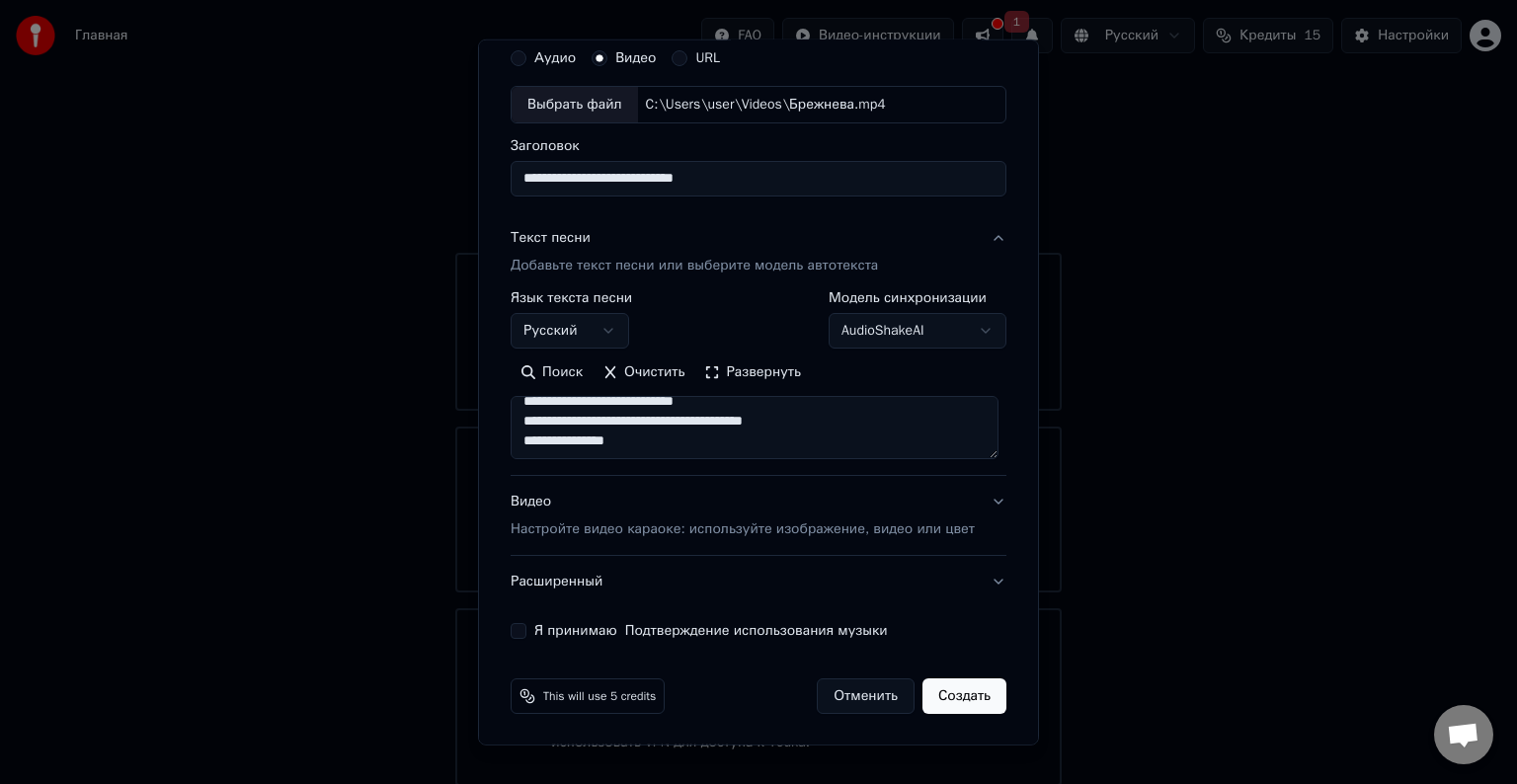 type on "**********" 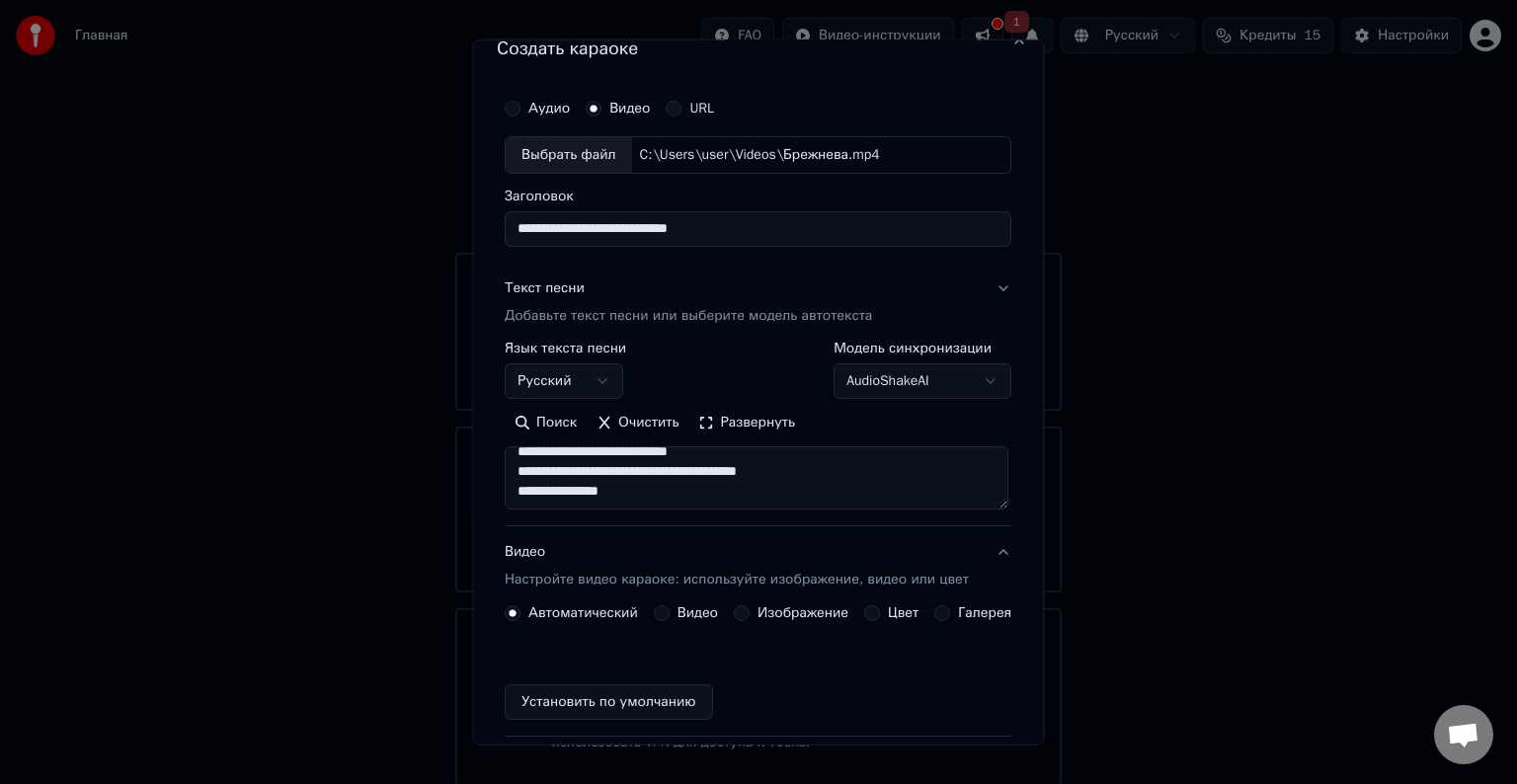 scroll, scrollTop: 22, scrollLeft: 0, axis: vertical 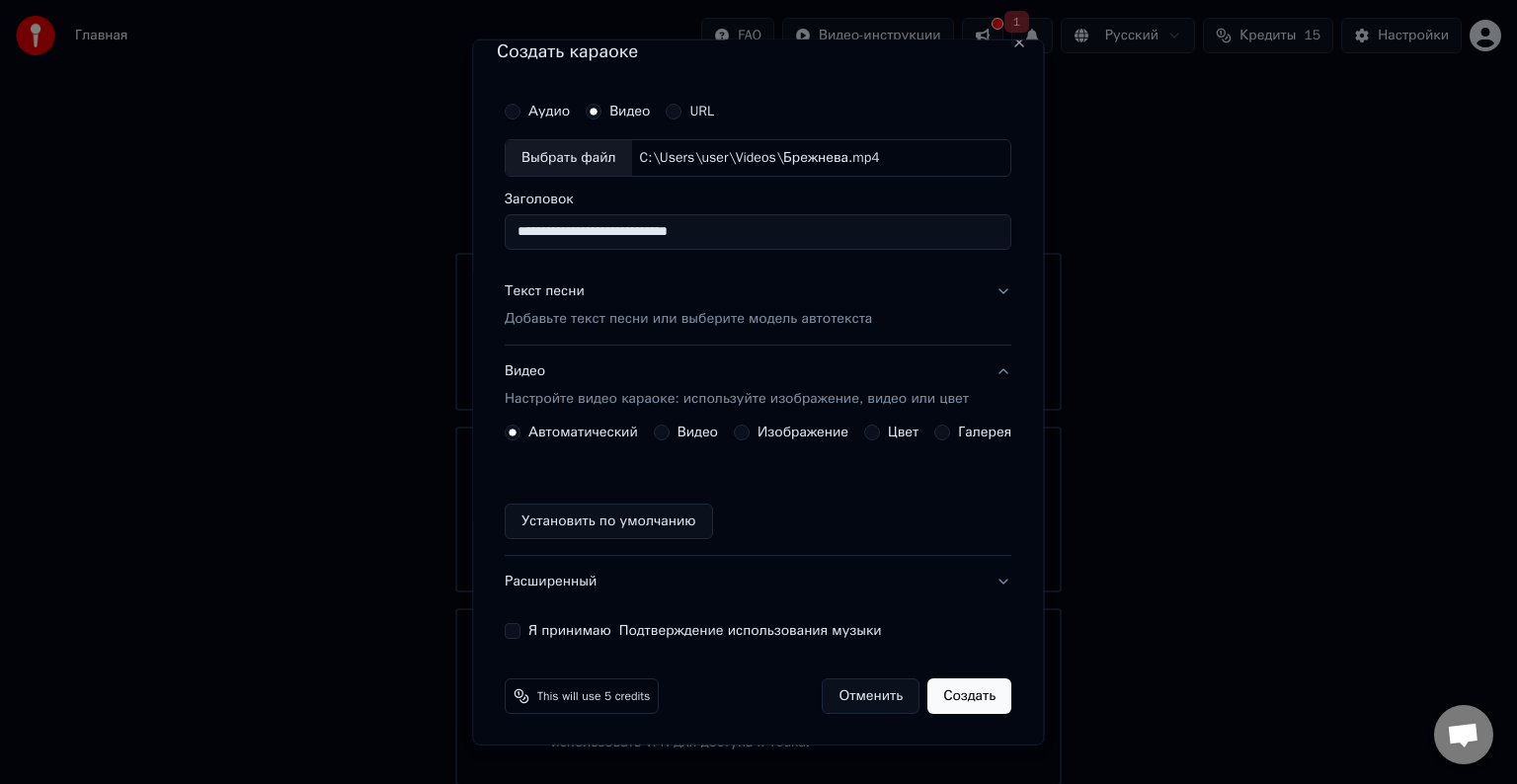 click on "Расширенный" at bounding box center (758, 582) 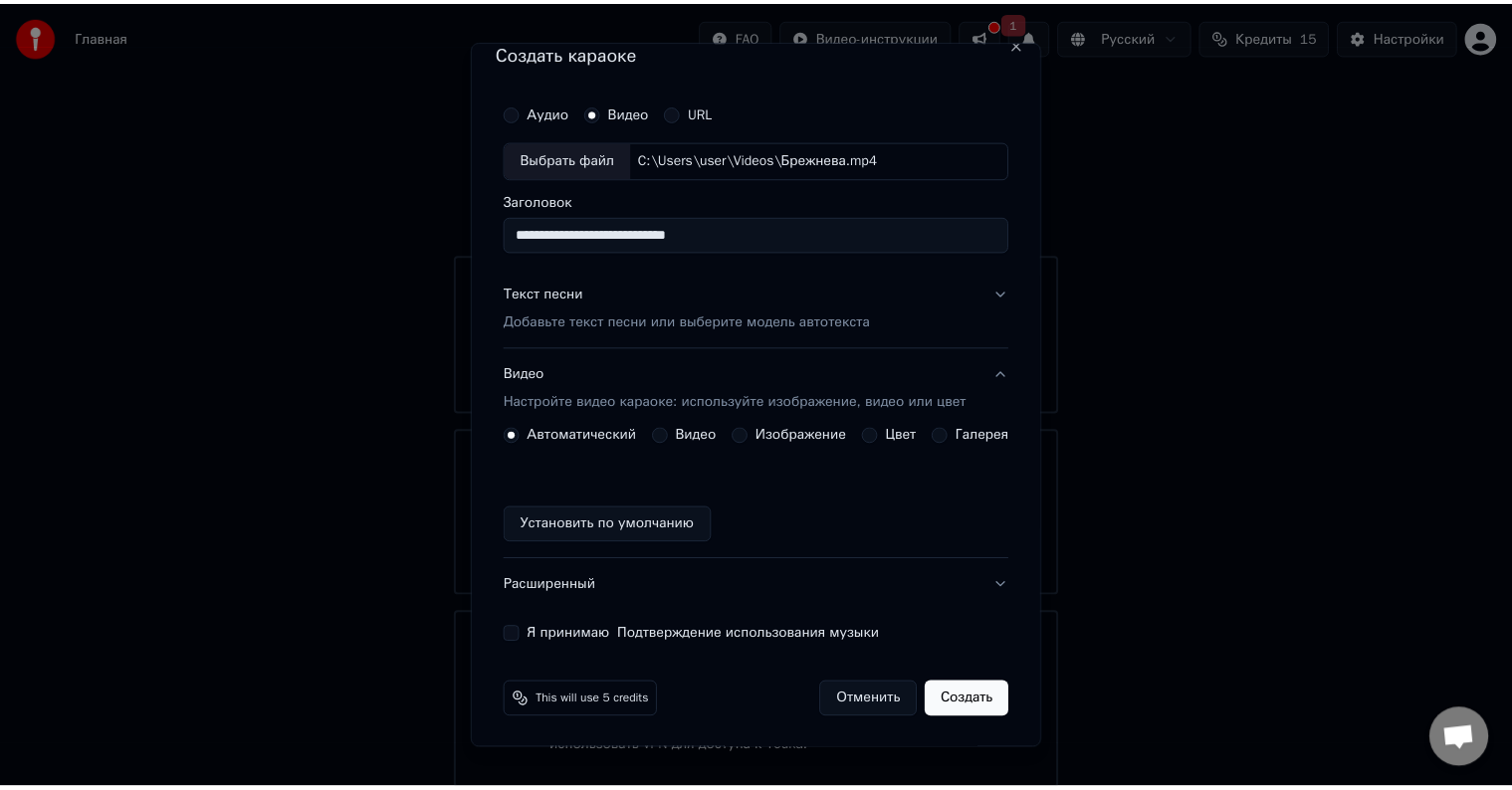 scroll, scrollTop: 0, scrollLeft: 0, axis: both 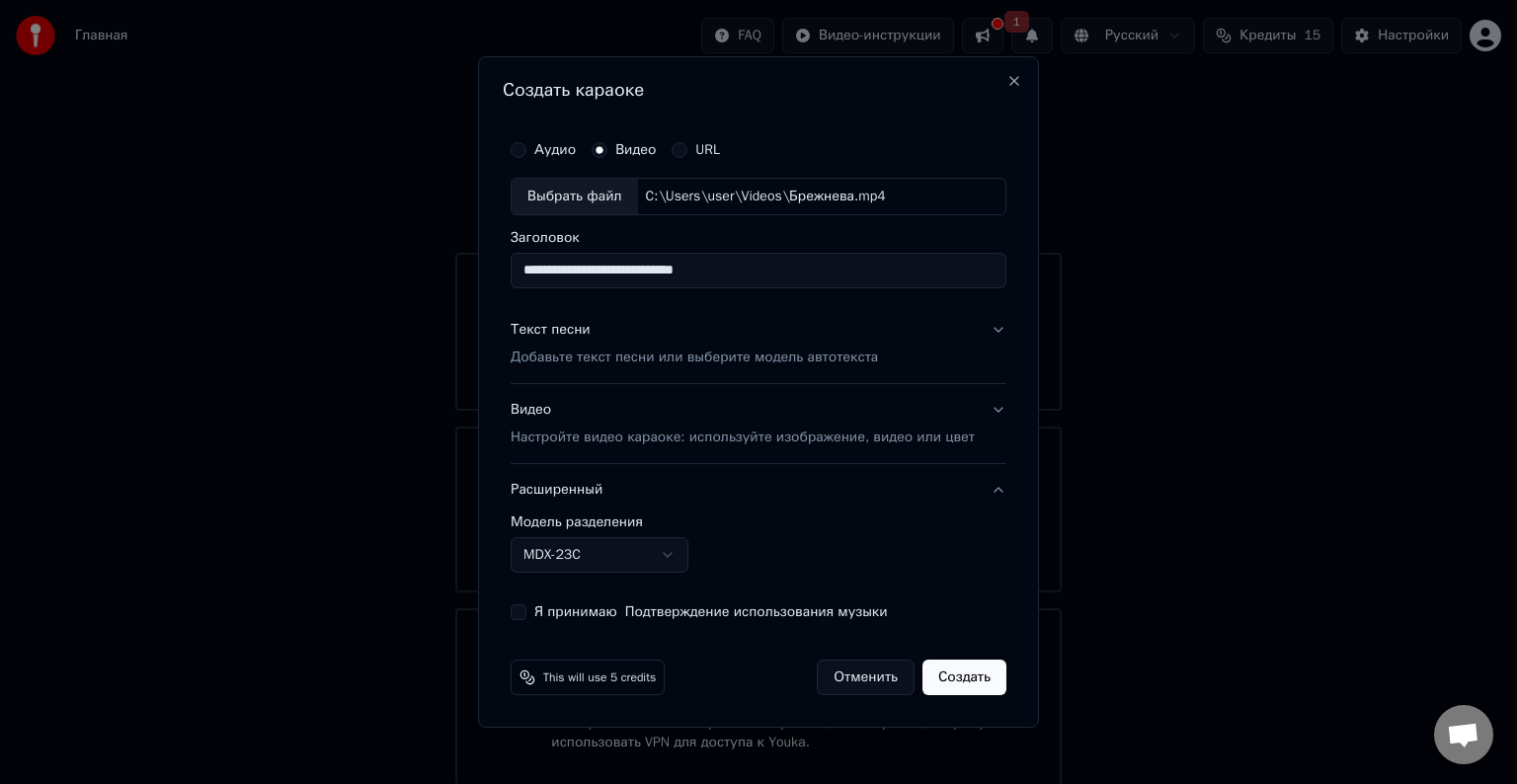 click on "Я принимаю   Подтверждение использования музыки" at bounding box center (519, 612) 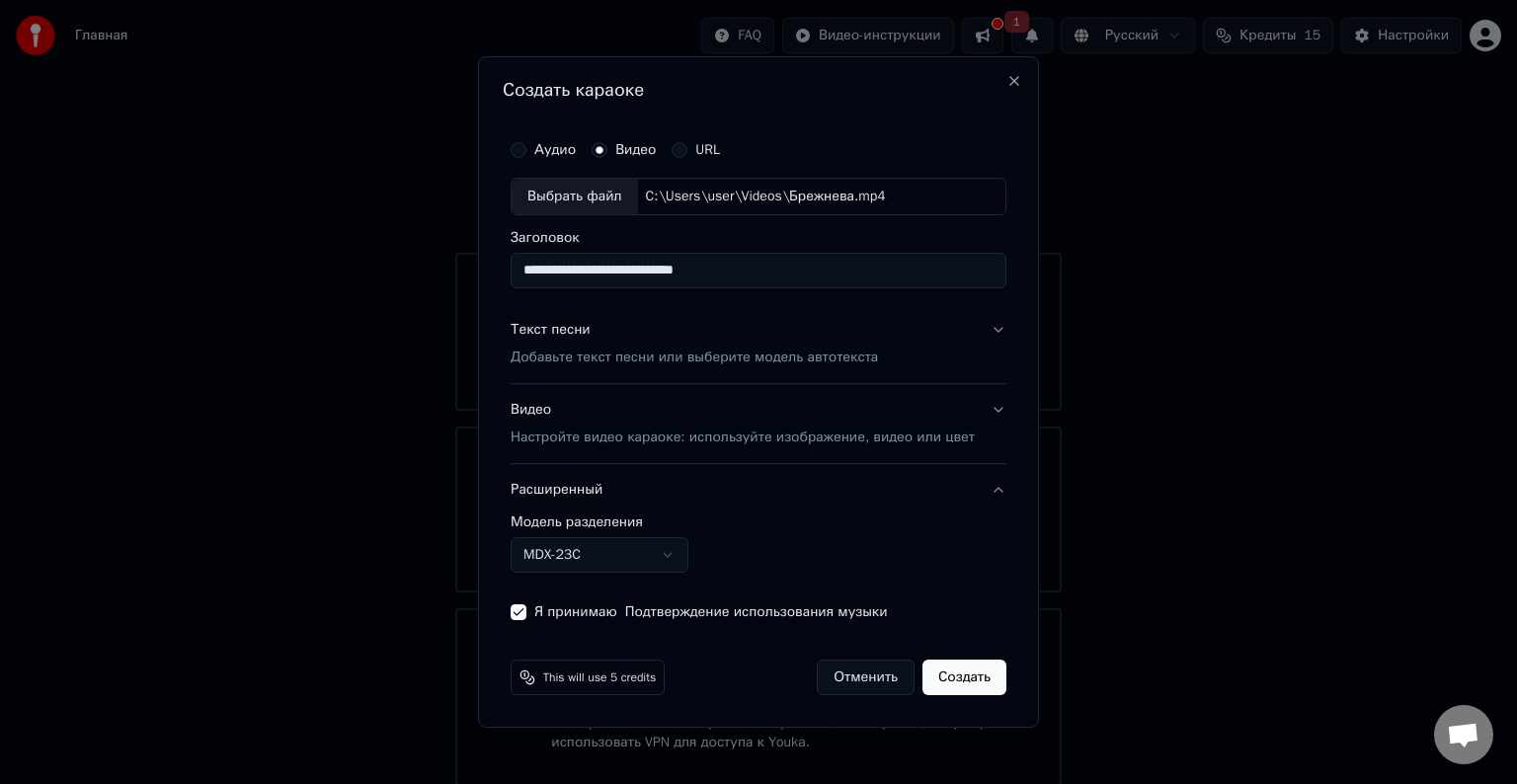 click on "Создать" at bounding box center [964, 677] 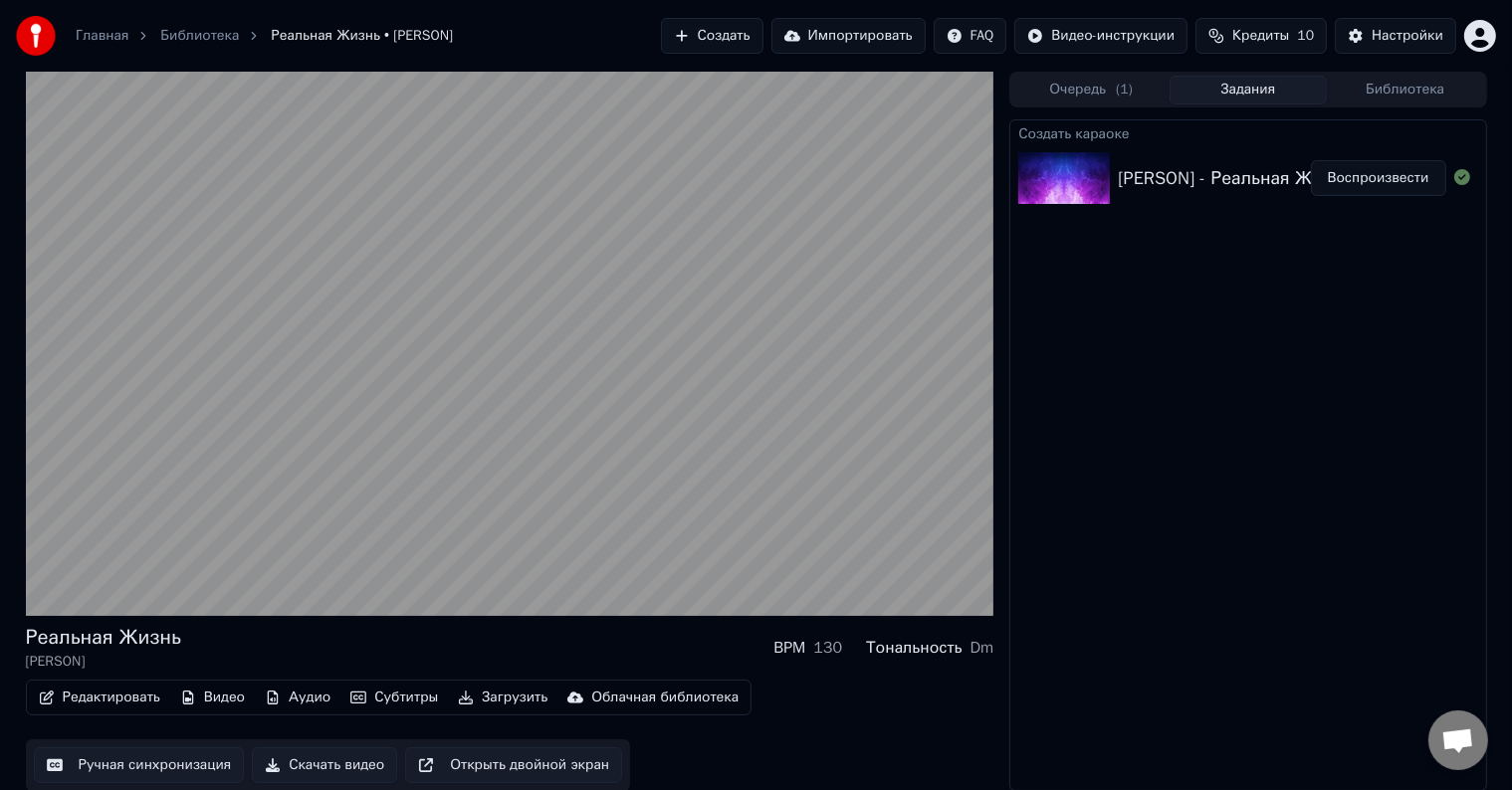 scroll, scrollTop: 1, scrollLeft: 0, axis: vertical 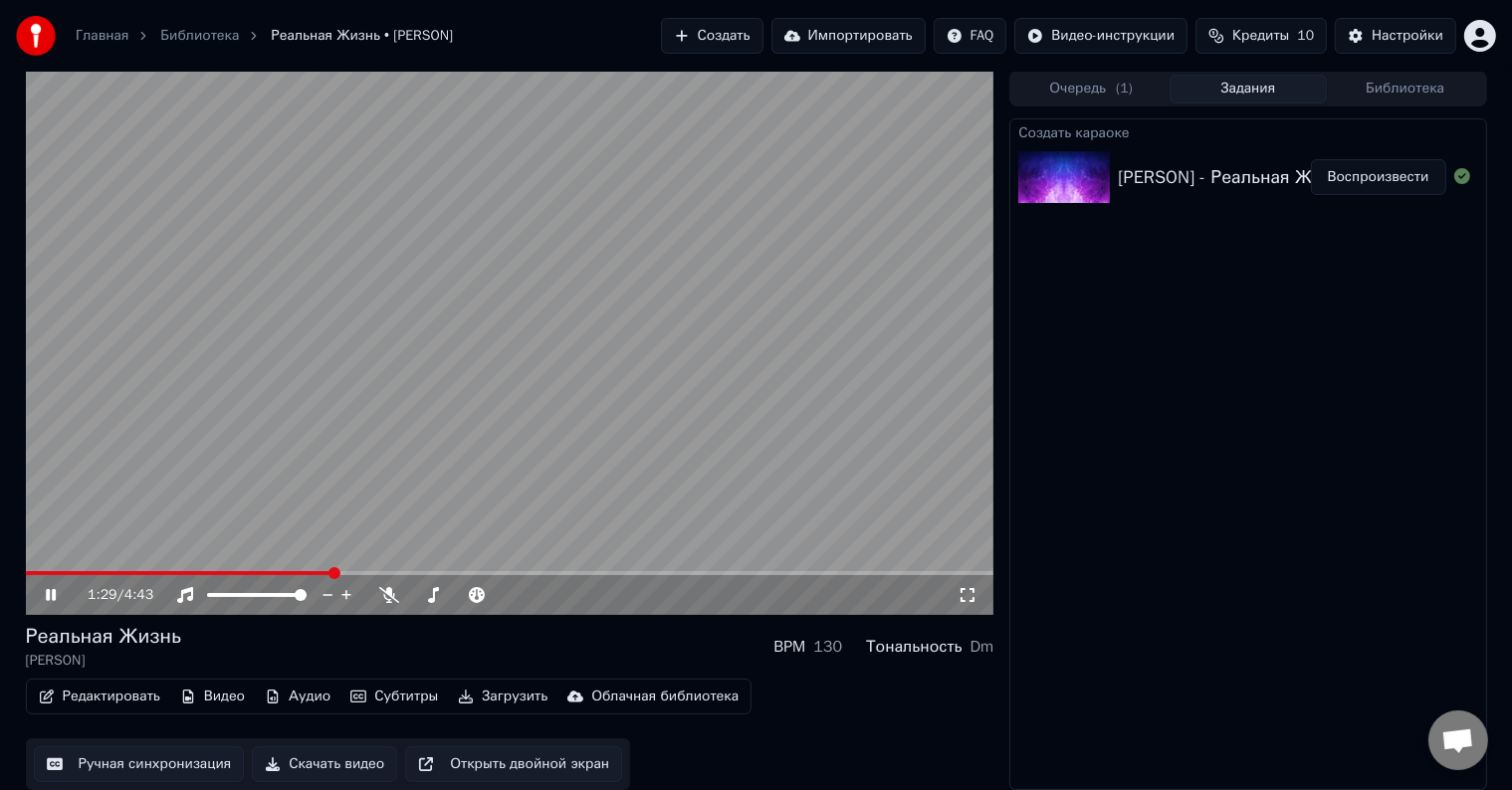 click 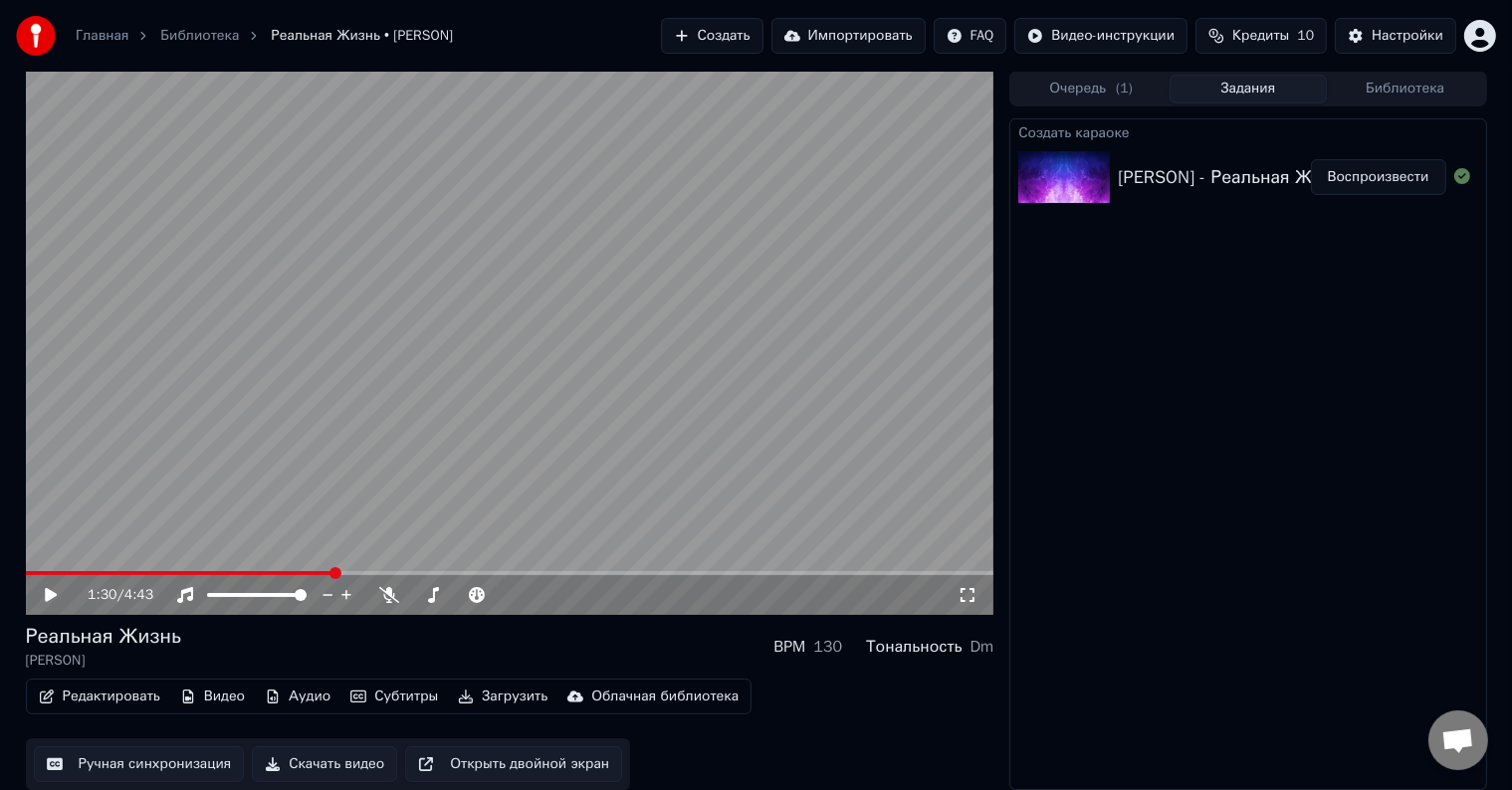 click on "1:30  /  4:43" at bounding box center (510, 595) 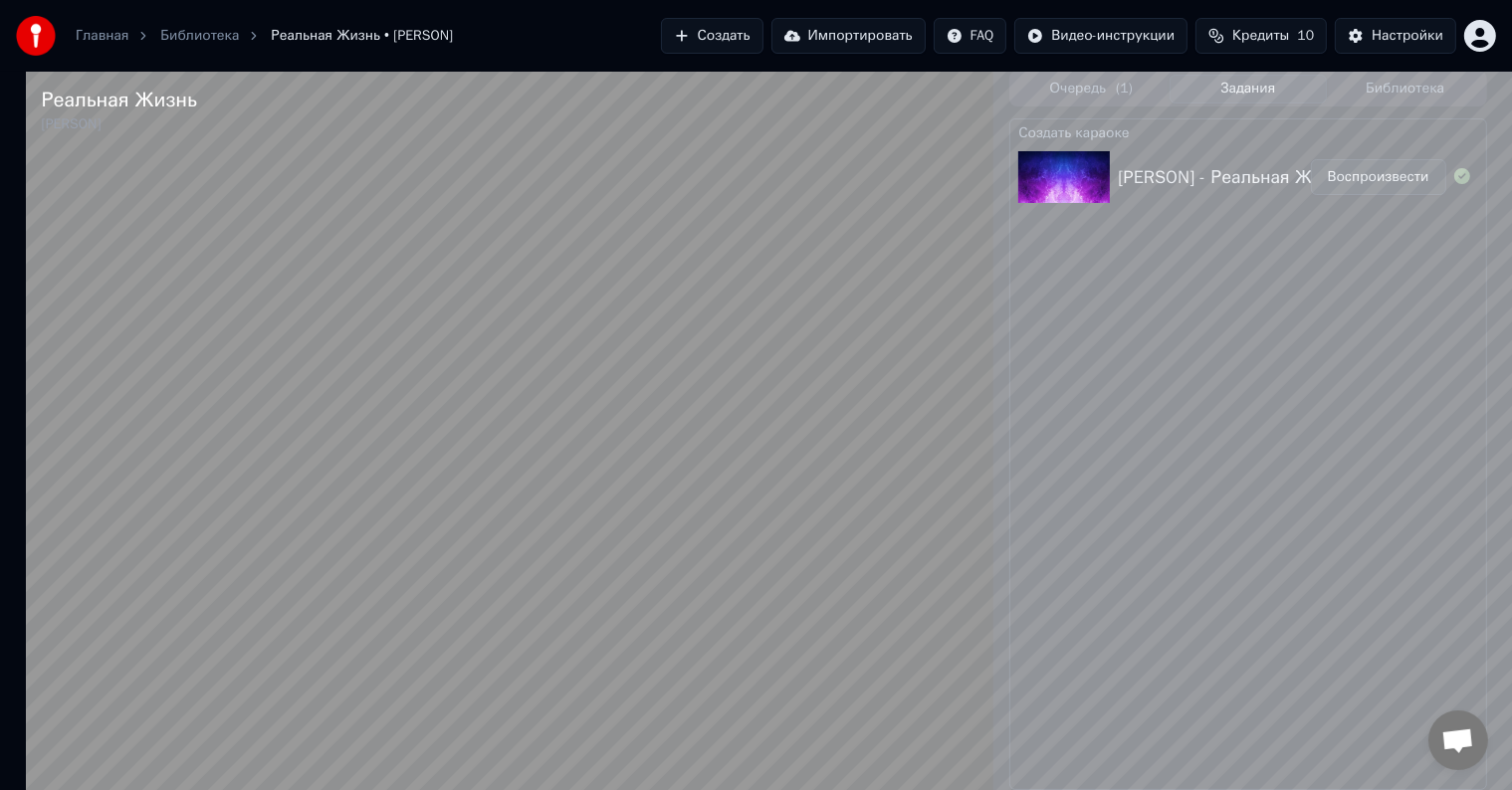 scroll, scrollTop: 0, scrollLeft: 0, axis: both 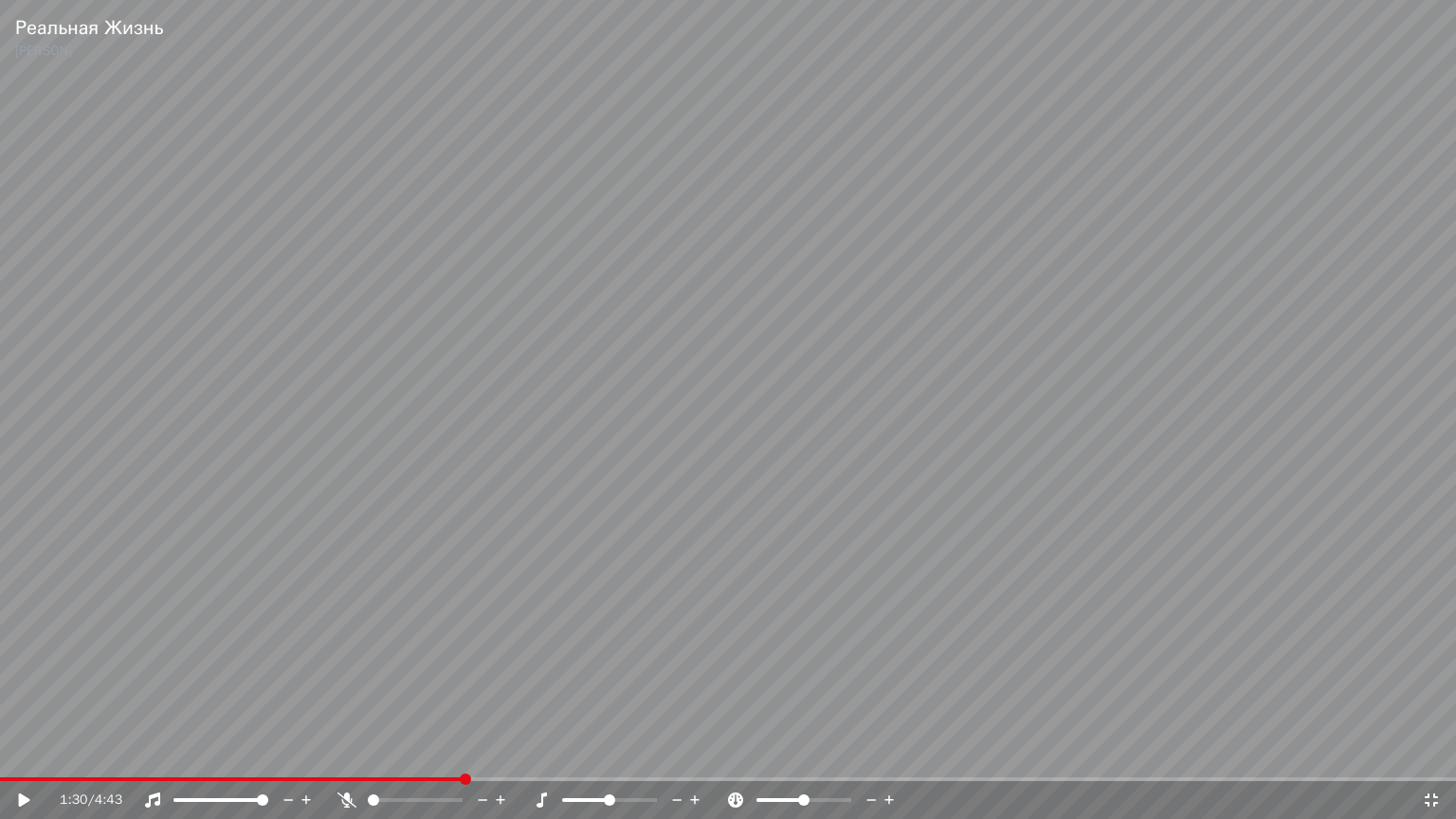 click 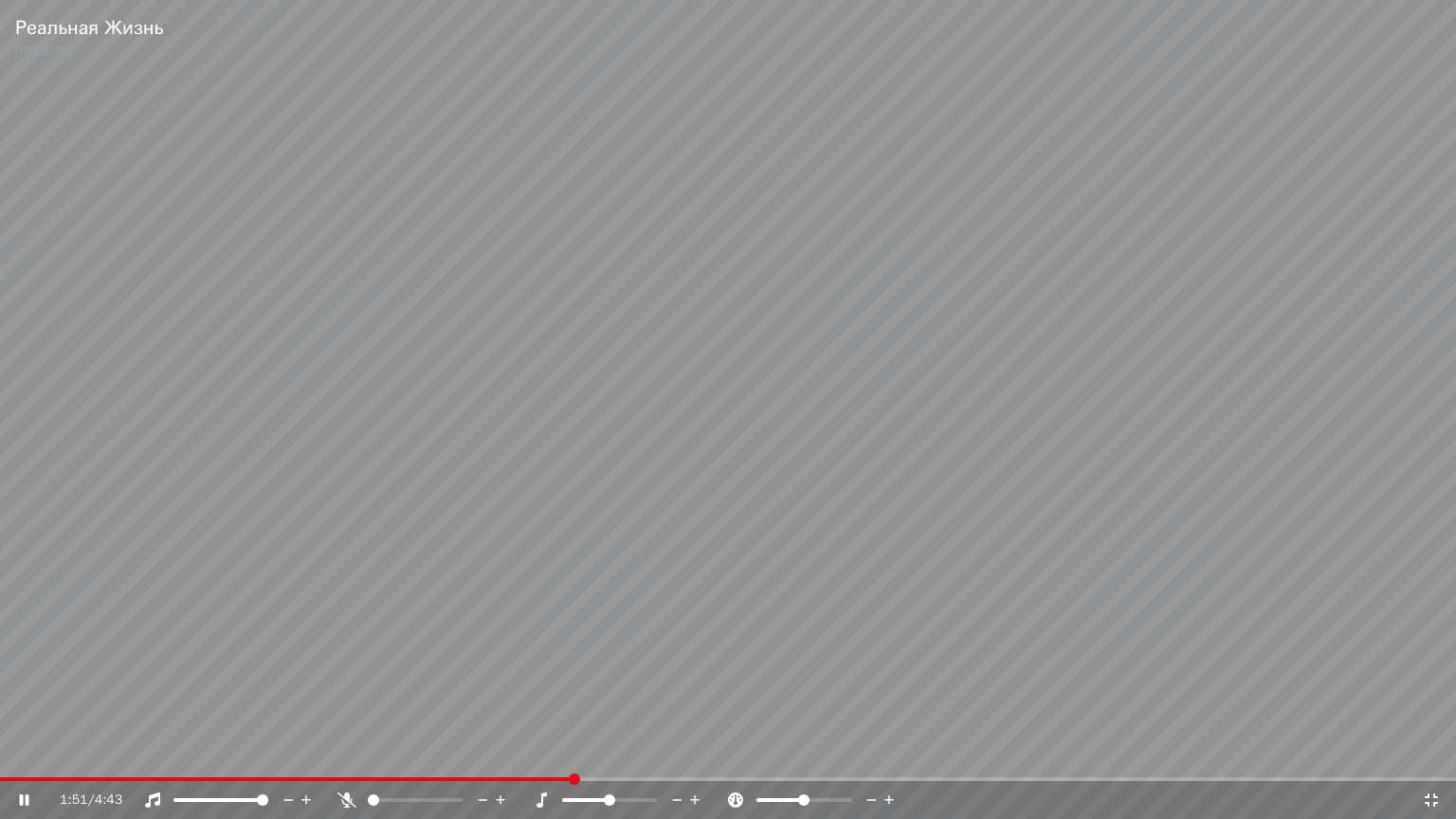 click at bounding box center [728, 410] 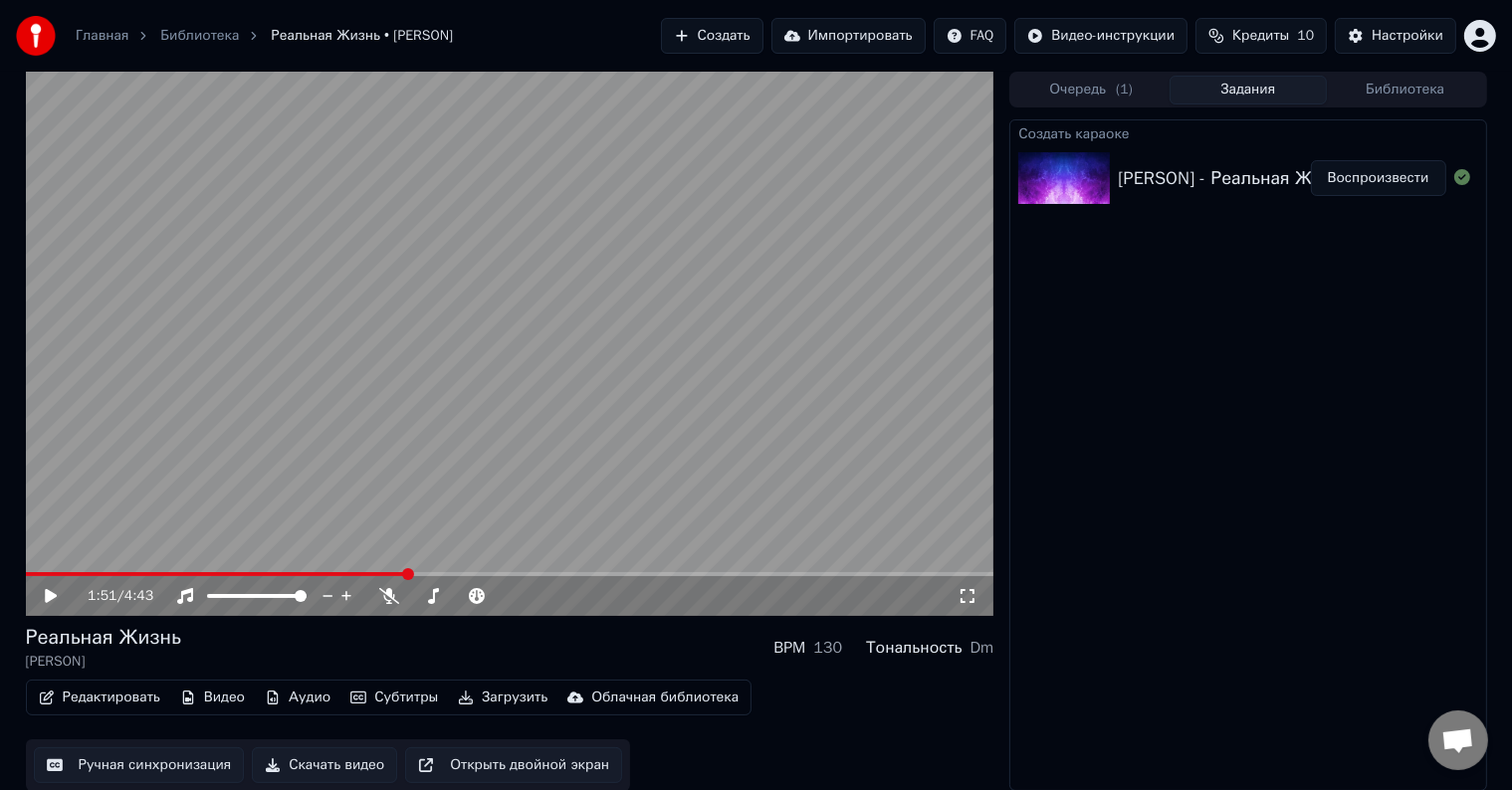 click at bounding box center [510, 343] 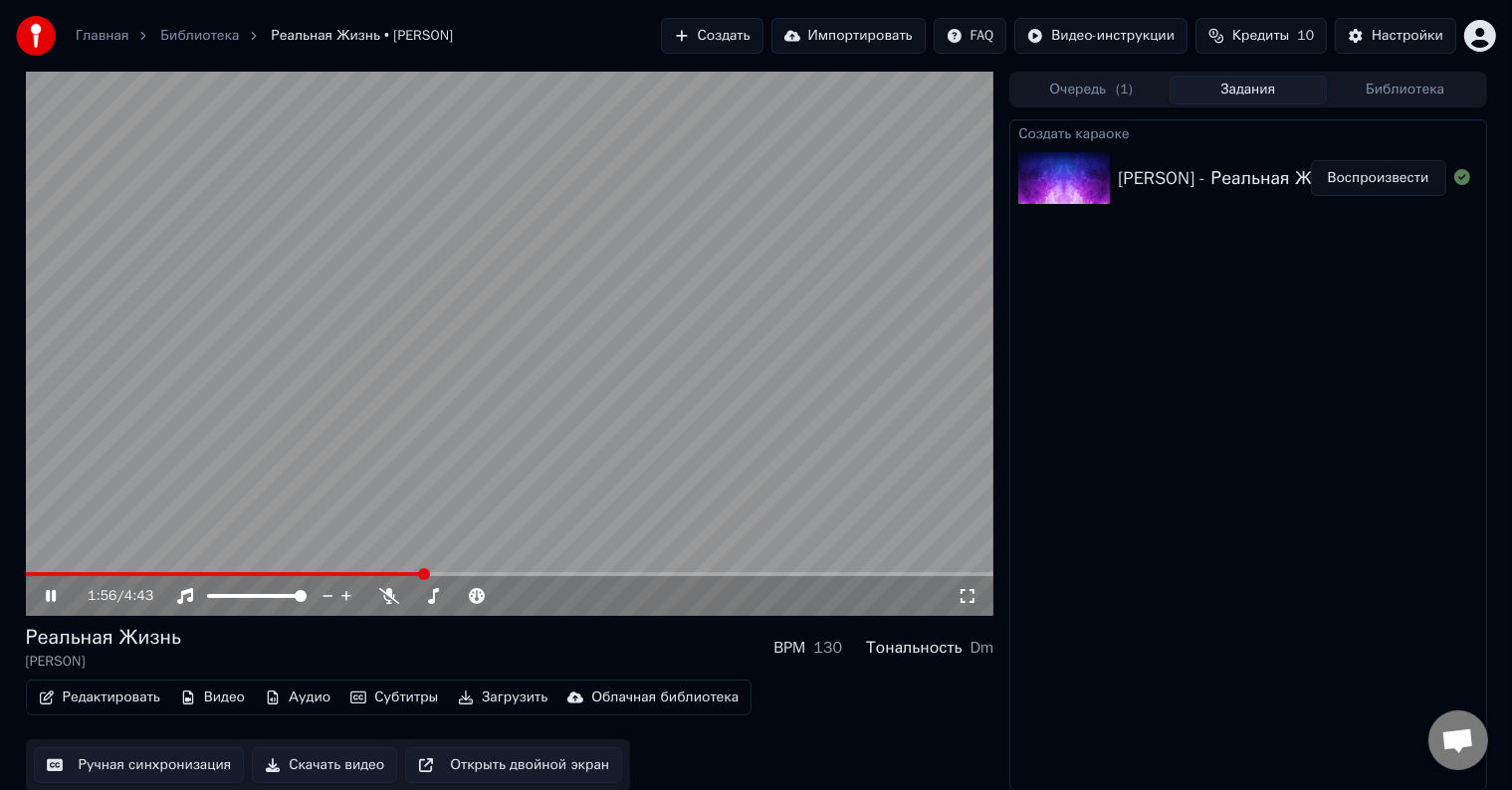 click at bounding box center (510, 343) 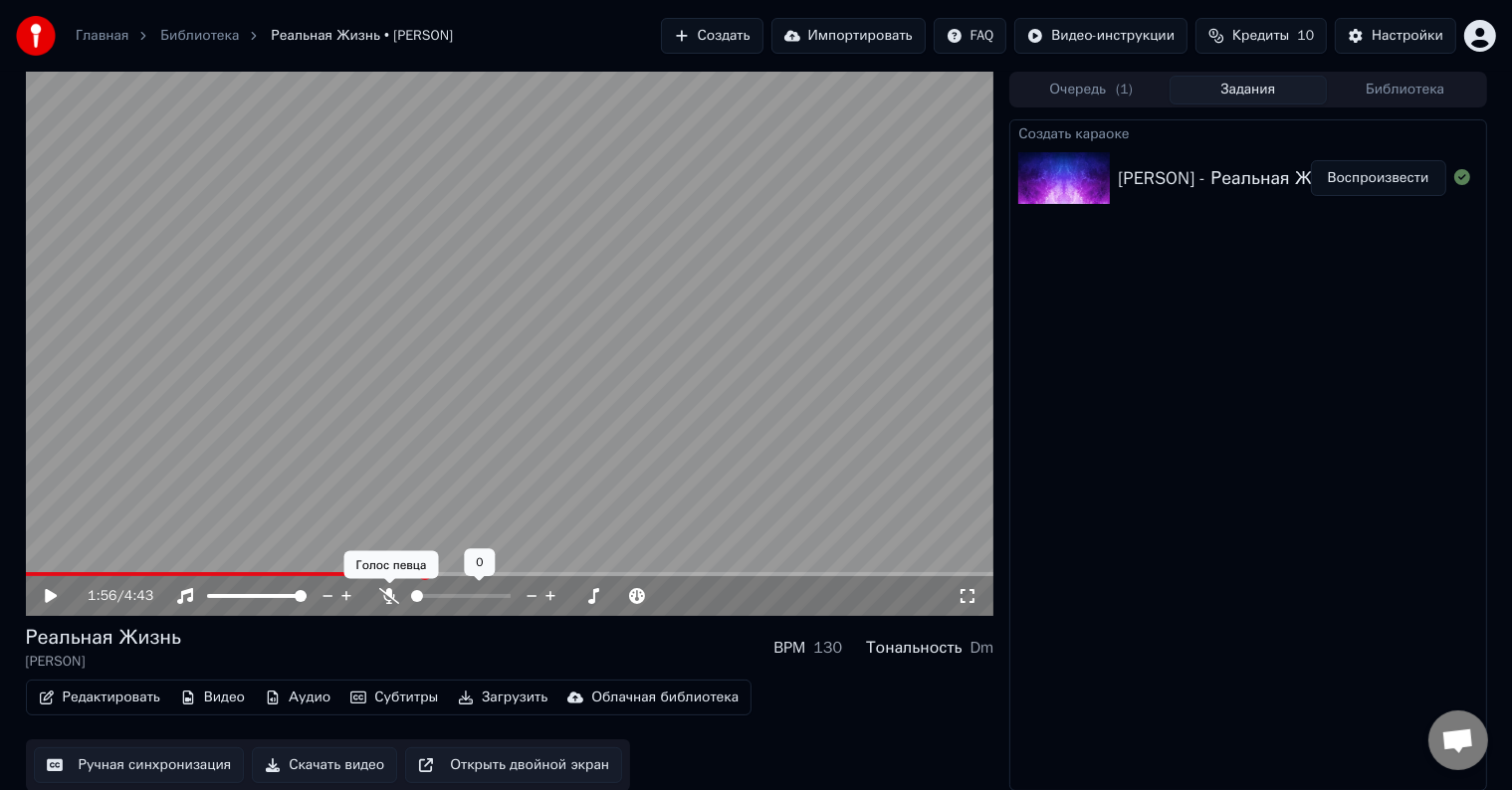 click 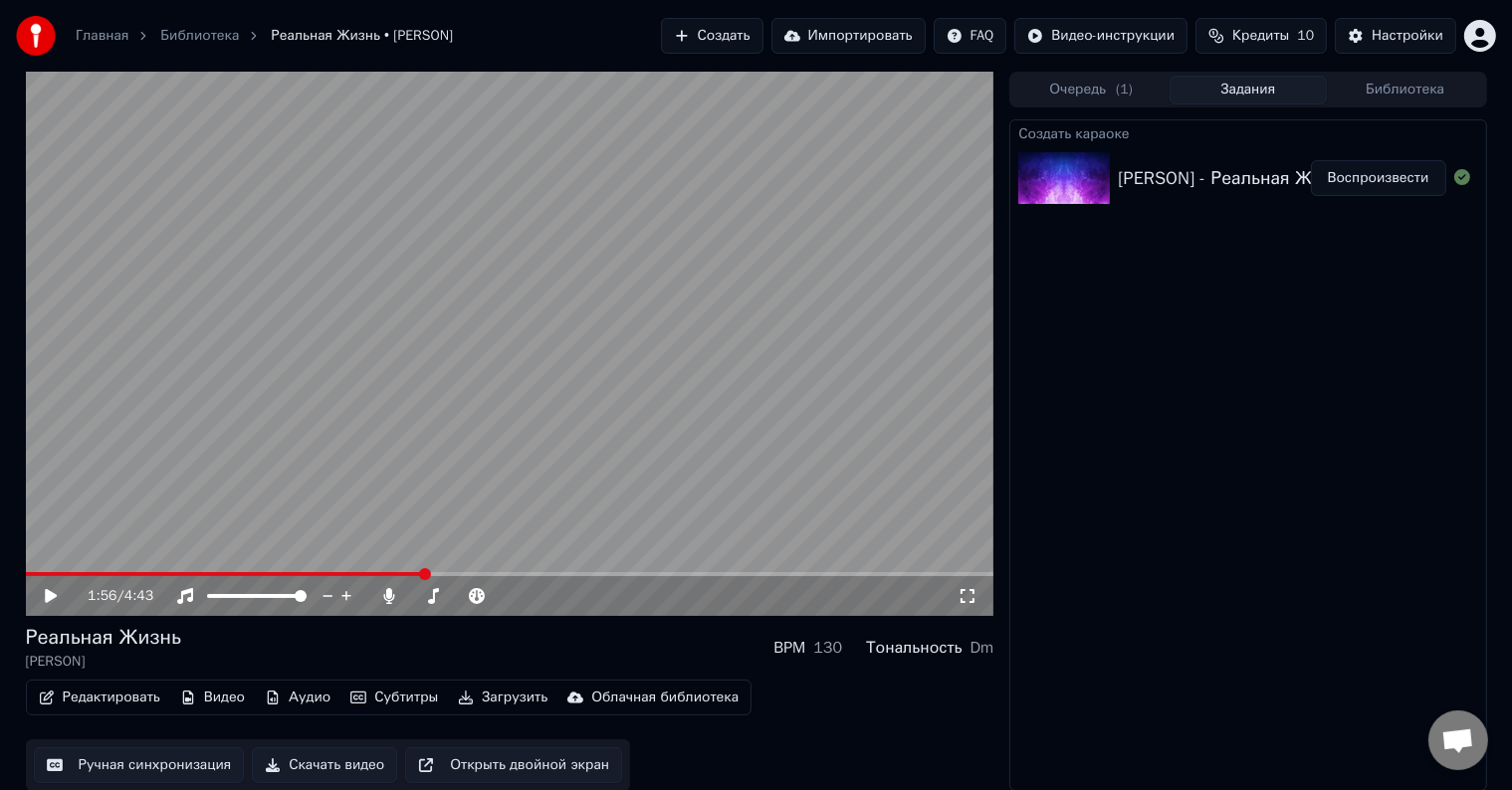 click at bounding box center [510, 343] 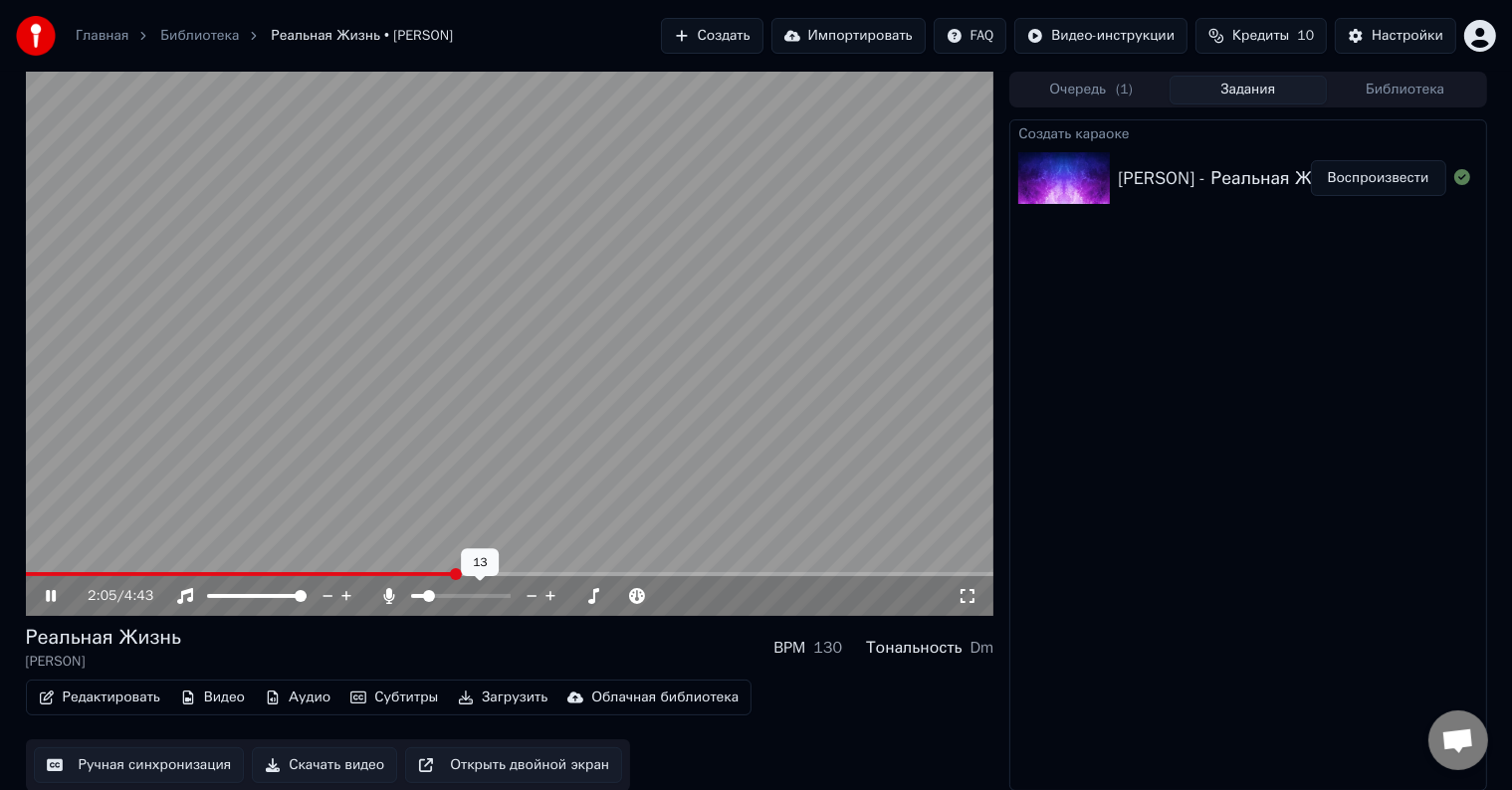 click at bounding box center (417, 596) 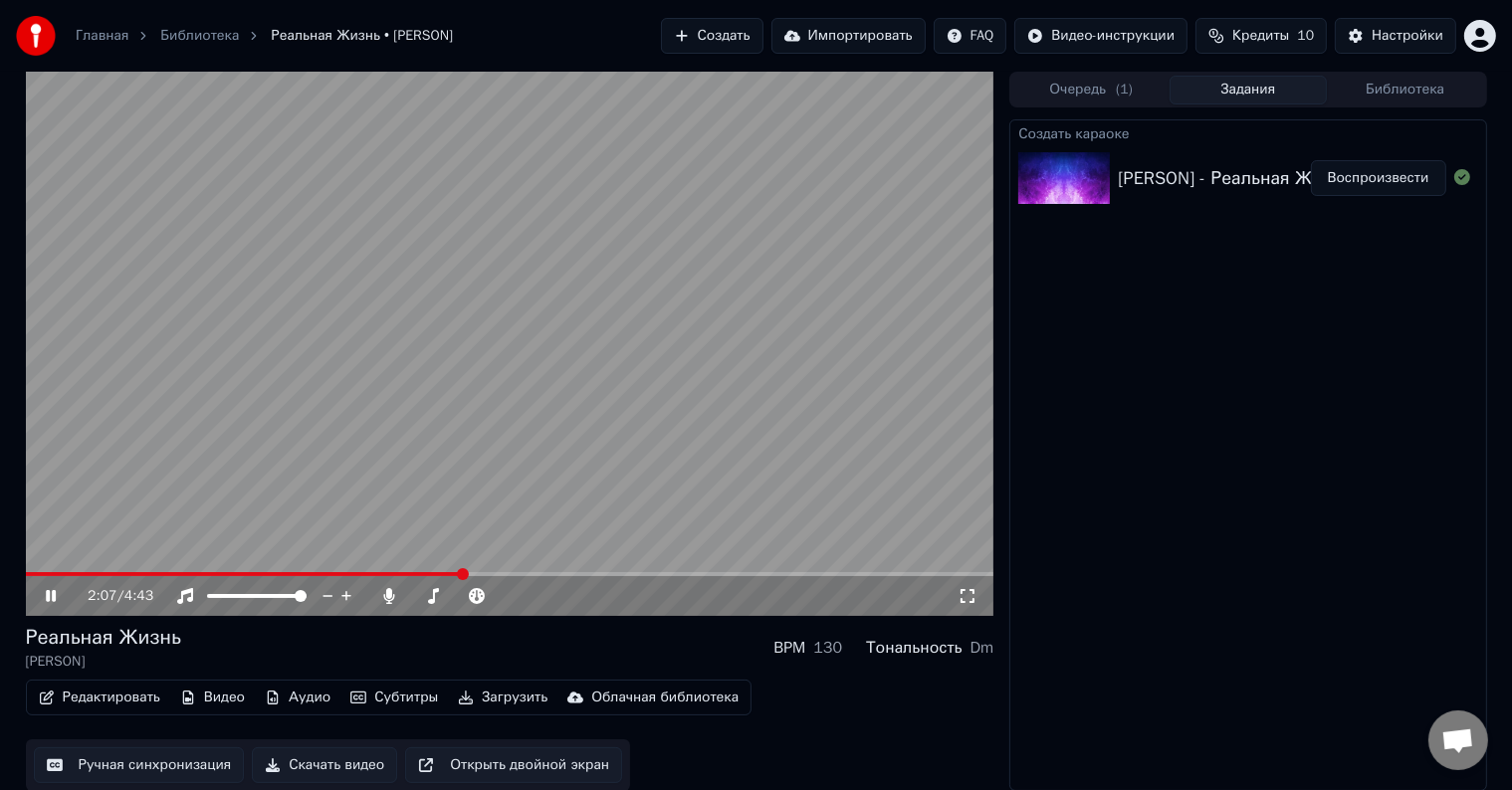 click at bounding box center [510, 343] 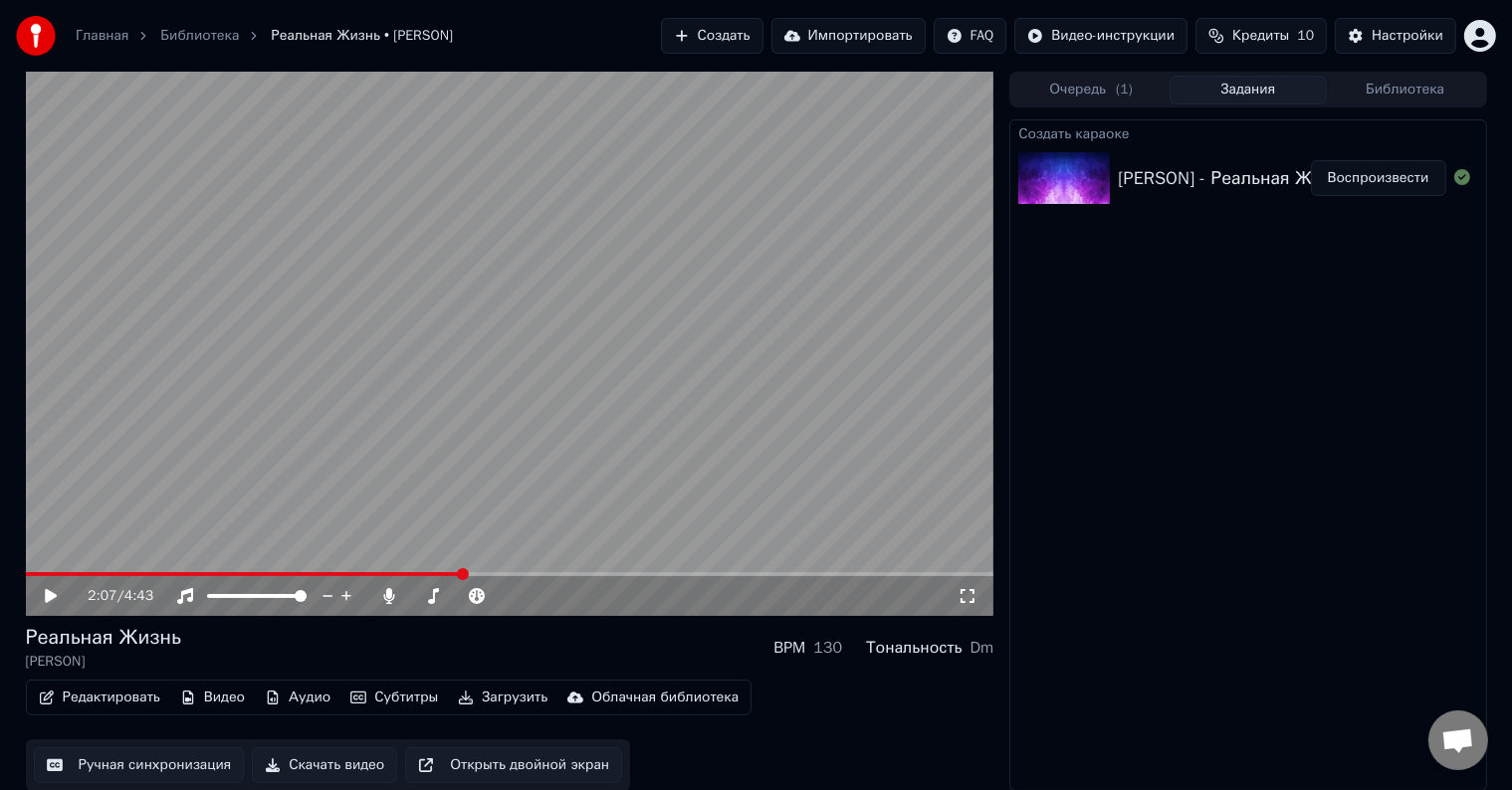 click at bounding box center [510, 343] 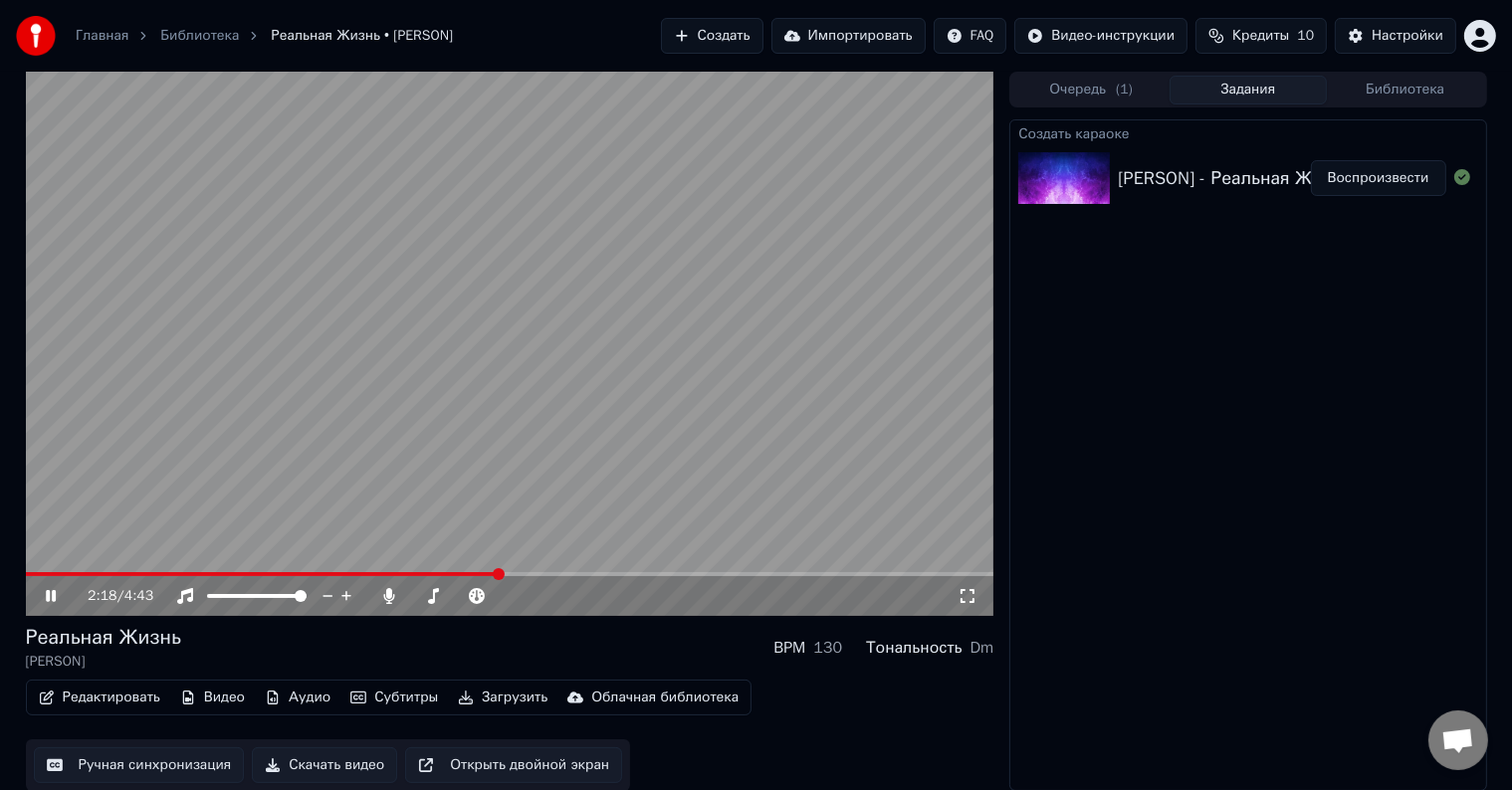 click at bounding box center (510, 343) 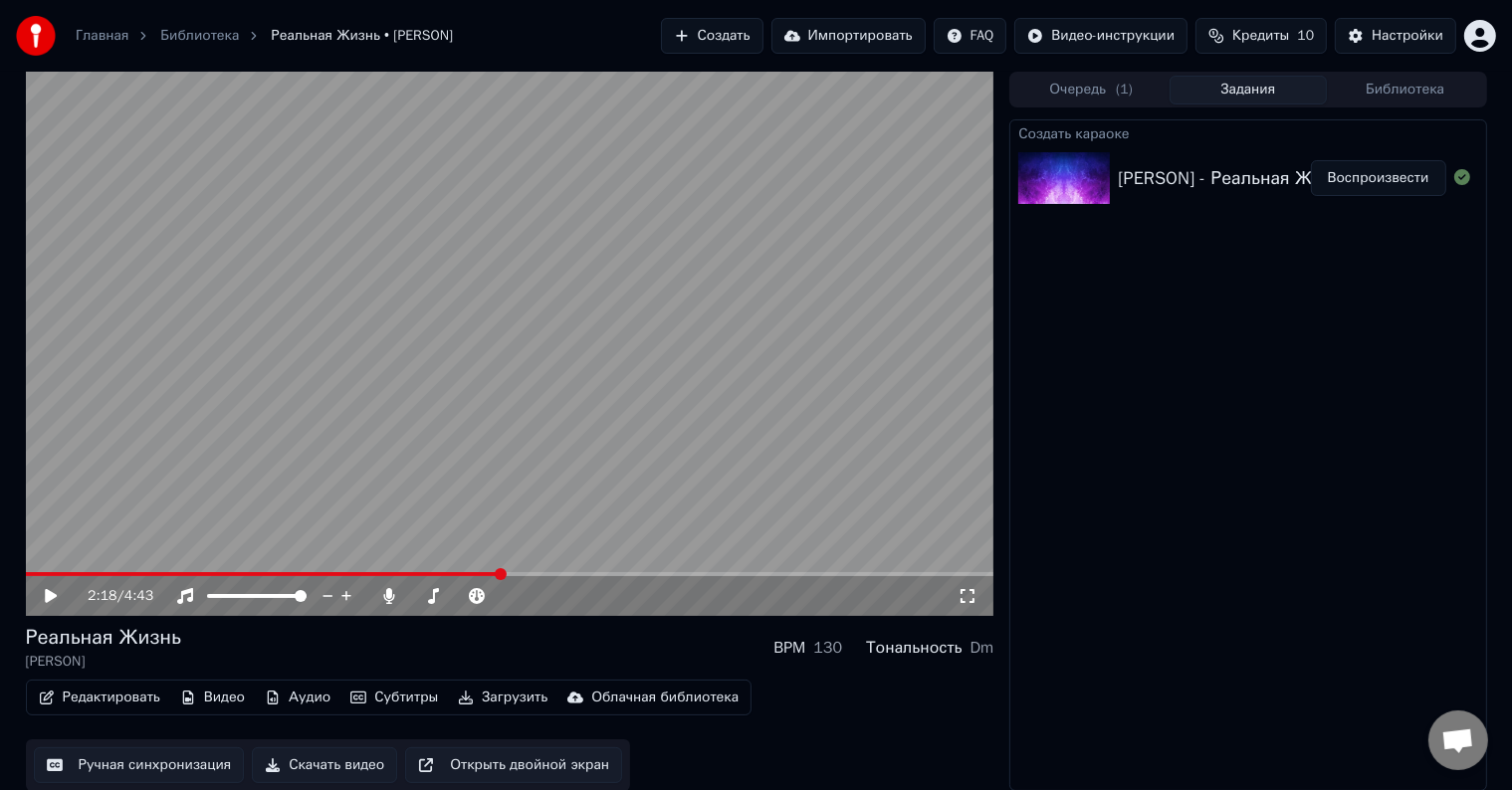 click at bounding box center [510, 343] 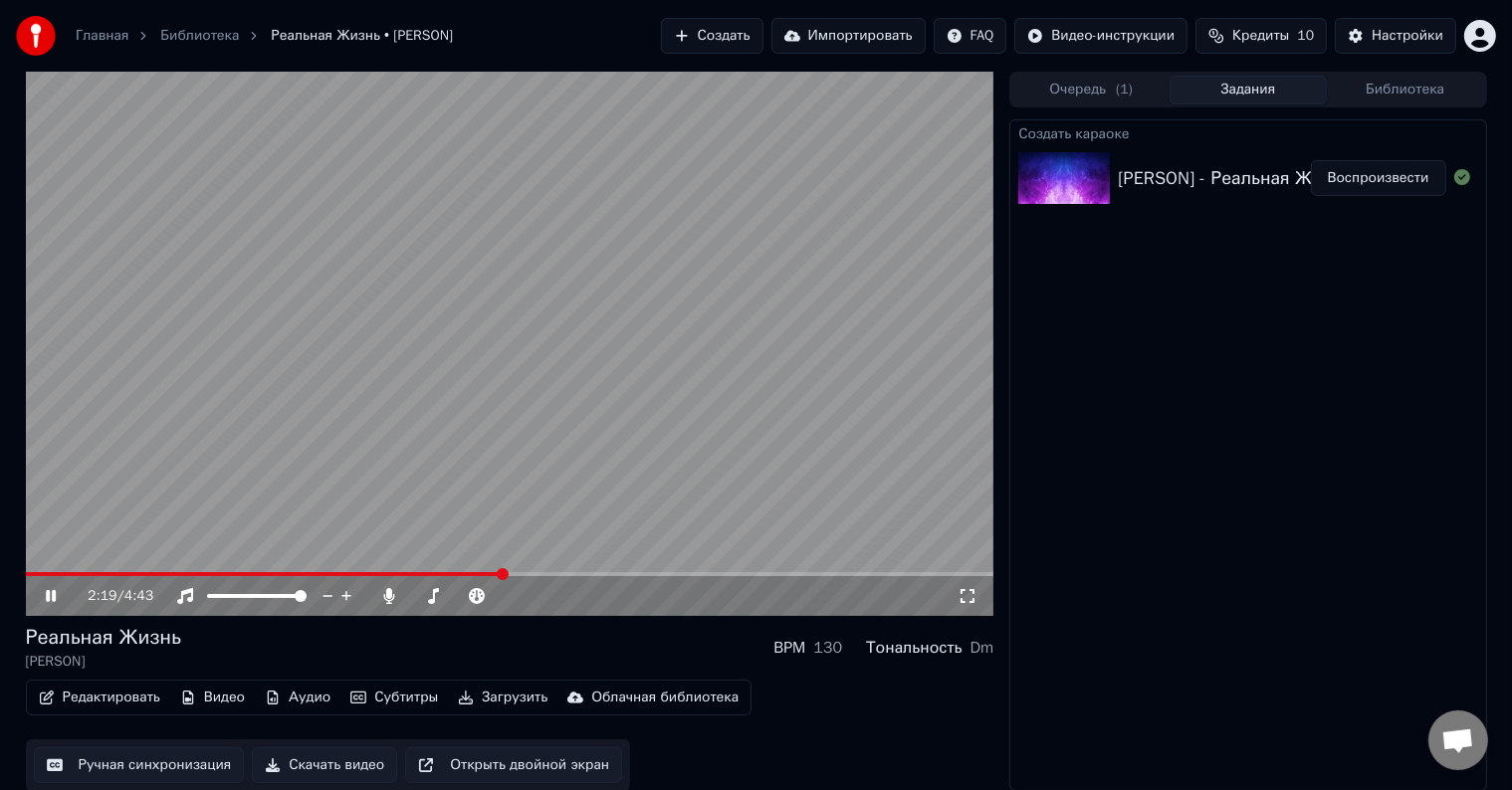 click at bounding box center (510, 574) 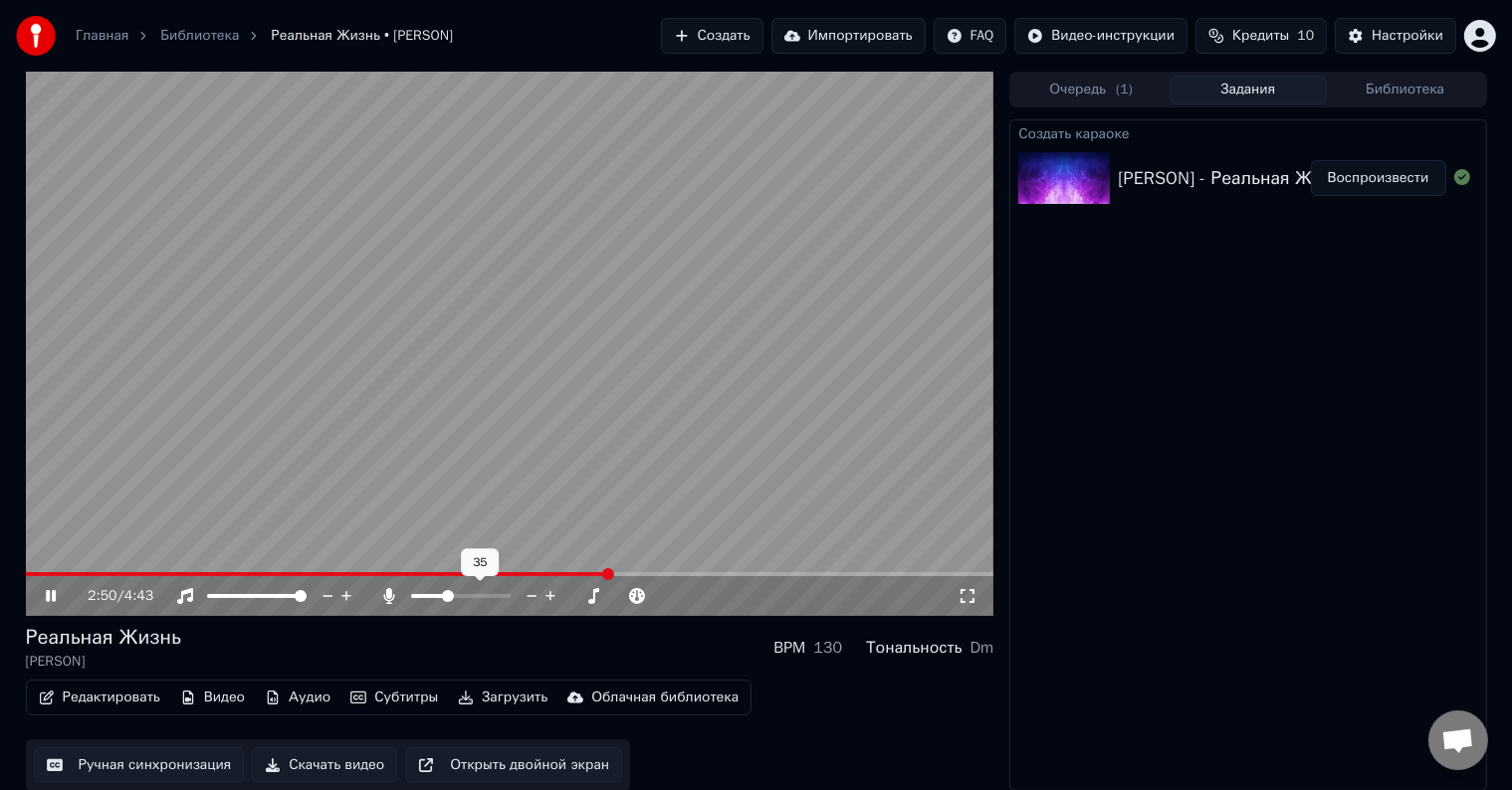 click at bounding box center (461, 596) 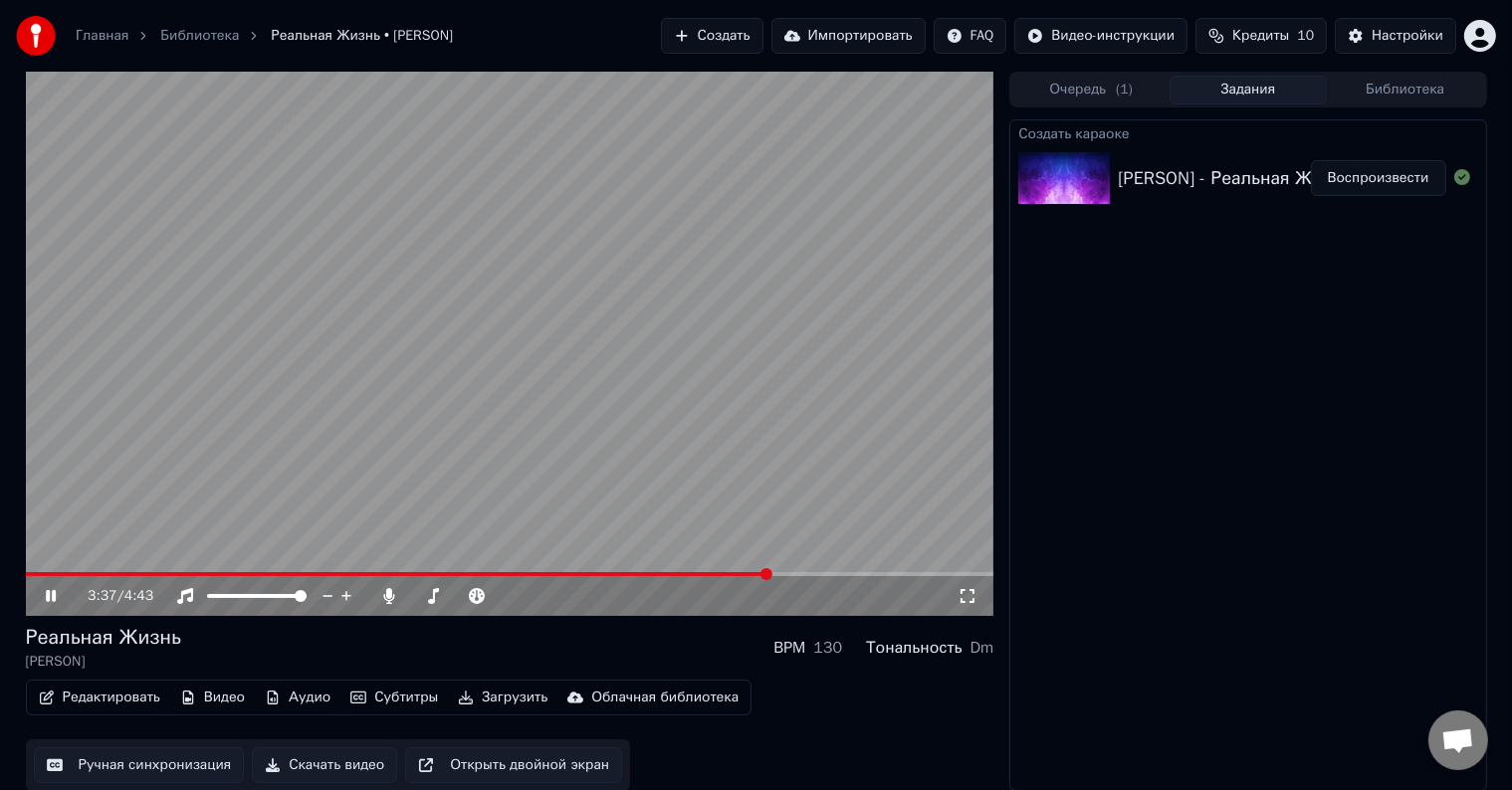 click at bounding box center (510, 343) 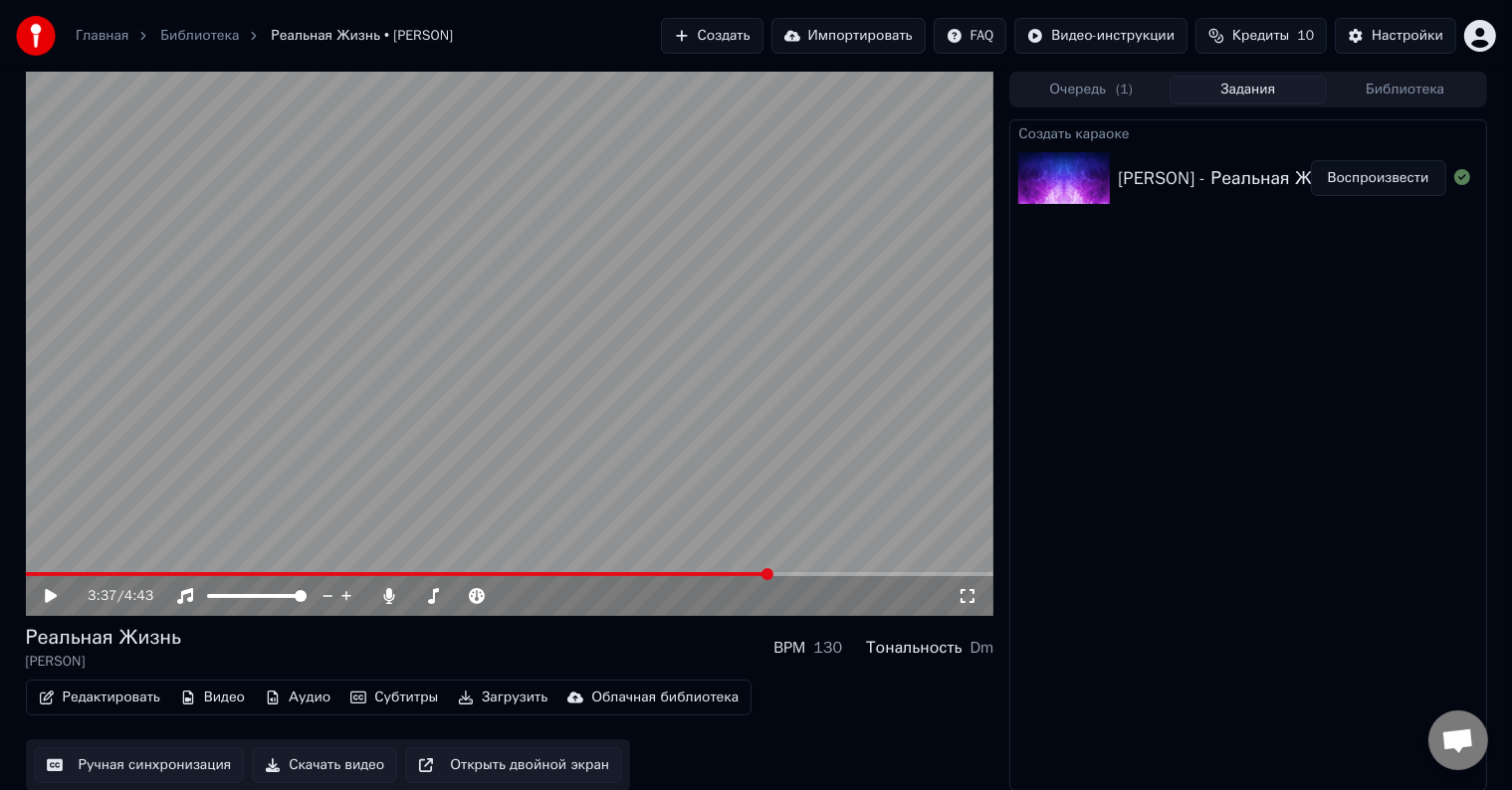click at bounding box center (510, 343) 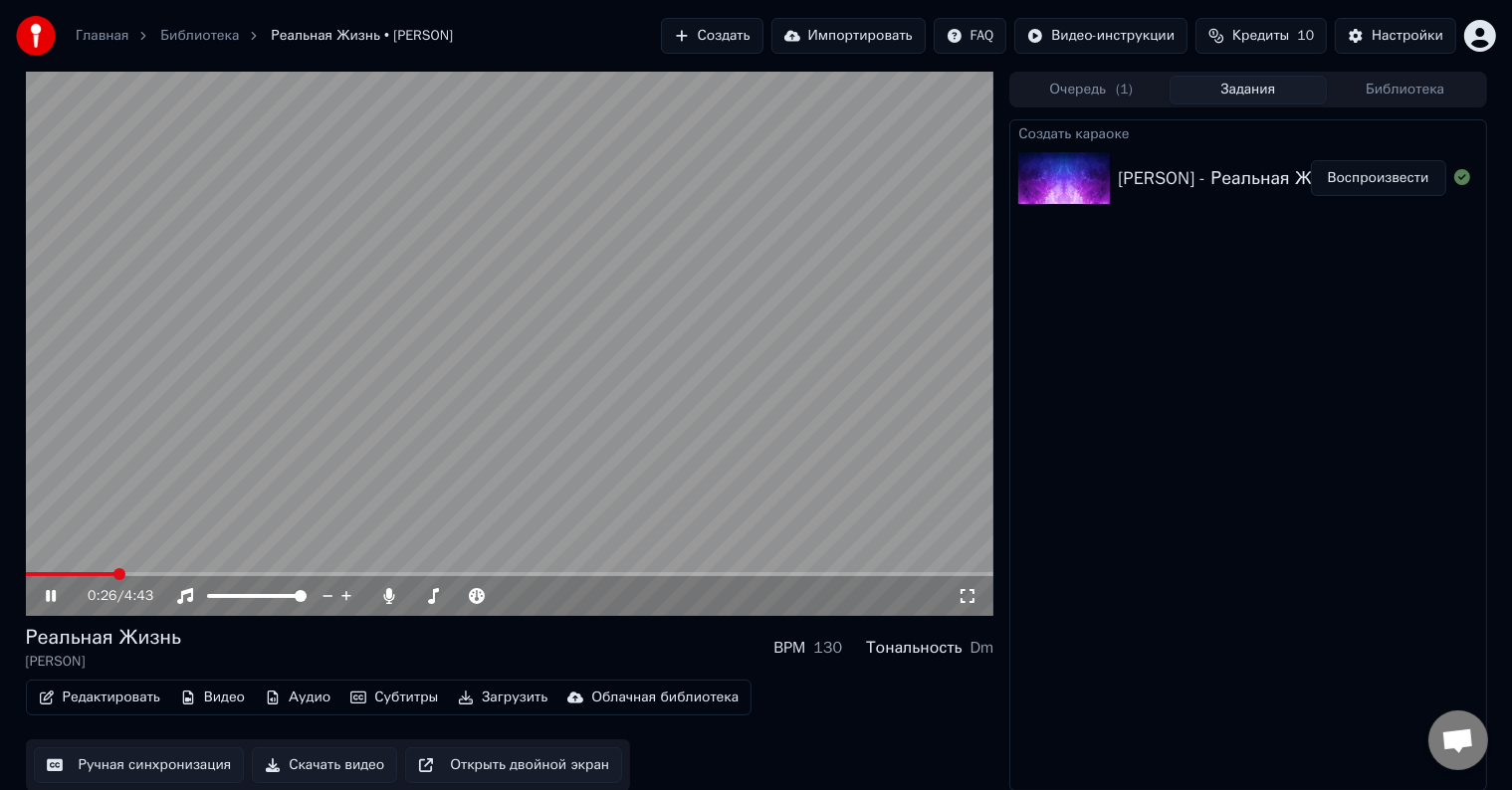 click at bounding box center (70, 574) 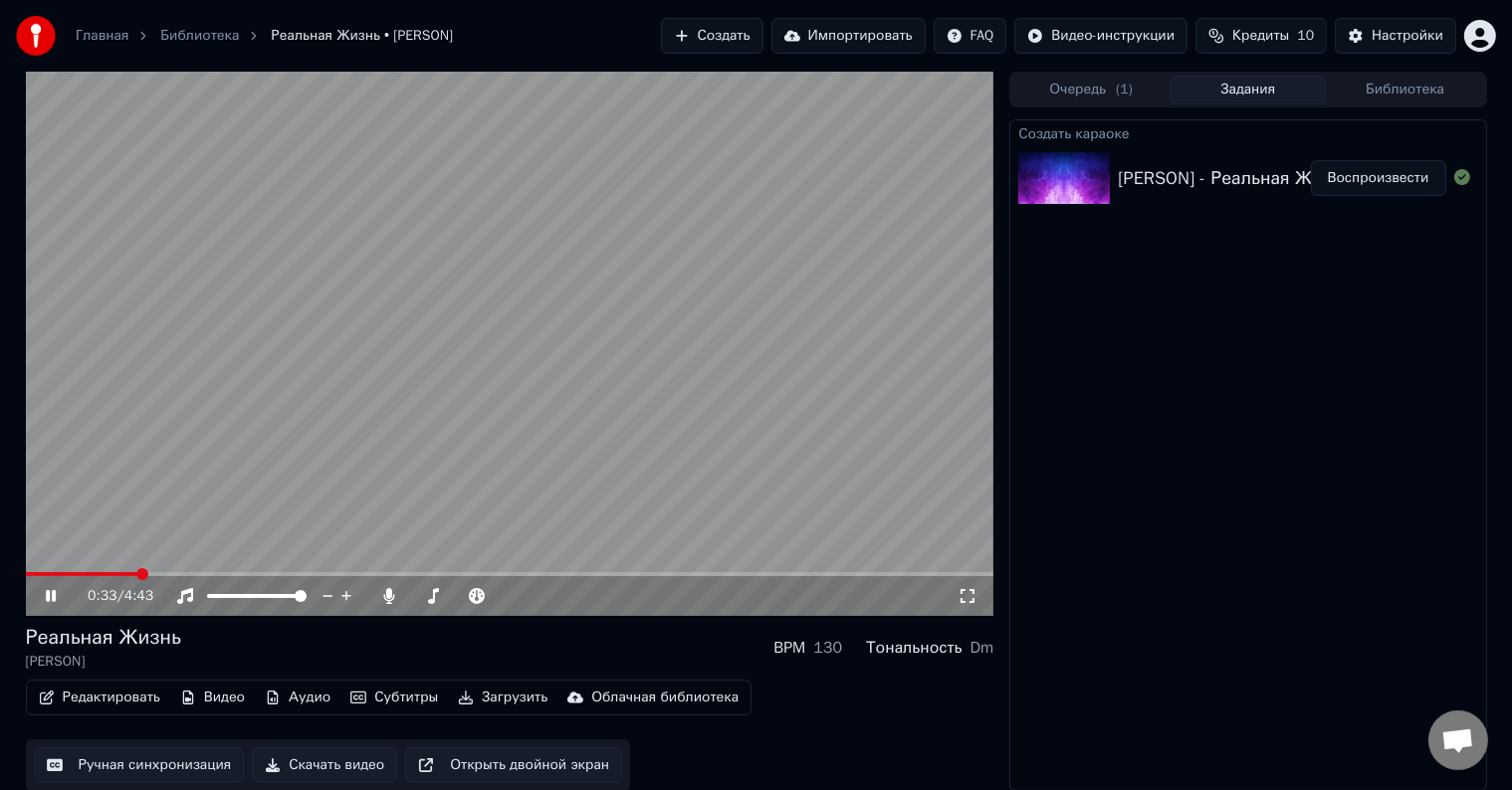 click at bounding box center [82, 574] 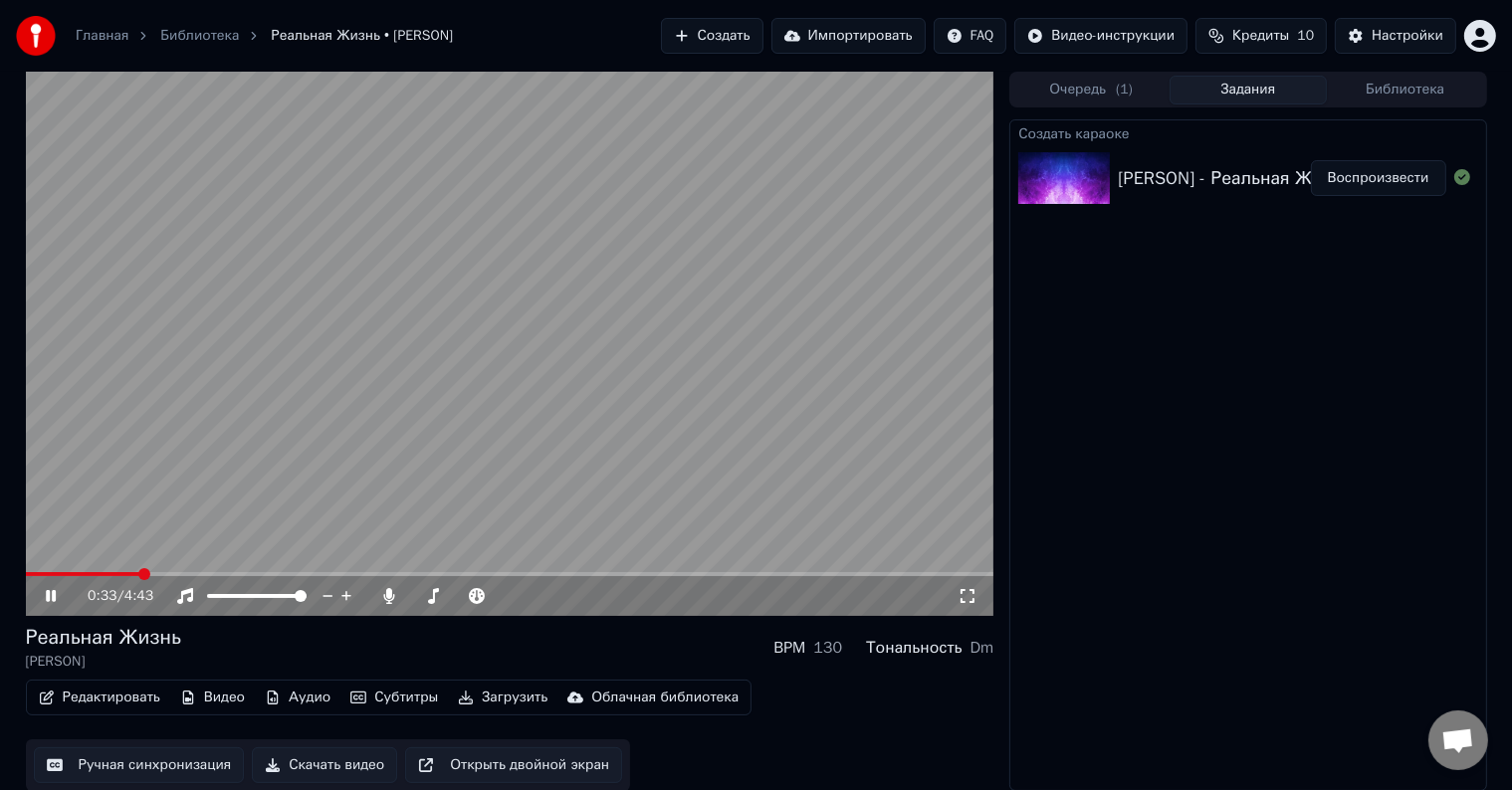click at bounding box center (510, 343) 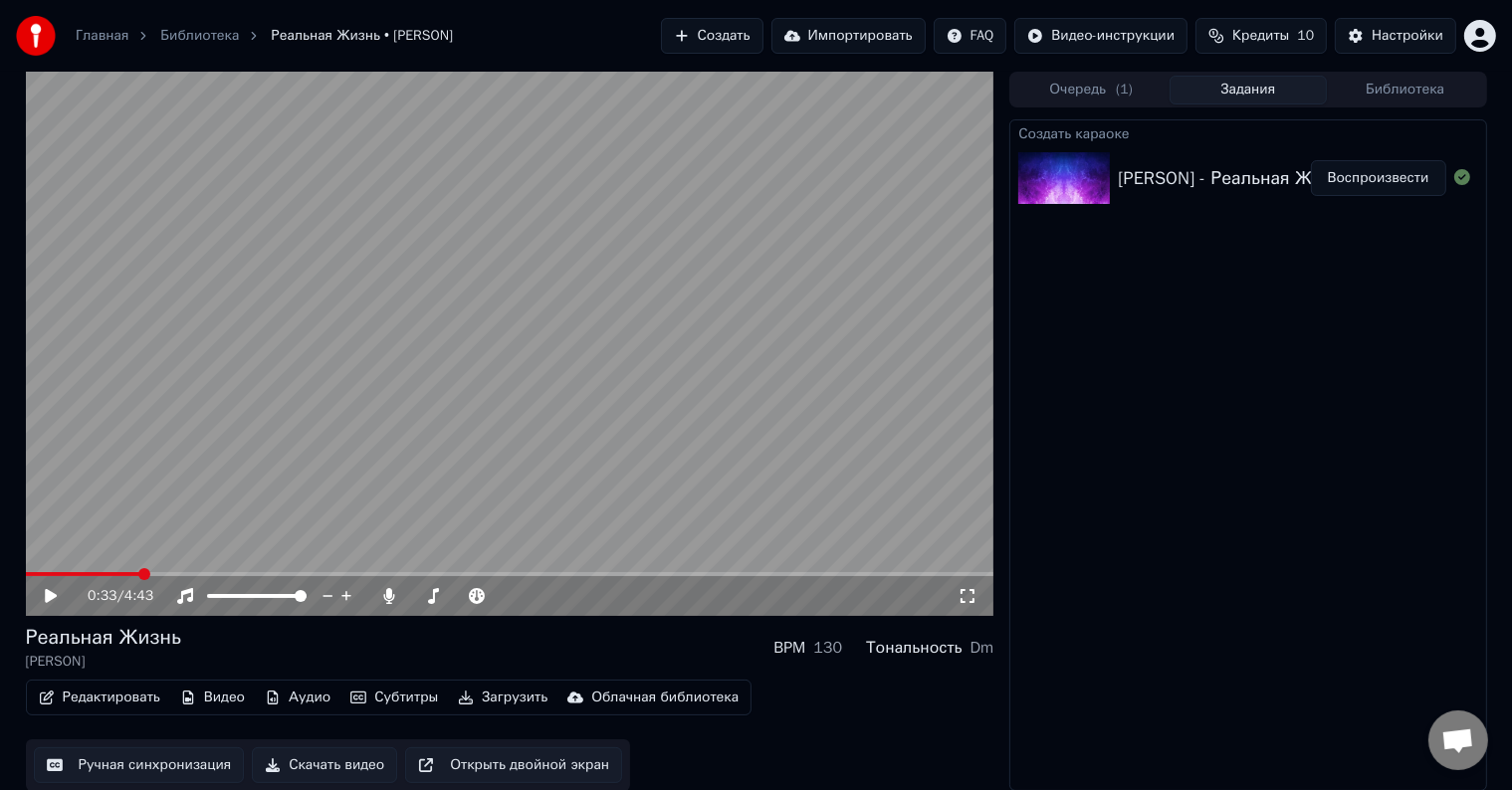 click at bounding box center [510, 574] 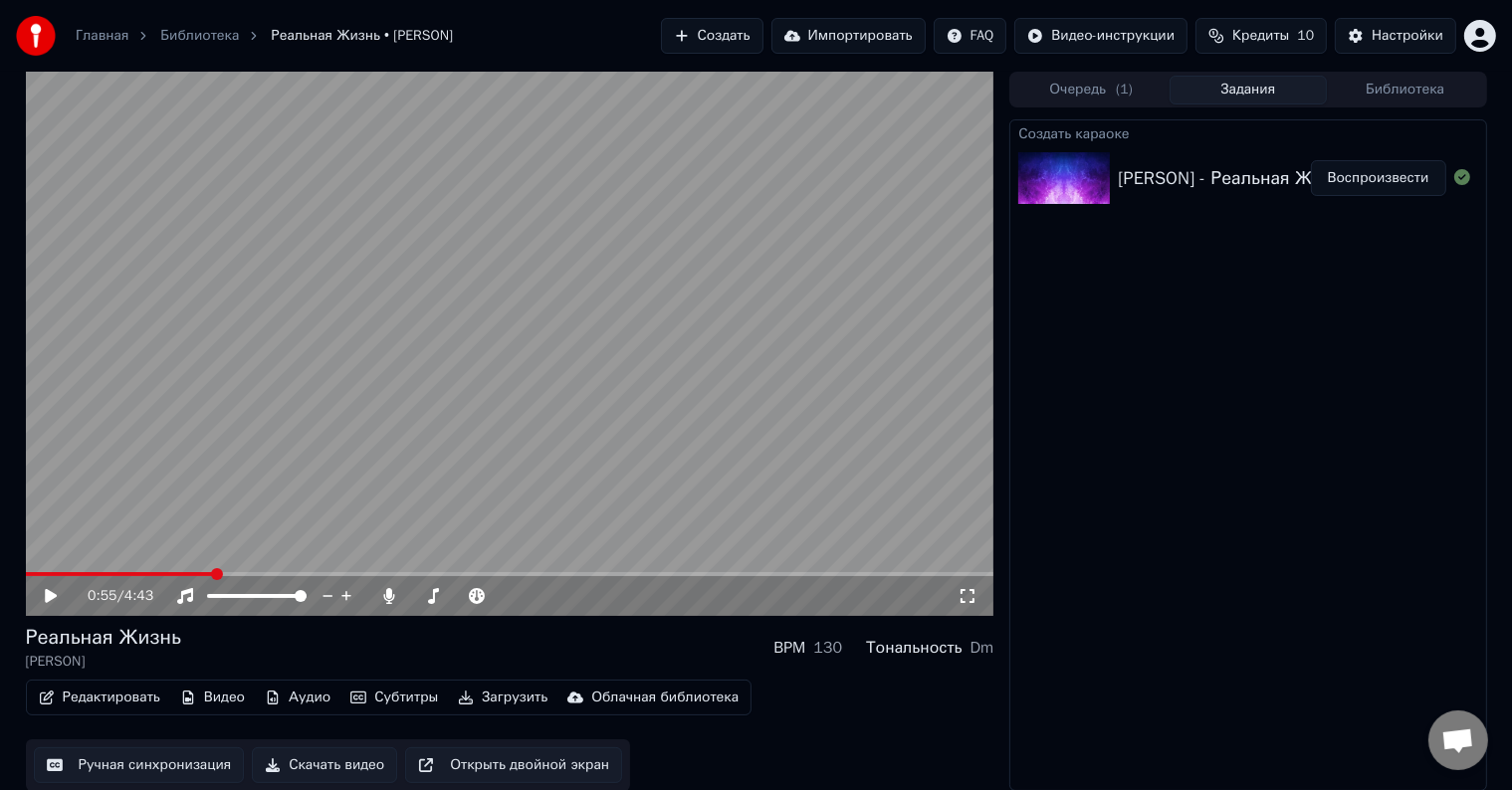 click 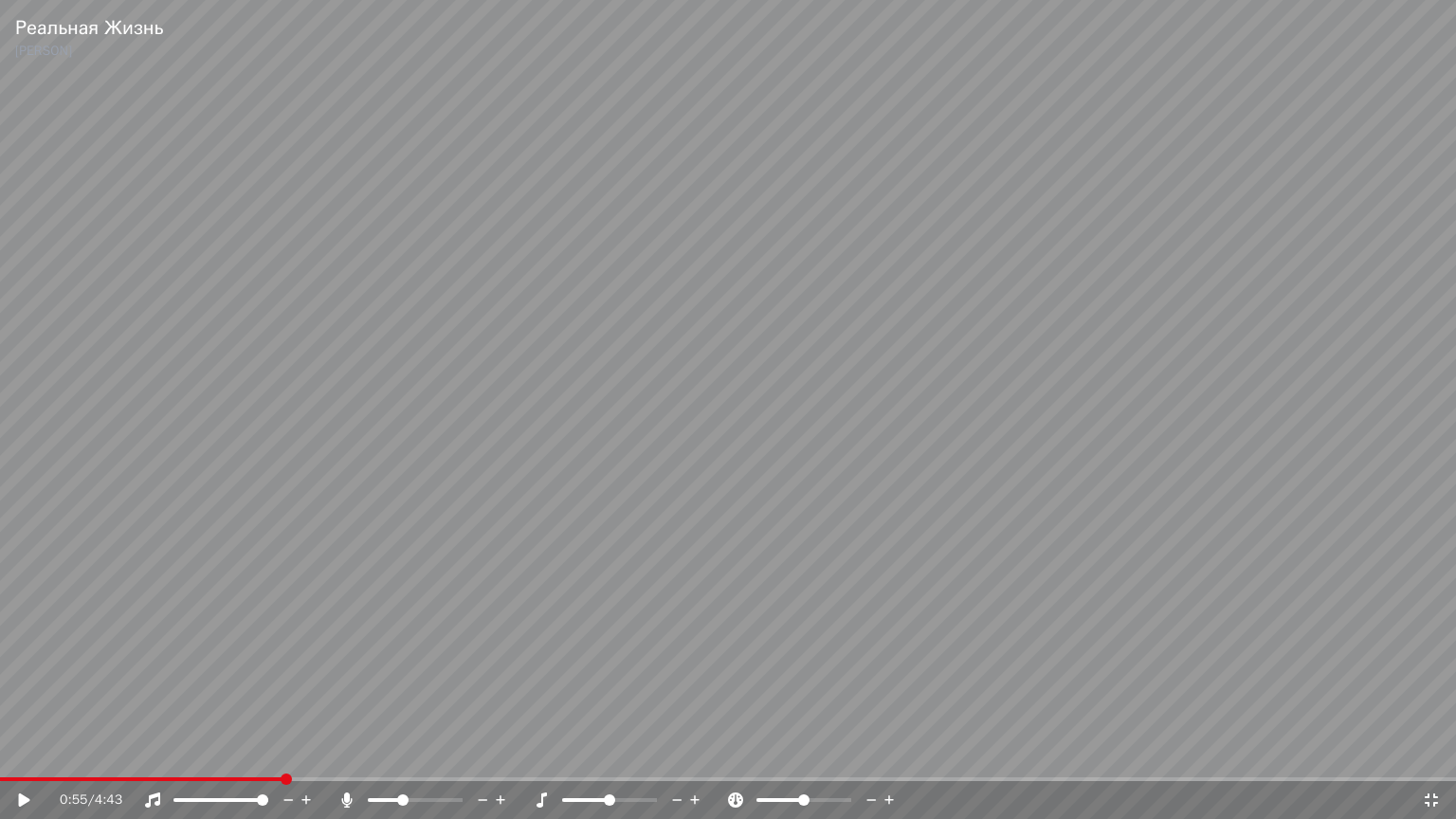 click at bounding box center (728, 410) 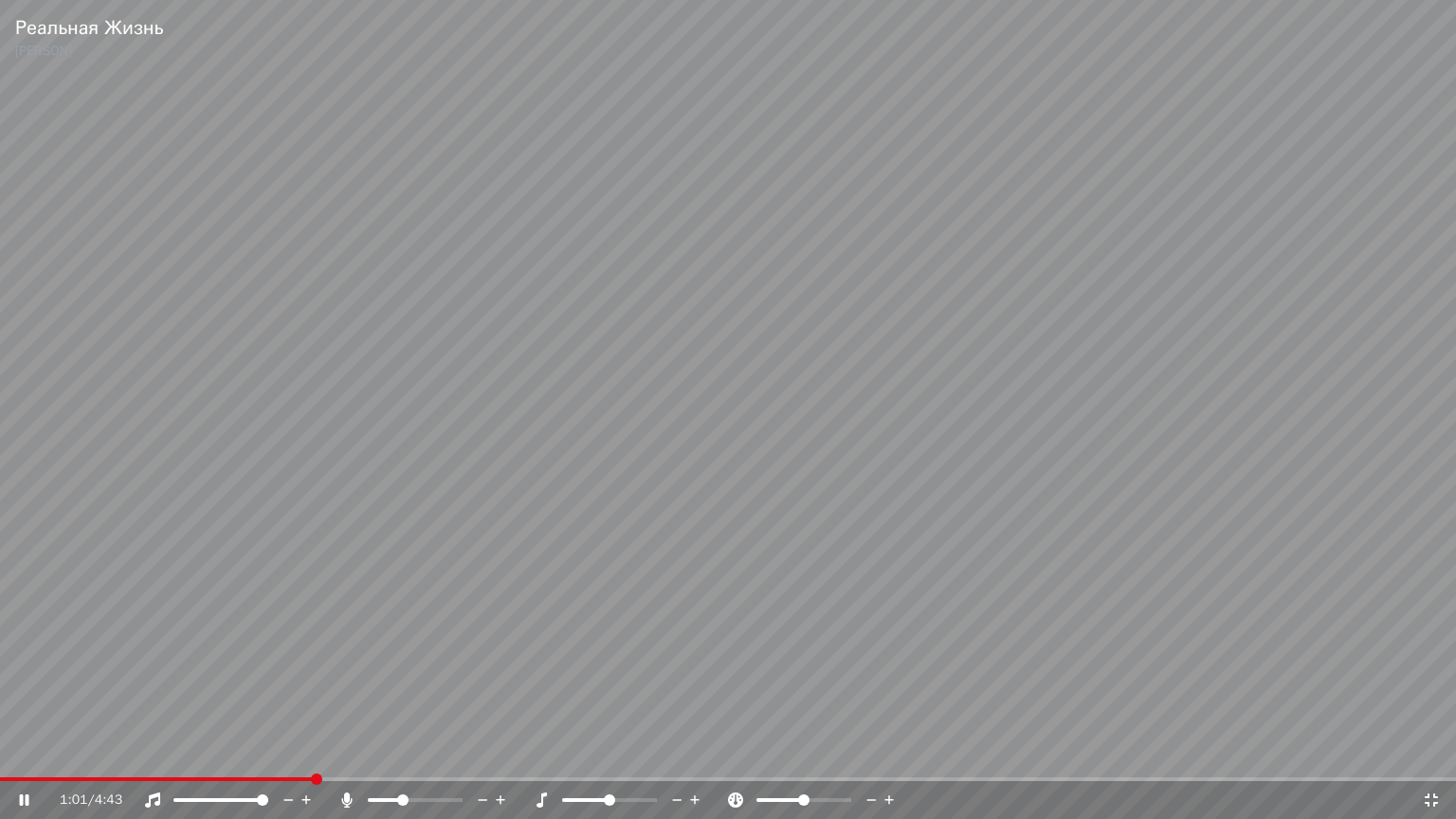 click at bounding box center (728, 410) 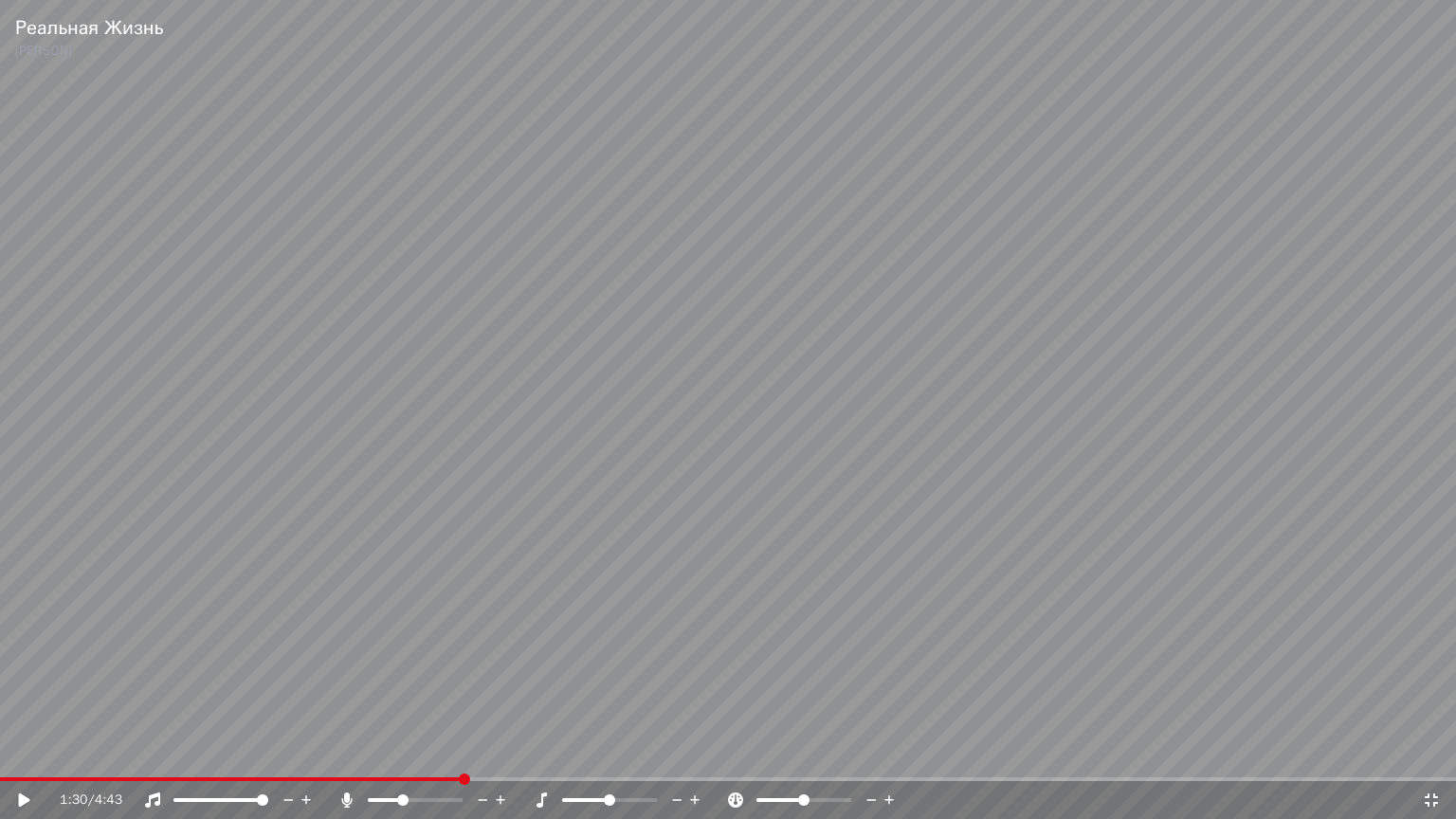click at bounding box center (728, 779) 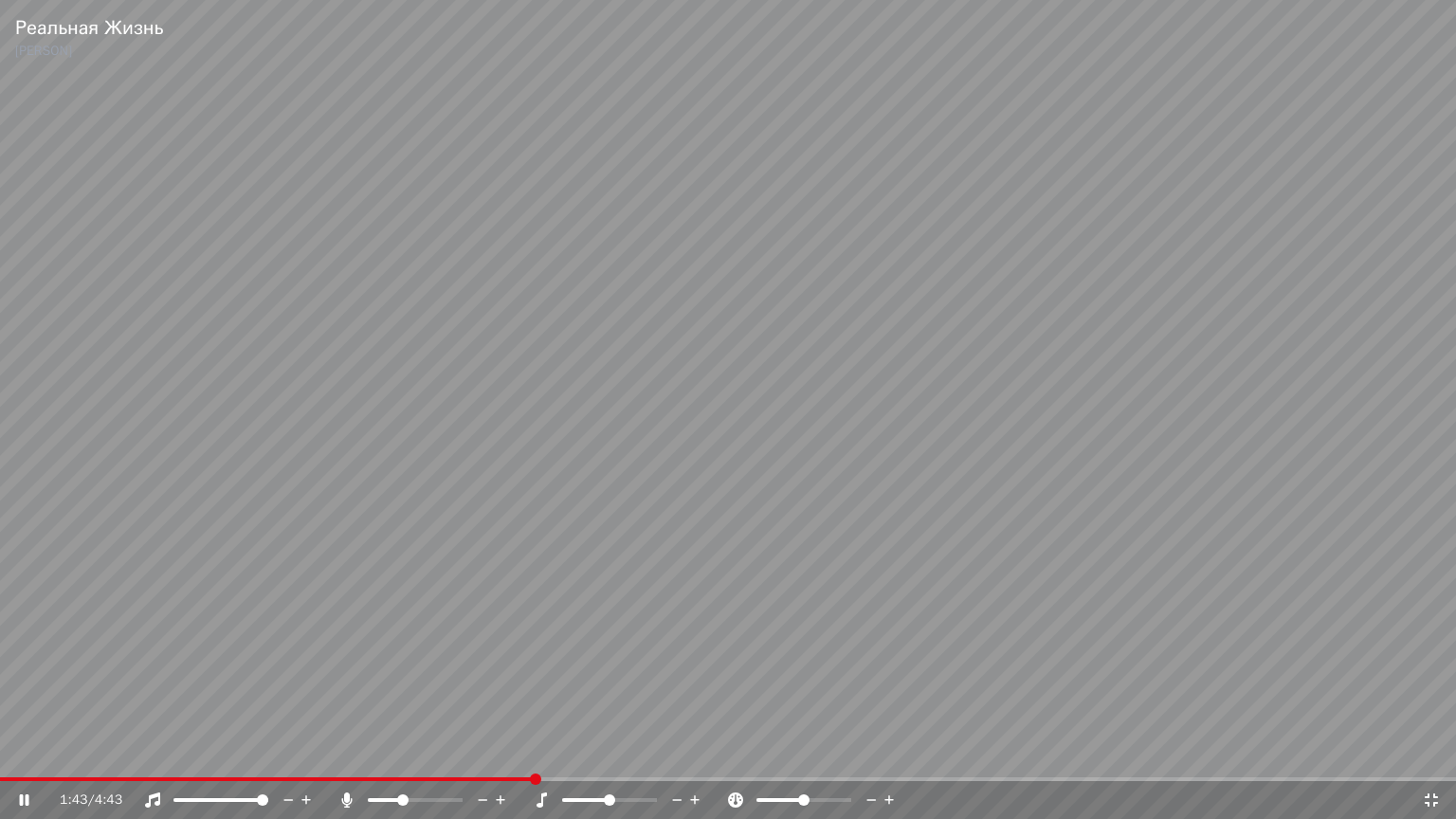 click at bounding box center (728, 410) 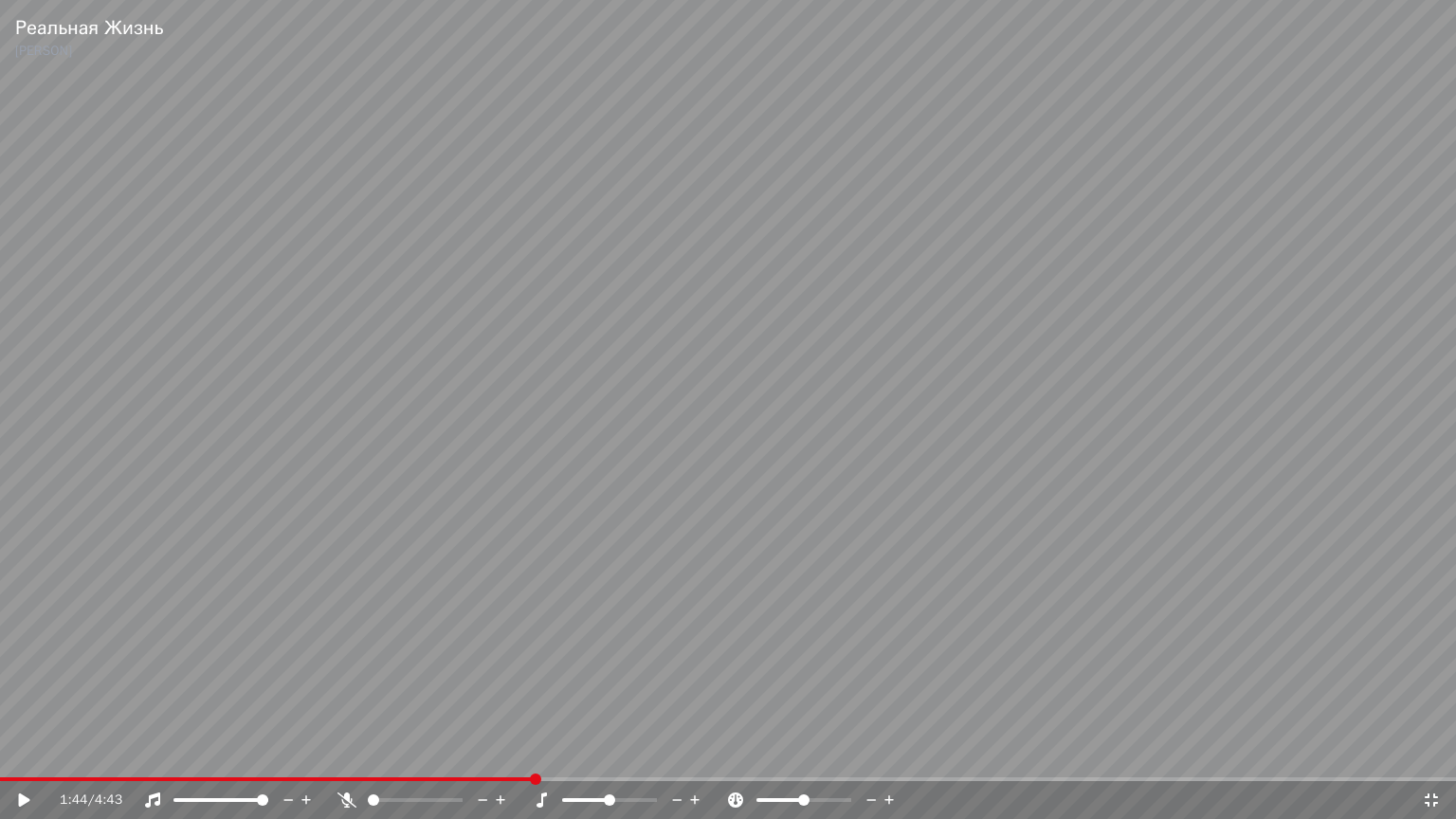 click at bounding box center [373, 800] 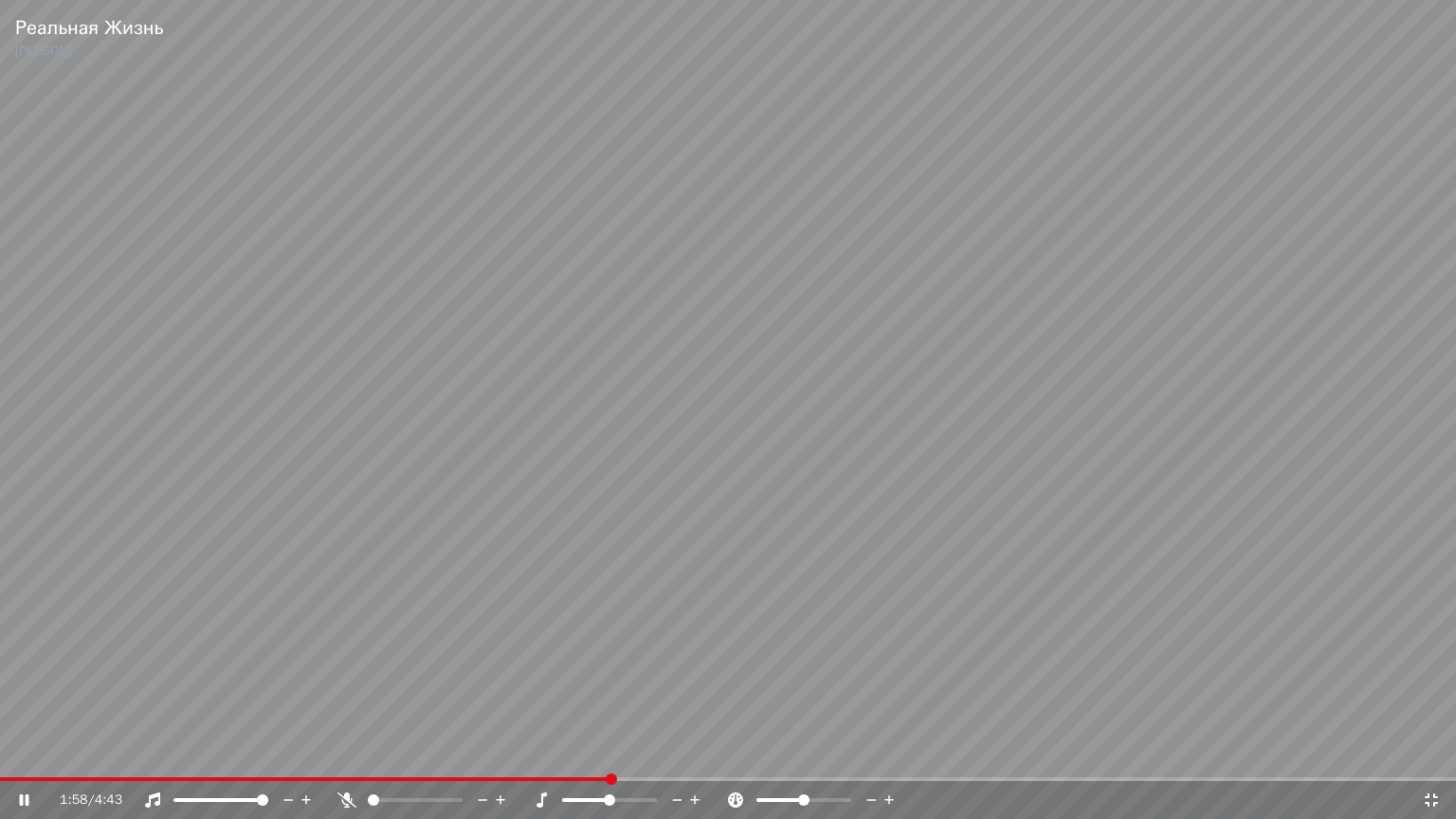 click at bounding box center [728, 410] 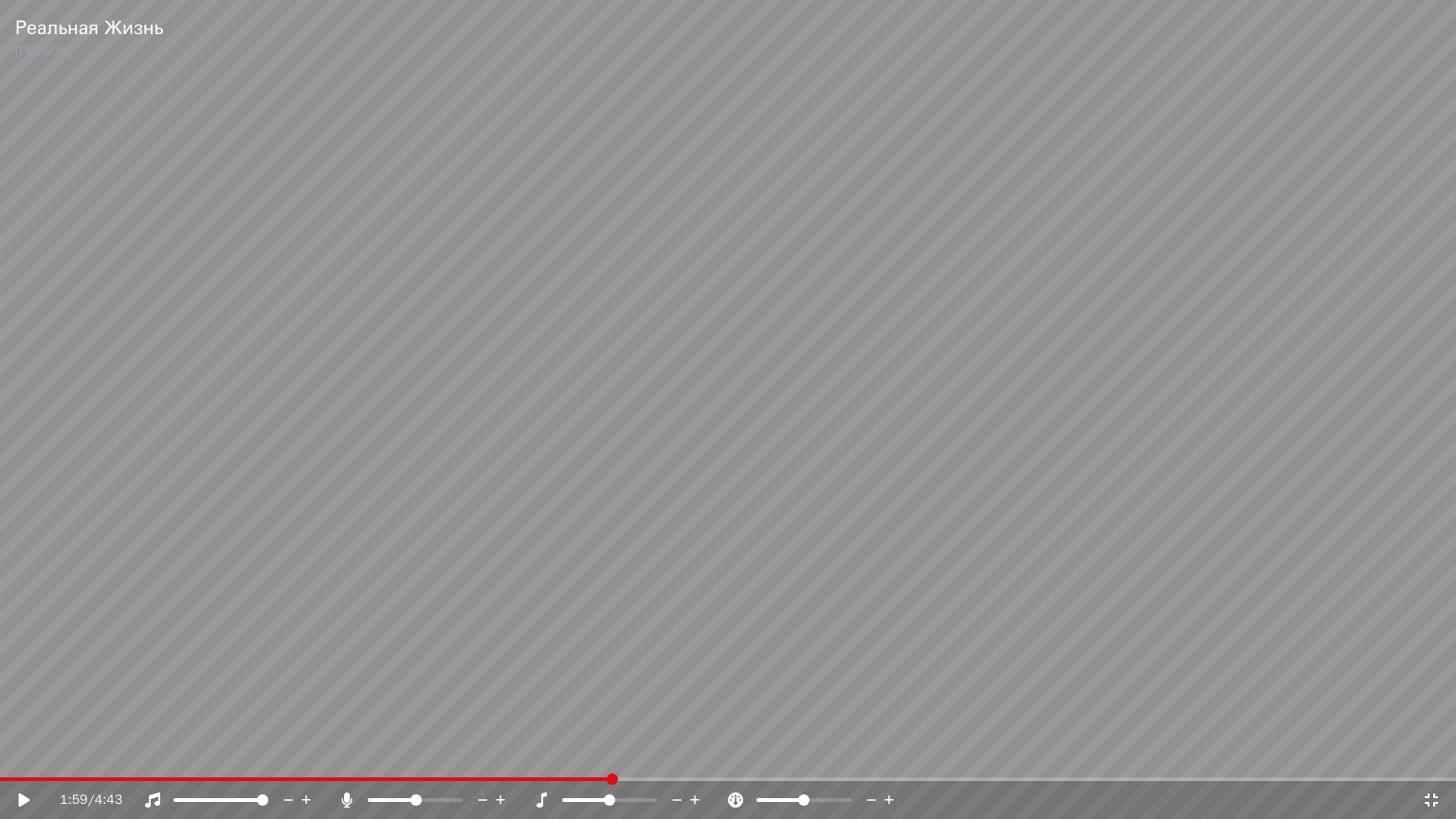 click at bounding box center [415, 800] 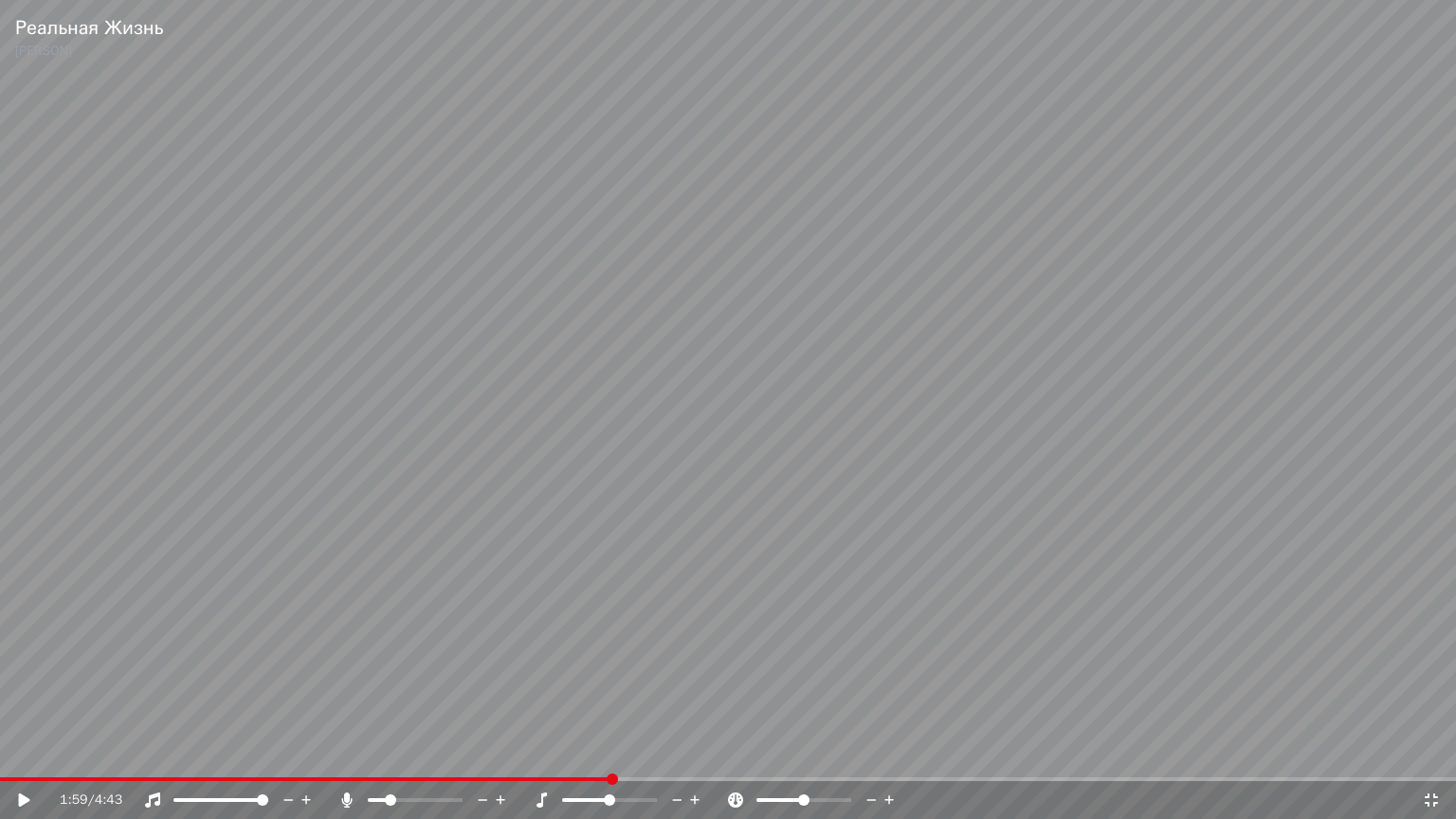 click at bounding box center [377, 800] 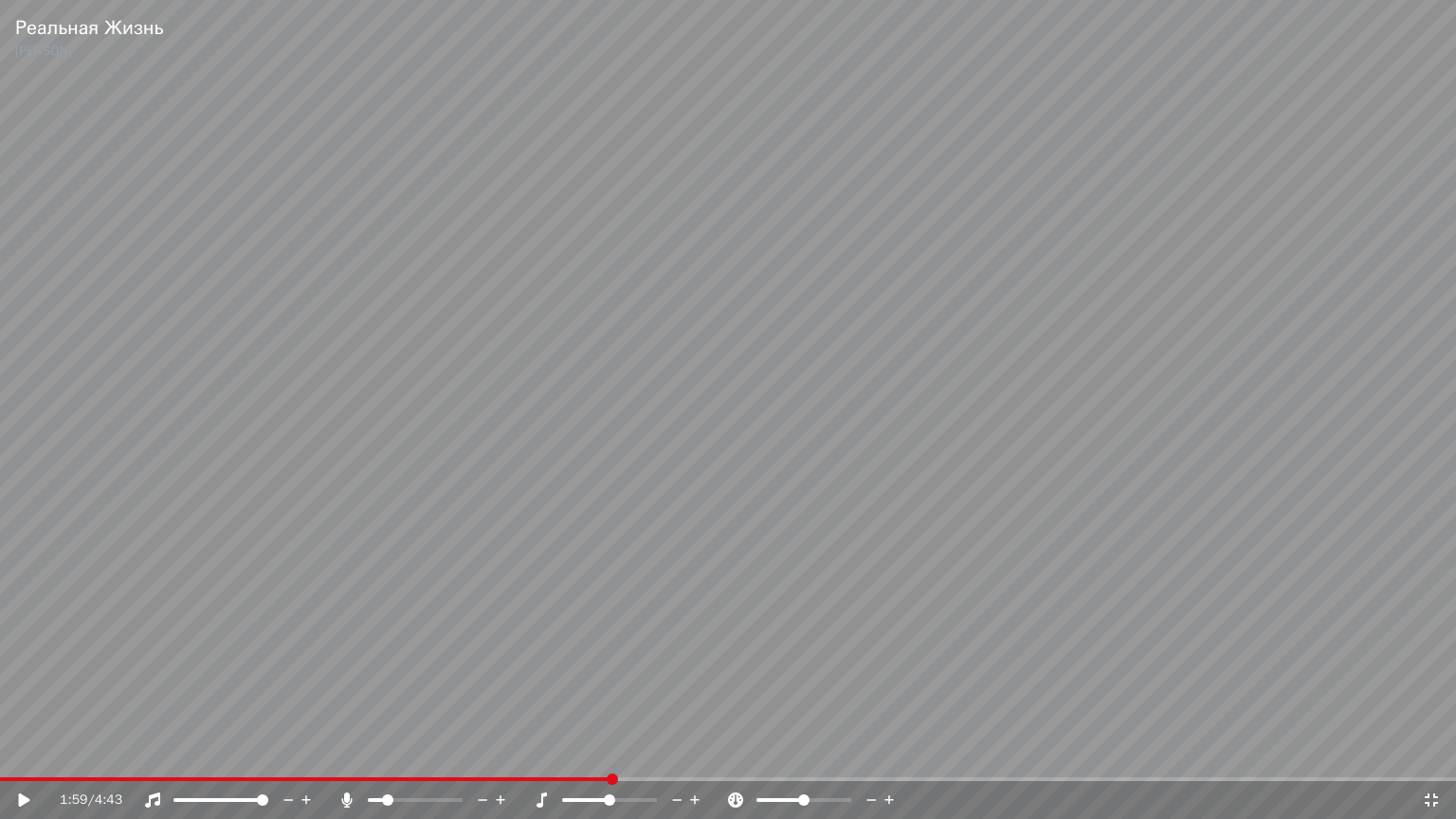 click at bounding box center [375, 800] 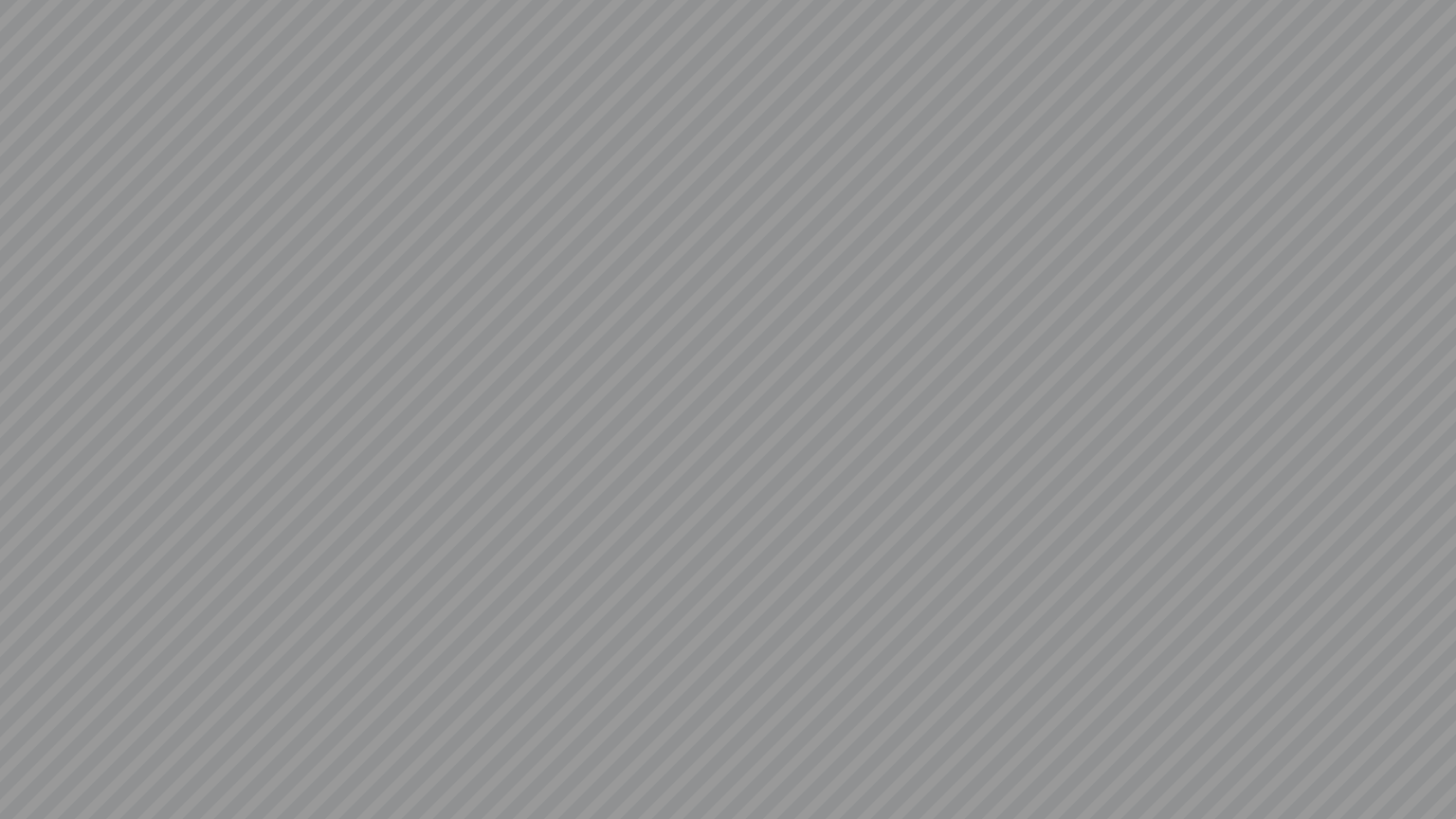 click at bounding box center (728, 410) 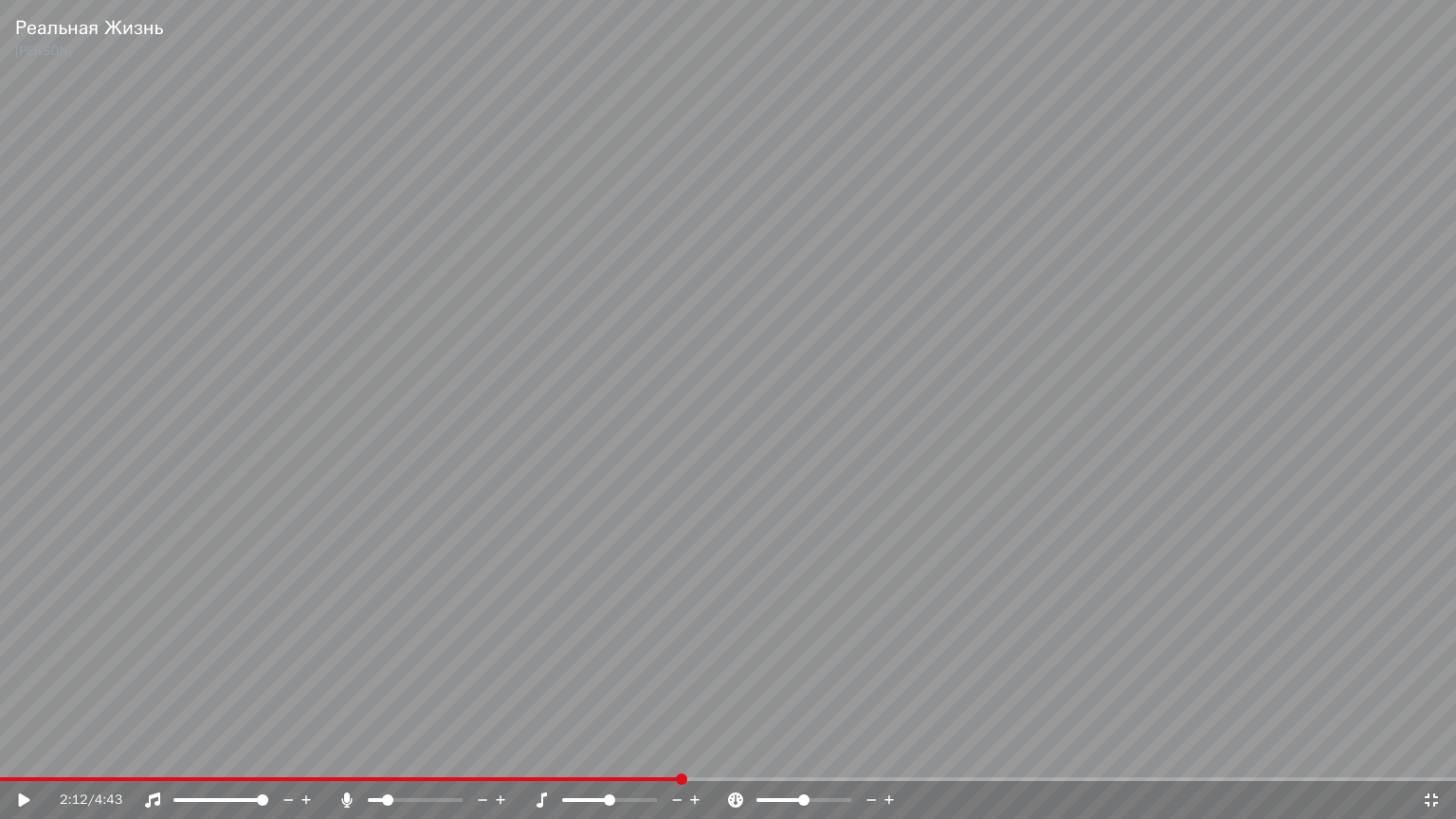 click 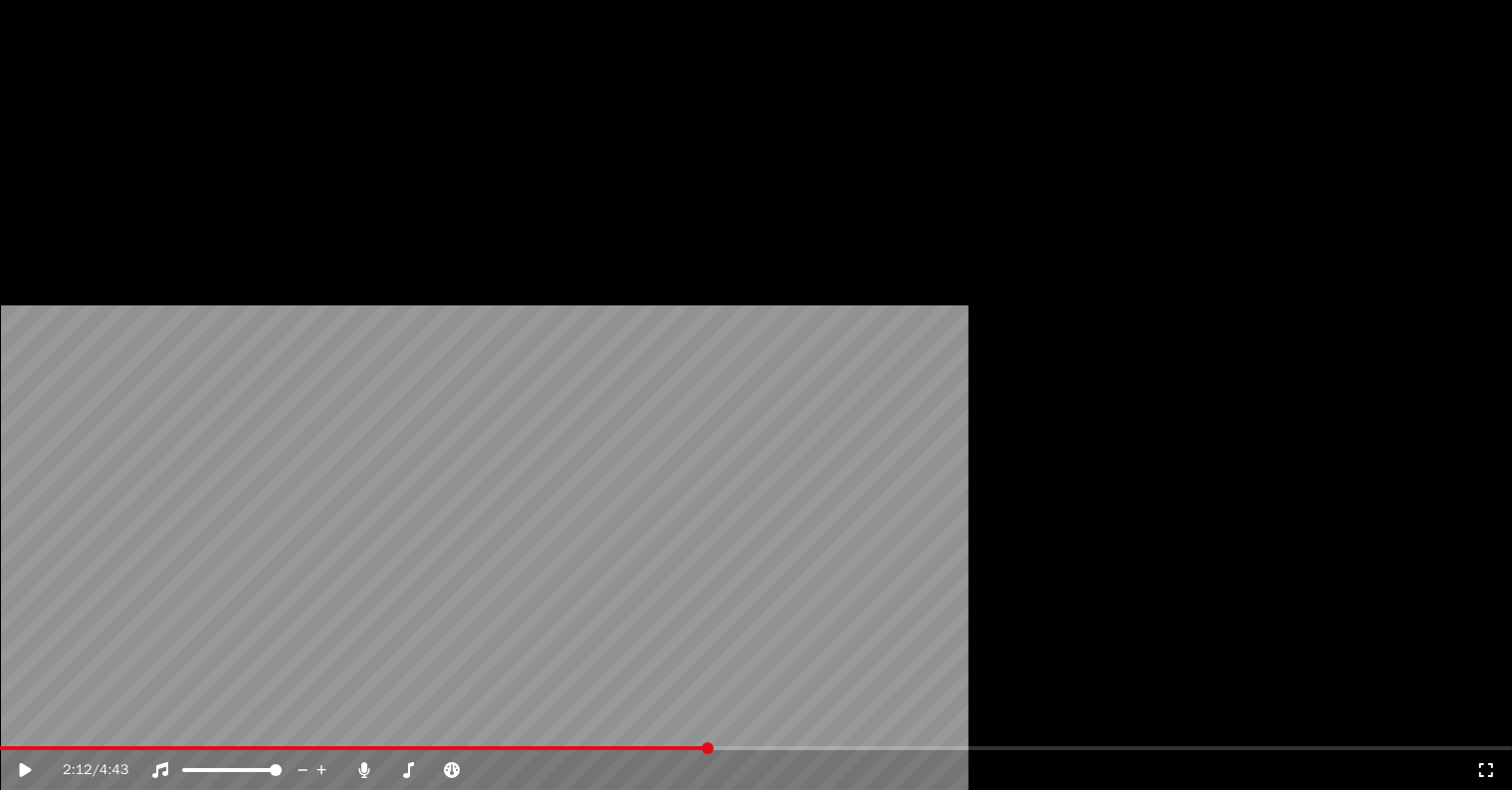 click on "Субтитры" at bounding box center (394, 153) 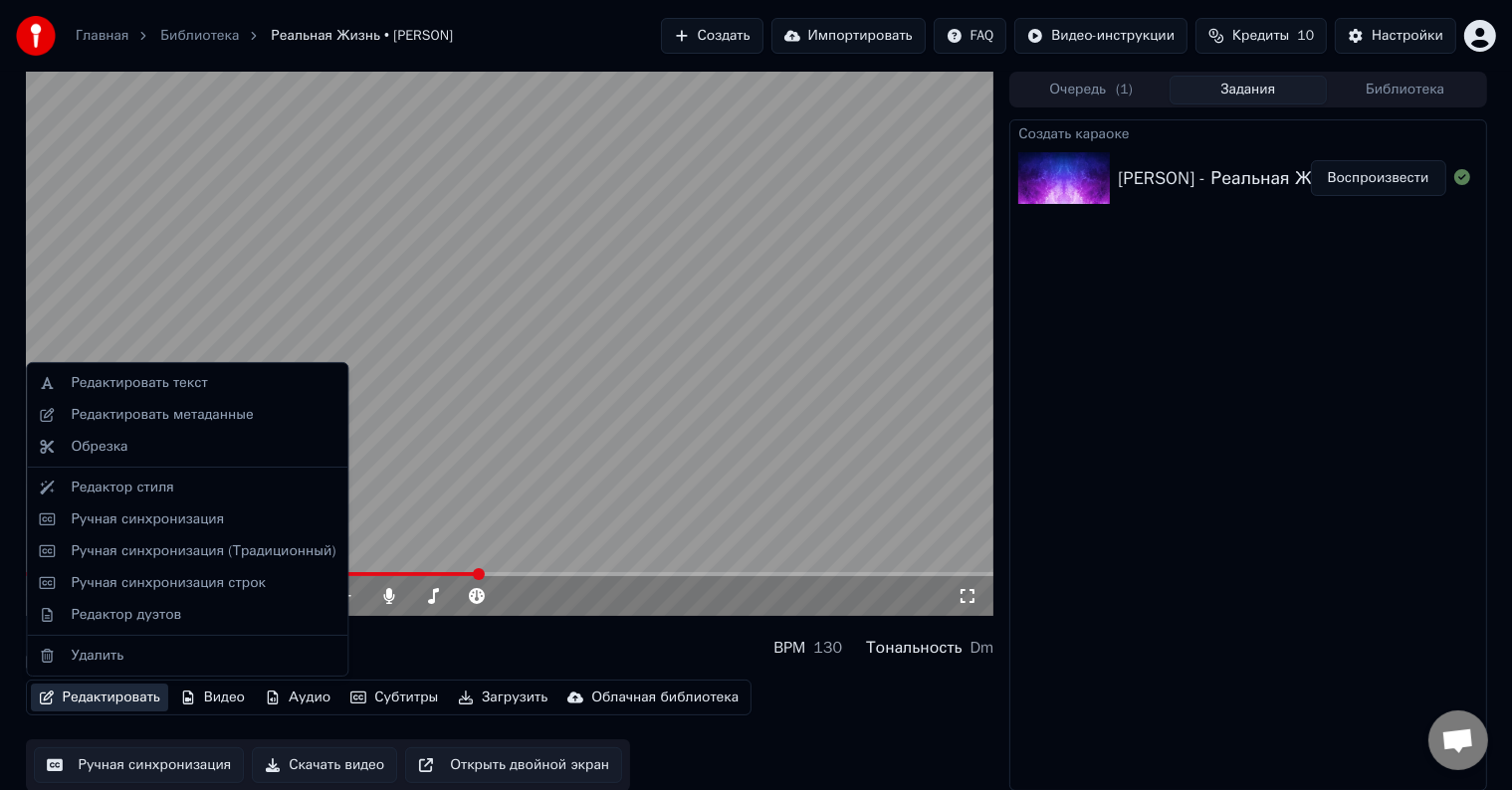 click on "Редактировать" at bounding box center [100, 697] 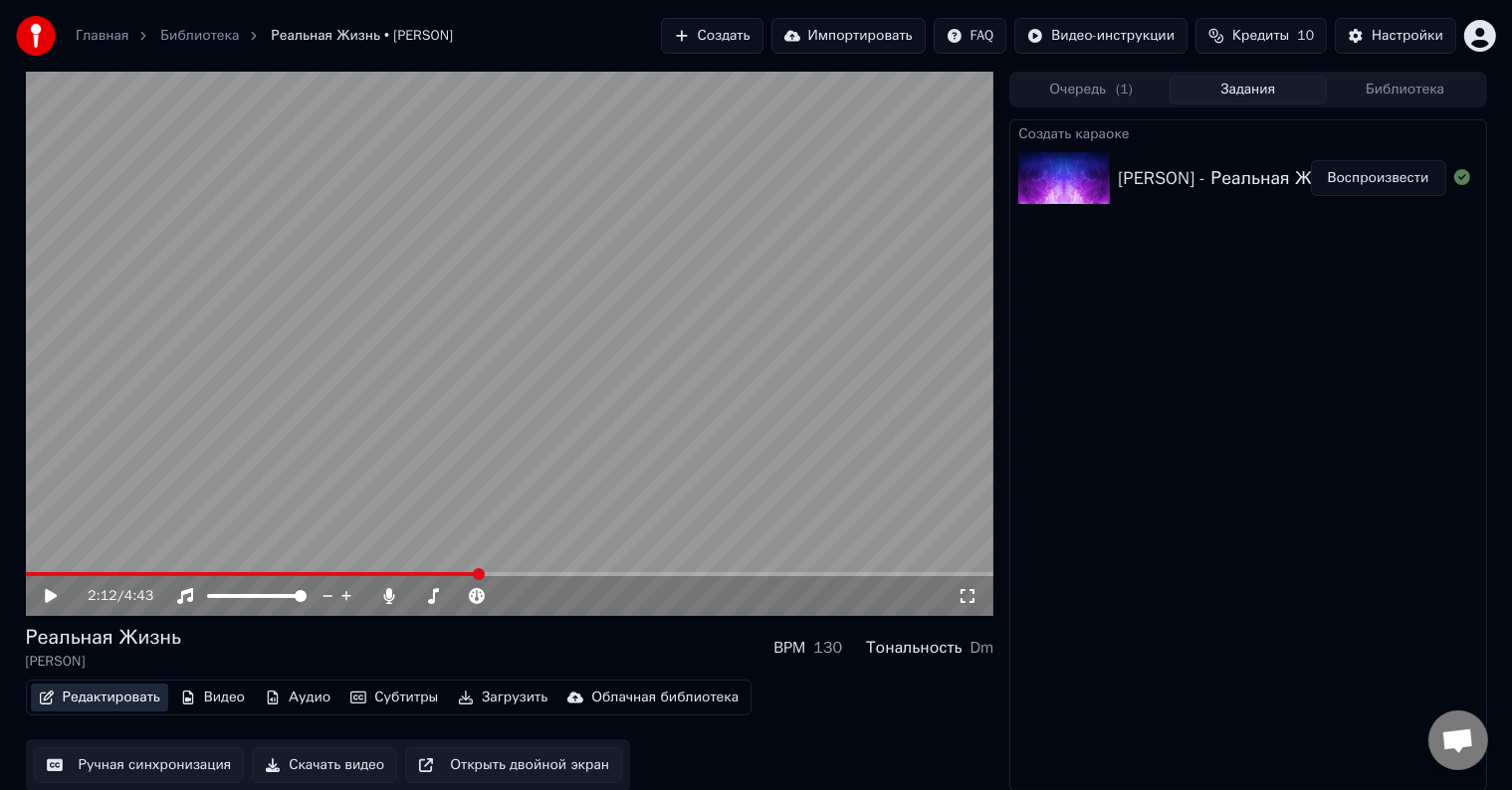 scroll, scrollTop: 1, scrollLeft: 0, axis: vertical 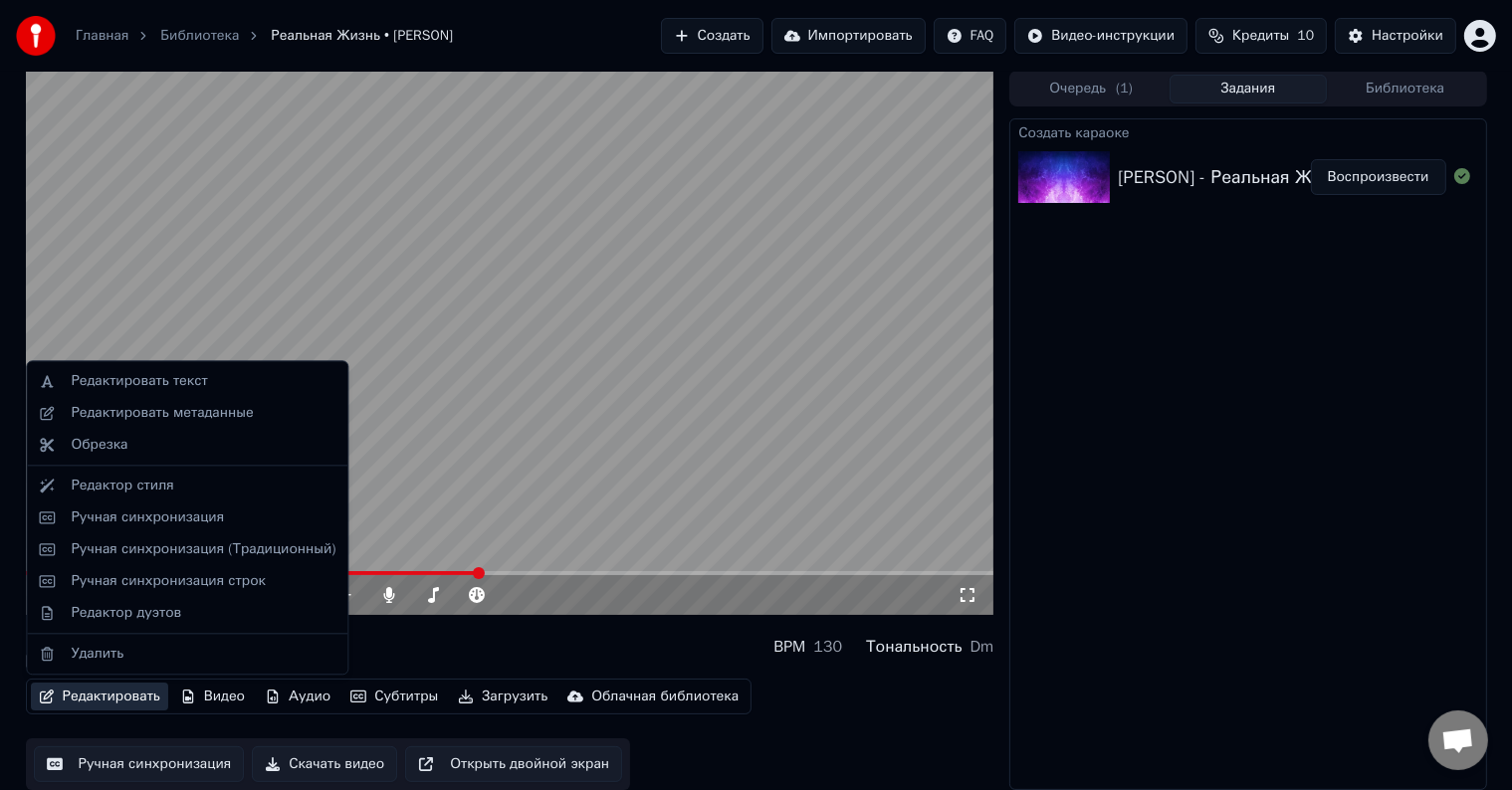click on "Редактировать" at bounding box center (100, 696) 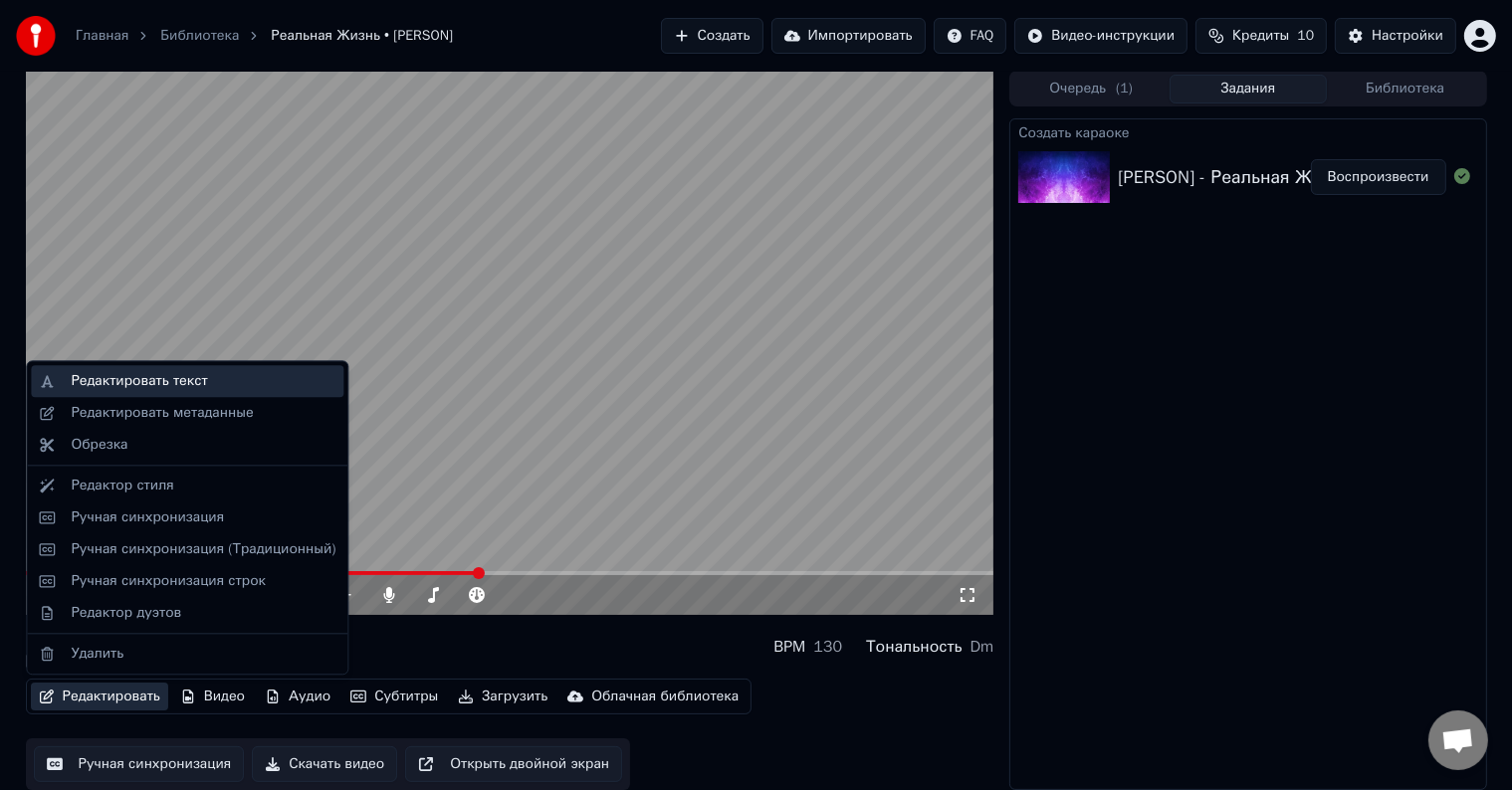 click on "Редактировать текст" at bounding box center (138, 381) 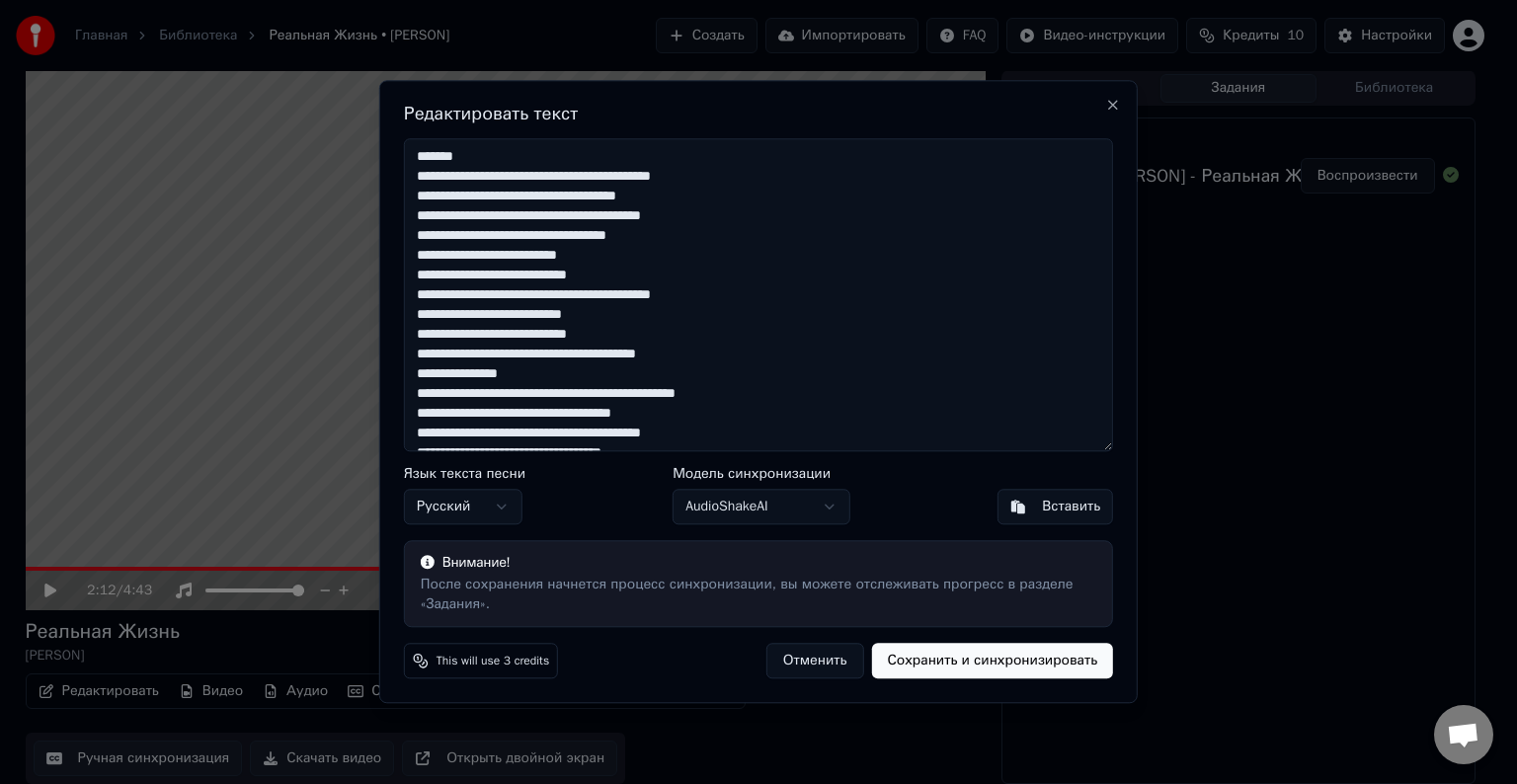 type on "**********" 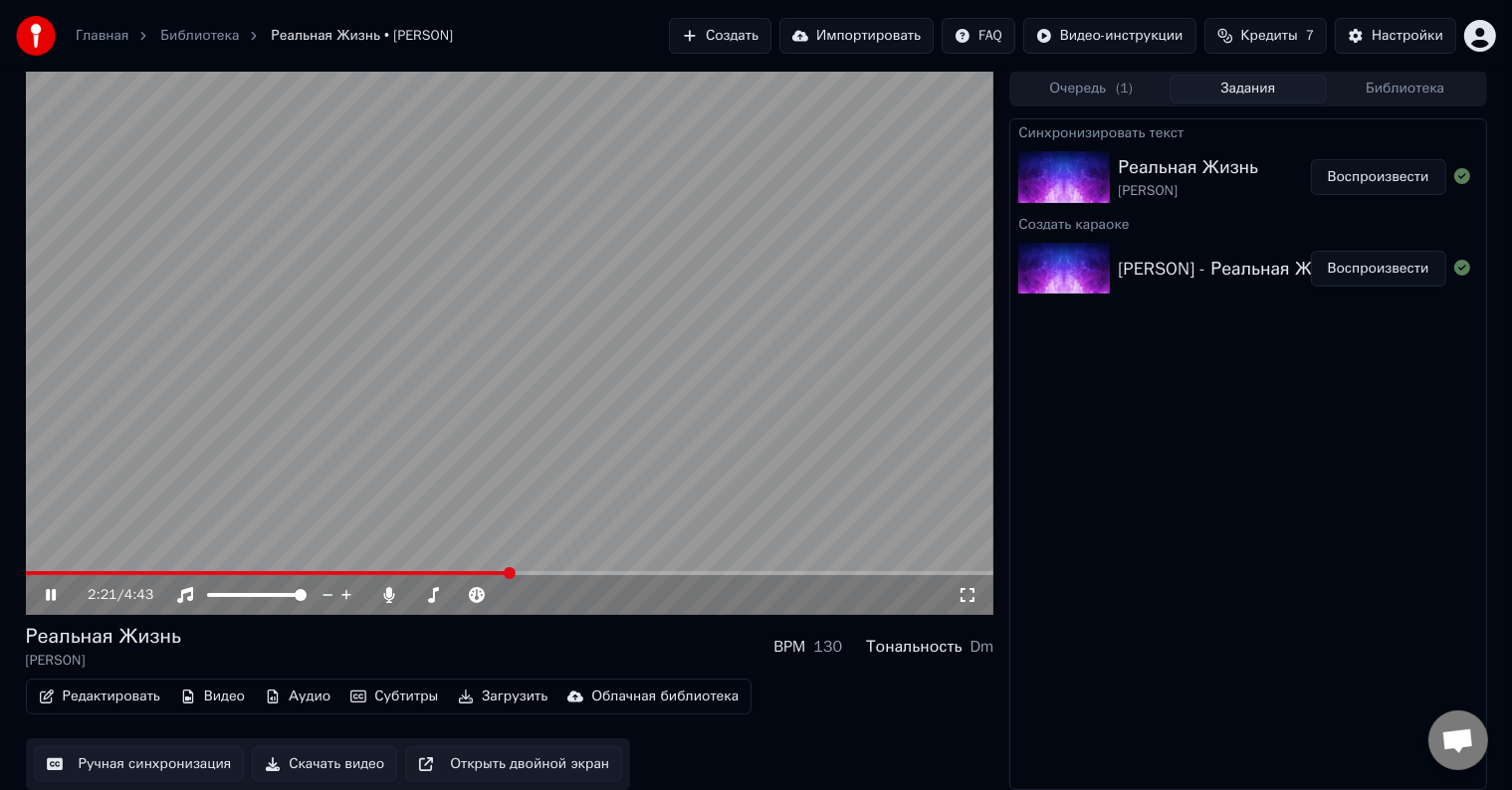 click at bounding box center [268, 573] 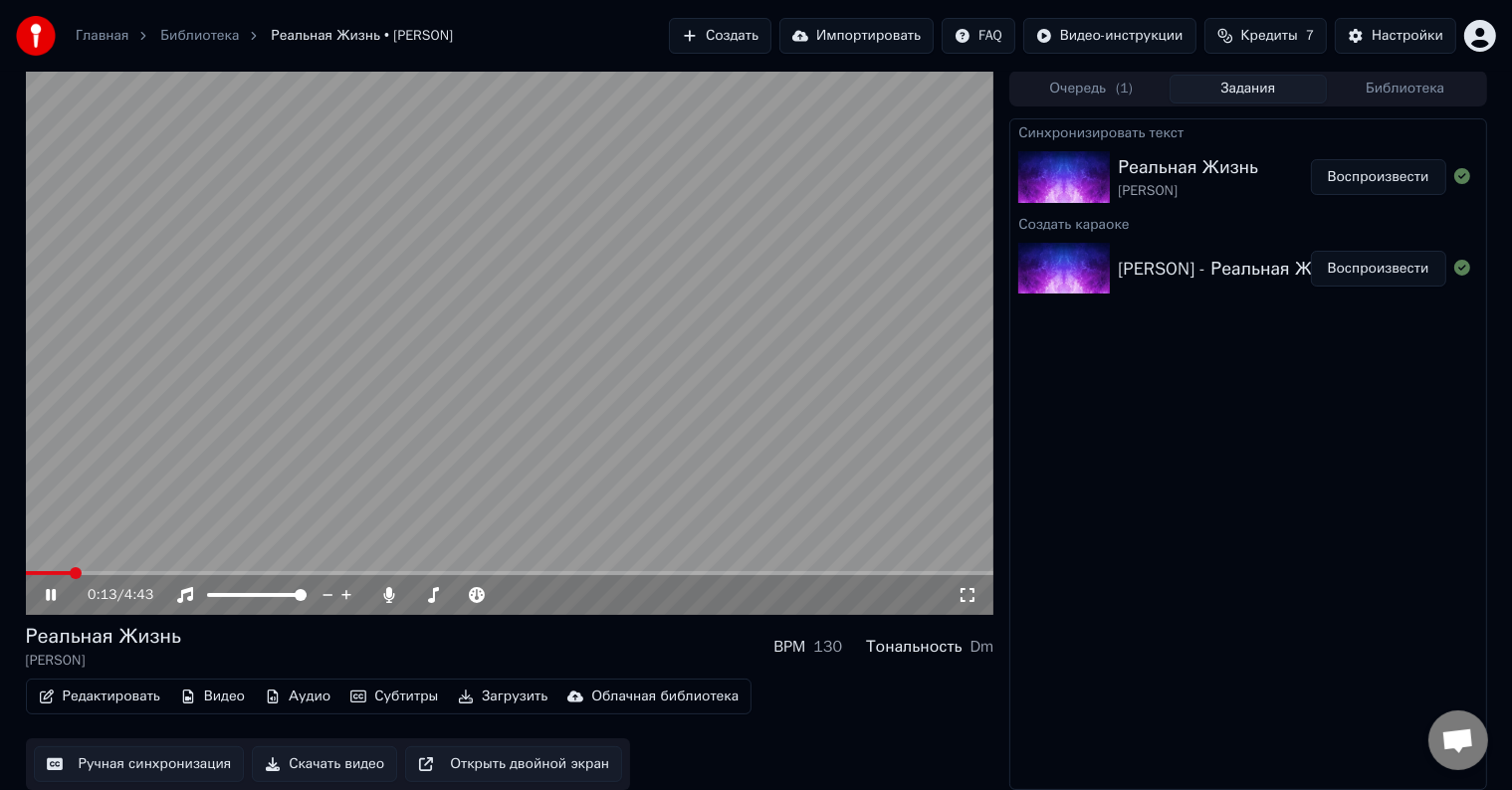 click at bounding box center [510, 342] 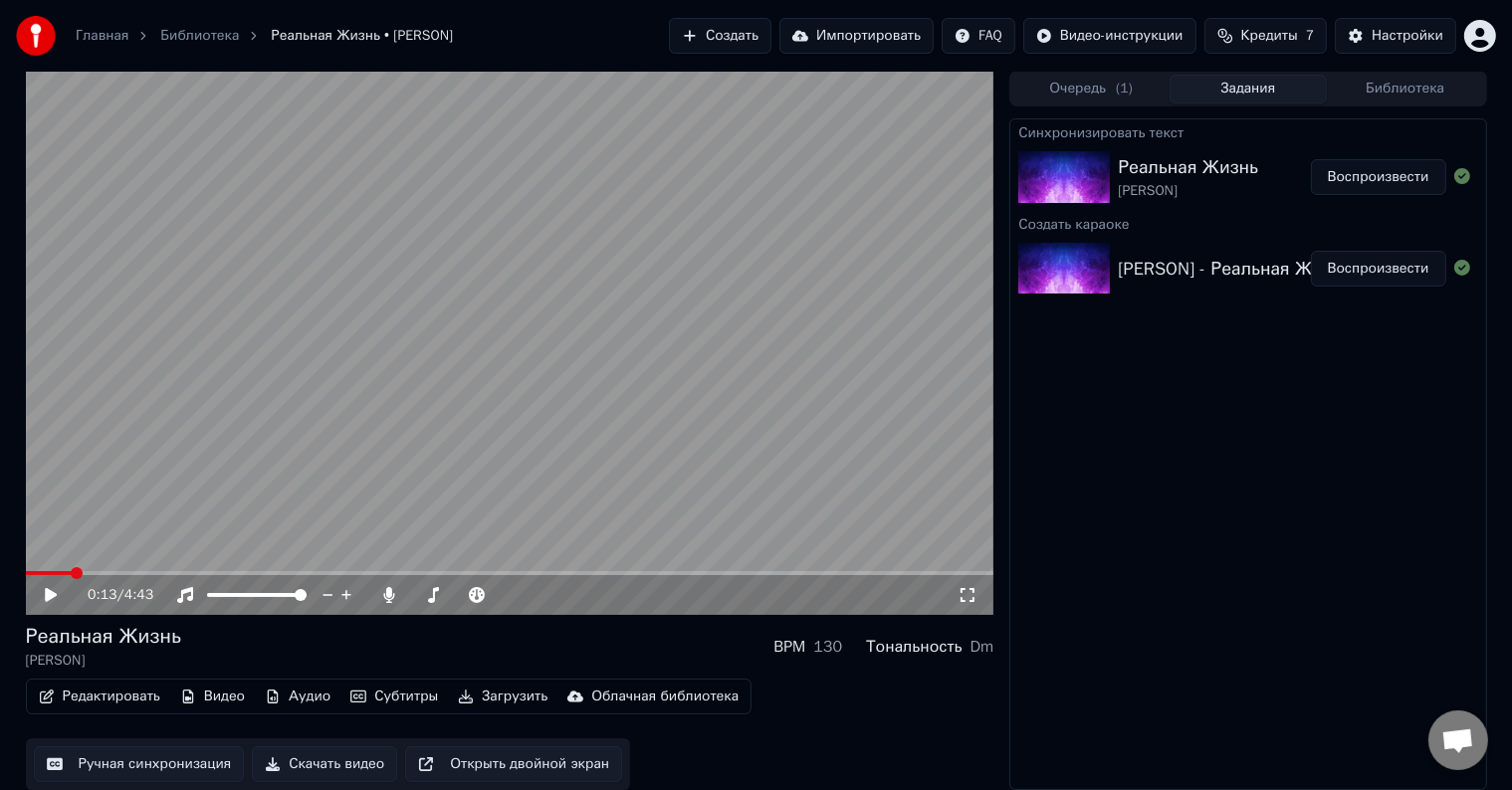 click at bounding box center [510, 573] 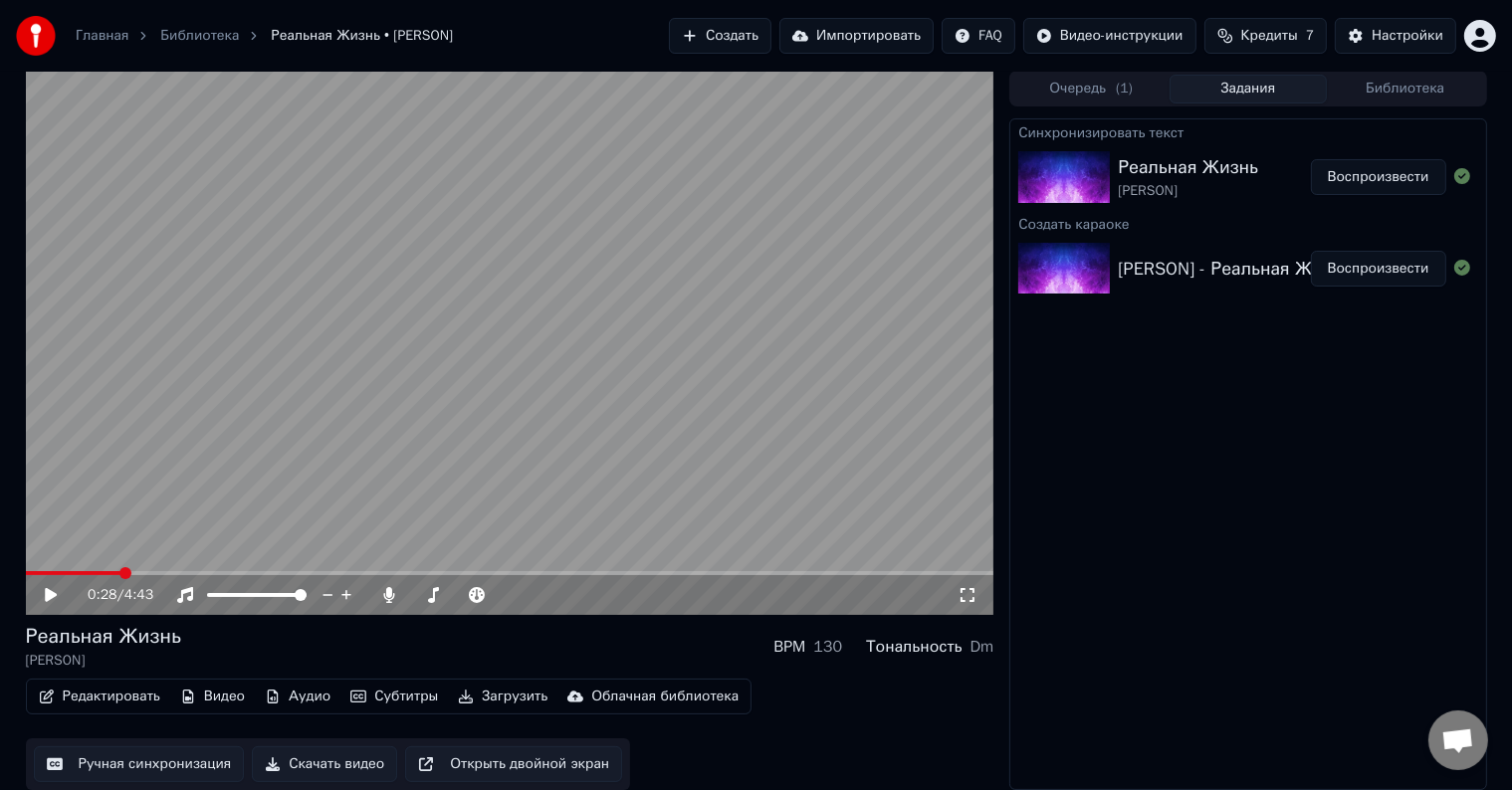 click at bounding box center [510, 342] 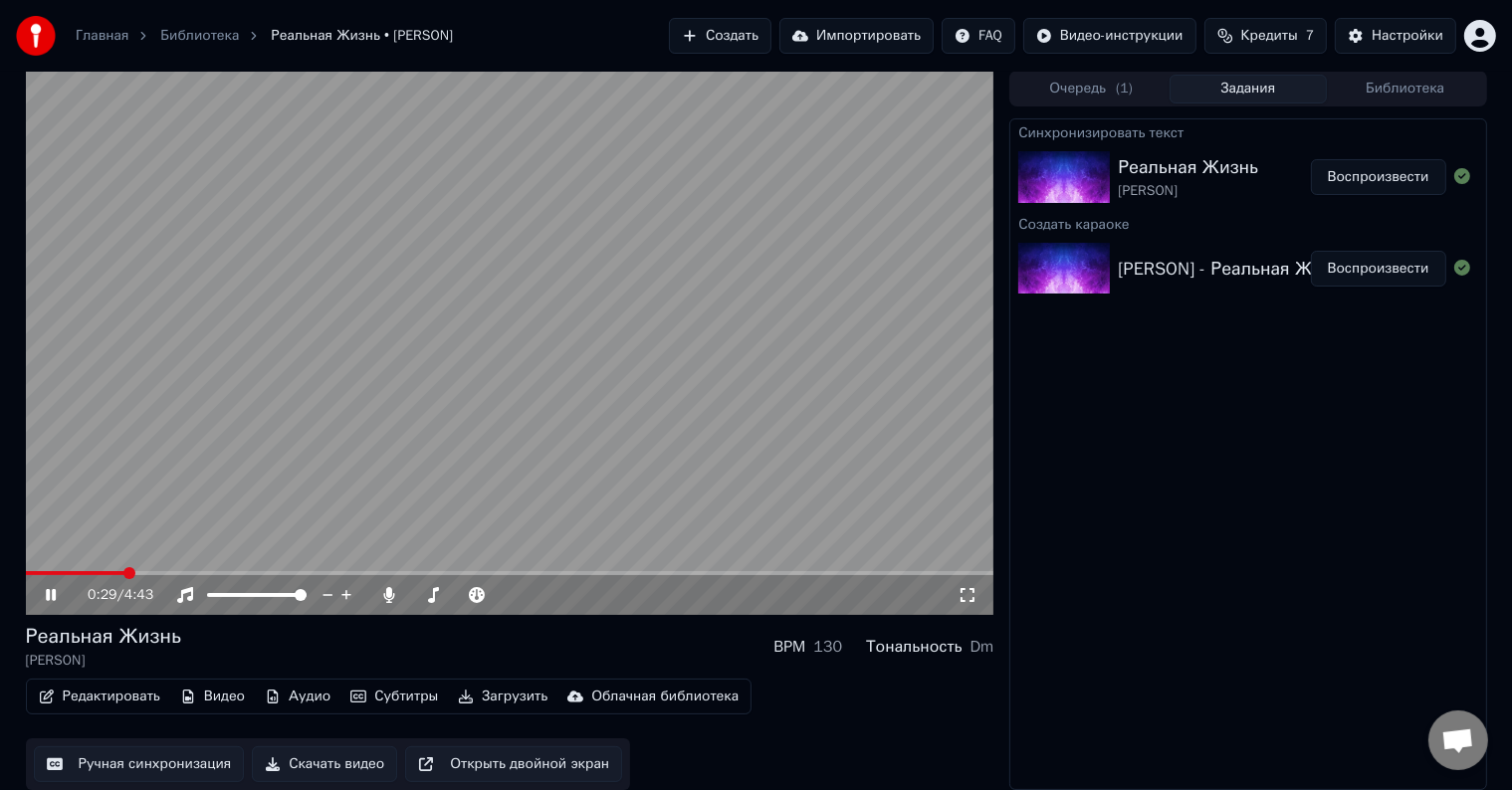 click at bounding box center [510, 342] 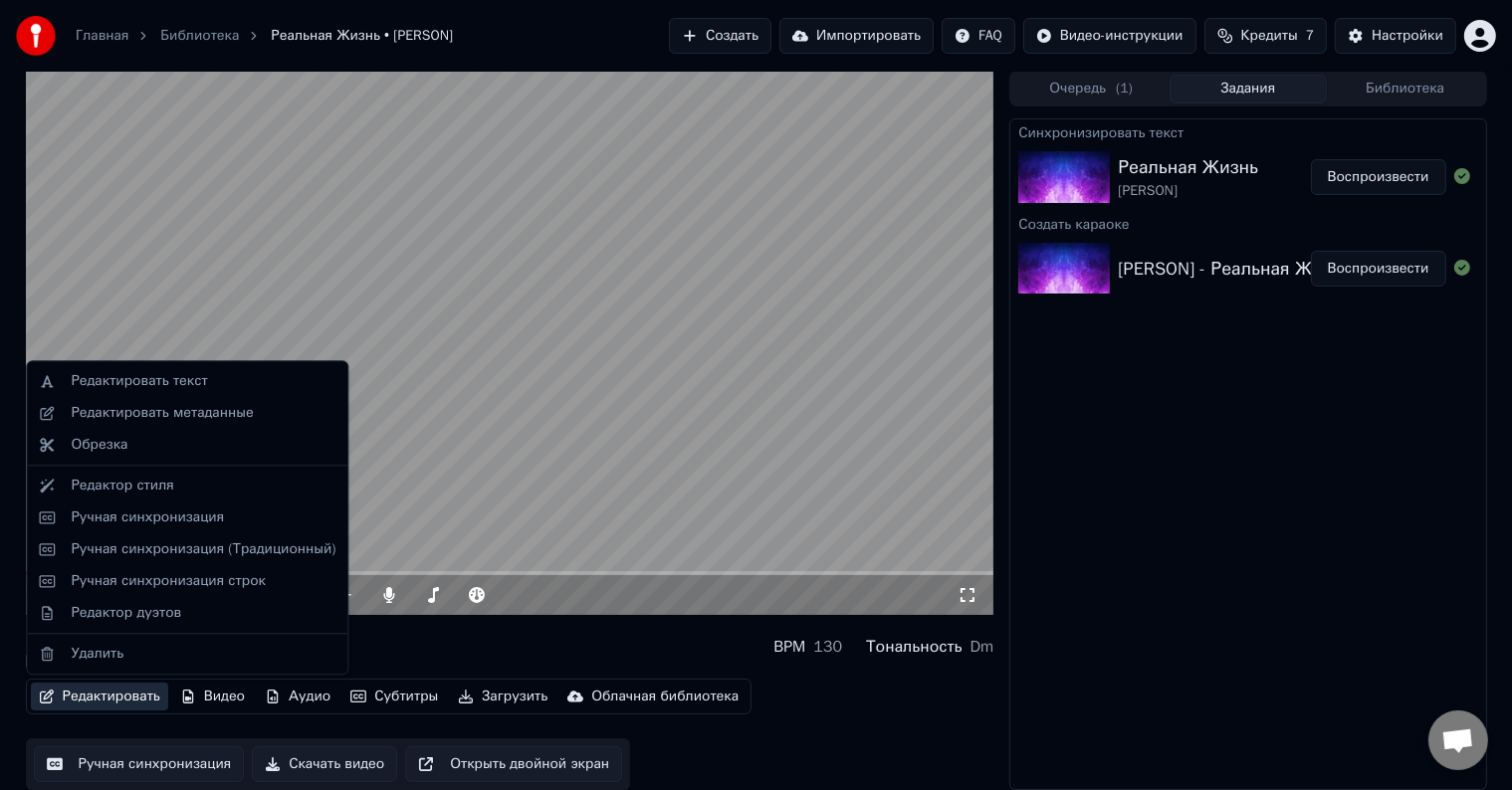 click on "Редактировать" at bounding box center (100, 696) 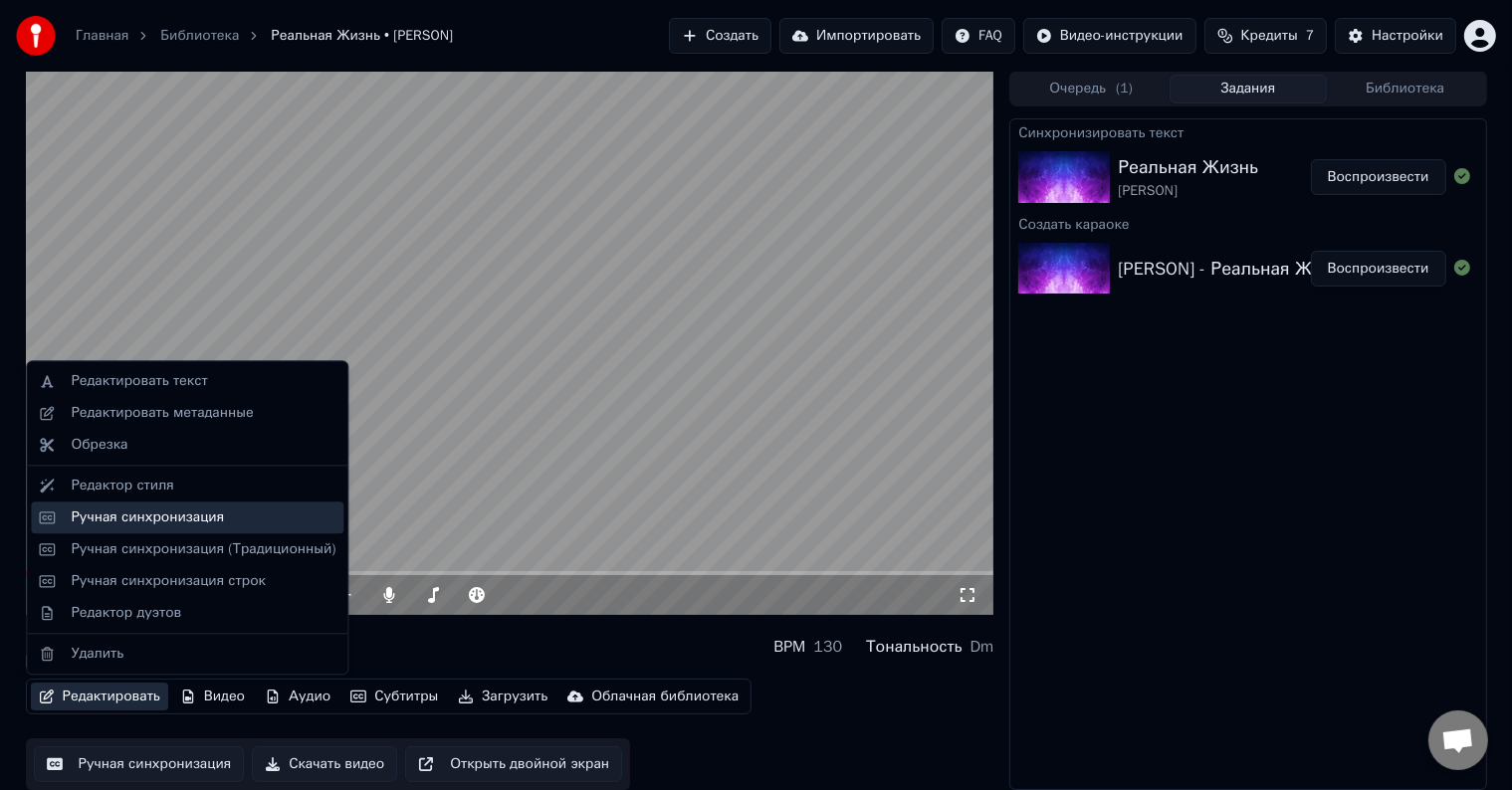 click on "Ручная синхронизация" at bounding box center (147, 517) 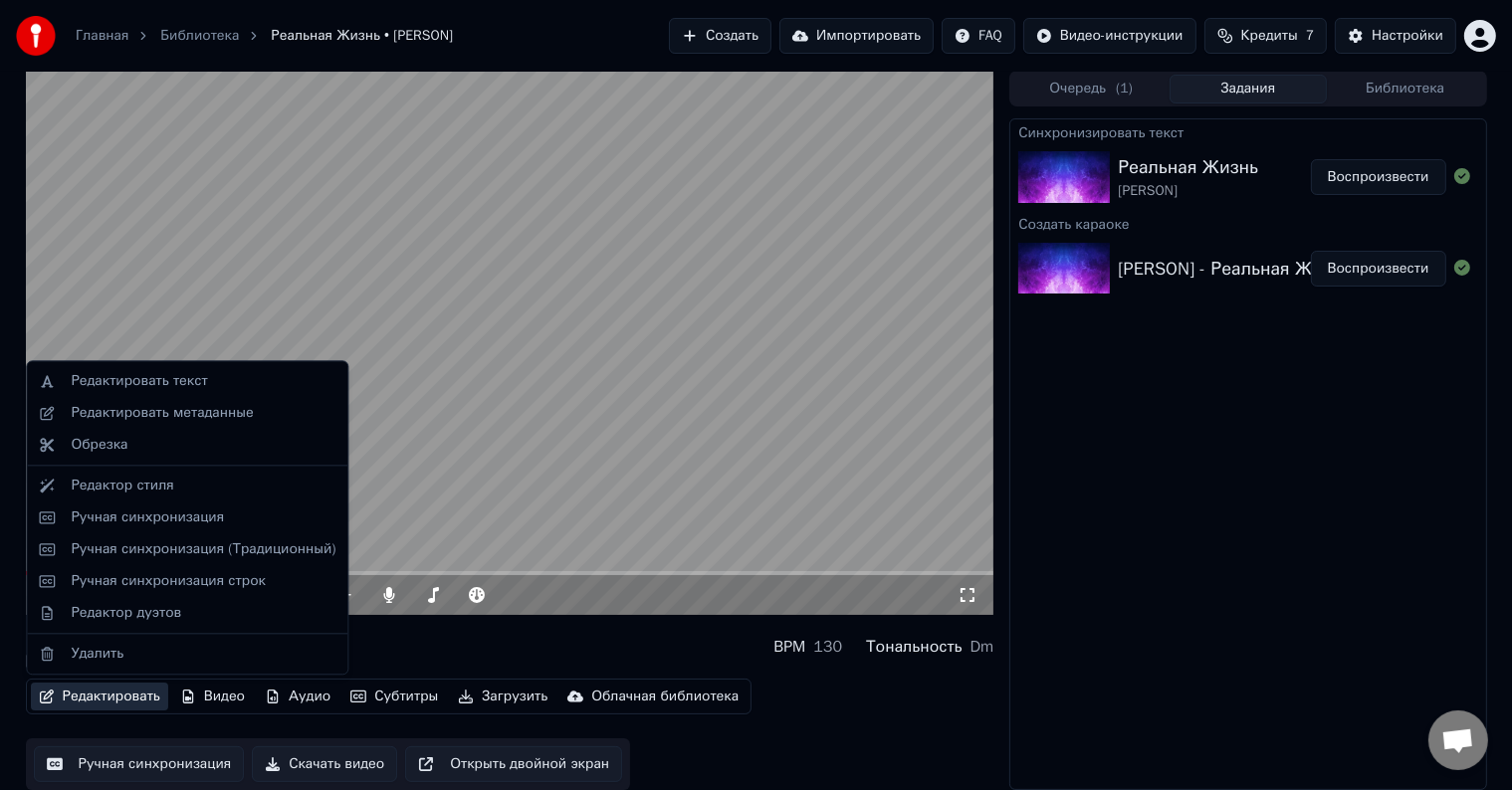 scroll, scrollTop: 0, scrollLeft: 0, axis: both 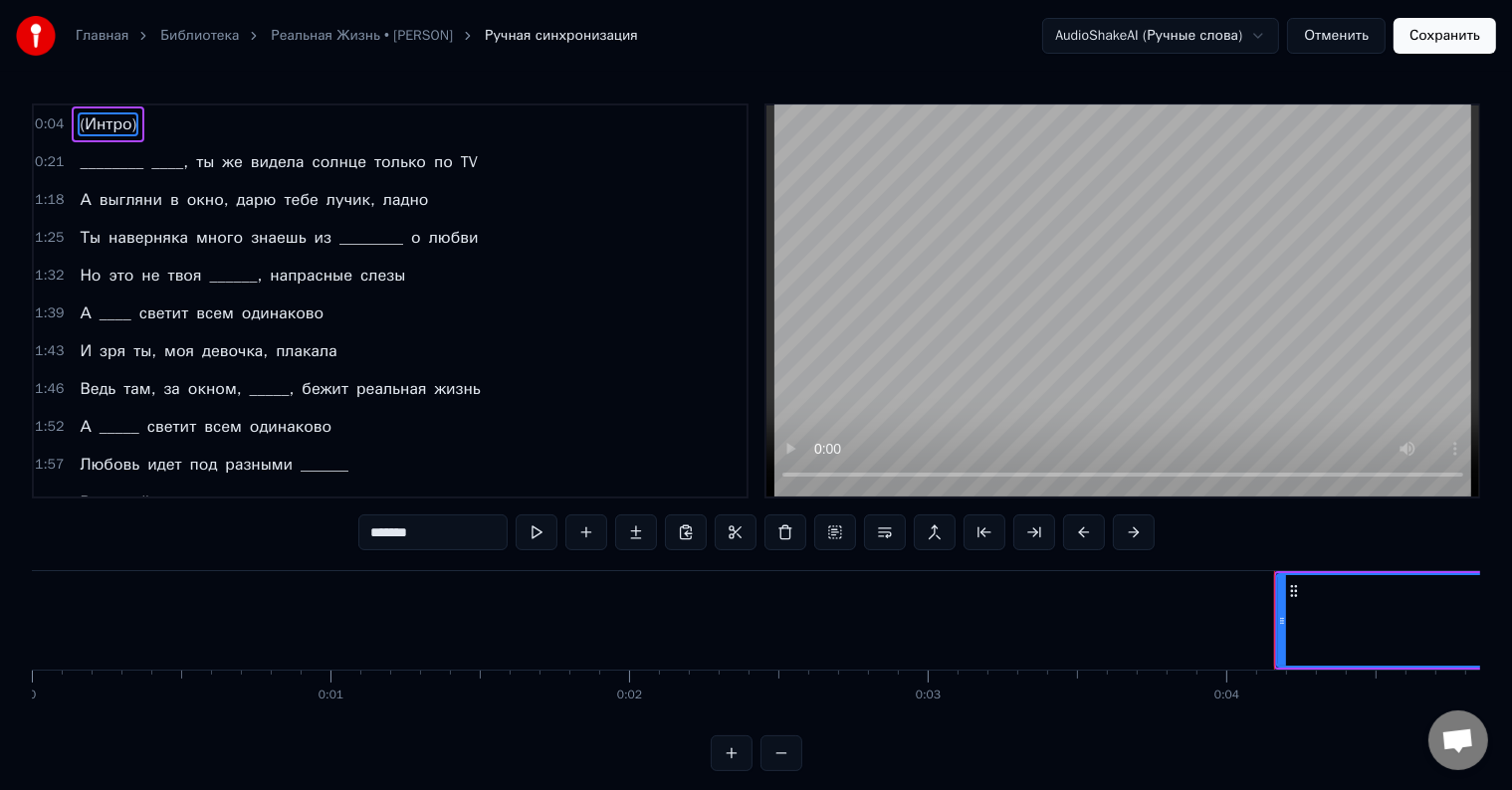 click on "________" at bounding box center [111, 162] 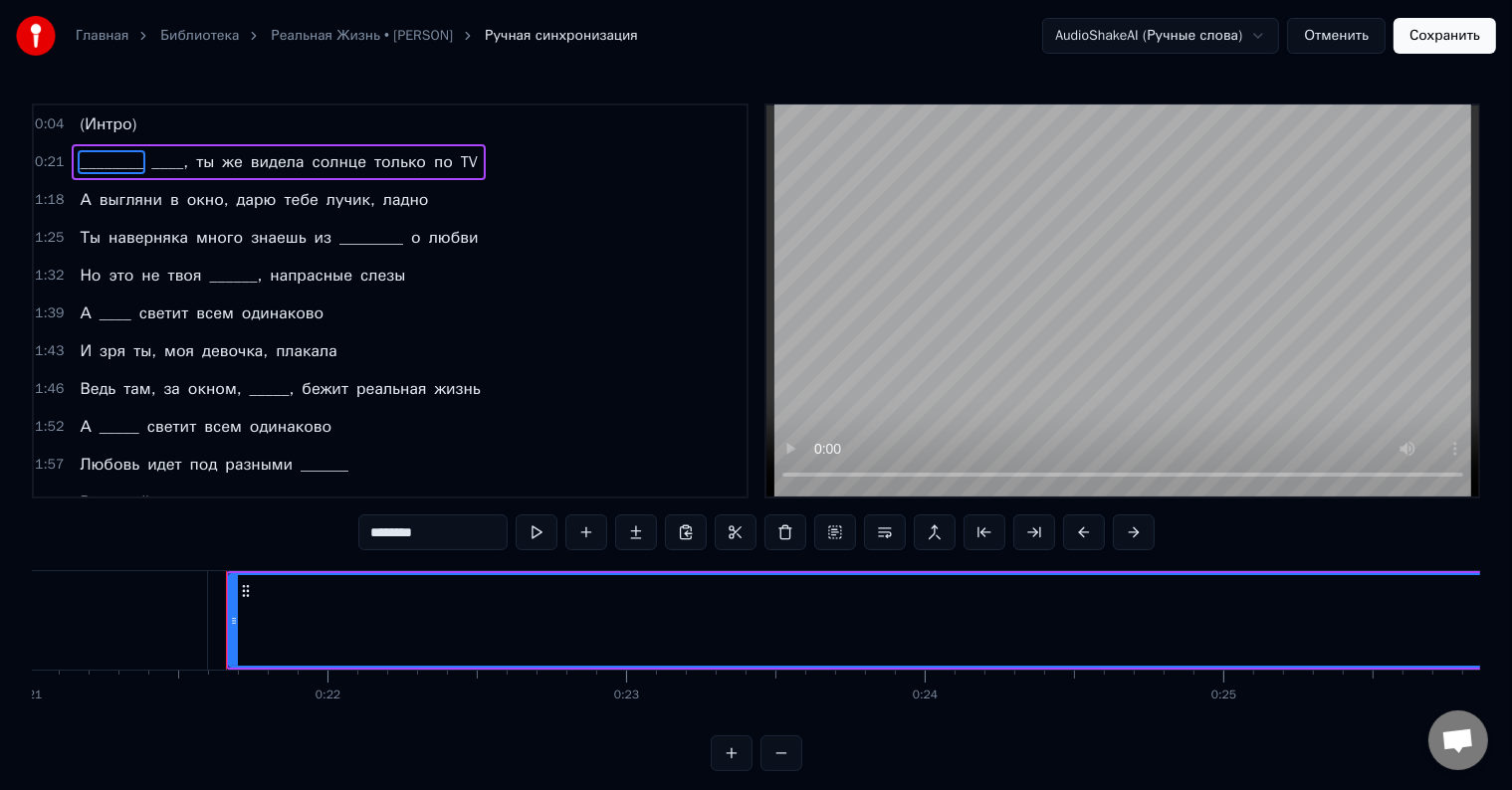 scroll, scrollTop: 0, scrollLeft: 6368, axis: horizontal 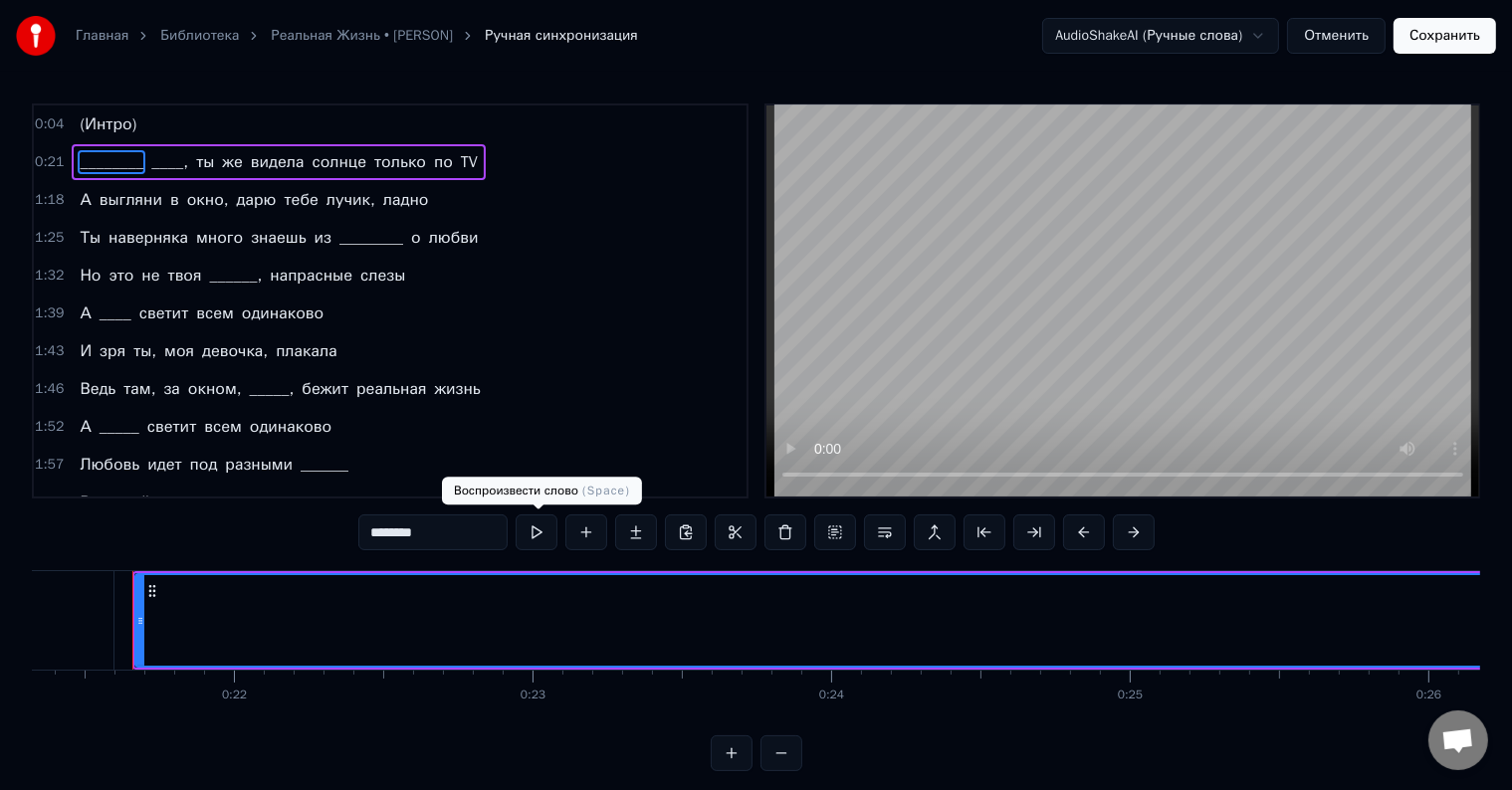 click at bounding box center [537, 532] 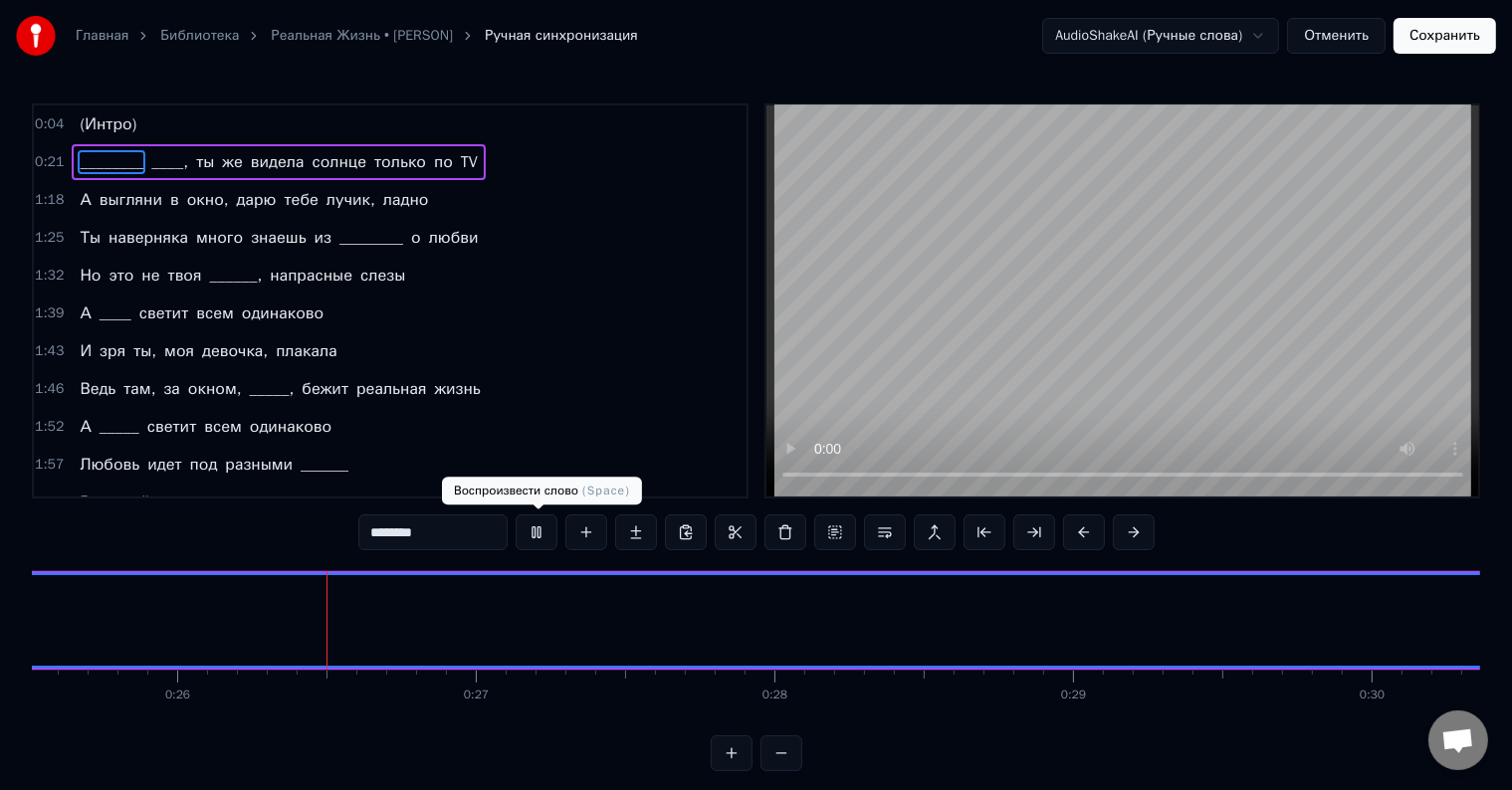 scroll, scrollTop: 0, scrollLeft: 7665, axis: horizontal 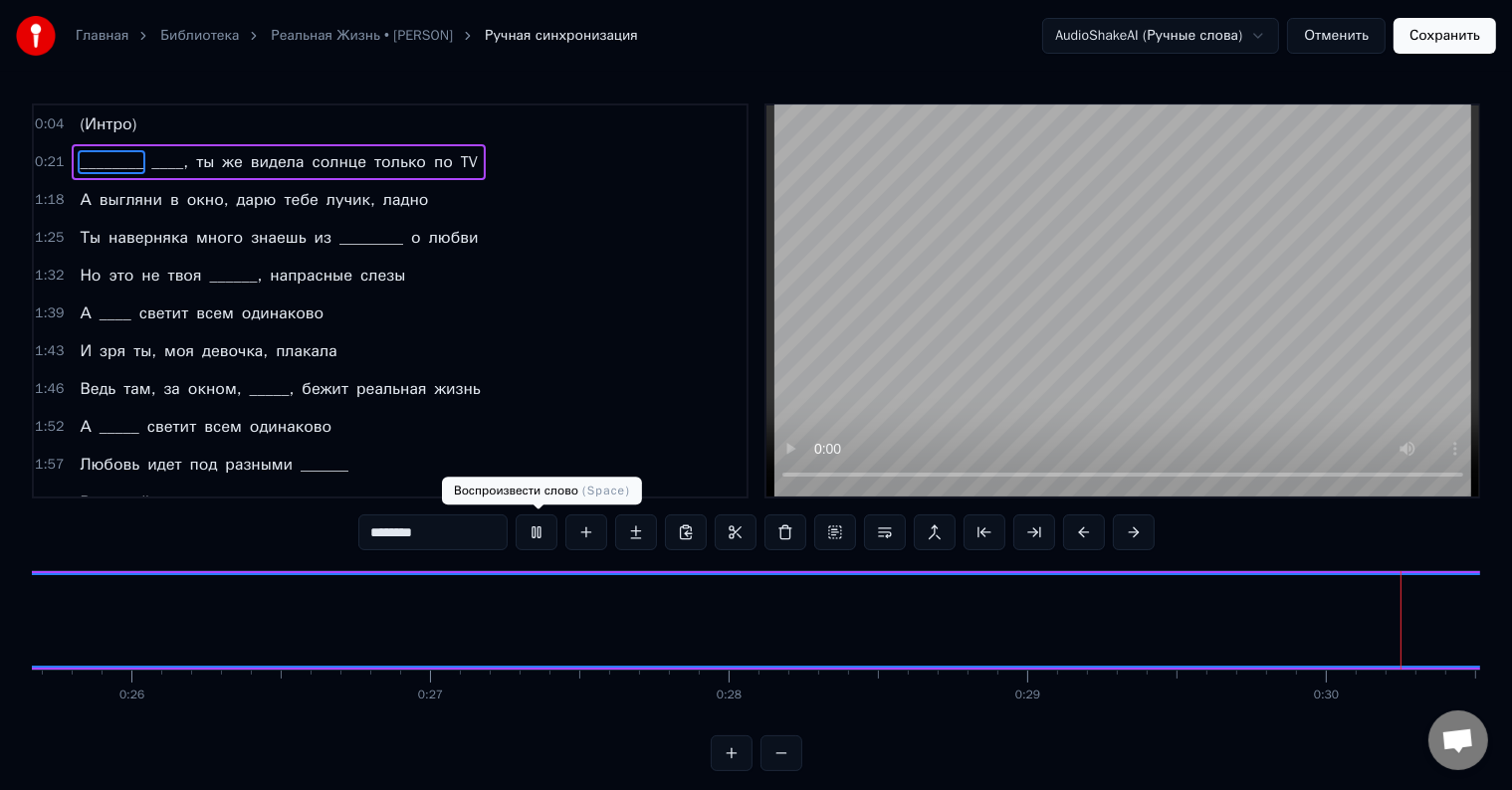 click at bounding box center [537, 532] 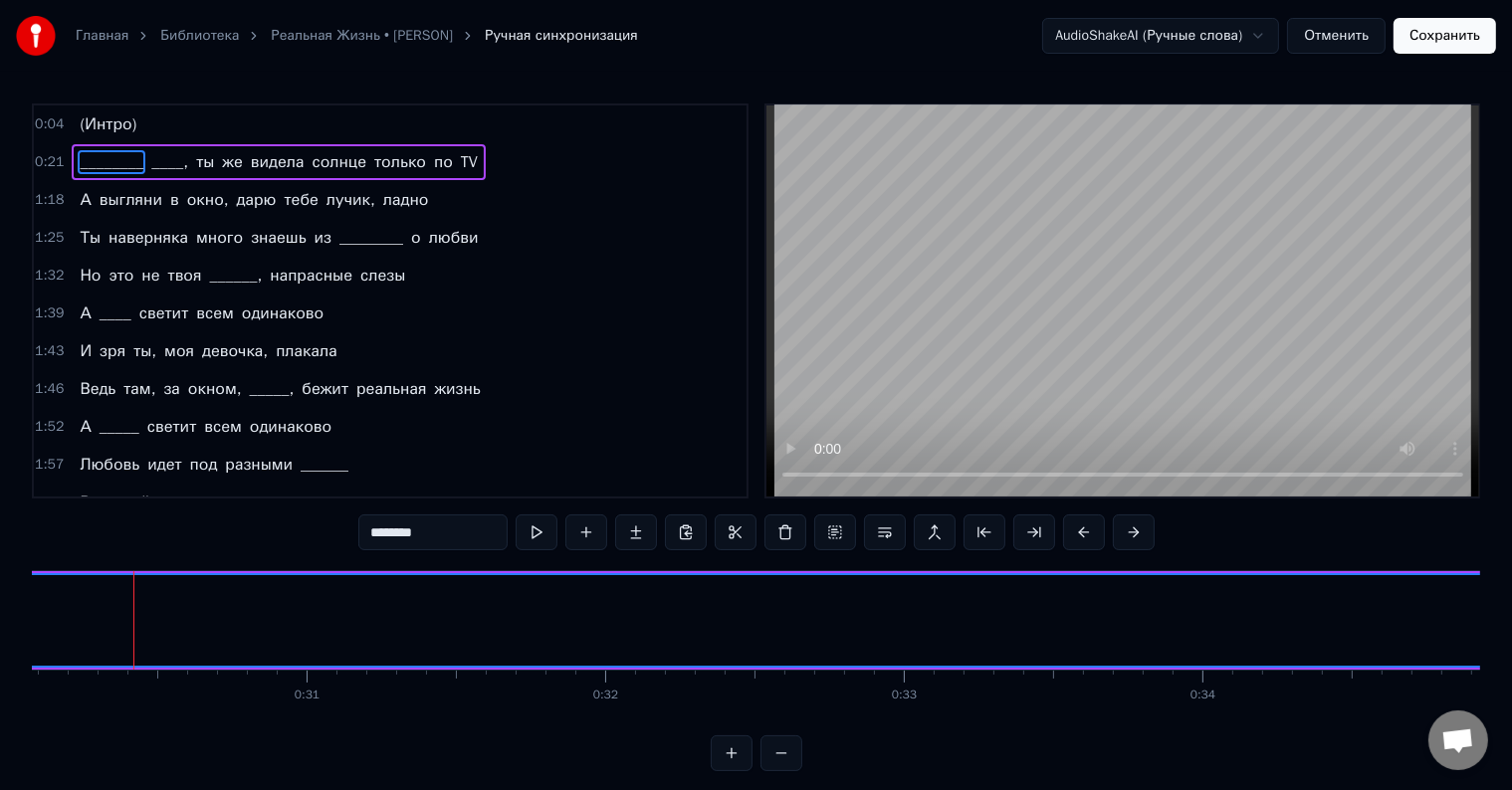 click on "(Интро)" at bounding box center [108, 124] 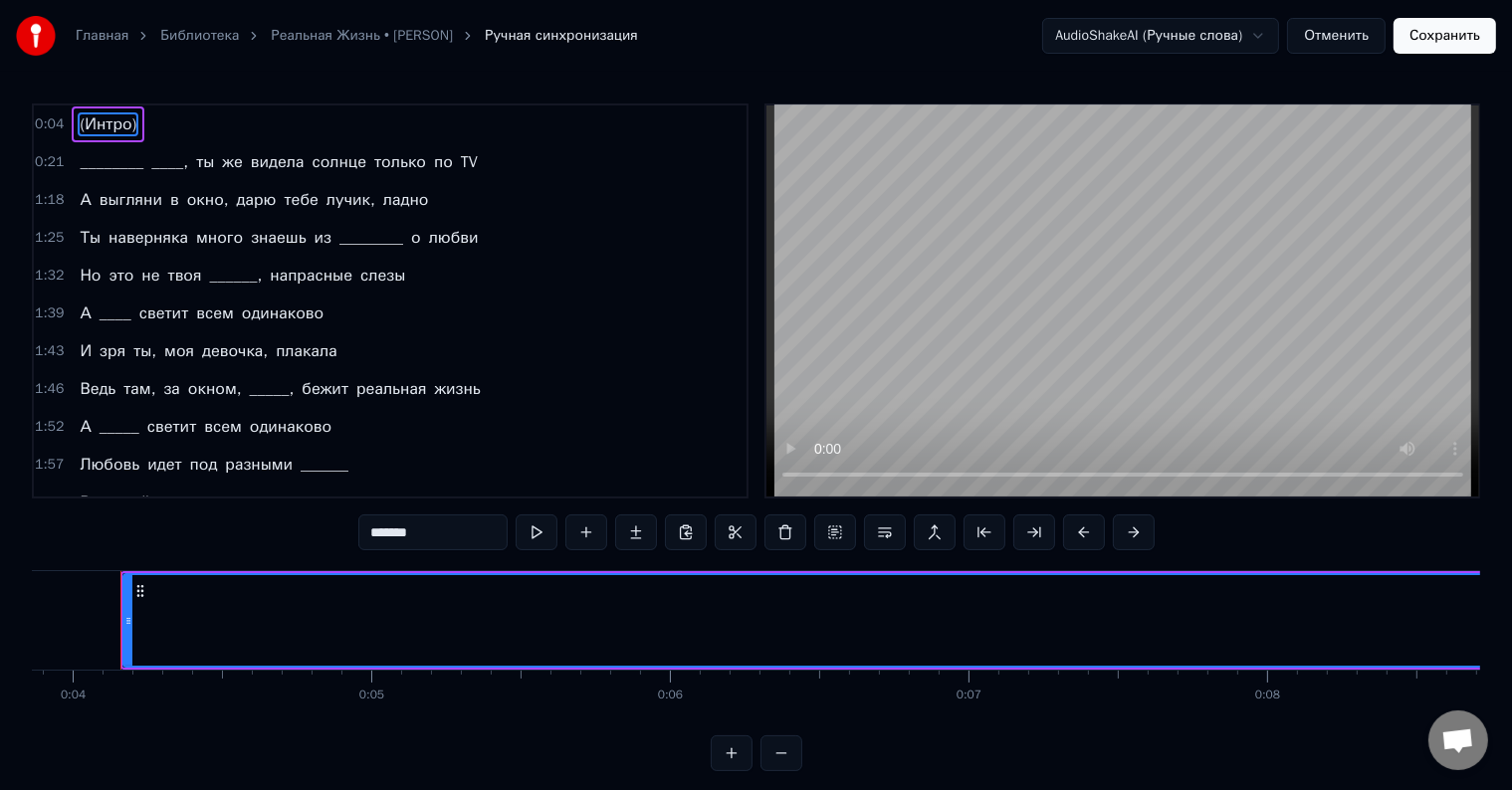 scroll, scrollTop: 0, scrollLeft: 1143, axis: horizontal 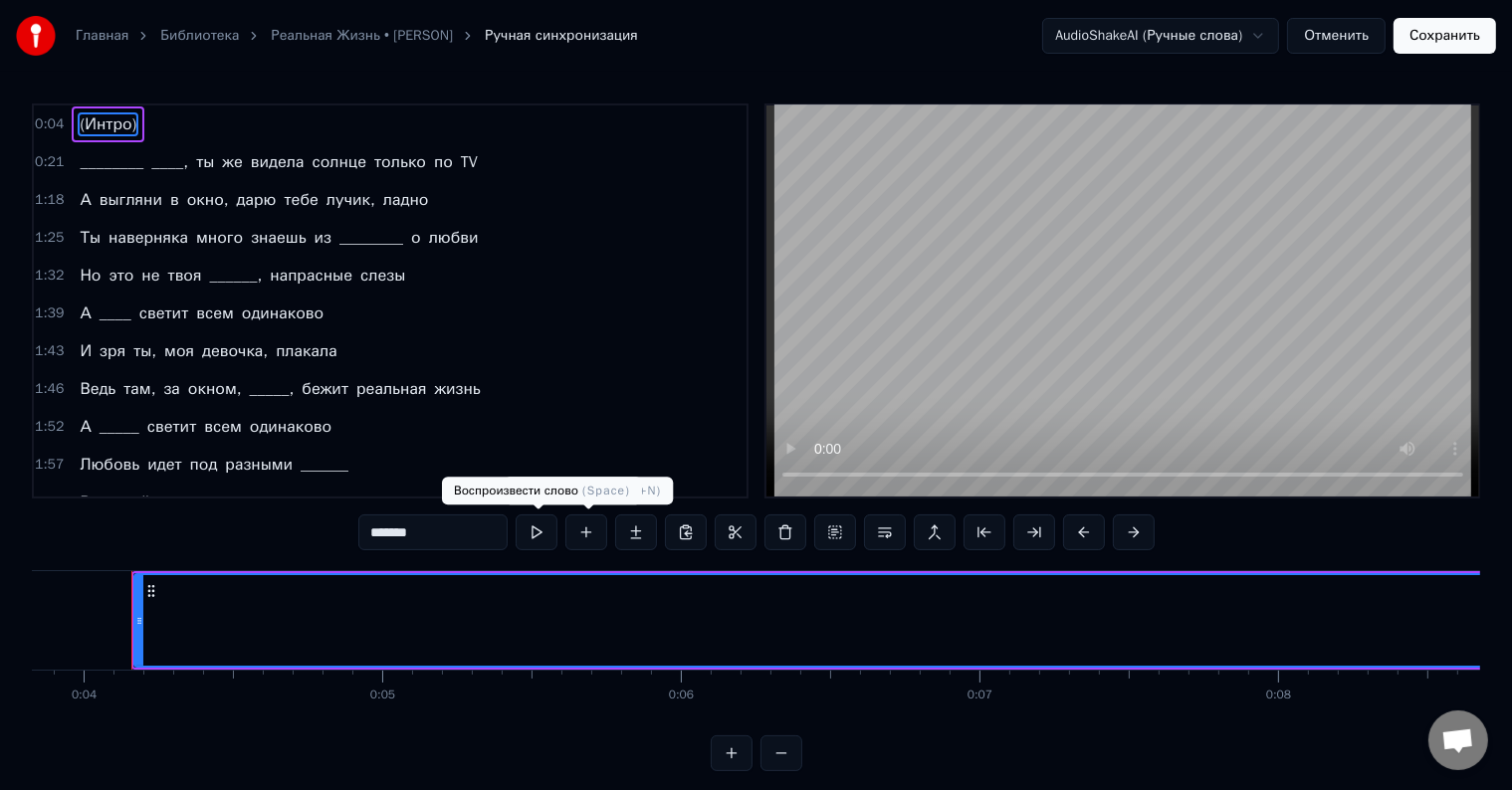 click at bounding box center [537, 532] 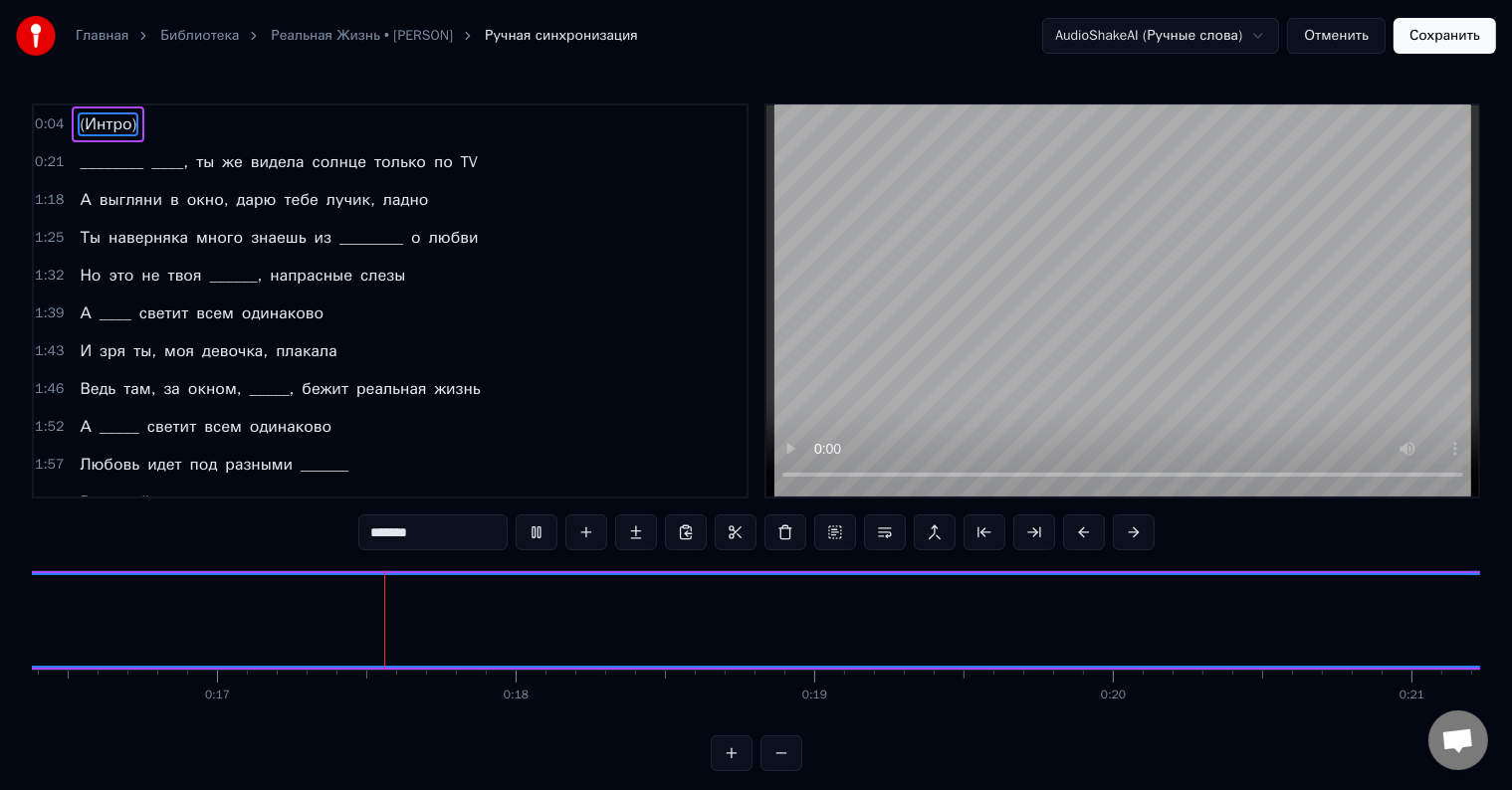 scroll, scrollTop: 0, scrollLeft: 4968, axis: horizontal 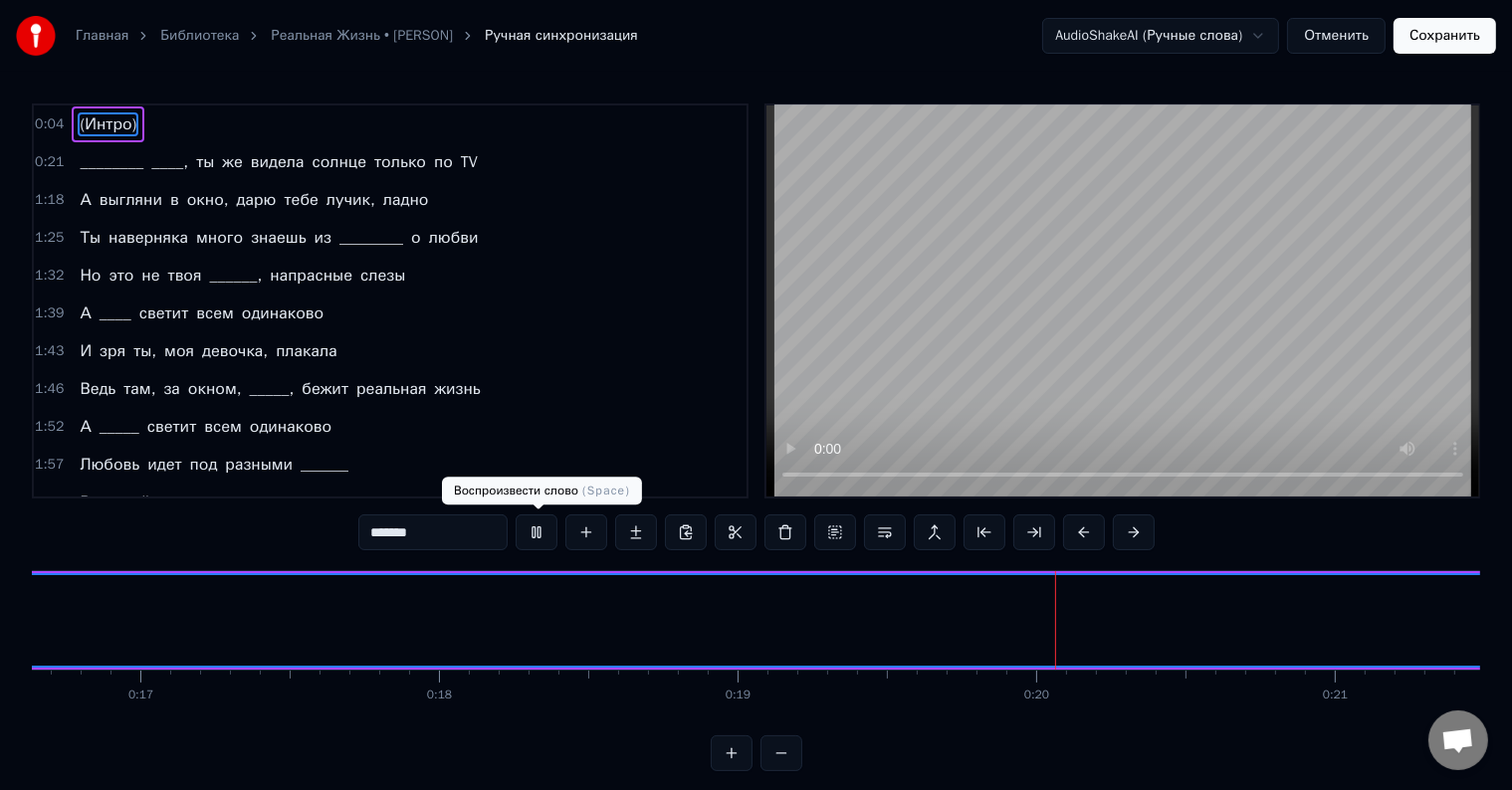 click at bounding box center [537, 532] 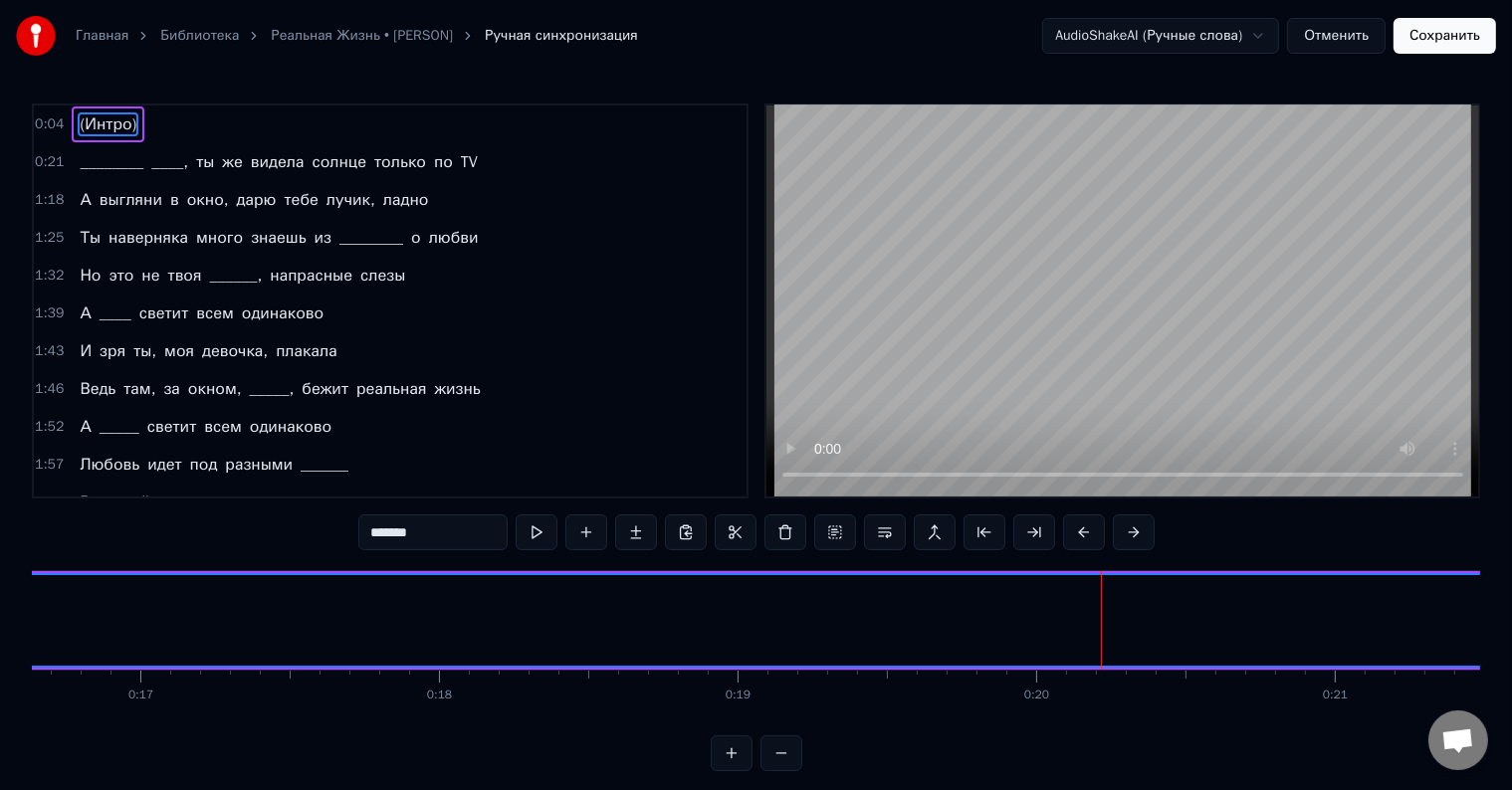 click at bounding box center [537, 532] 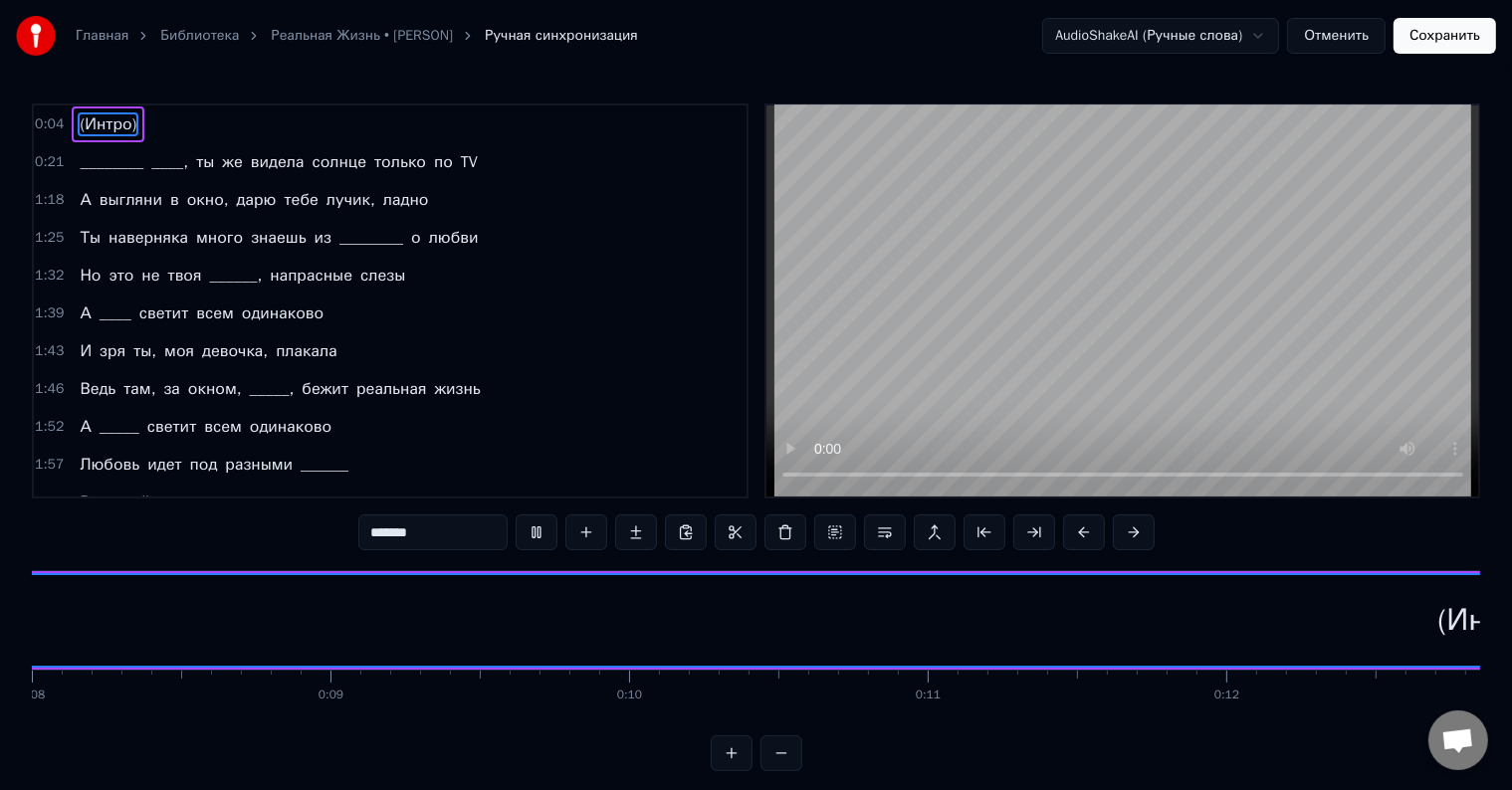 click at bounding box center (537, 532) 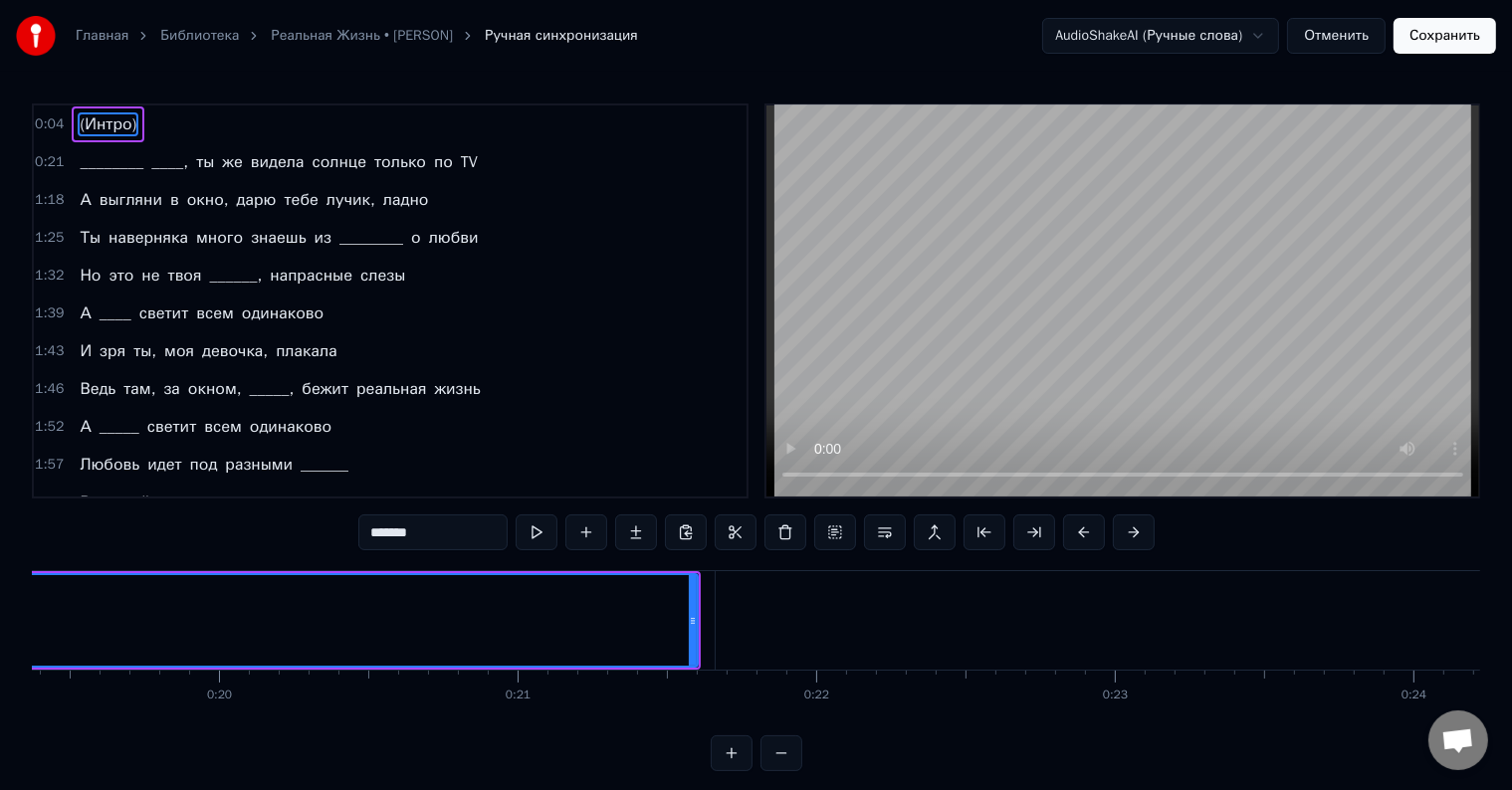 scroll, scrollTop: 0, scrollLeft: 5895, axis: horizontal 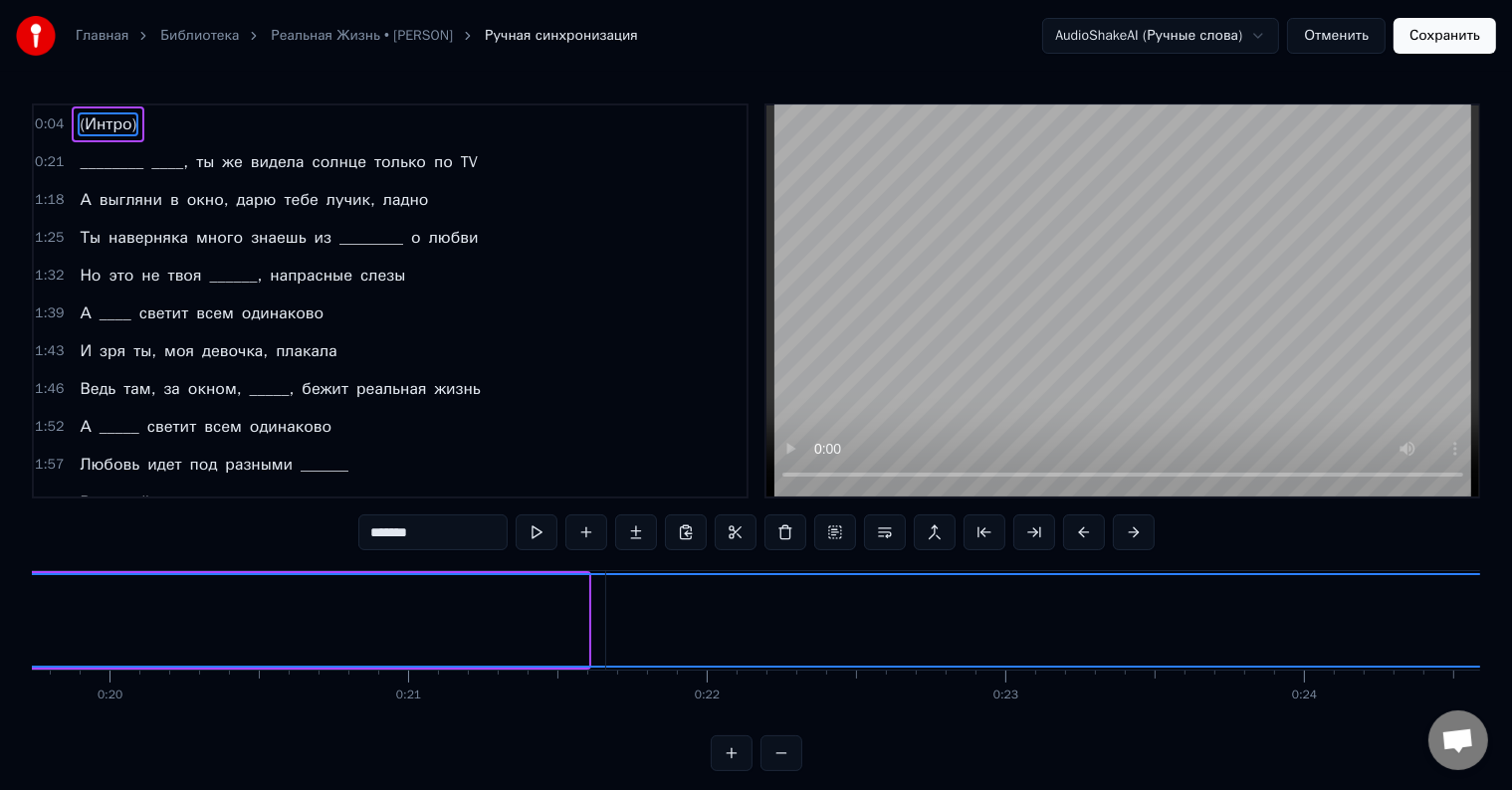 drag, startPoint x: 582, startPoint y: 627, endPoint x: 1485, endPoint y: 637, distance: 903.0554 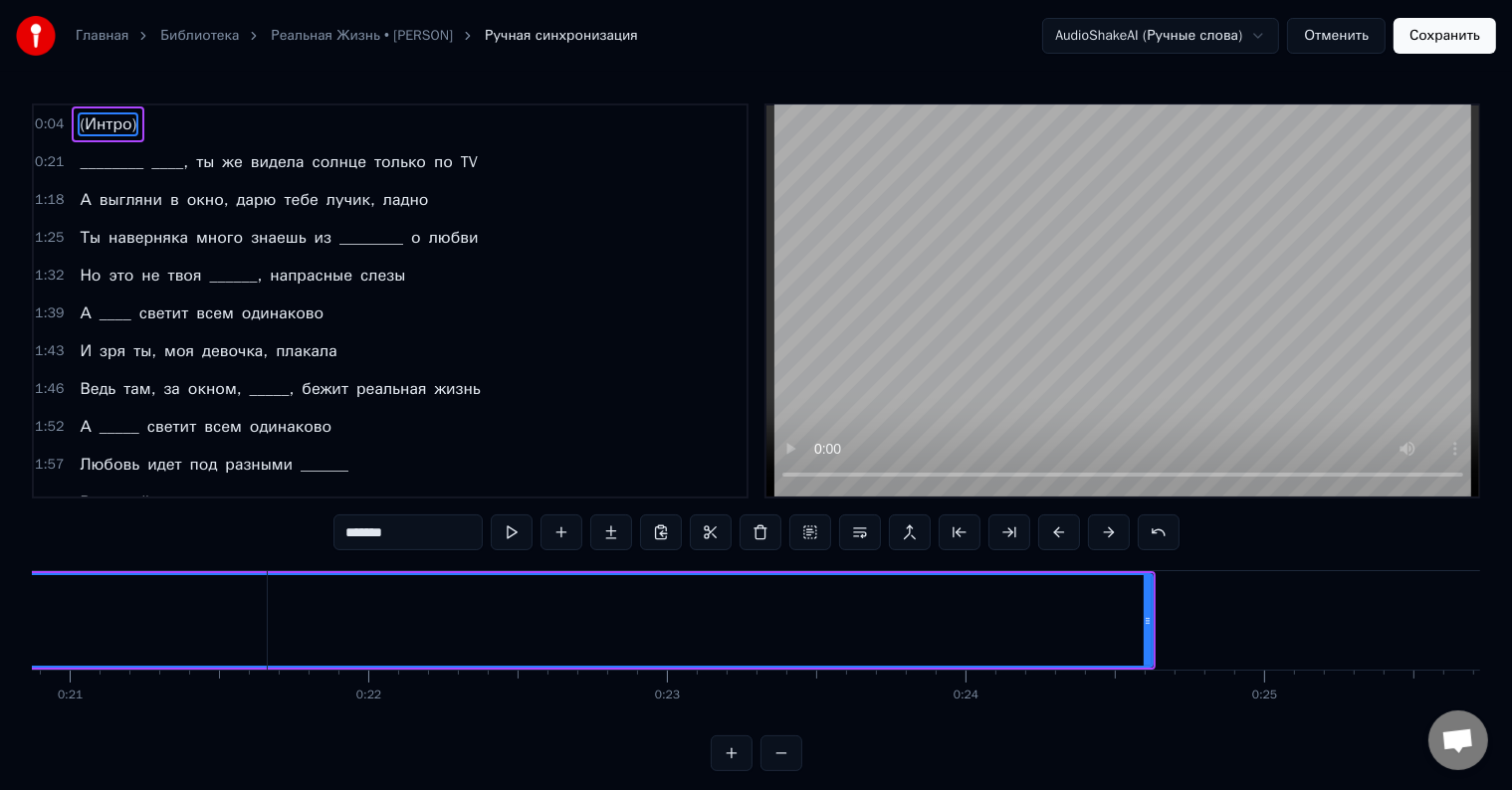 scroll, scrollTop: 0, scrollLeft: 6235, axis: horizontal 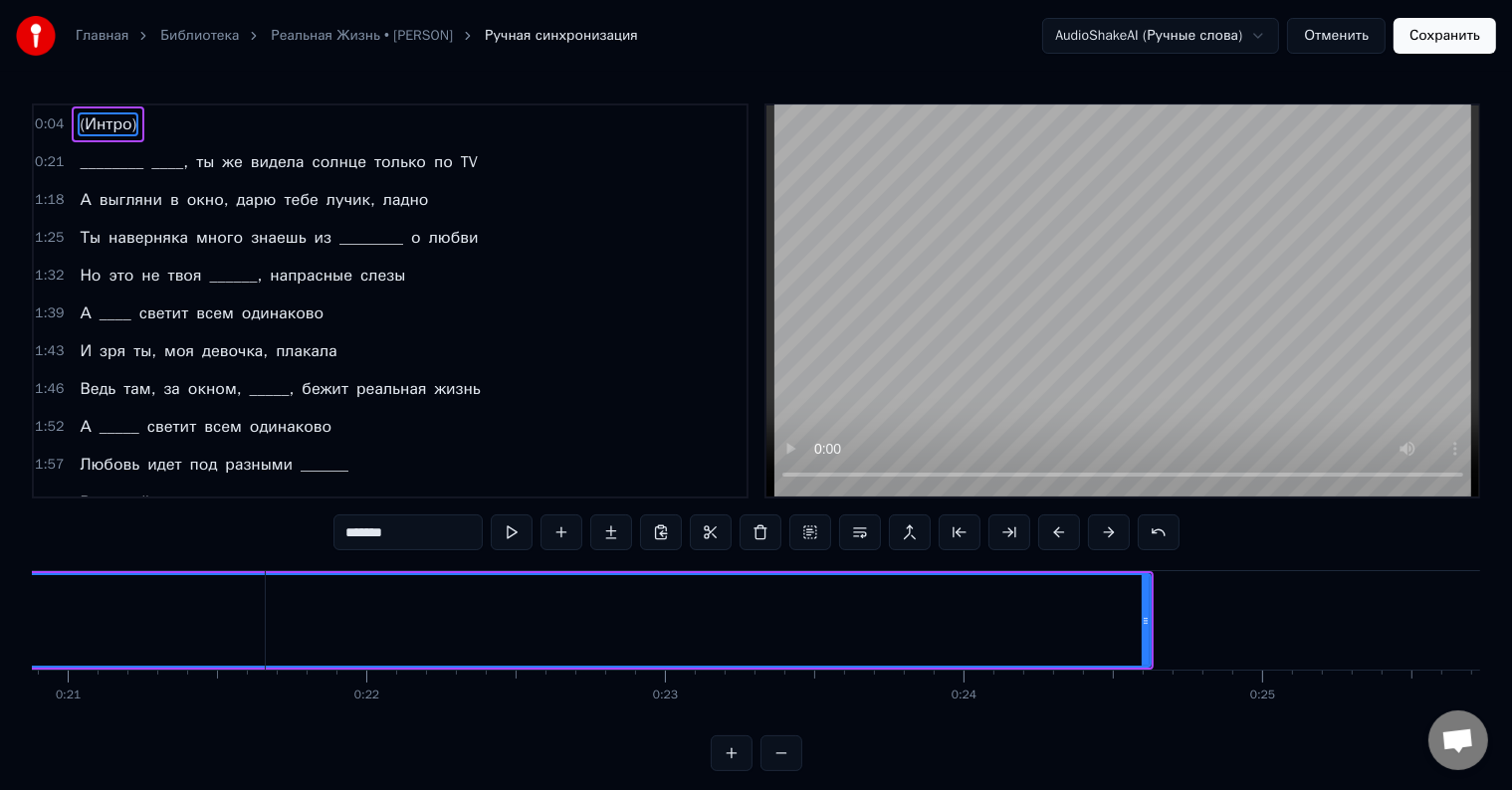 click on "________" at bounding box center (7709, 620) 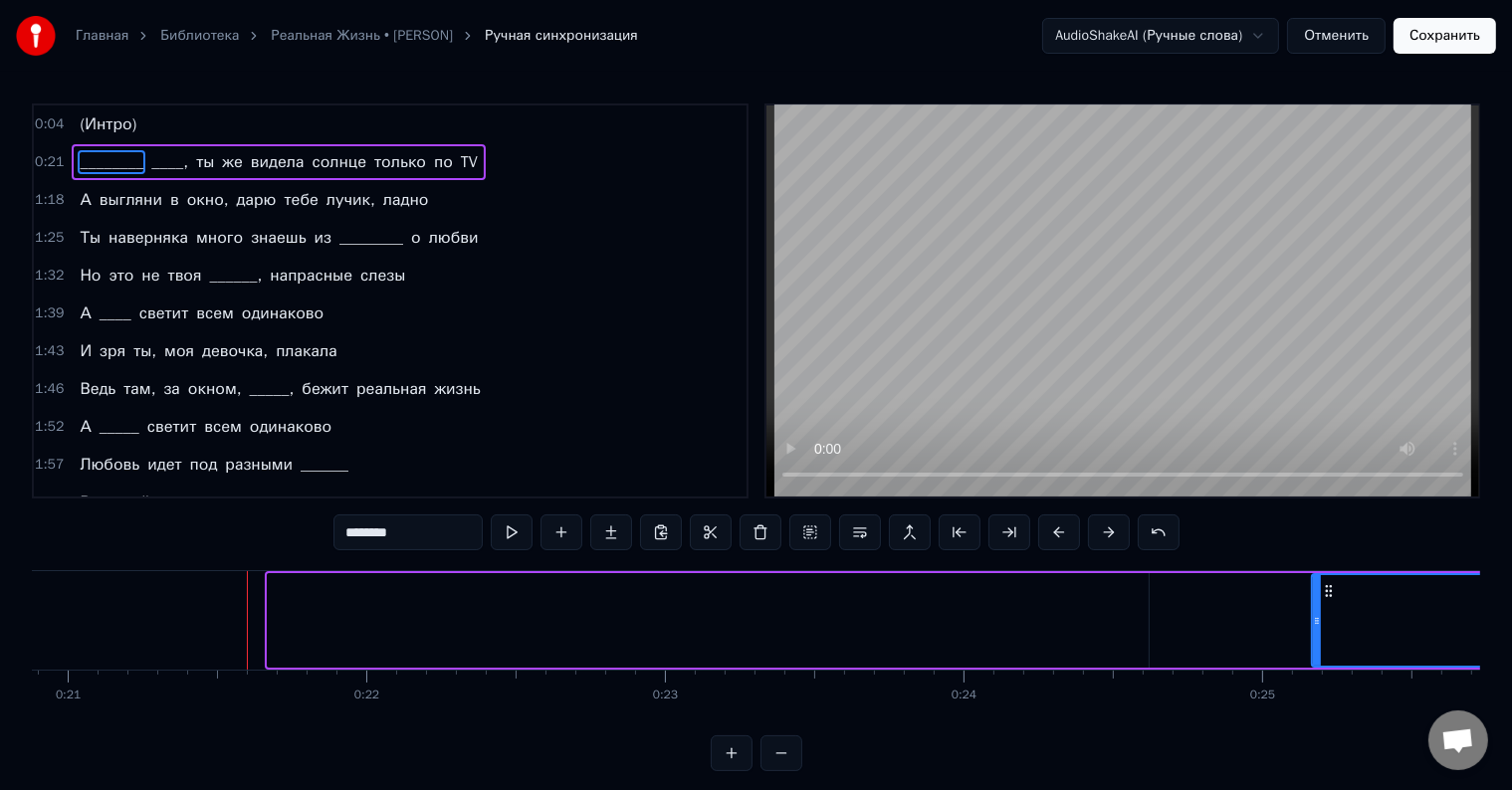 drag, startPoint x: 268, startPoint y: 631, endPoint x: 1334, endPoint y: 608, distance: 1066.248 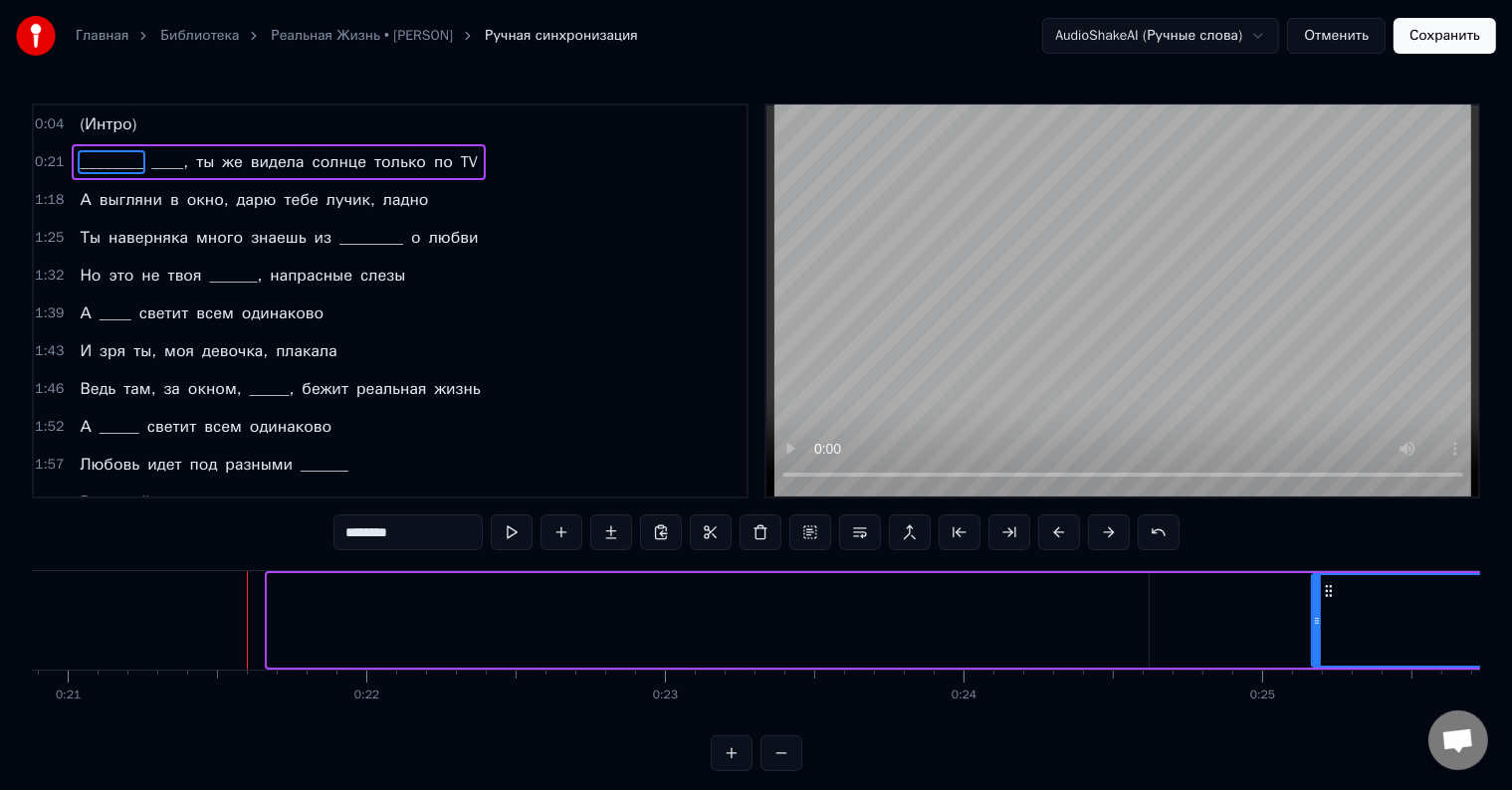 click at bounding box center (1317, 620) 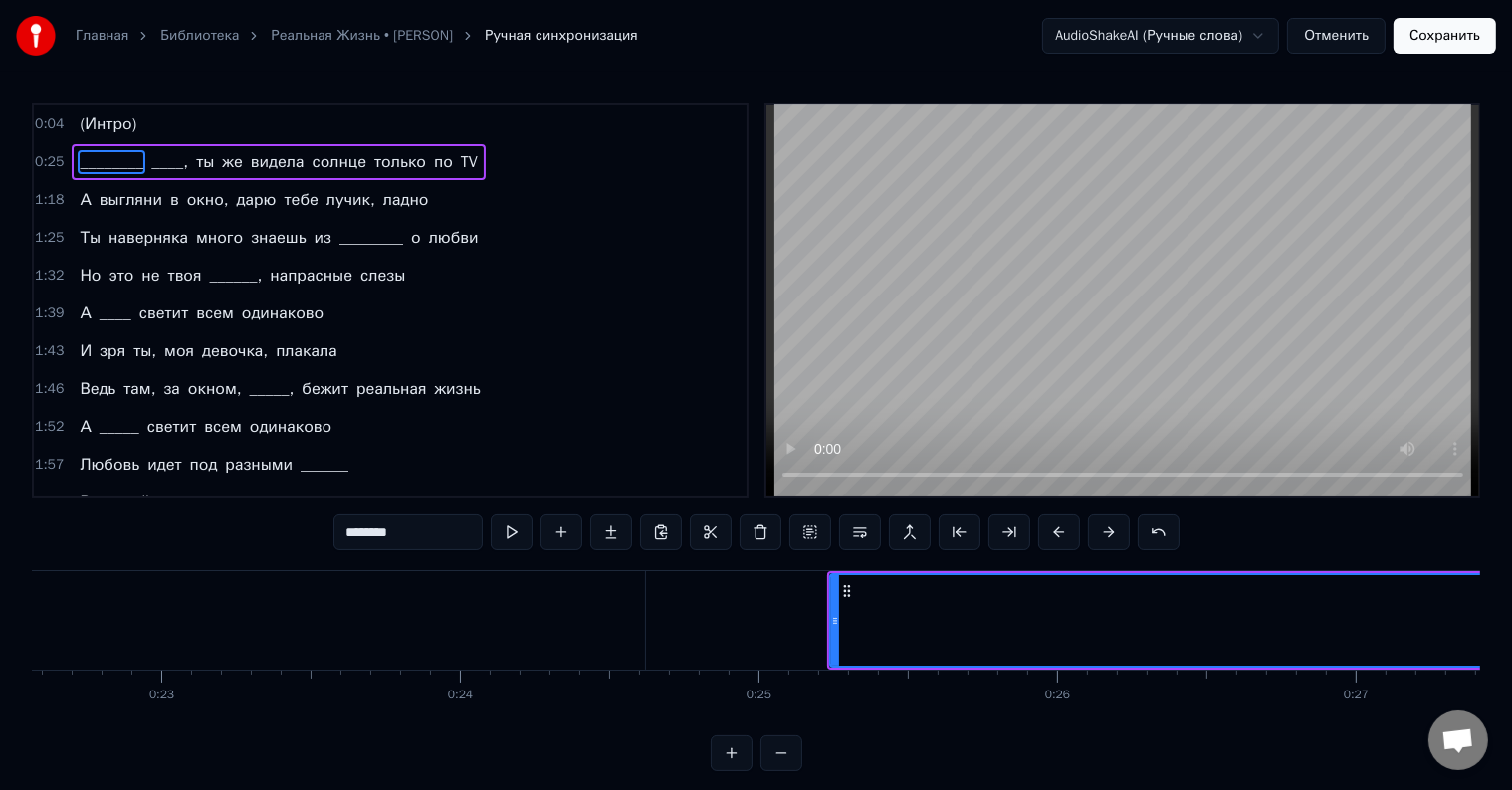 scroll, scrollTop: 0, scrollLeft: 6745, axis: horizontal 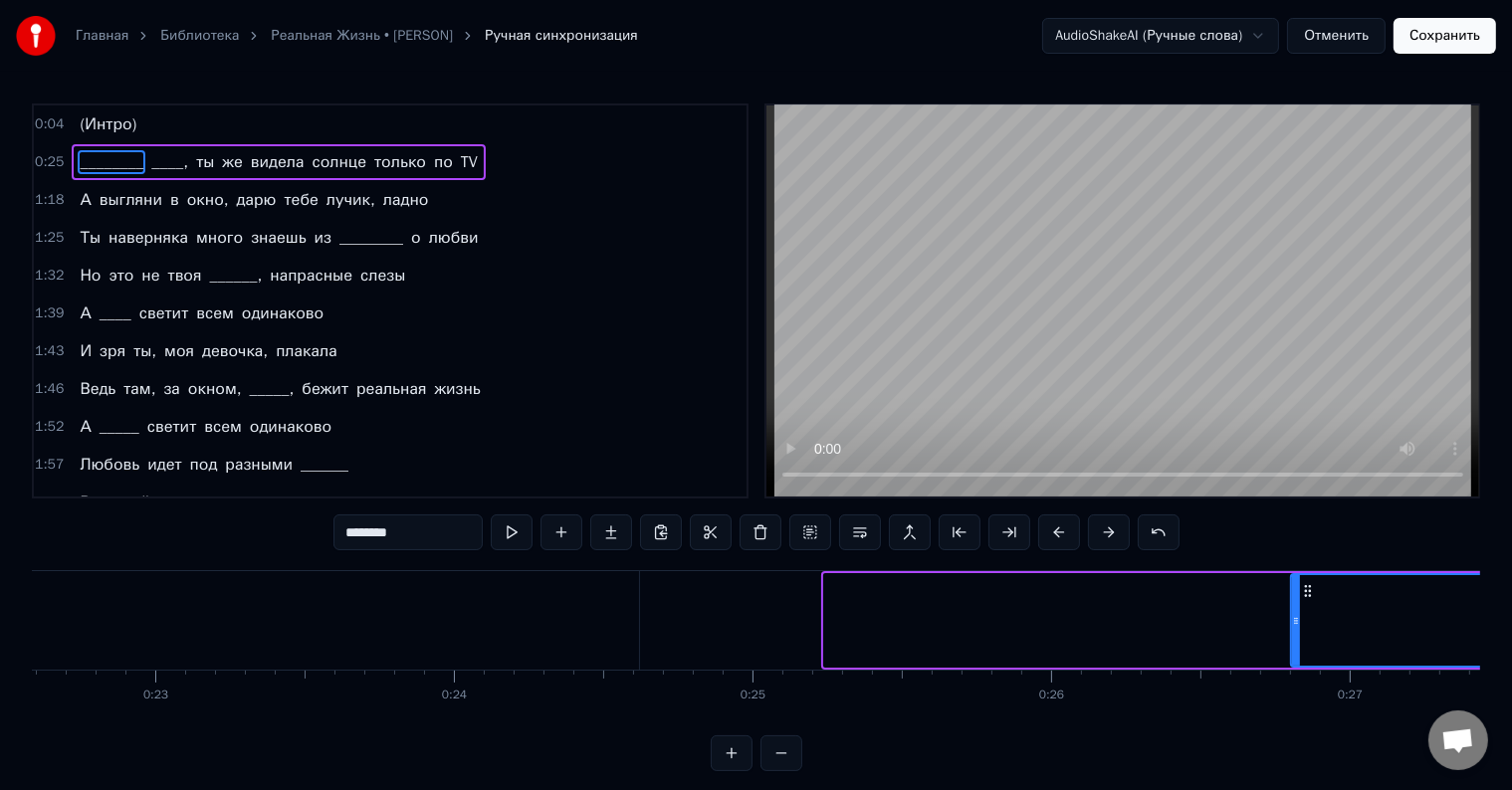drag, startPoint x: 824, startPoint y: 637, endPoint x: 1341, endPoint y: 631, distance: 517.03482 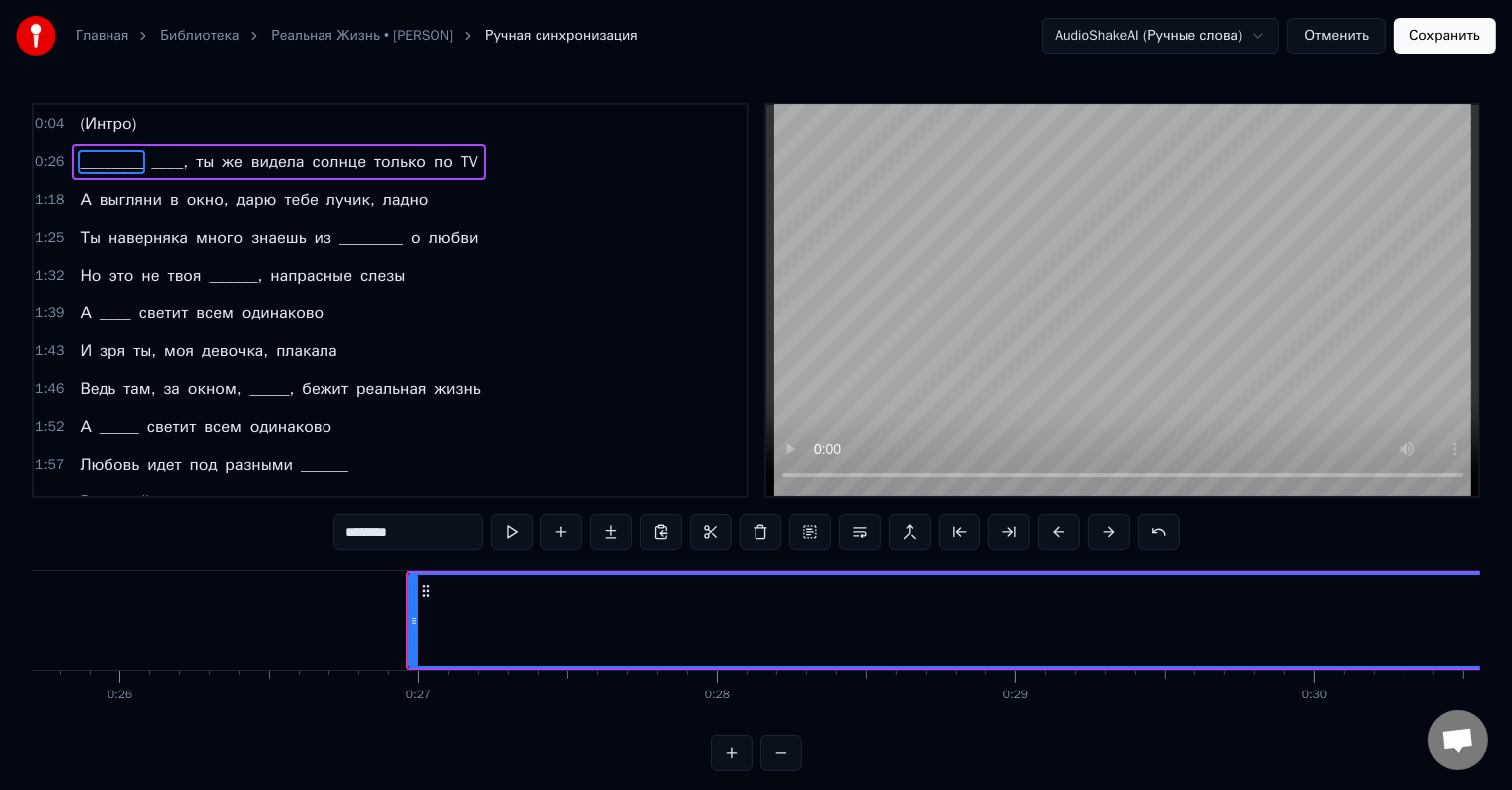 scroll, scrollTop: 0, scrollLeft: 7679, axis: horizontal 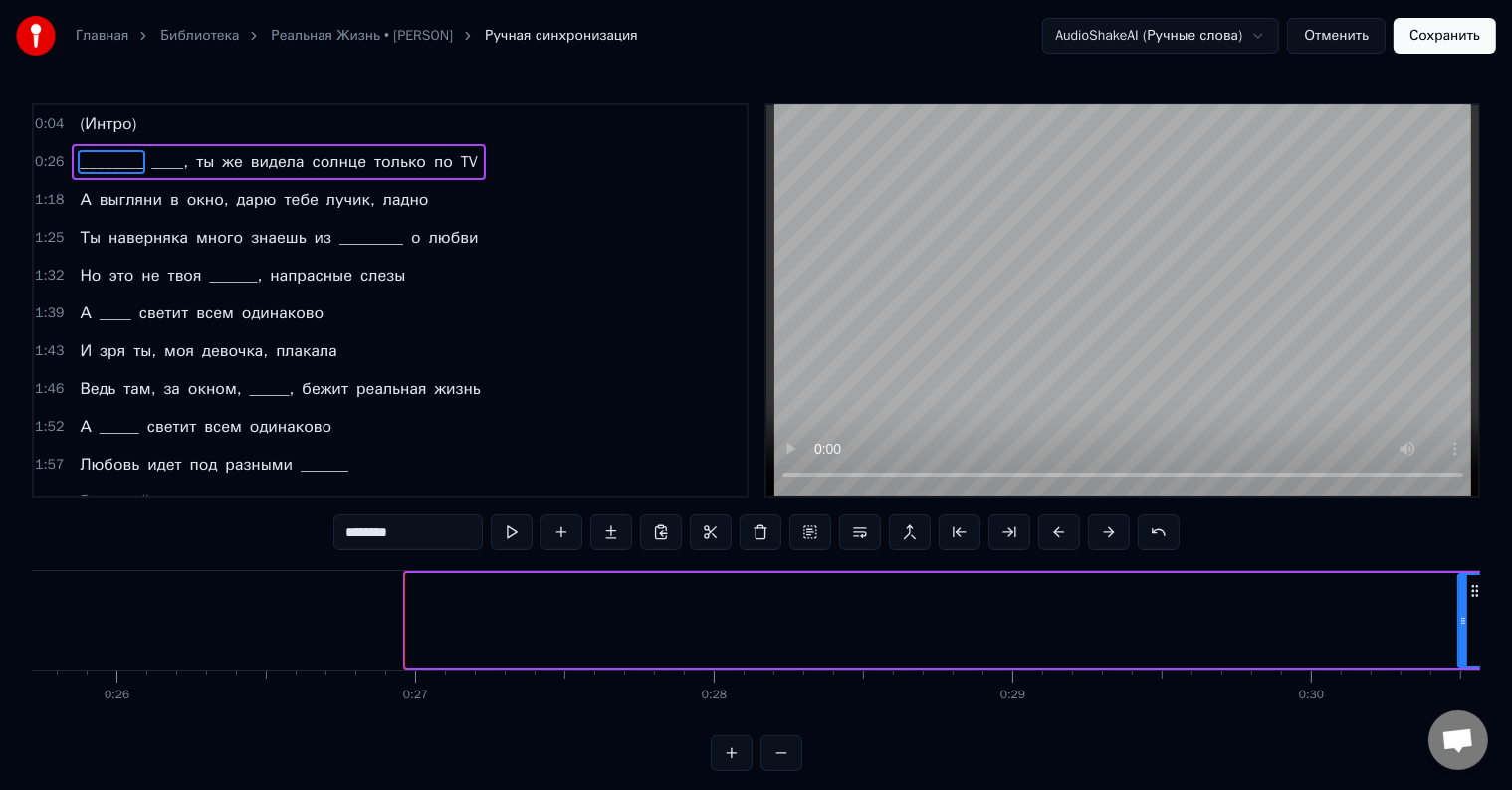 drag, startPoint x: 407, startPoint y: 629, endPoint x: 1461, endPoint y: 629, distance: 1054 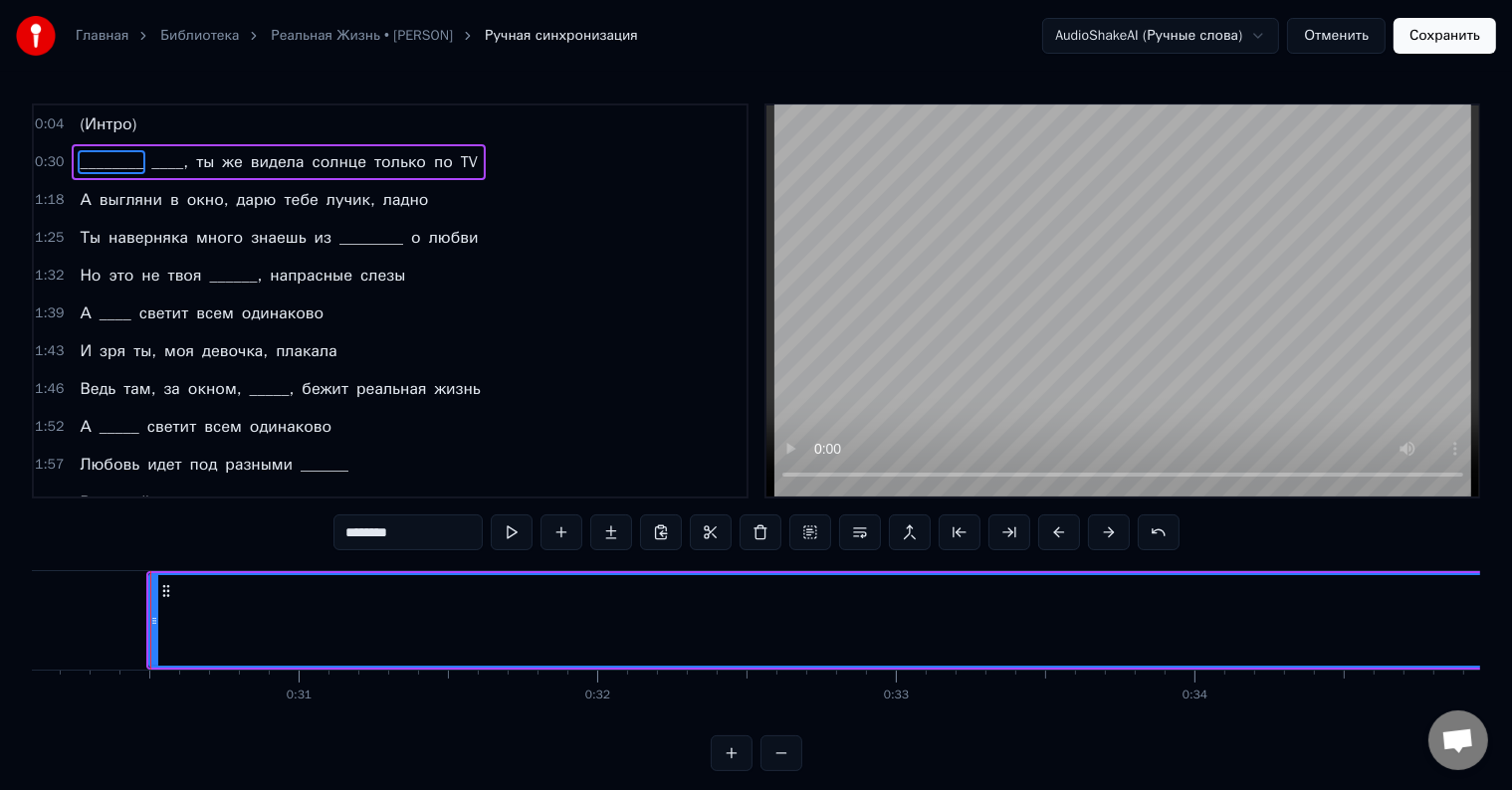 scroll, scrollTop: 0, scrollLeft: 9008, axis: horizontal 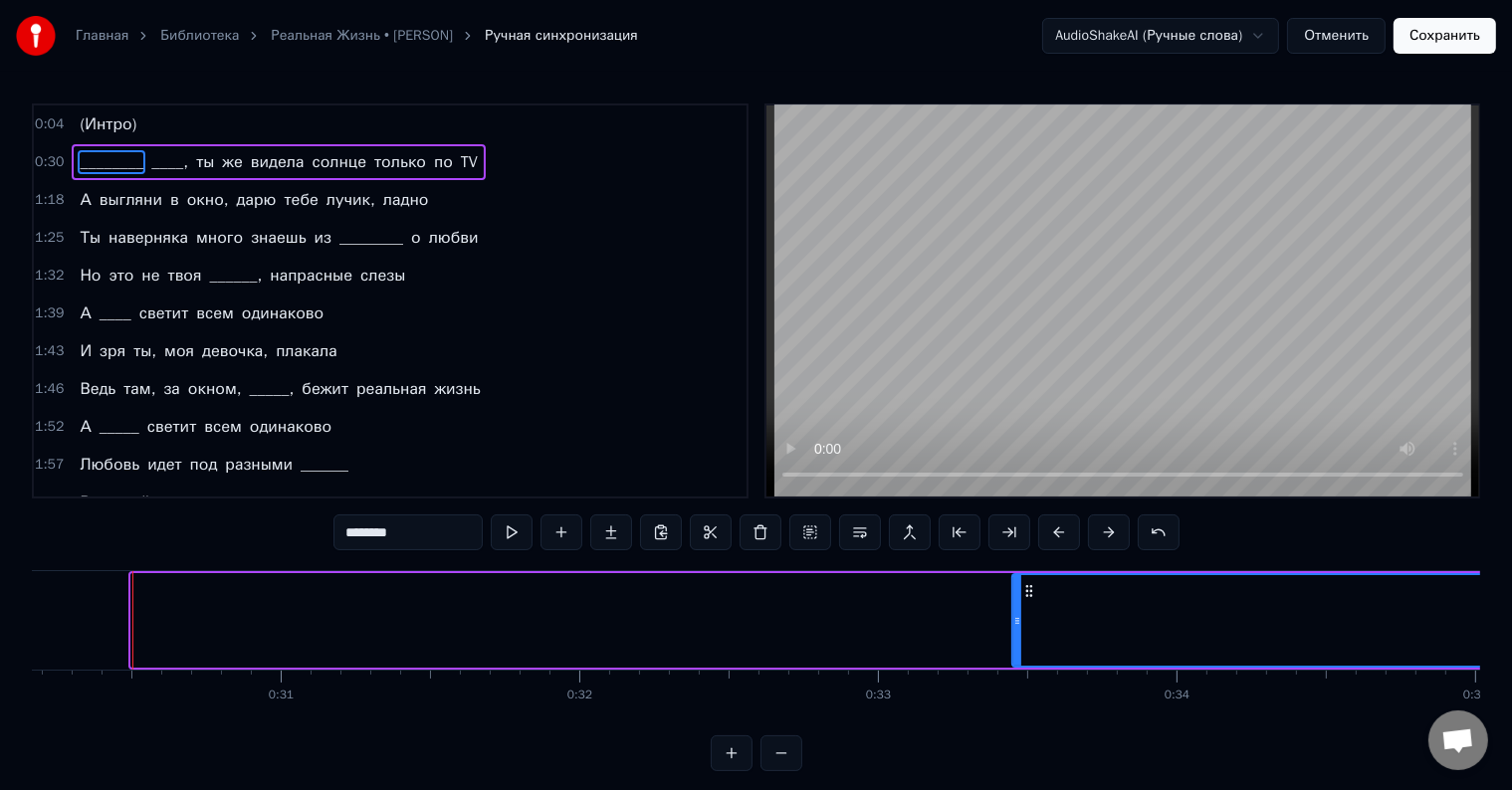 drag, startPoint x: 137, startPoint y: 621, endPoint x: 1170, endPoint y: 593, distance: 1033.3794 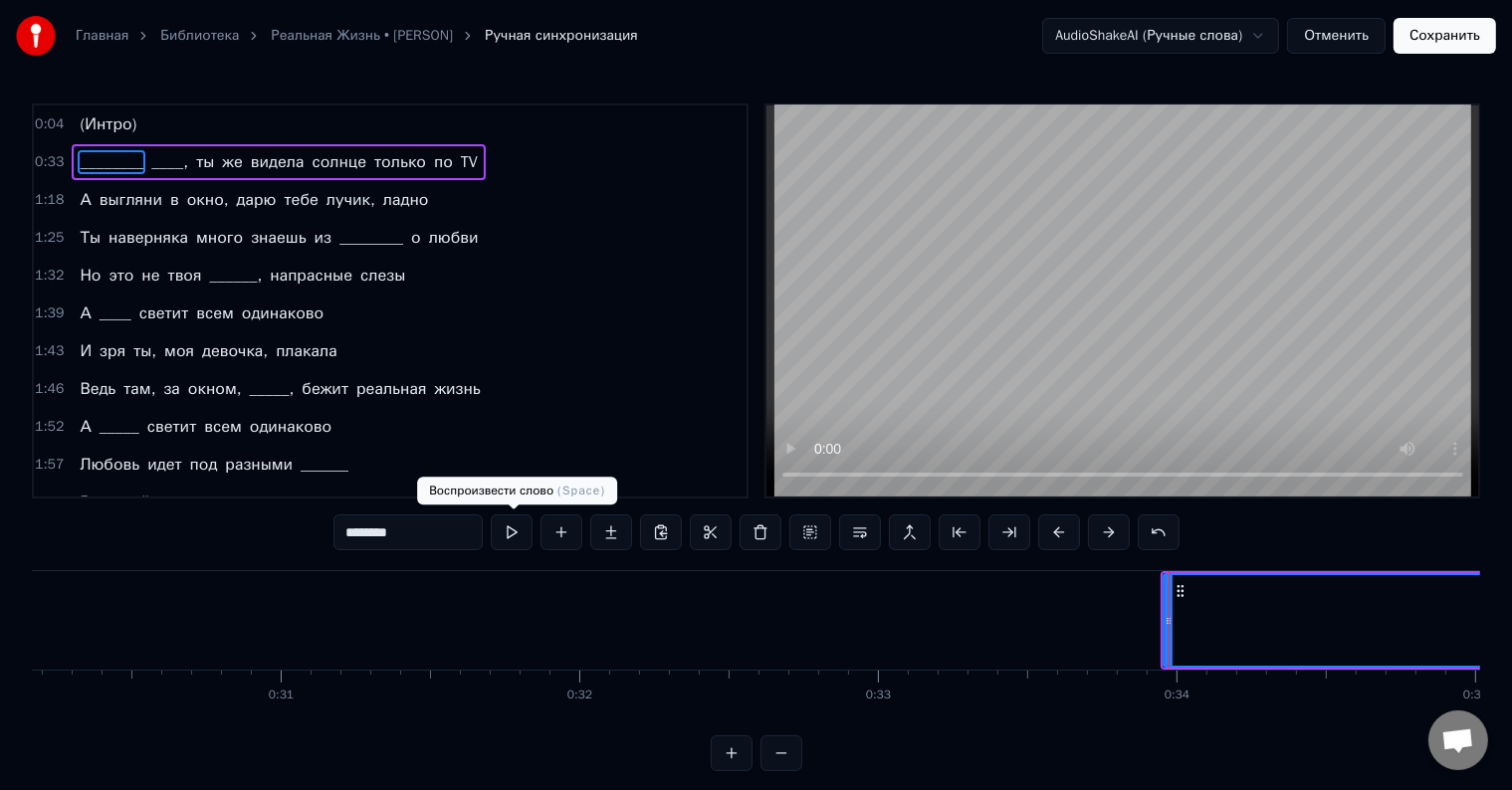 click at bounding box center [512, 532] 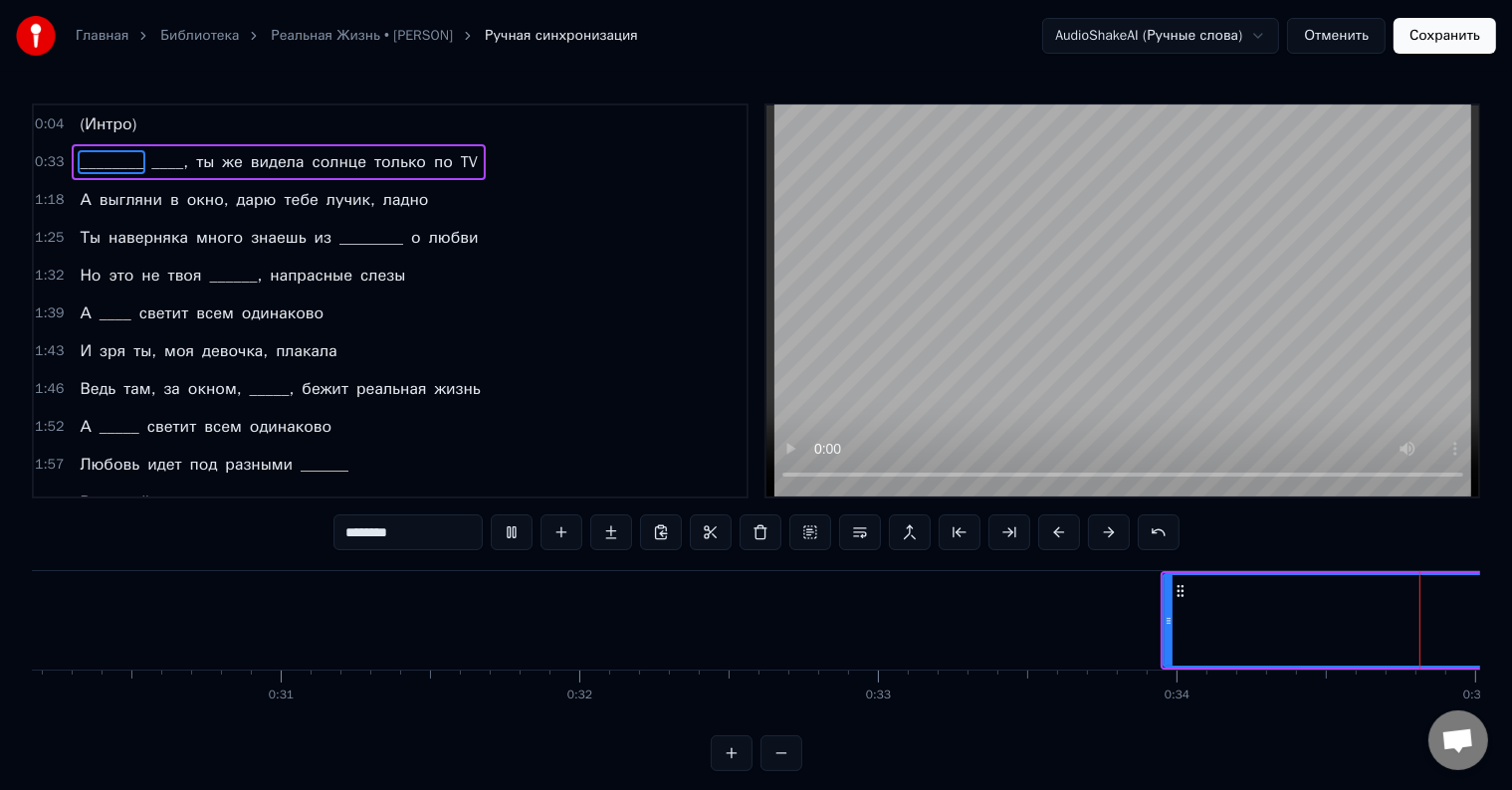 click at bounding box center (512, 532) 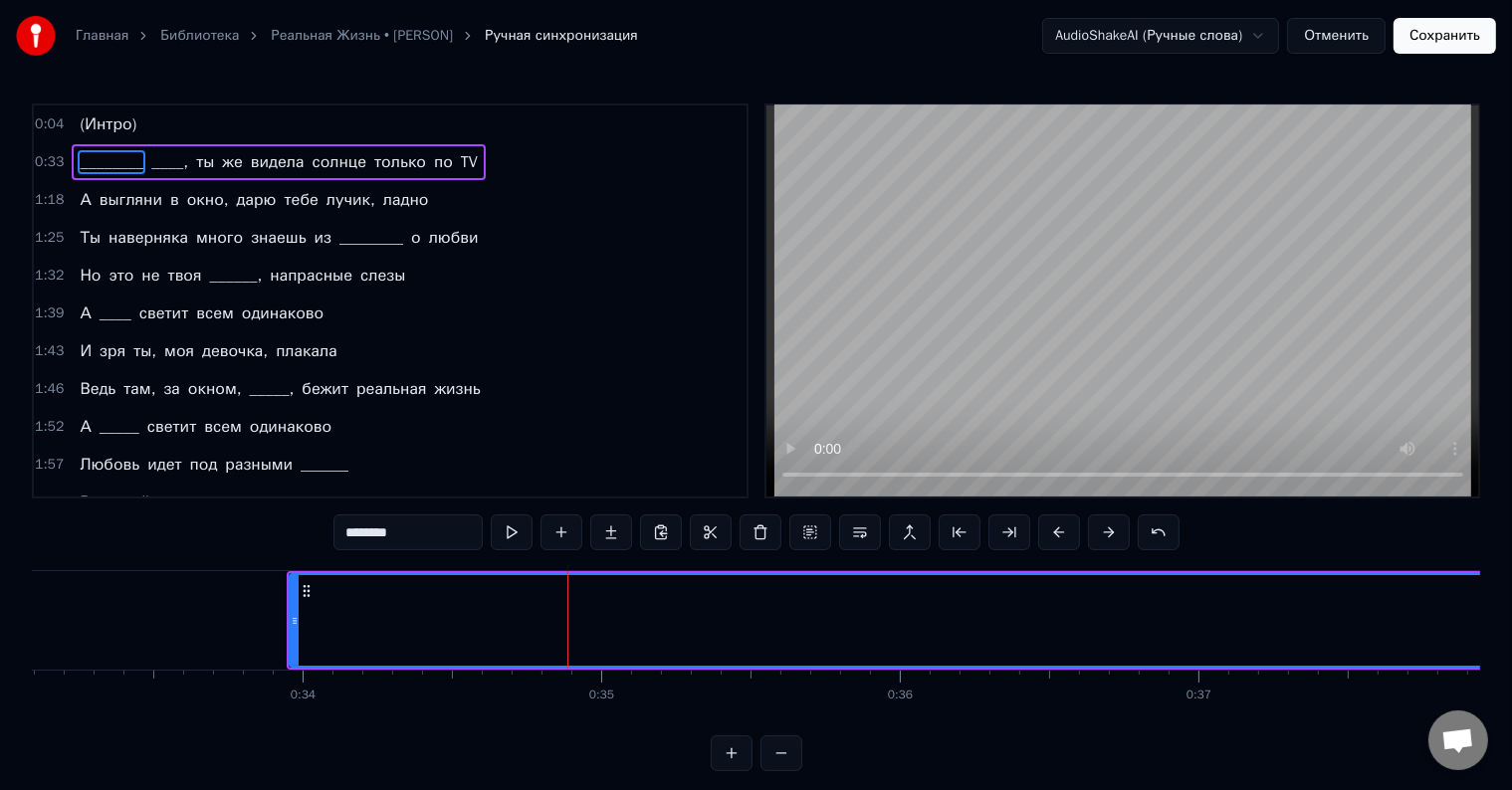 scroll, scrollTop: 0, scrollLeft: 9882, axis: horizontal 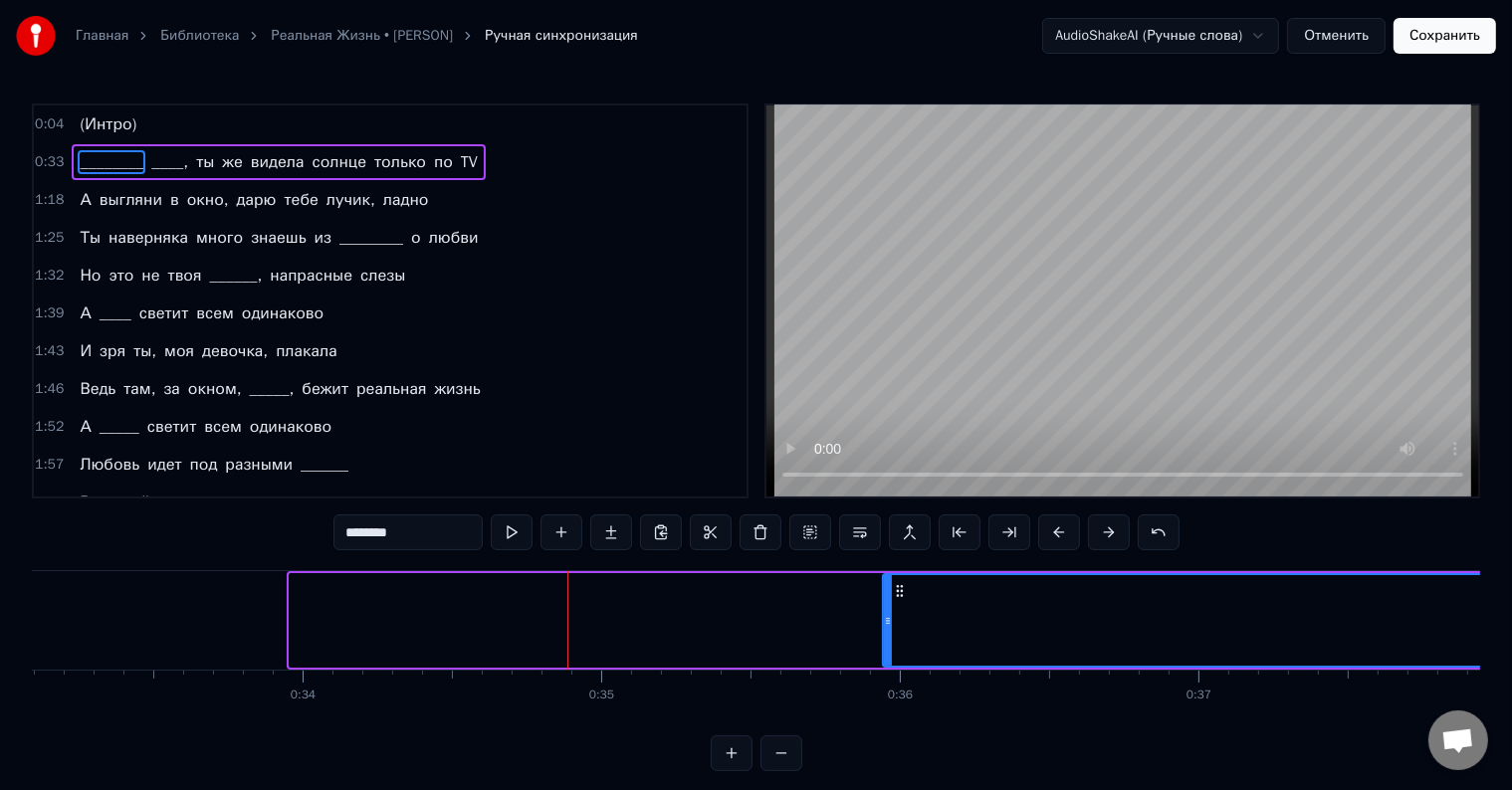 drag, startPoint x: 291, startPoint y: 625, endPoint x: 1051, endPoint y: 632, distance: 760.03224 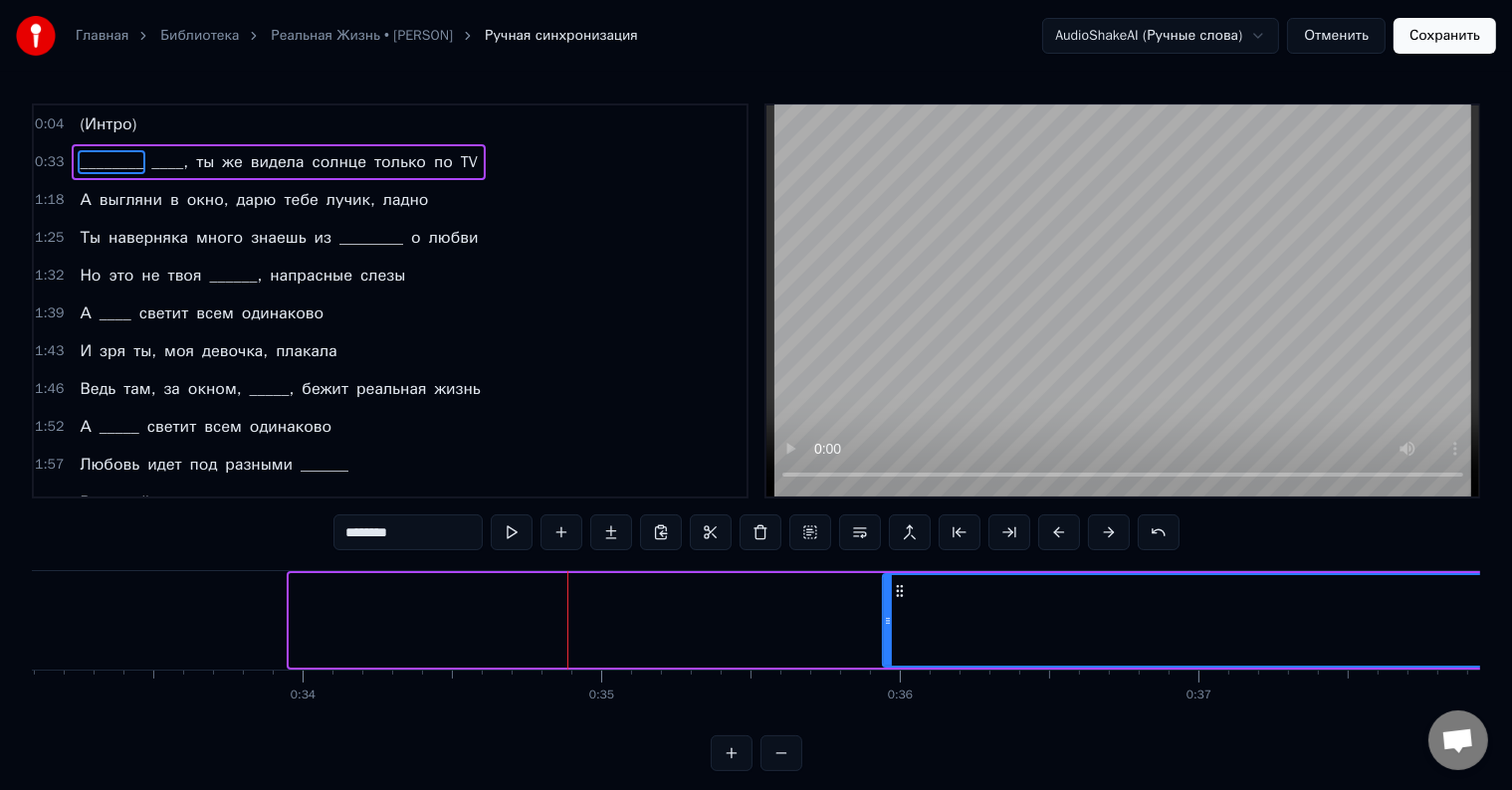 click at bounding box center [888, 620] 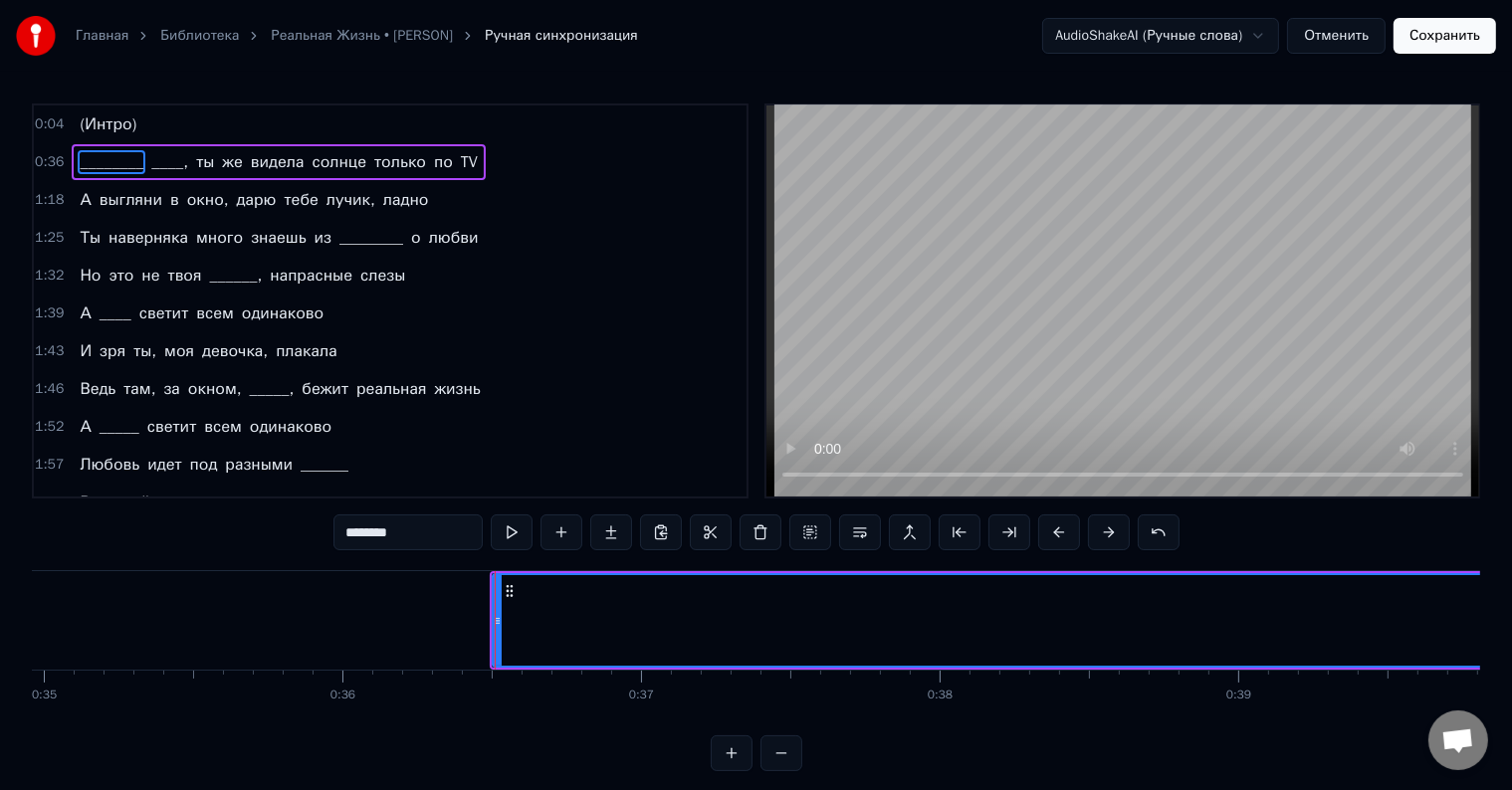 scroll, scrollTop: 0, scrollLeft: 10440, axis: horizontal 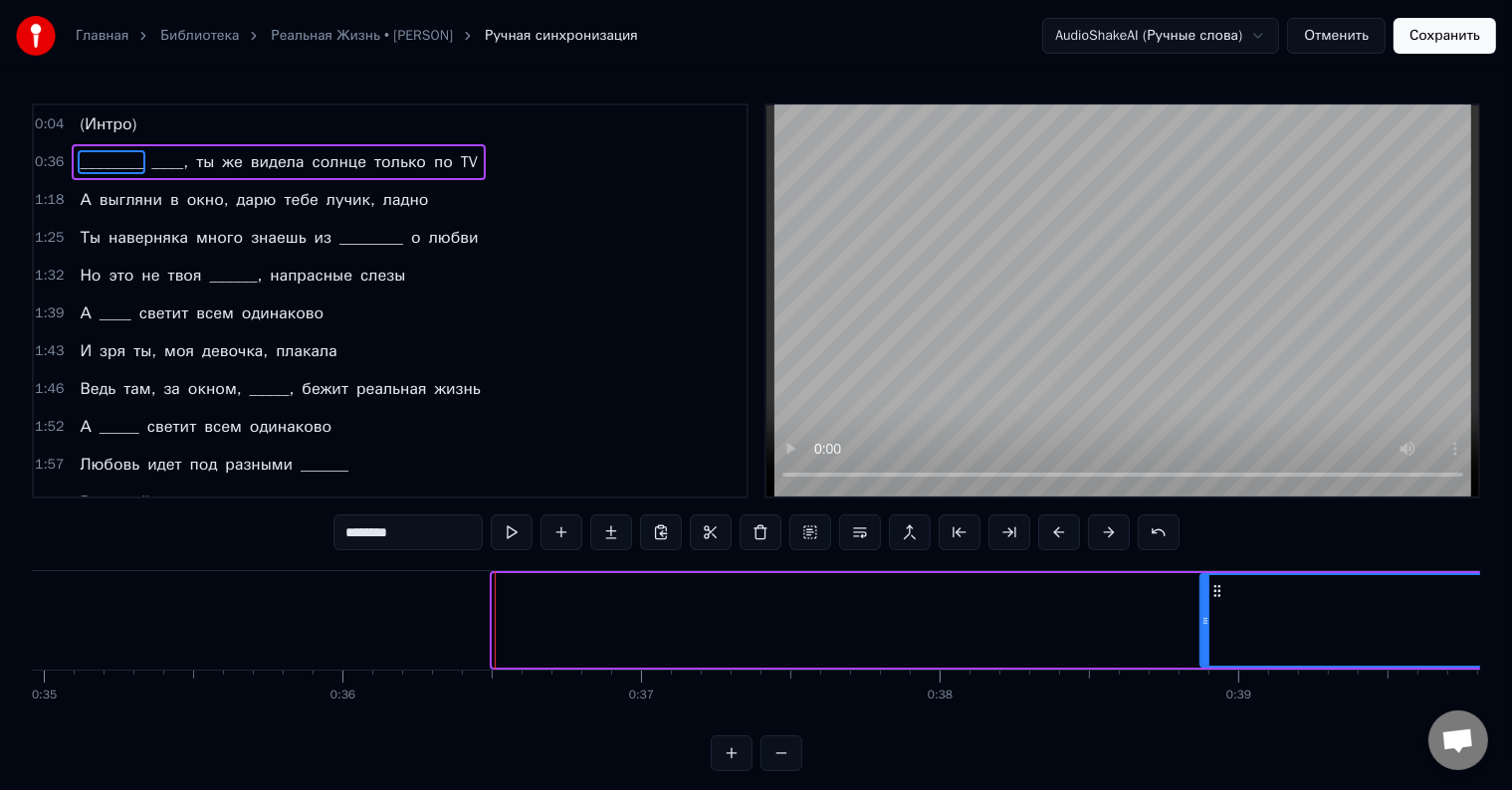 drag, startPoint x: 497, startPoint y: 623, endPoint x: 1262, endPoint y: 580, distance: 766.2075 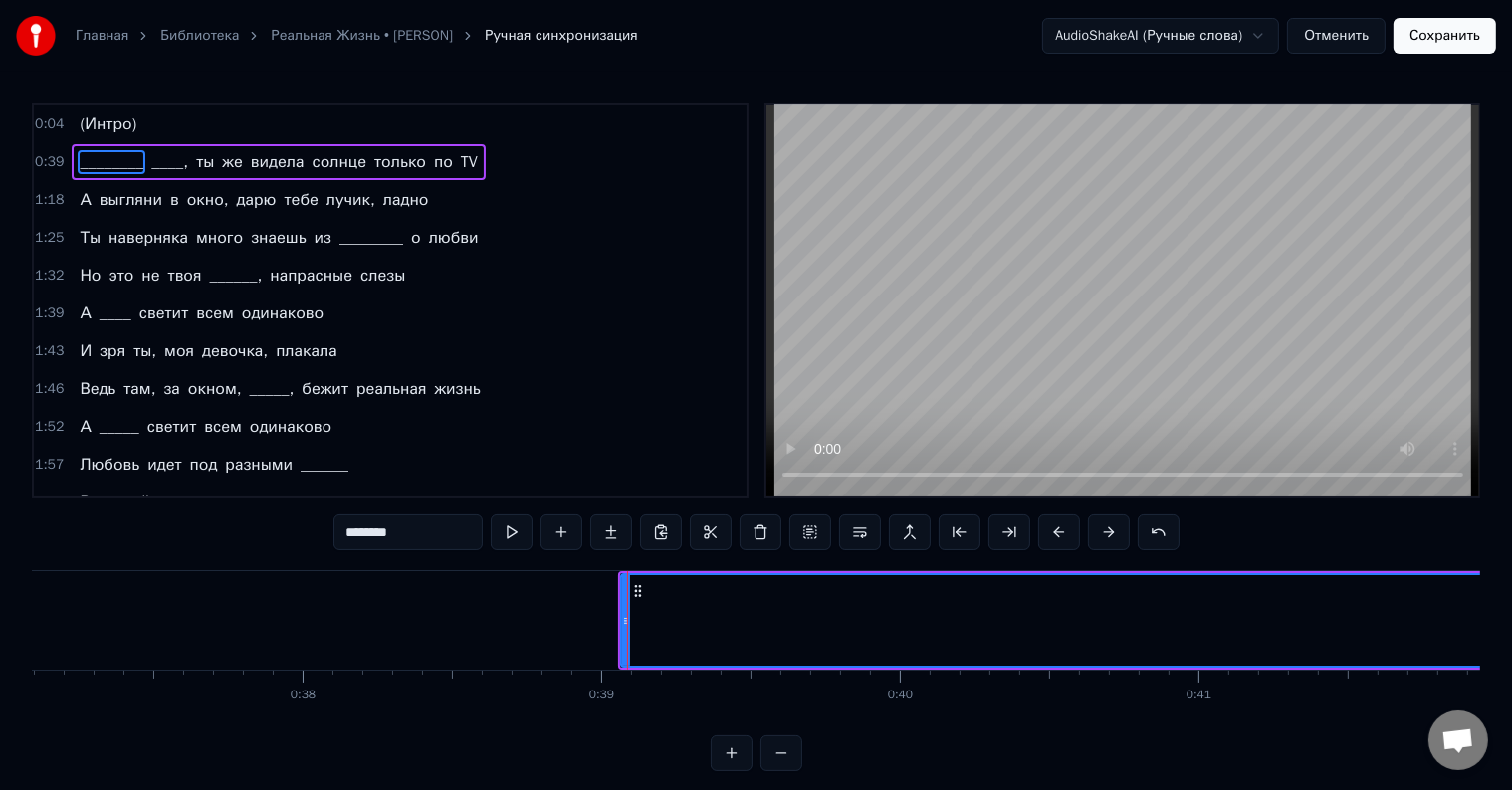 scroll, scrollTop: 0, scrollLeft: 11095, axis: horizontal 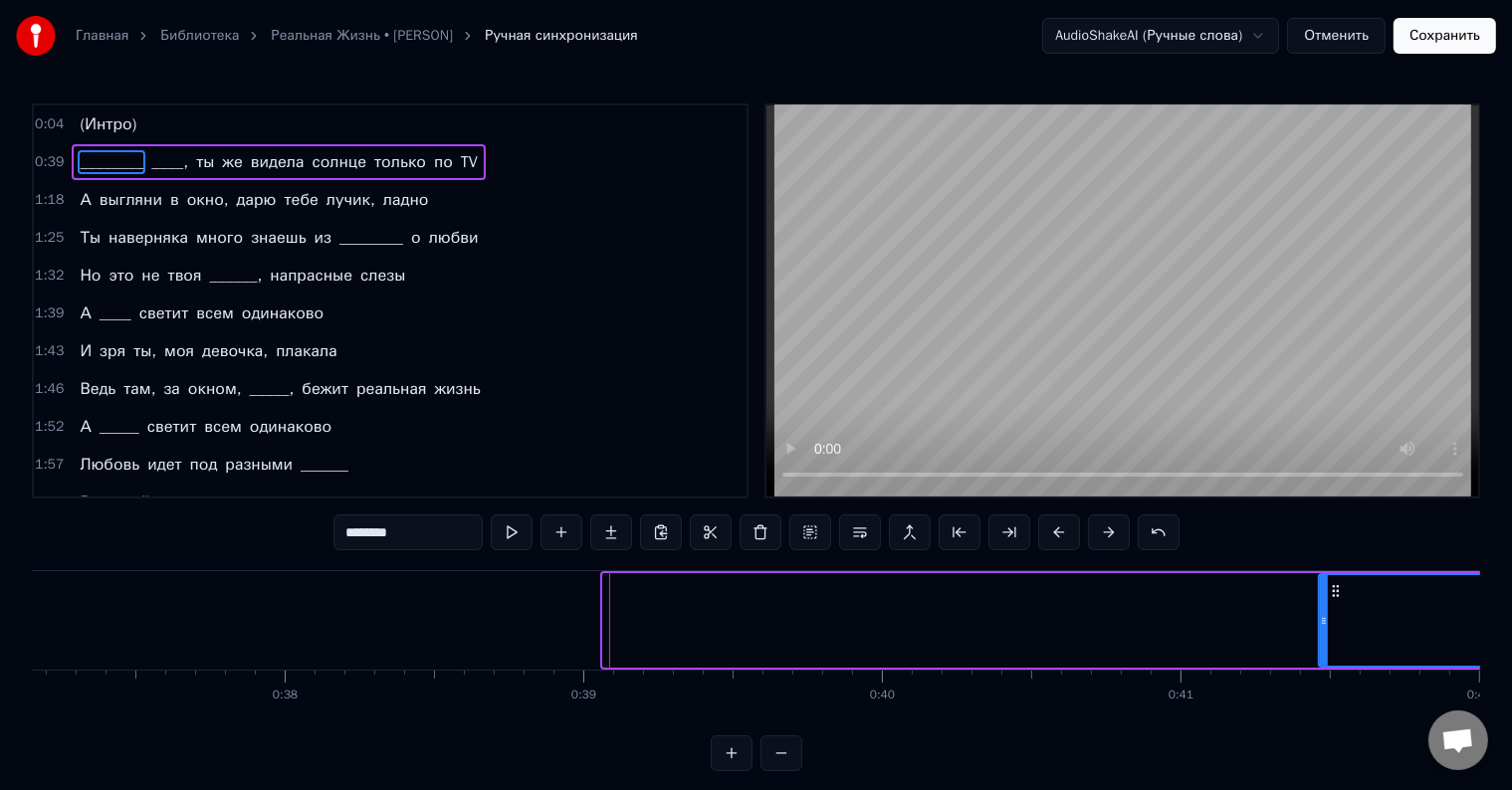 drag, startPoint x: 605, startPoint y: 622, endPoint x: 1326, endPoint y: 630, distance: 721.0444 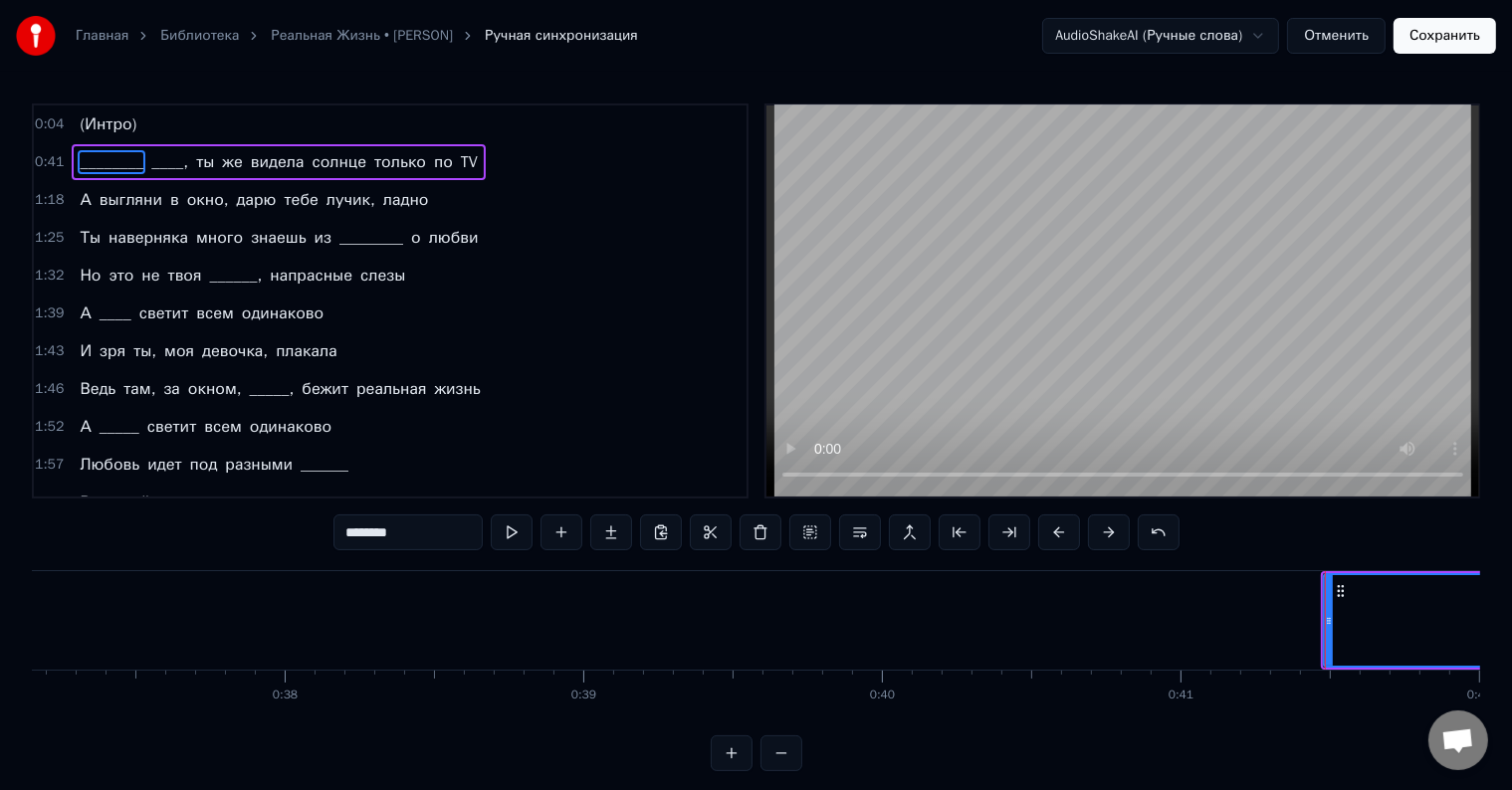 click on "(Интро) ________ ____, ты же видела солнце только по TV А выгляни в окно, дарю тебе лучик, ладно Ты наверняка много знаешь из ________ о любви Но это не твоя ______, напрасные слезы А ____ светит всем одинаково И зря ты, моя [GENDER], плакала Ведь там, за окном, _____, бежит реальная жизнь А _____ светит всем одинаково Любовь идет под разными ______ Встречай же ее, ______, дыши, реальная жизнь Прекрасная жизнь ________ ____, не всегда правда то, что люди говорят Слушала других, не слушая сердце, а зря Так и не доплыв, они мысленно побросали якоря Но это не твоя______, напрасные слезы А ____ светит всем И за" at bounding box center [31275, 620] 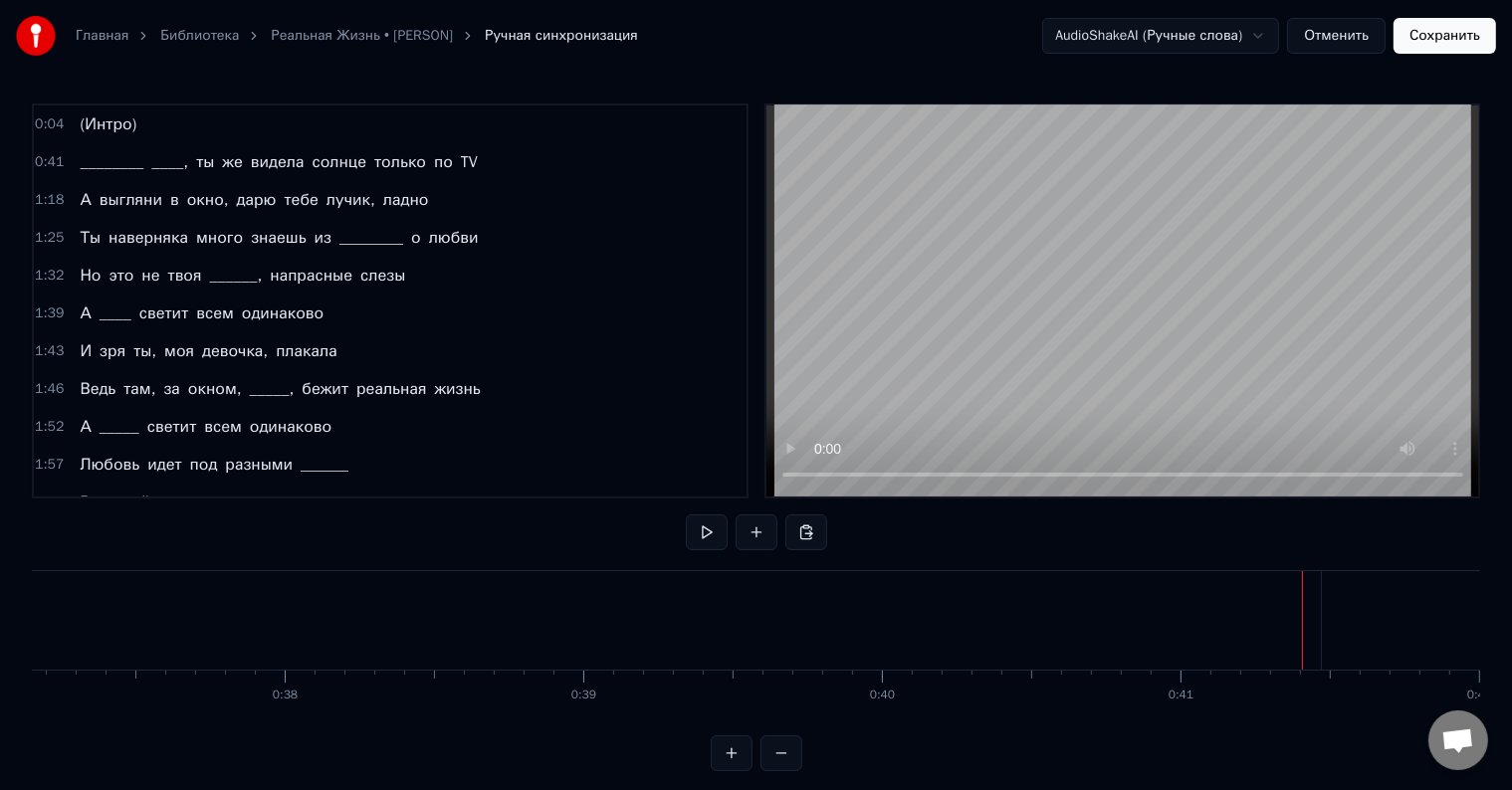 click on "________" at bounding box center [5807, 620] 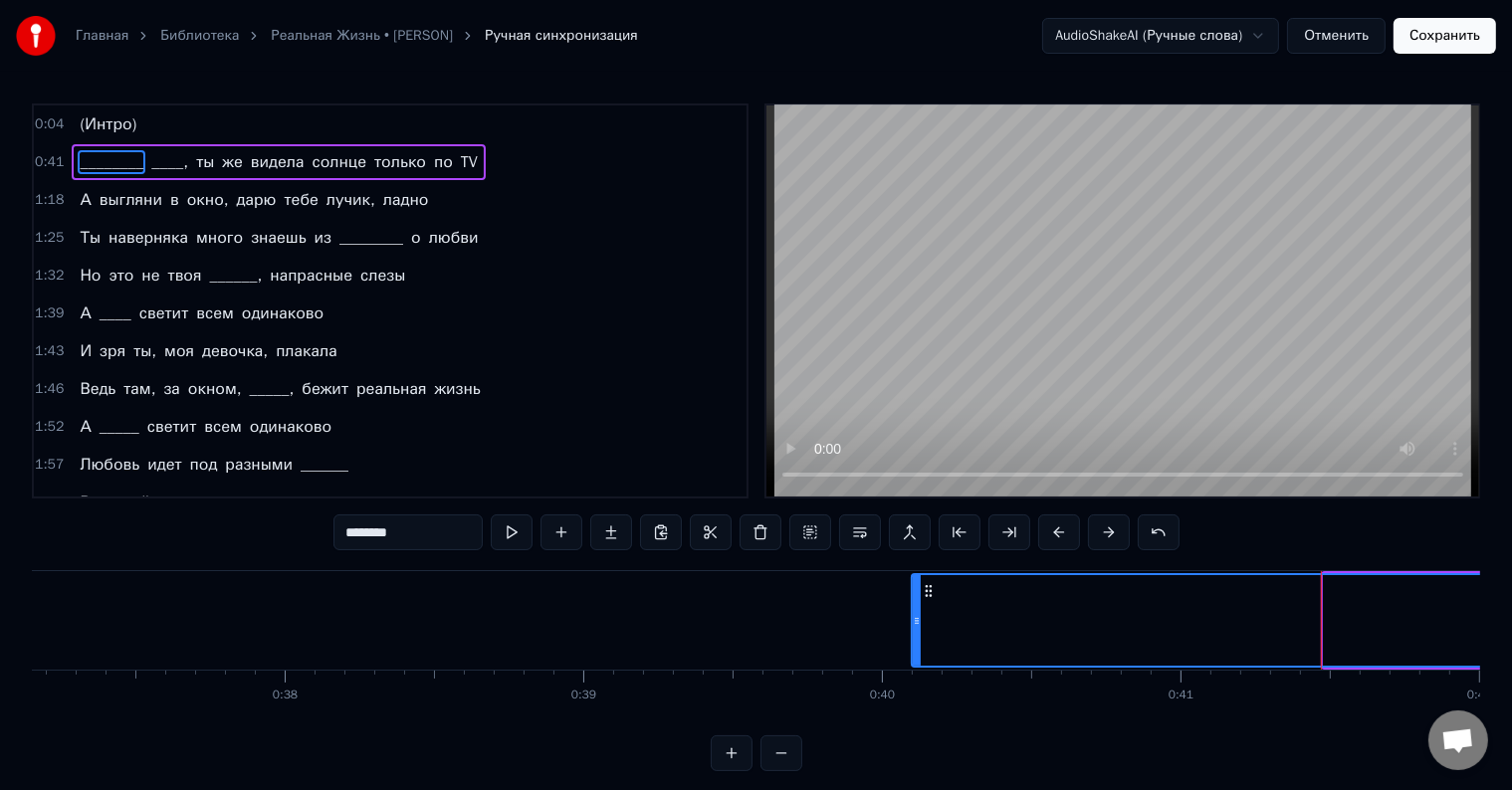 drag, startPoint x: 1325, startPoint y: 620, endPoint x: 912, endPoint y: 625, distance: 413.03027 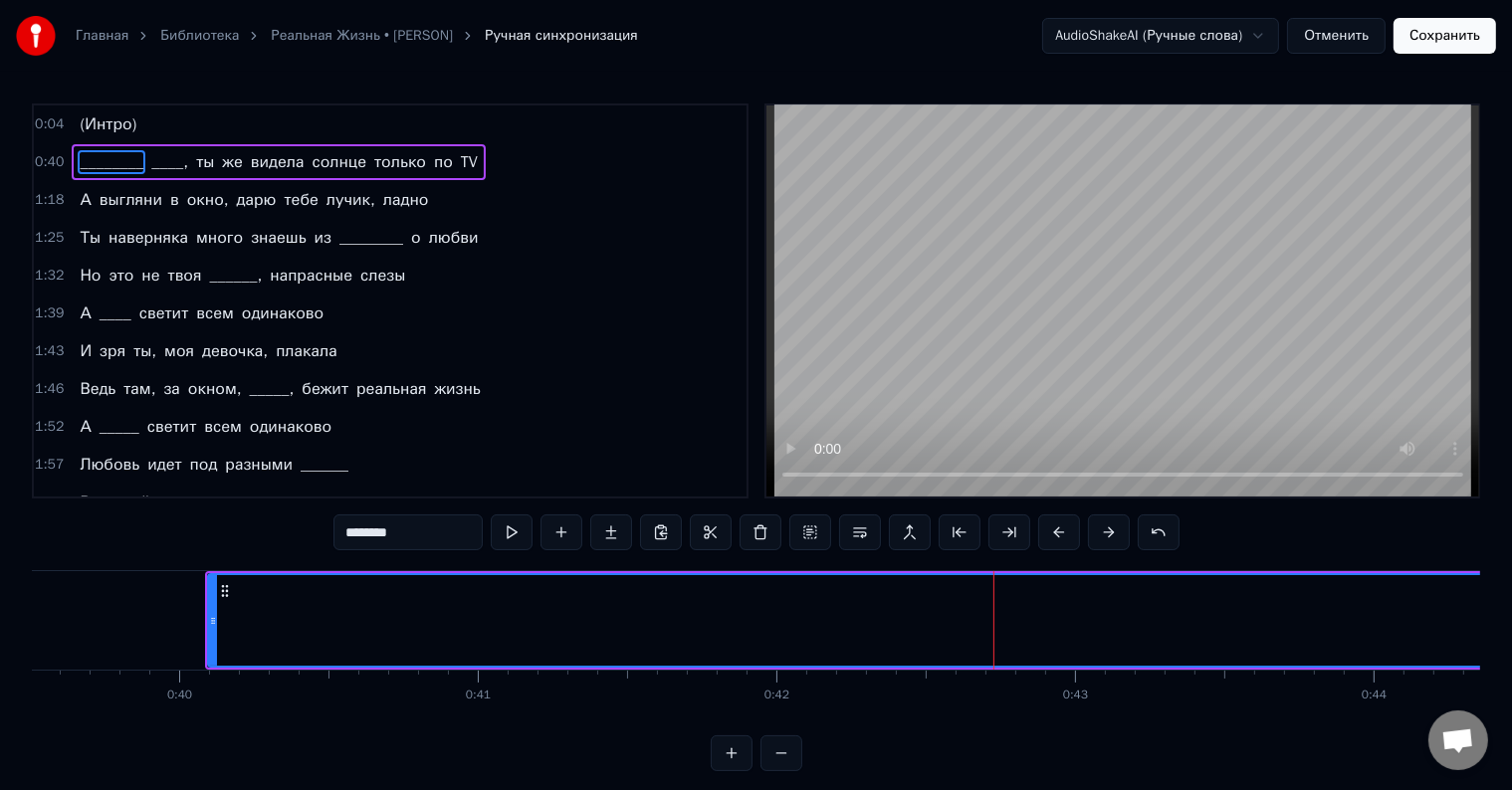 scroll, scrollTop: 0, scrollLeft: 11794, axis: horizontal 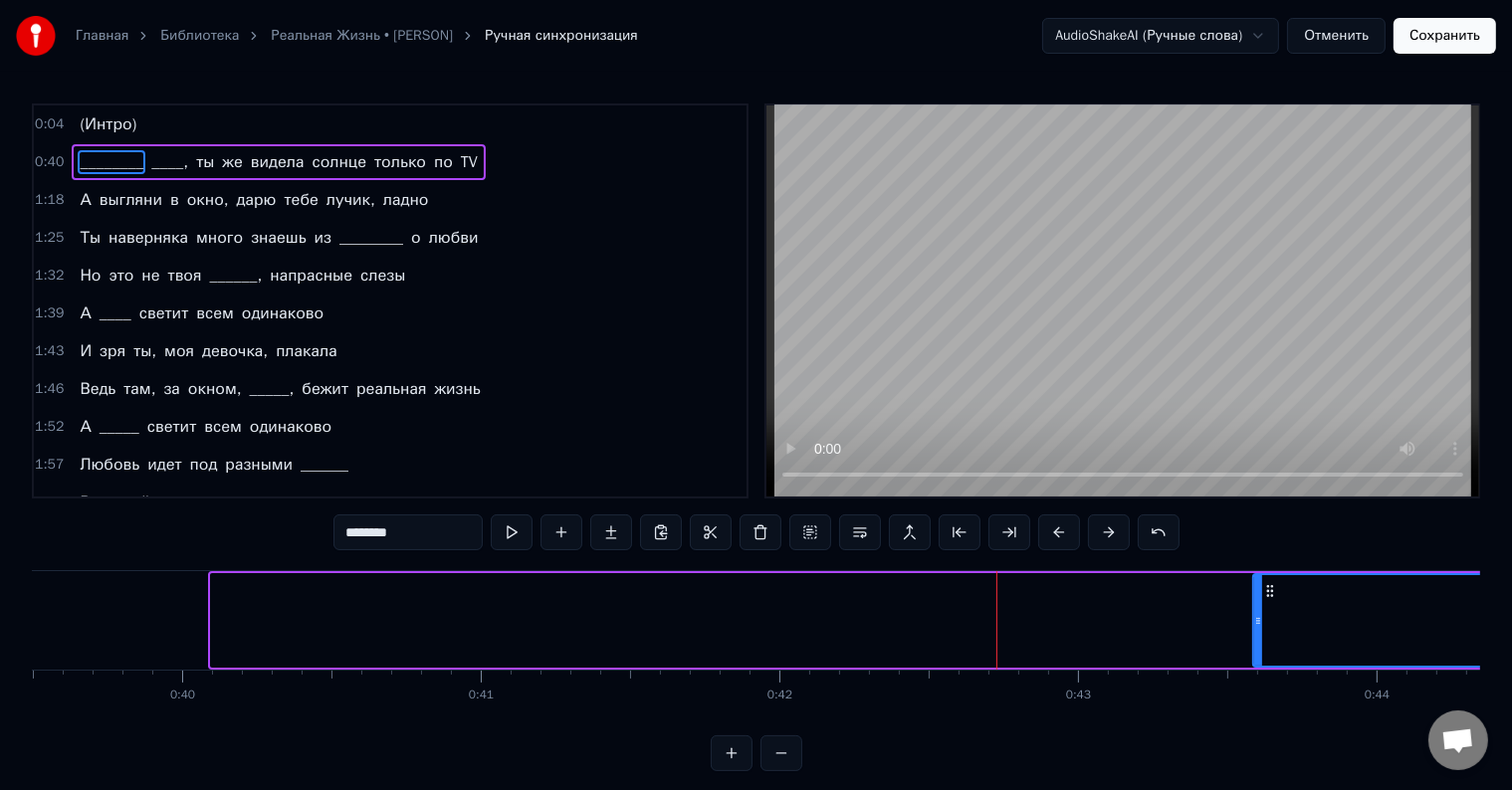drag, startPoint x: 214, startPoint y: 630, endPoint x: 1258, endPoint y: 669, distance: 1044.7282 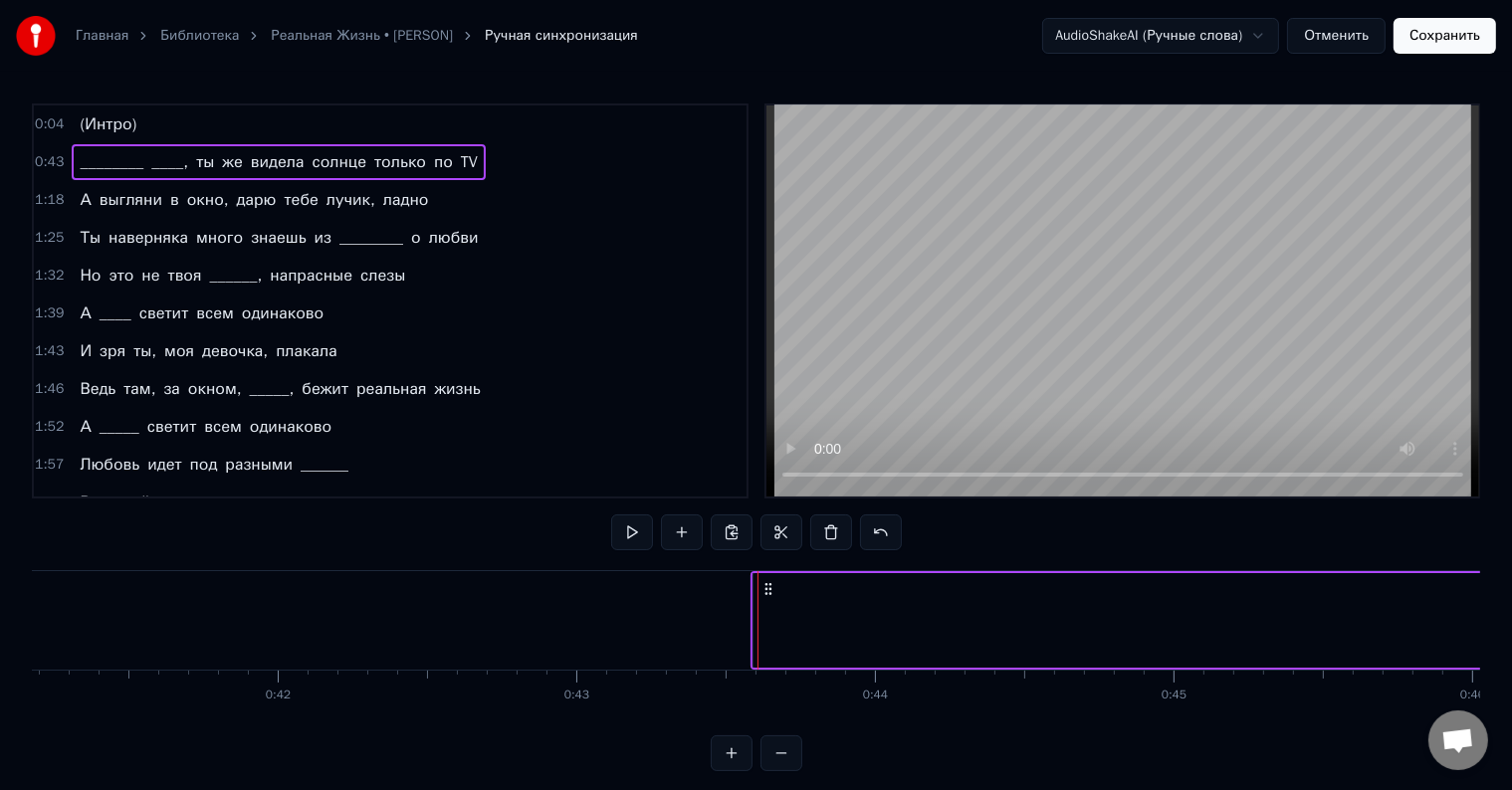 scroll, scrollTop: 0, scrollLeft: 12367, axis: horizontal 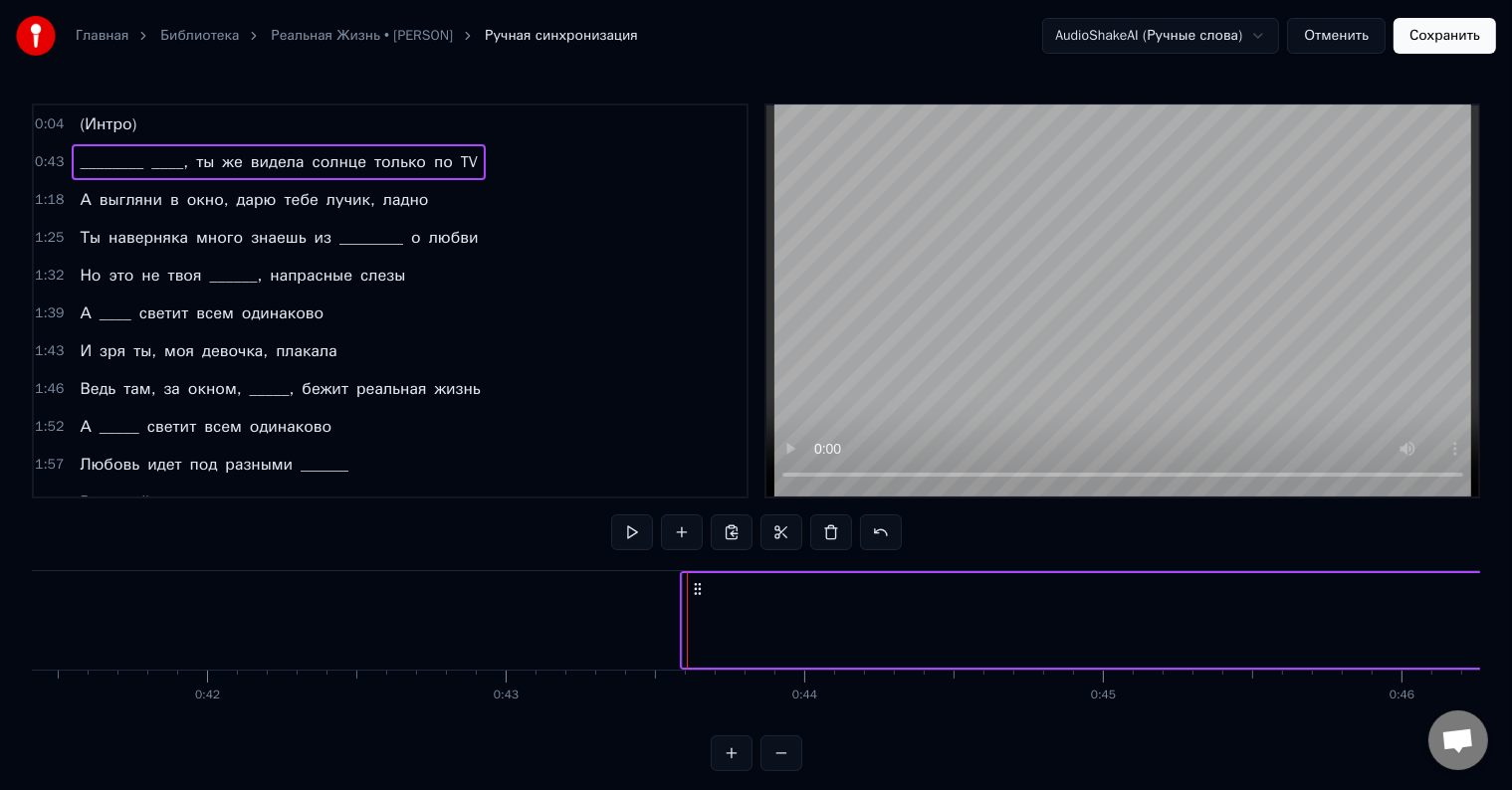 click on "________" at bounding box center (4853, 620) 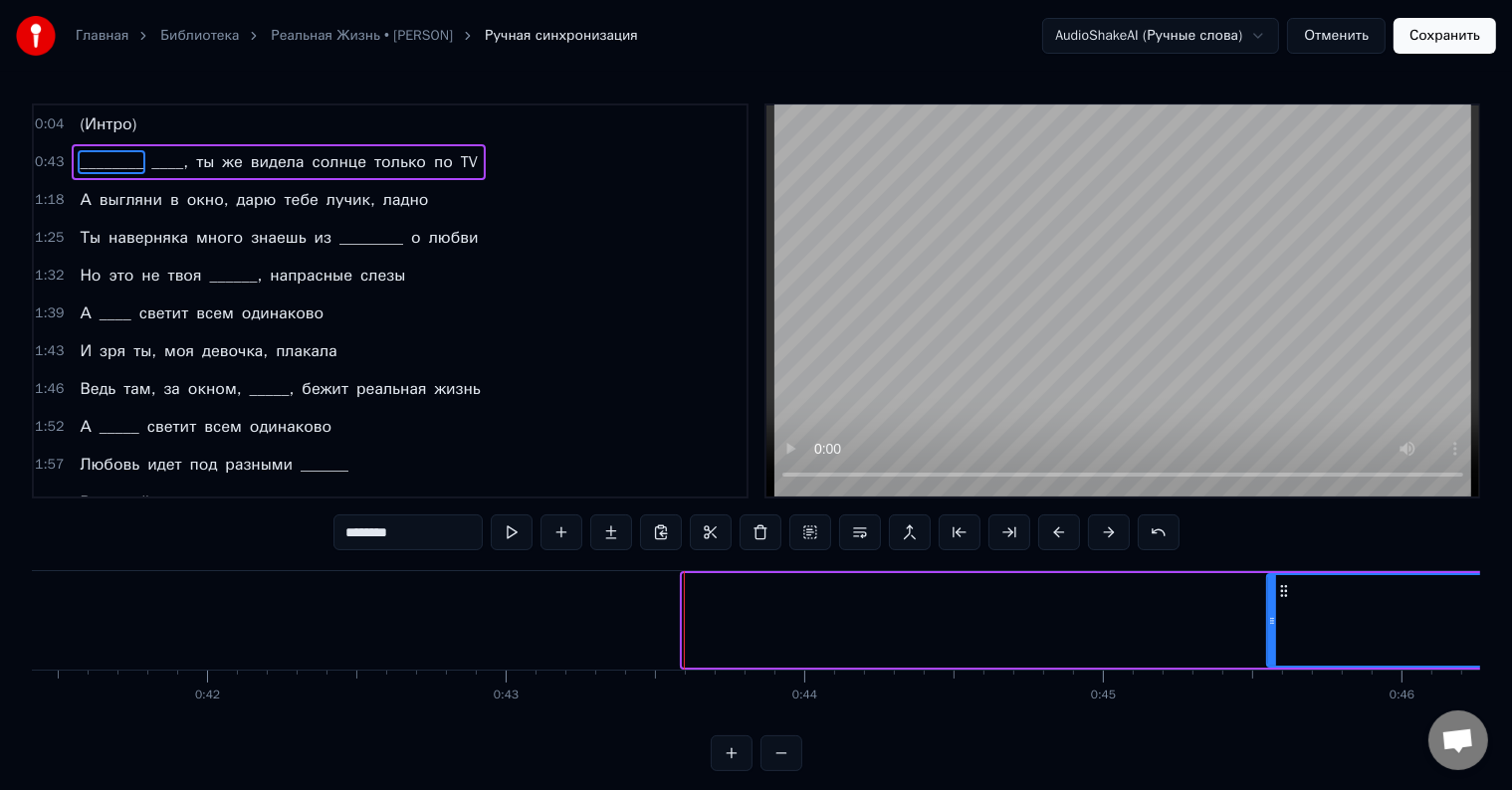 drag, startPoint x: 682, startPoint y: 617, endPoint x: 1298, endPoint y: 612, distance: 616.0203 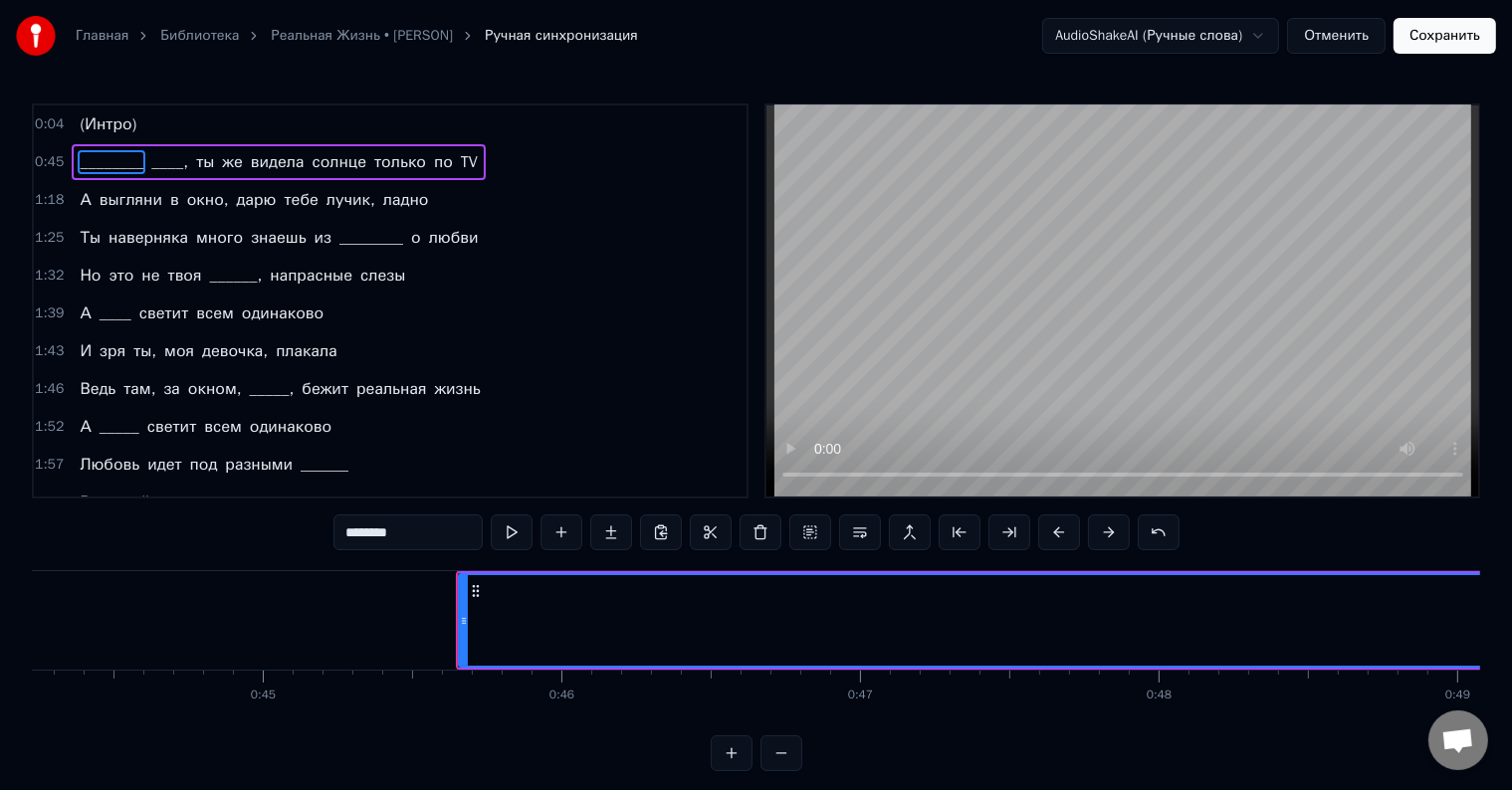 scroll, scrollTop: 0, scrollLeft: 13207, axis: horizontal 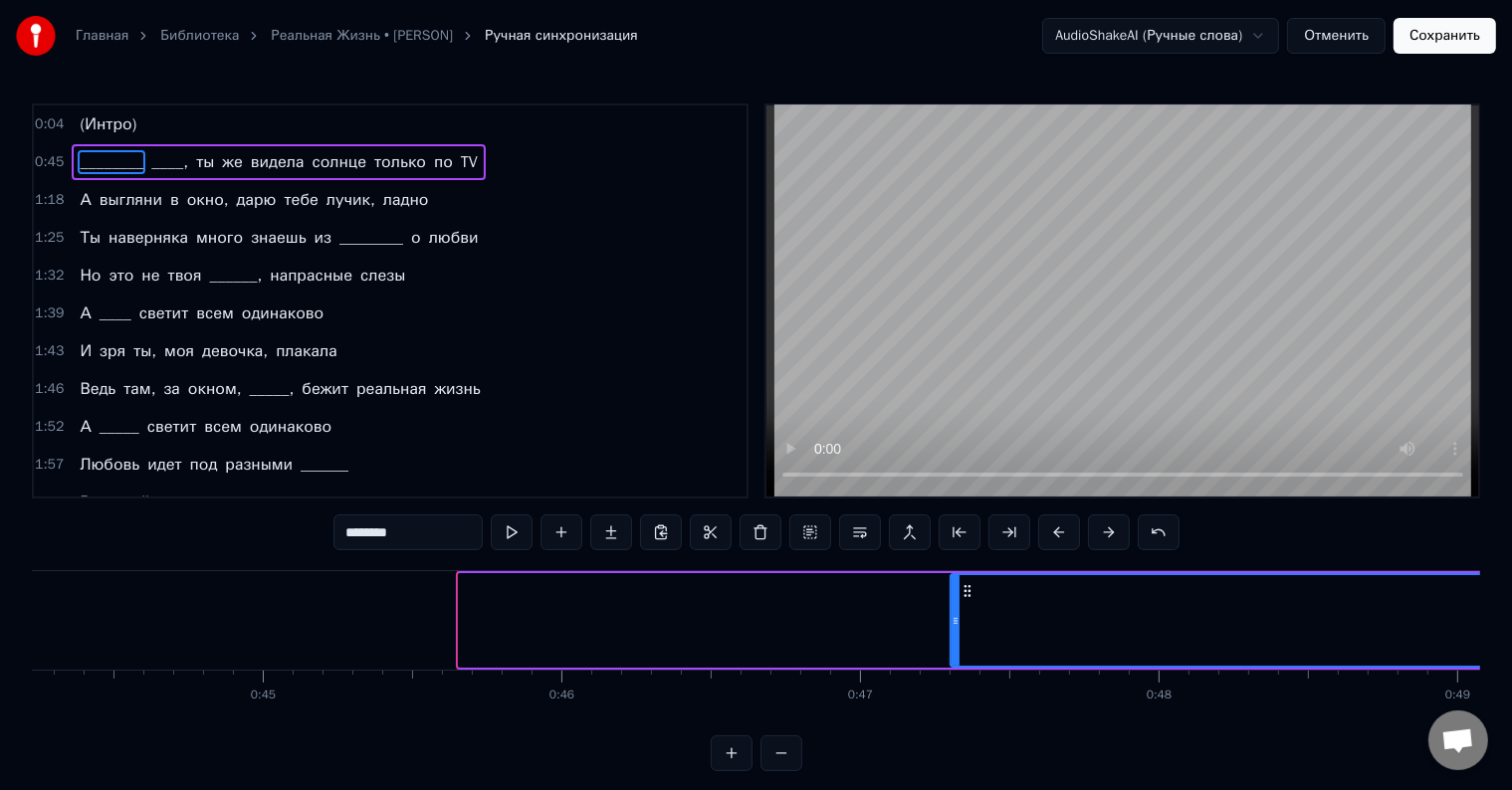 drag, startPoint x: 462, startPoint y: 621, endPoint x: 957, endPoint y: 644, distance: 495.53406 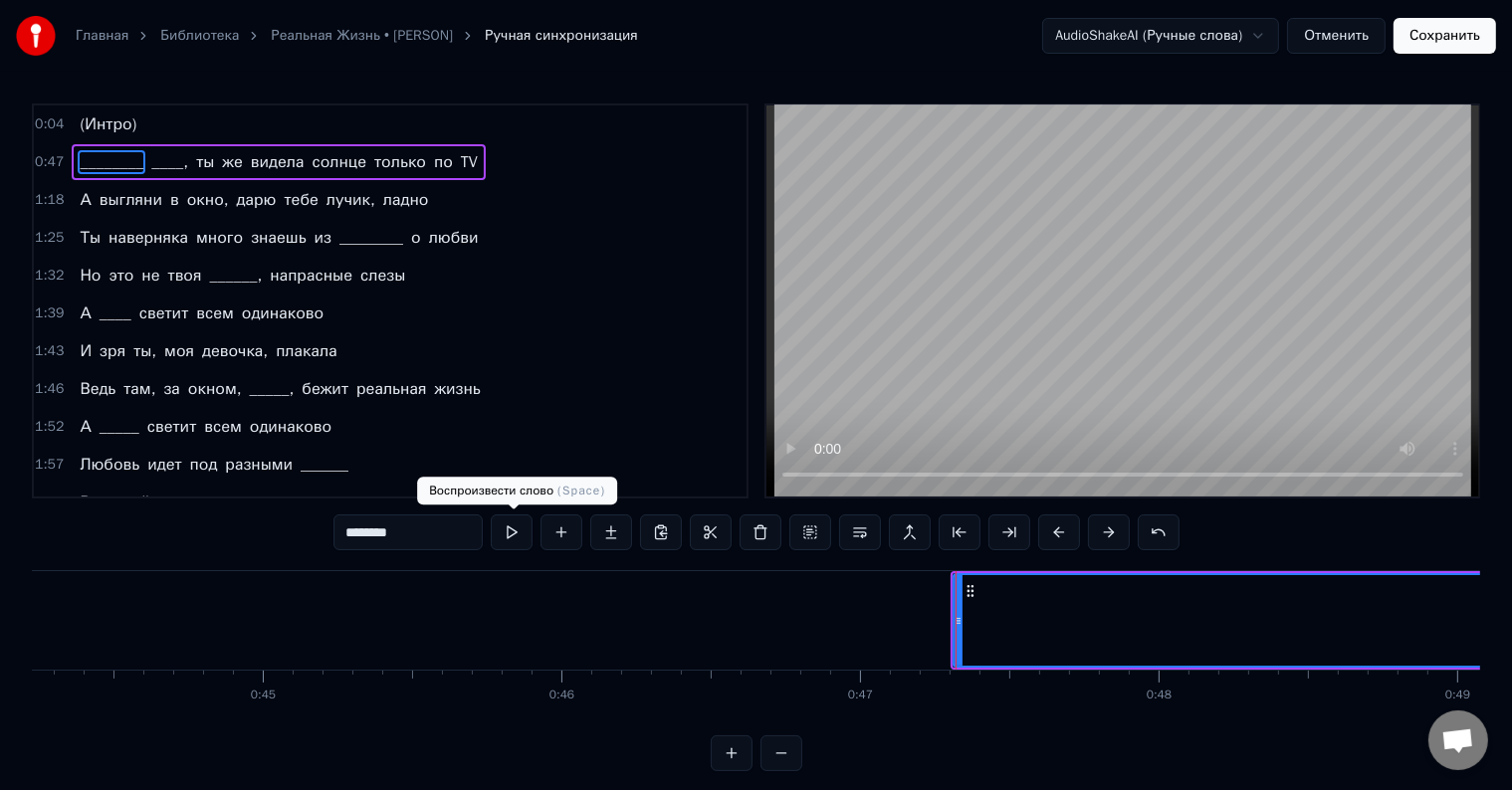 click at bounding box center (512, 532) 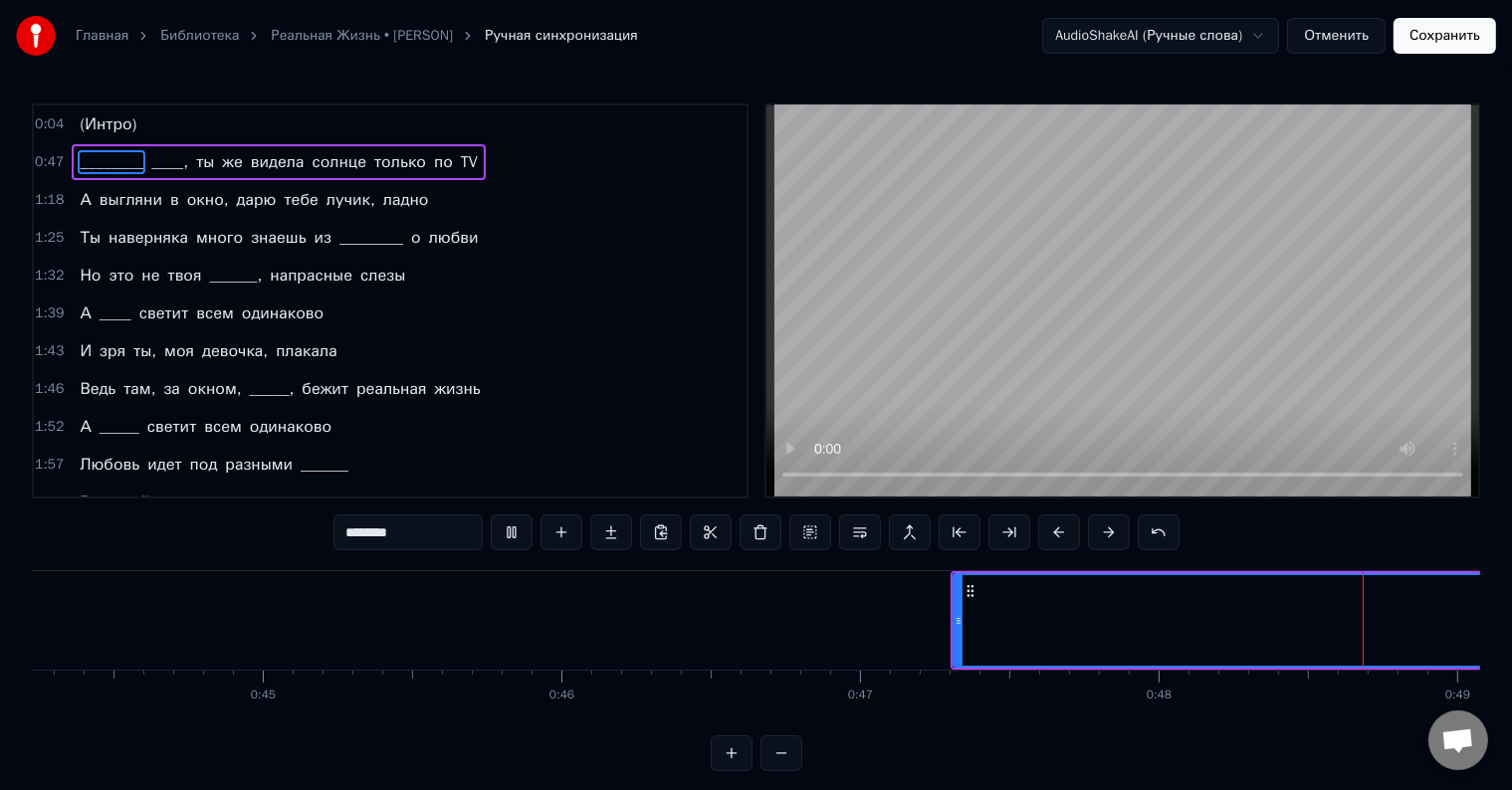 click at bounding box center [512, 532] 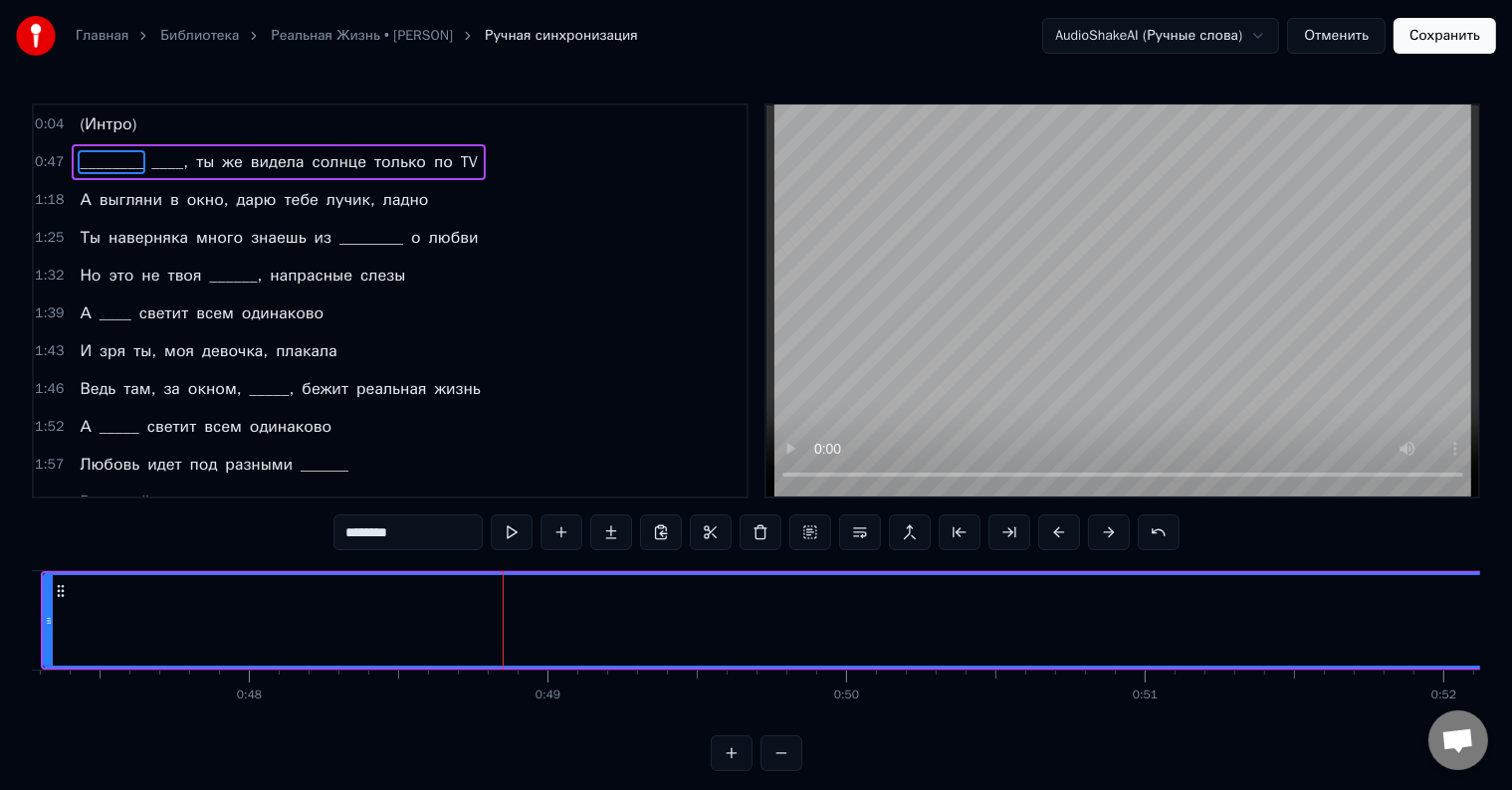 scroll, scrollTop: 0, scrollLeft: 14078, axis: horizontal 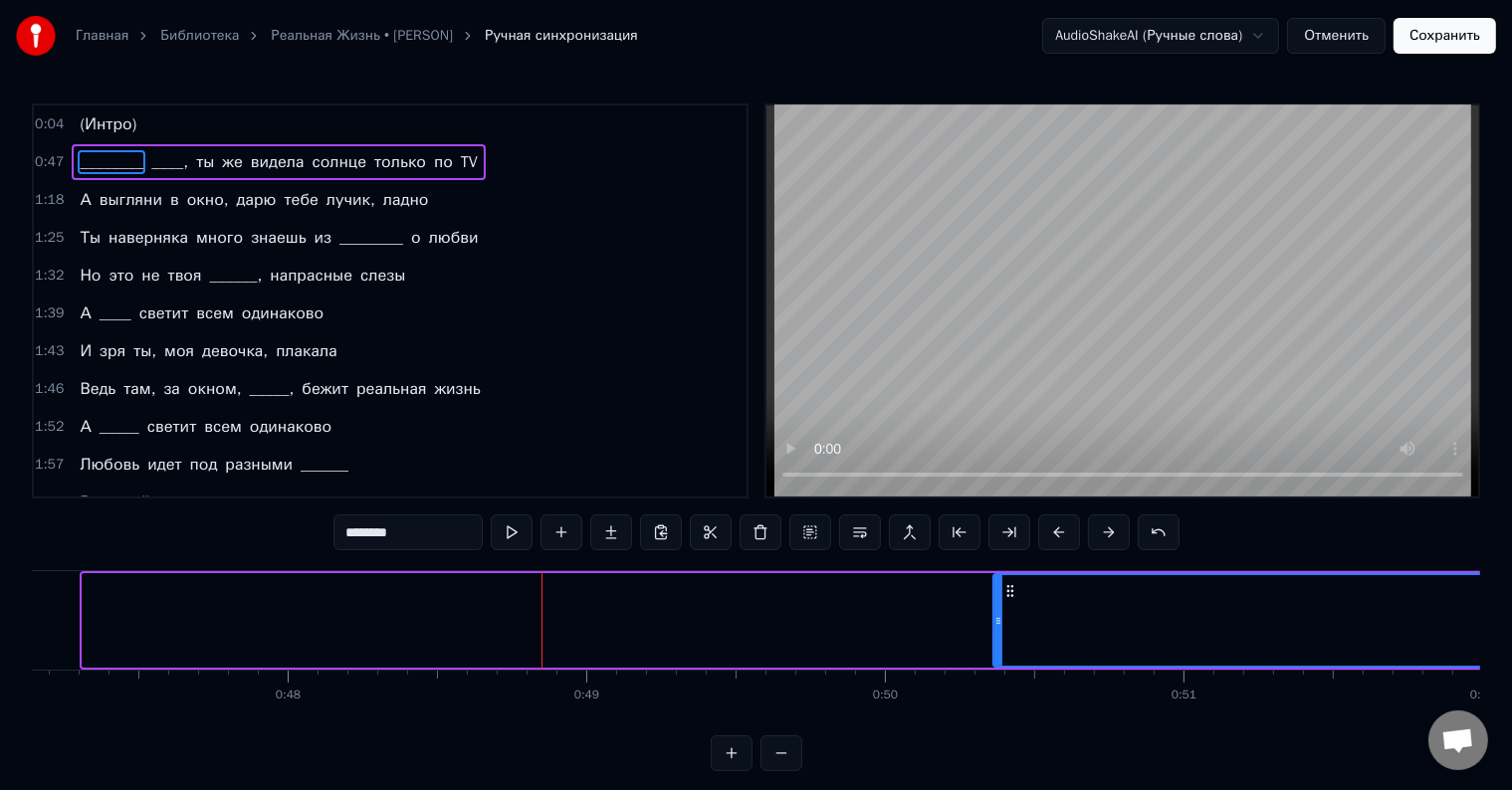 drag, startPoint x: 88, startPoint y: 624, endPoint x: 1004, endPoint y: 647, distance: 916.2887 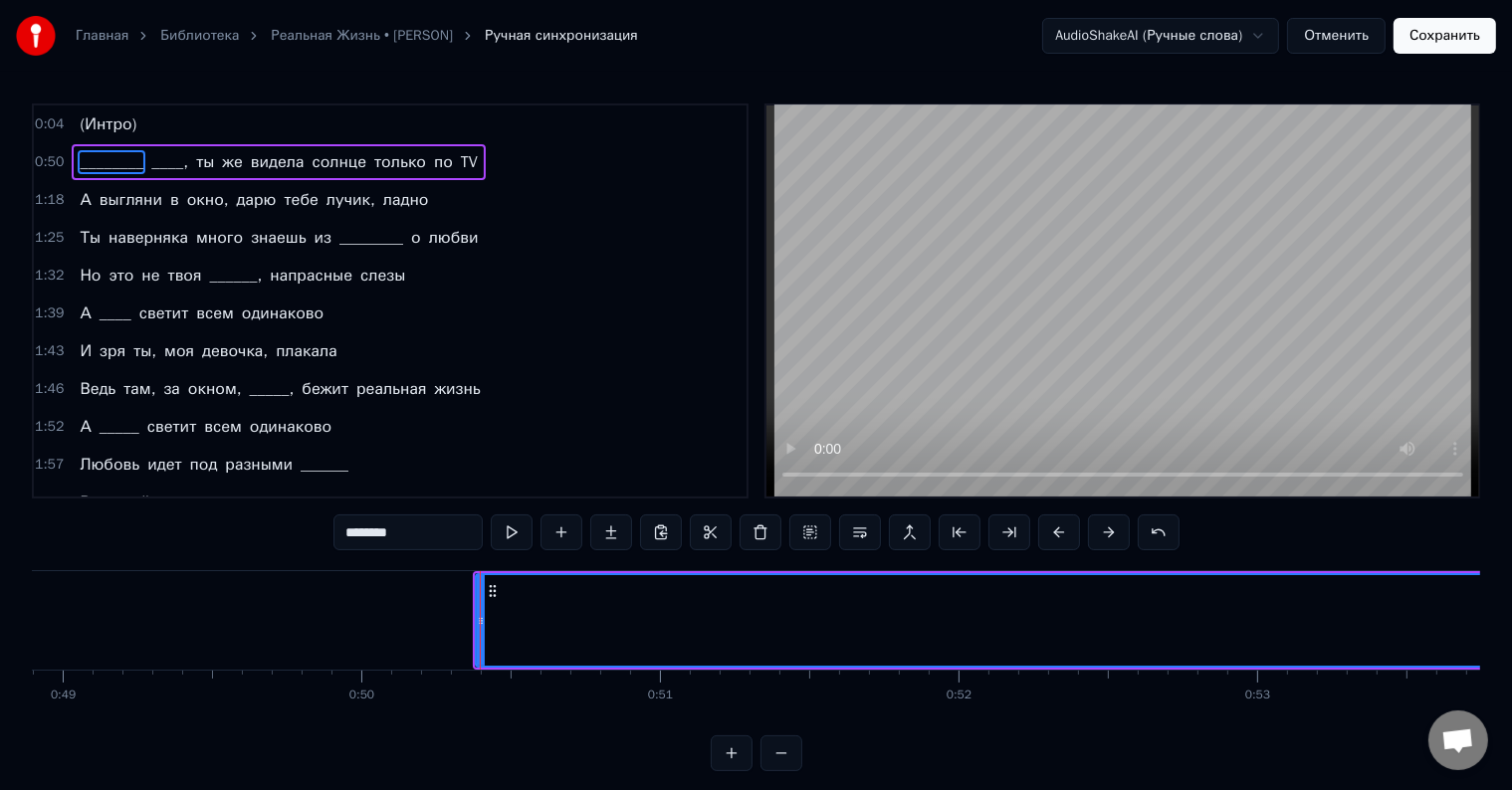 scroll, scrollTop: 0, scrollLeft: 14616, axis: horizontal 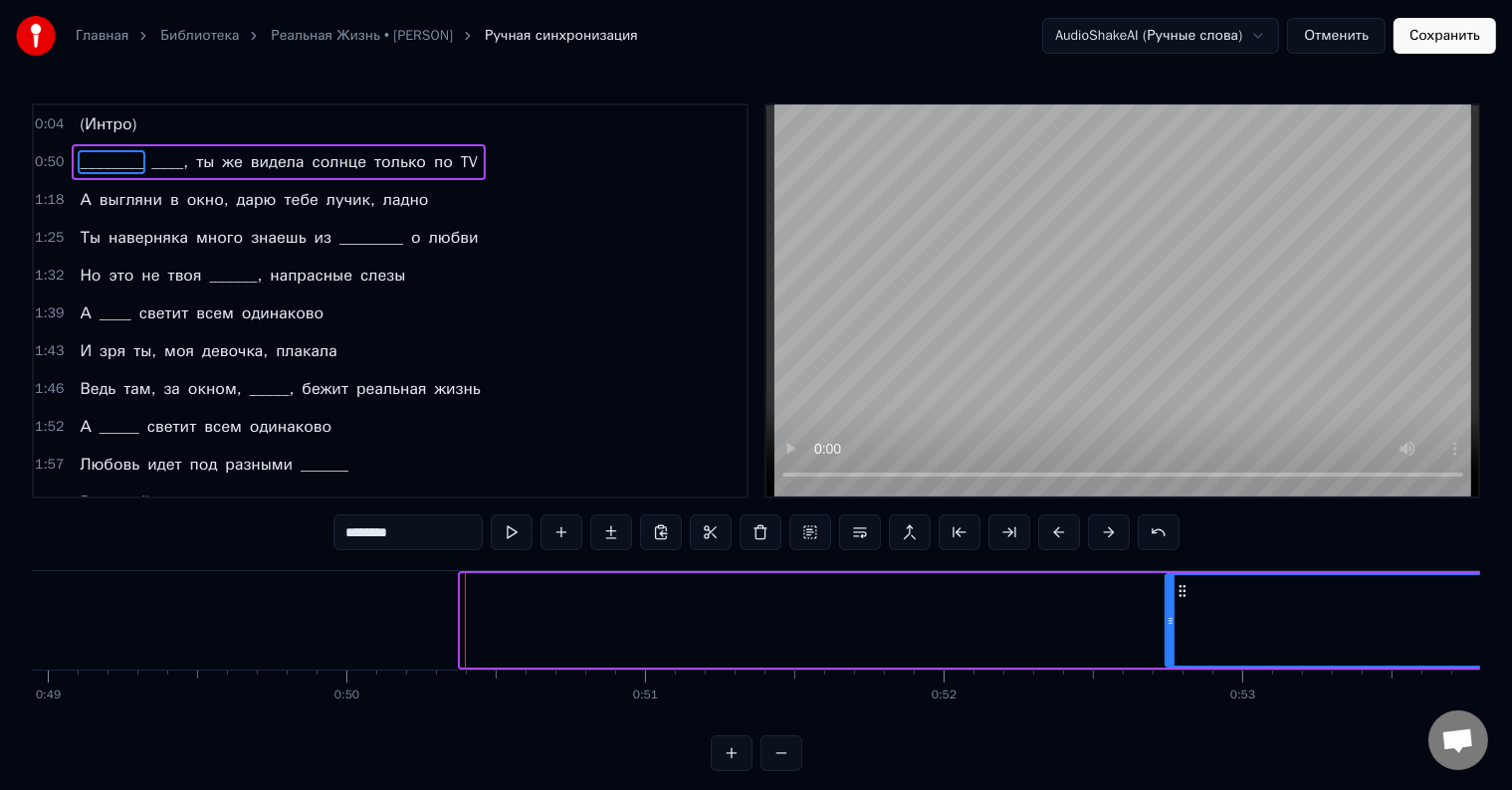 drag, startPoint x: 463, startPoint y: 621, endPoint x: 1188, endPoint y: 614, distance: 725.0338 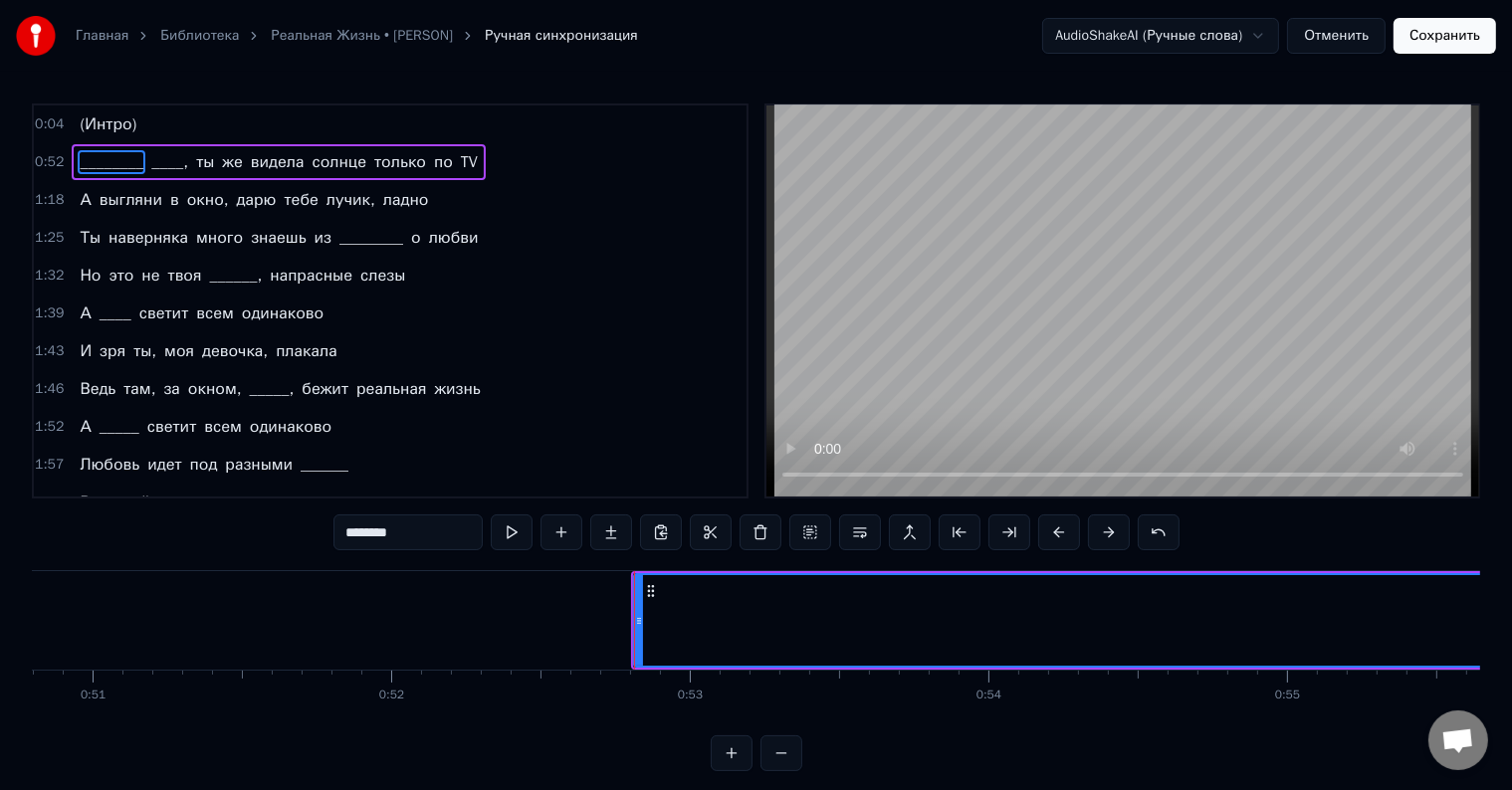 scroll, scrollTop: 0, scrollLeft: 15170, axis: horizontal 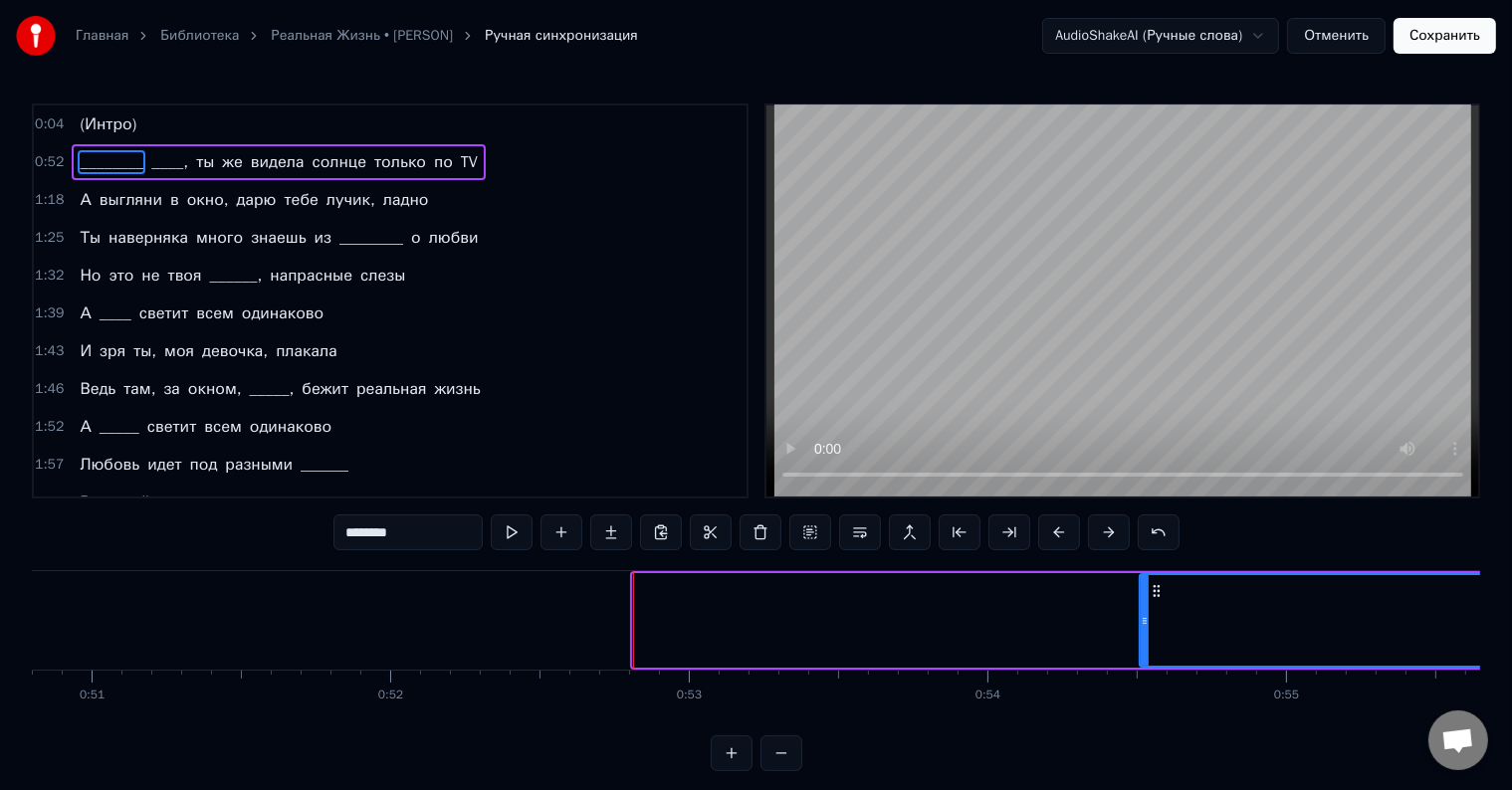 drag, startPoint x: 635, startPoint y: 626, endPoint x: 1166, endPoint y: 622, distance: 531.015 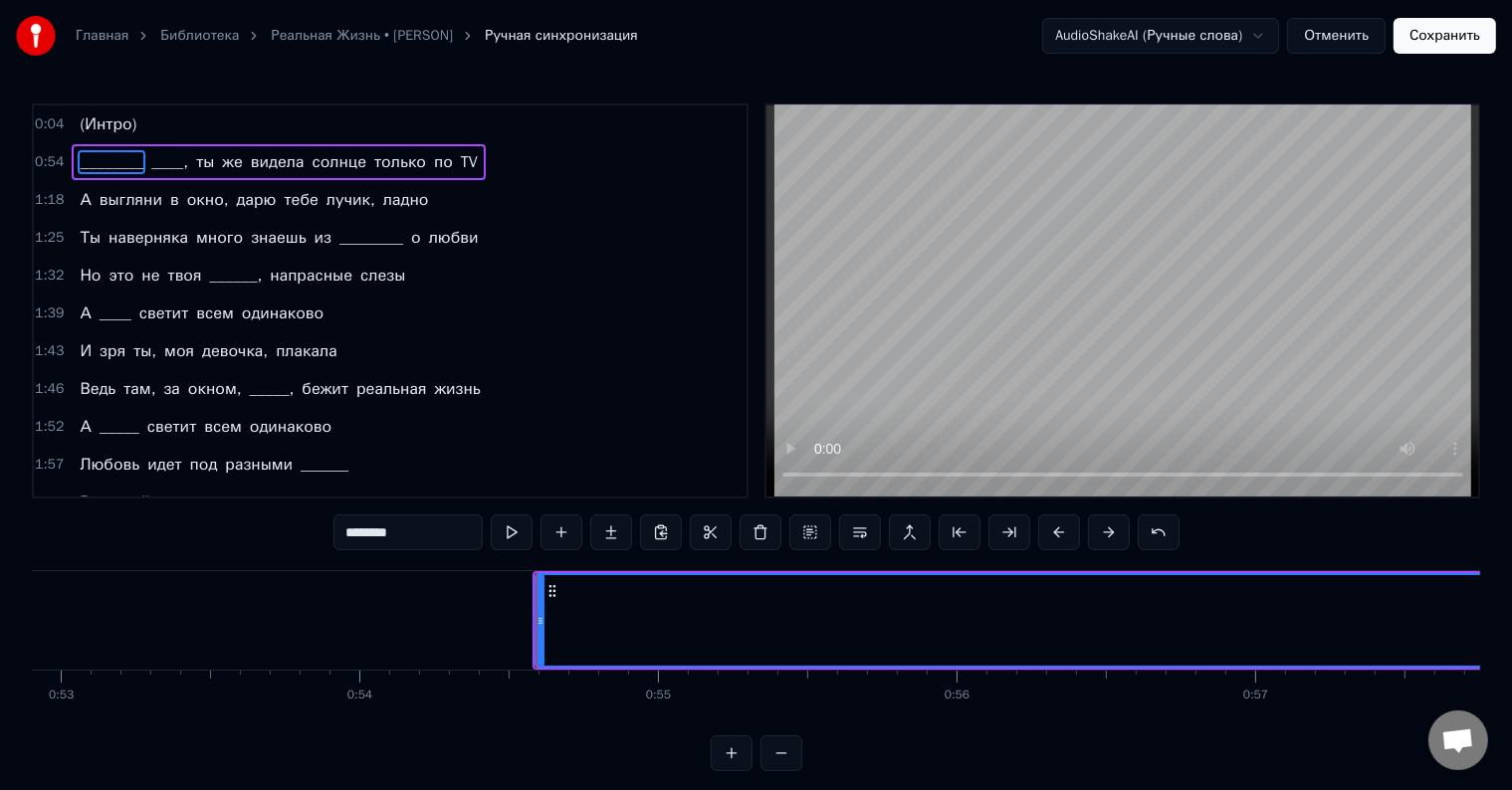 scroll, scrollTop: 0, scrollLeft: 15799, axis: horizontal 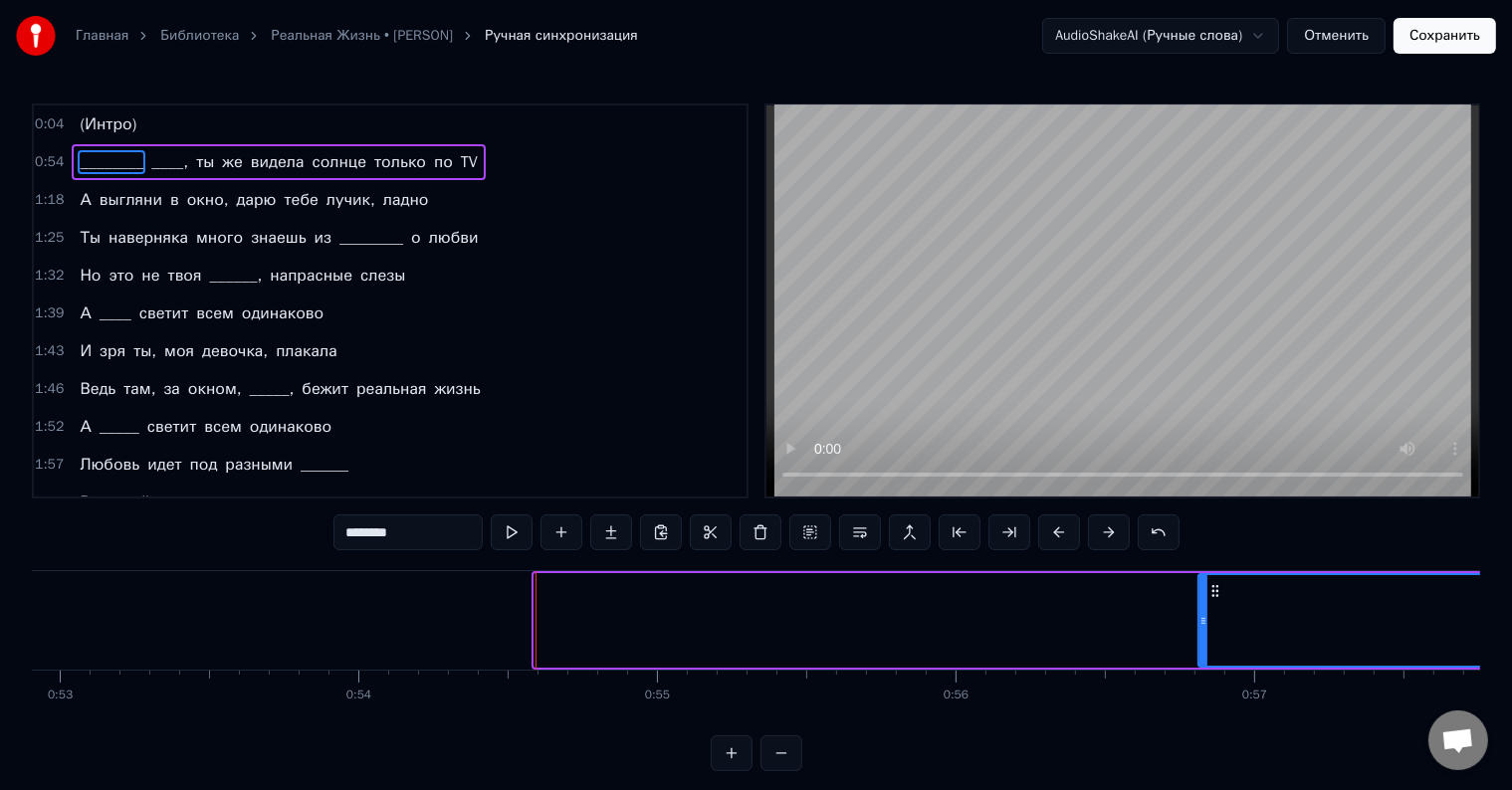 drag, startPoint x: 534, startPoint y: 624, endPoint x: 1198, endPoint y: 613, distance: 664.0911 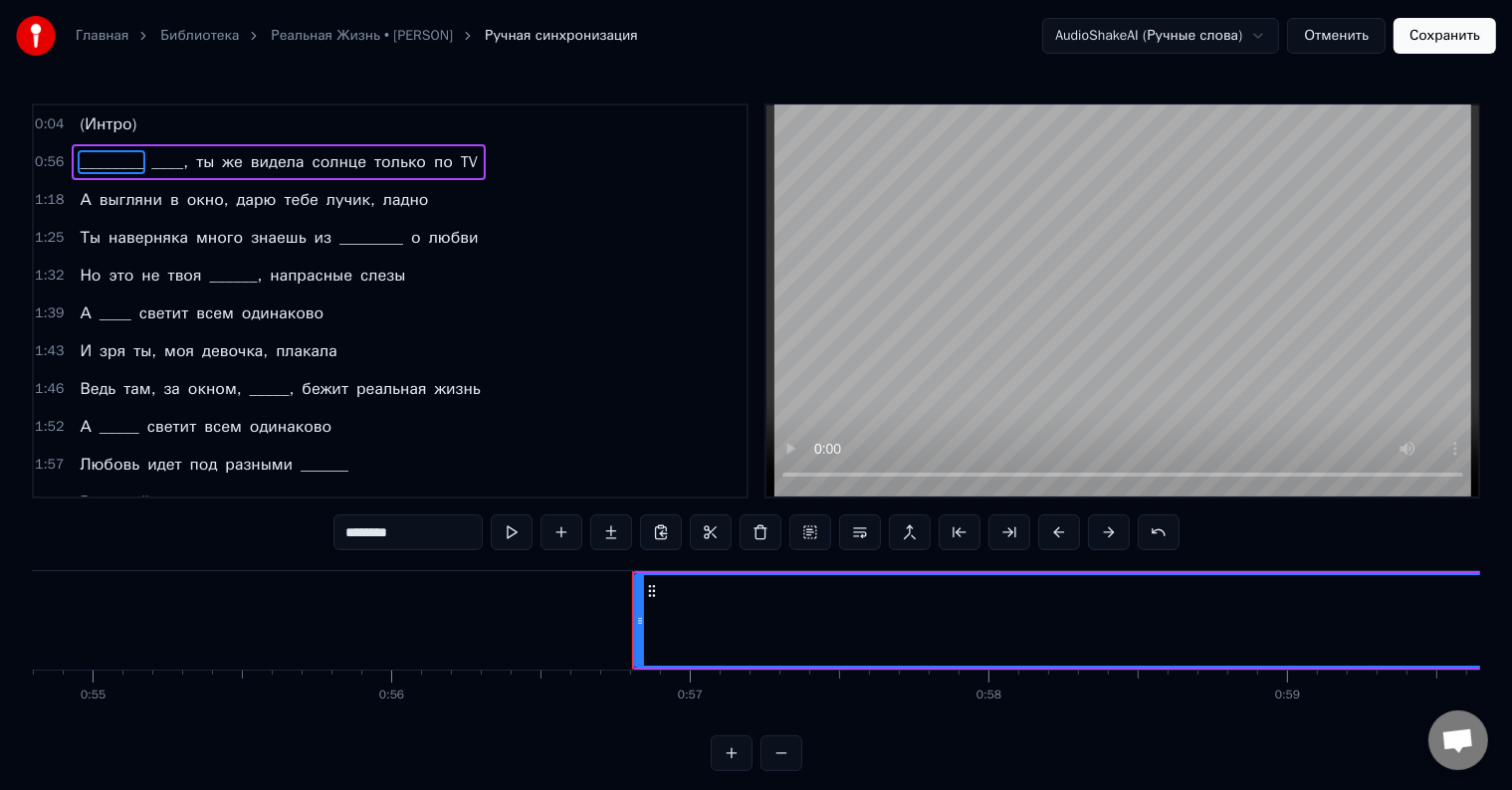 scroll, scrollTop: 0, scrollLeft: 16408, axis: horizontal 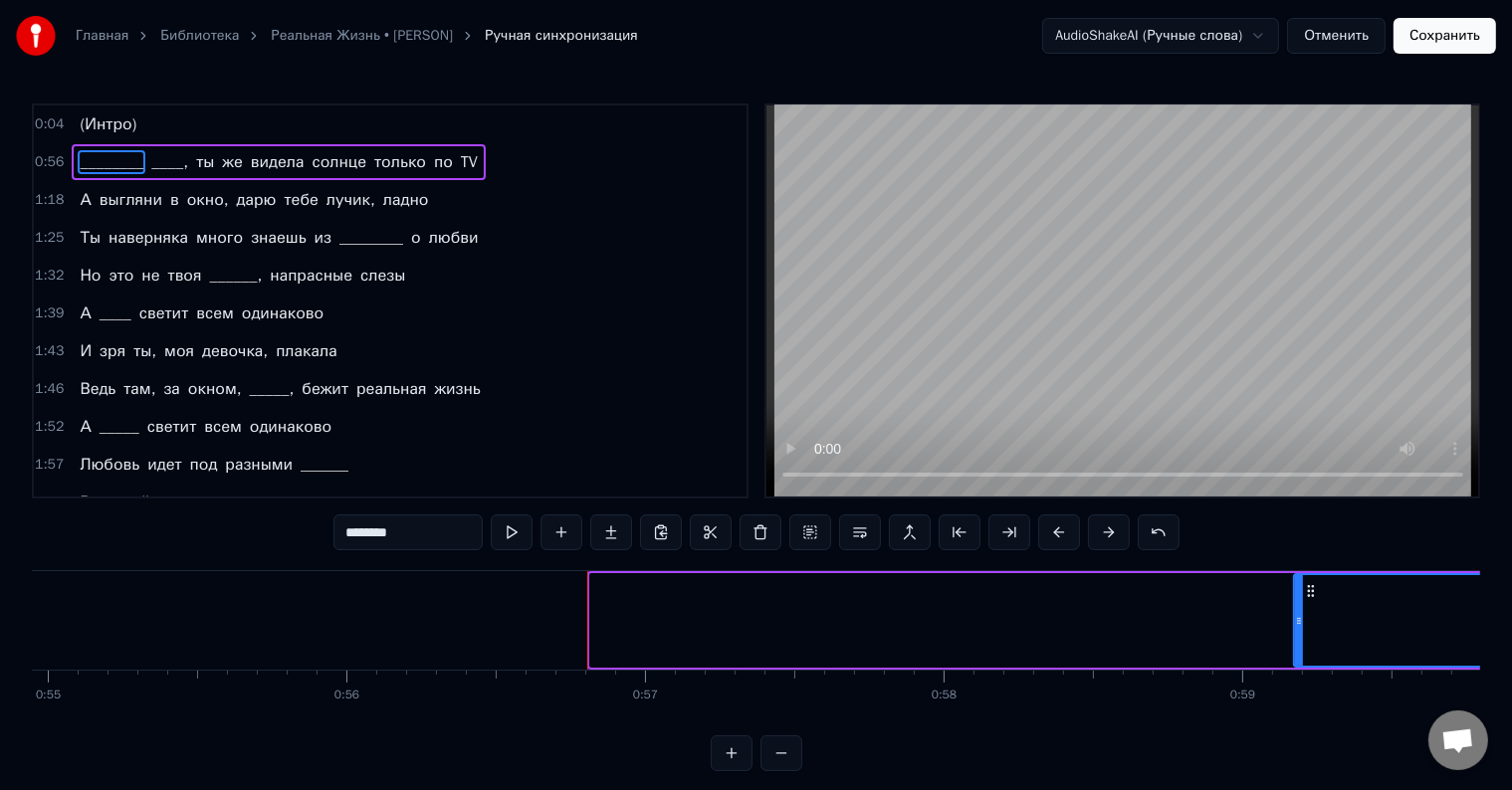 drag, startPoint x: 597, startPoint y: 621, endPoint x: 1310, endPoint y: 663, distance: 714.236 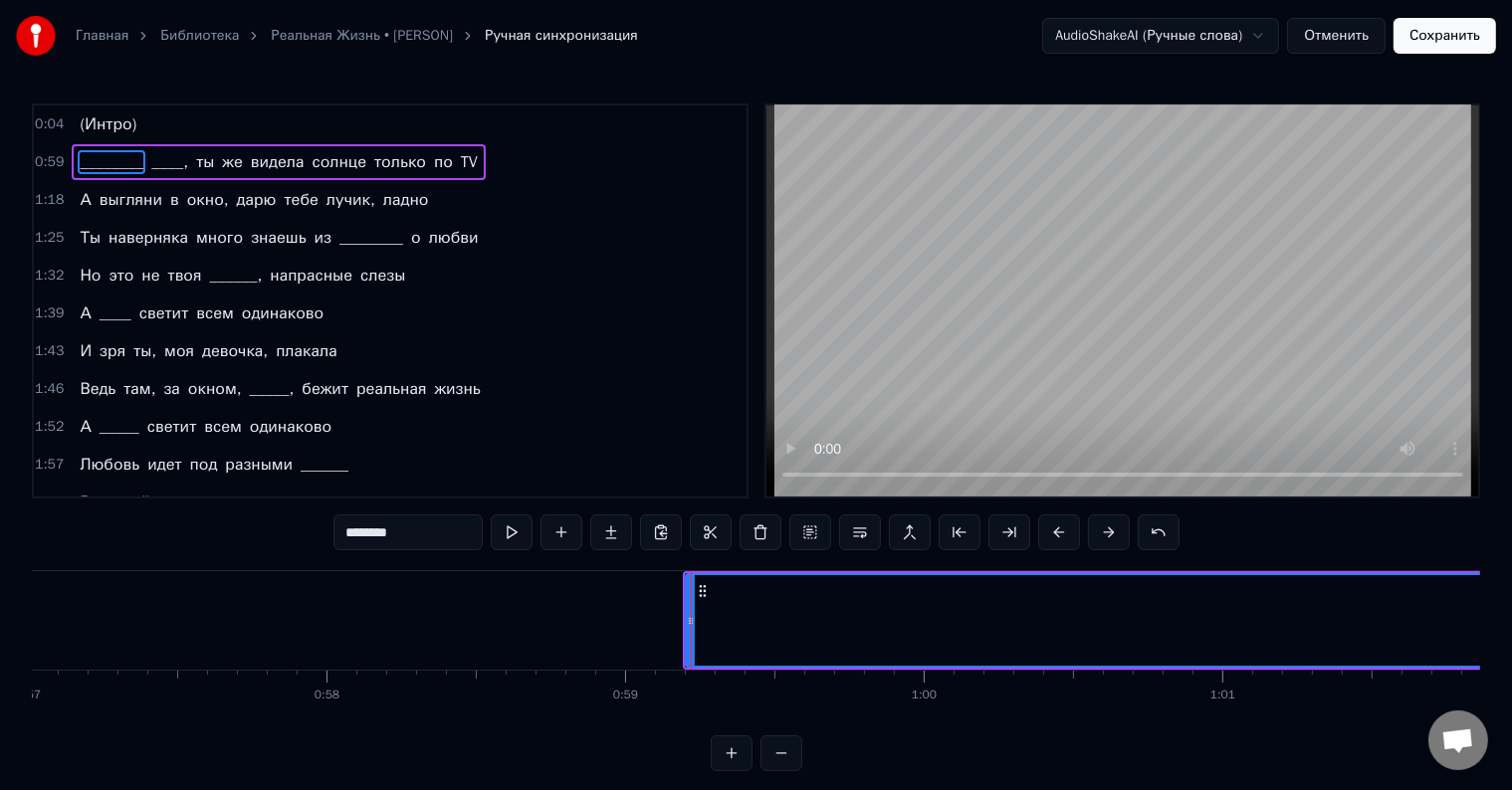 scroll, scrollTop: 0, scrollLeft: 17052, axis: horizontal 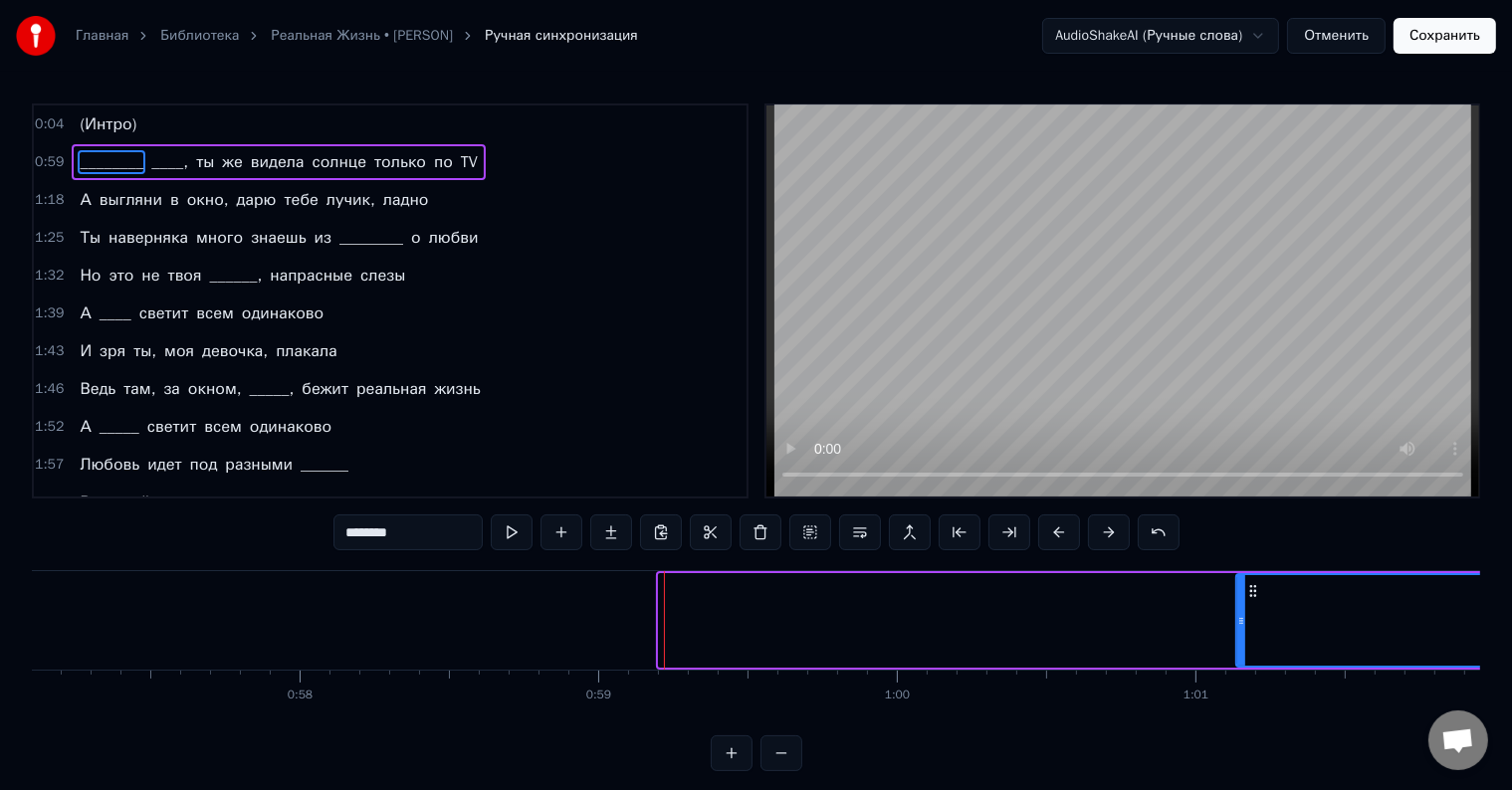 drag, startPoint x: 661, startPoint y: 621, endPoint x: 1272, endPoint y: 615, distance: 611.0295 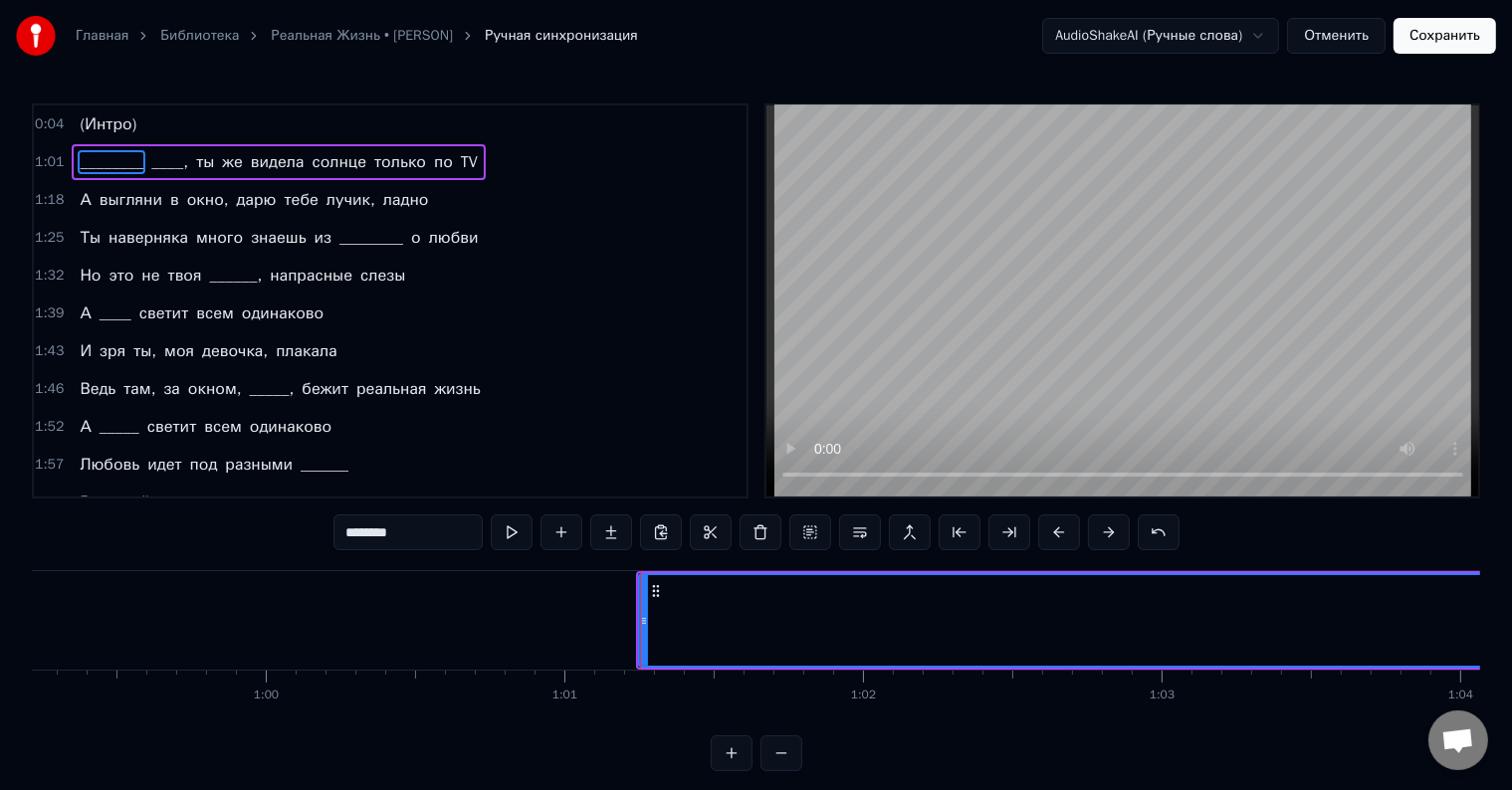 scroll, scrollTop: 0, scrollLeft: 17682, axis: horizontal 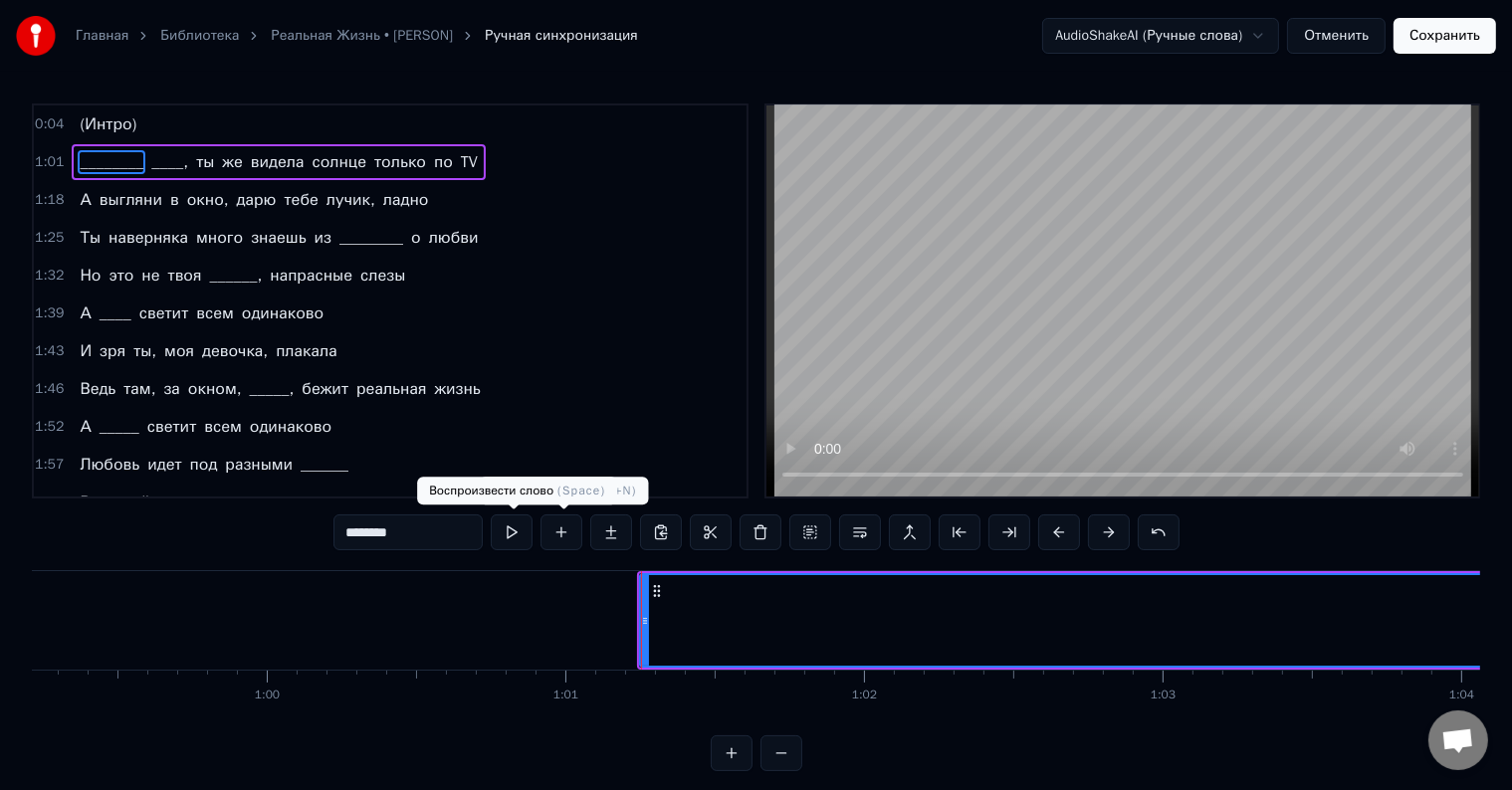 click at bounding box center [512, 532] 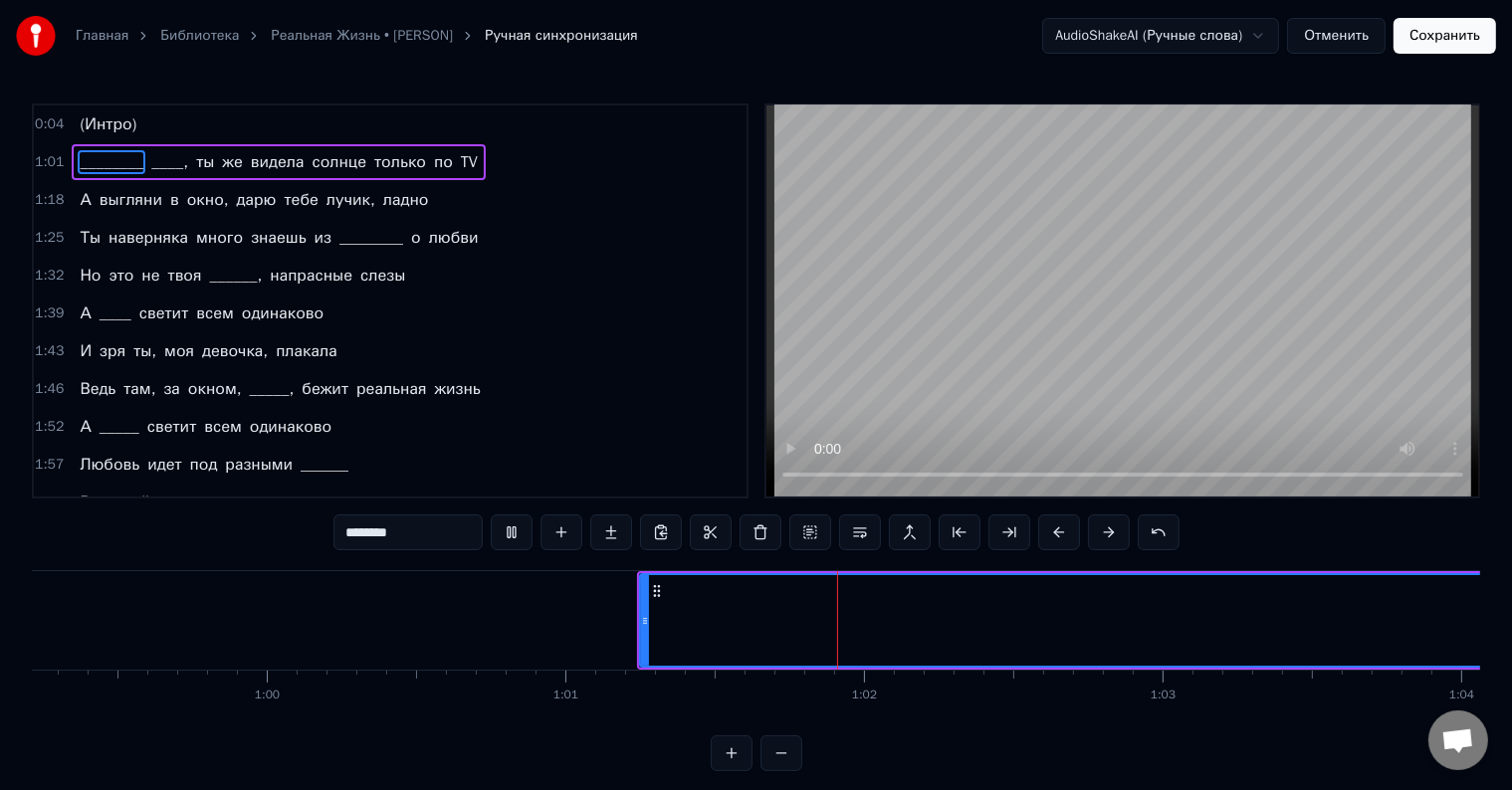 click at bounding box center [512, 532] 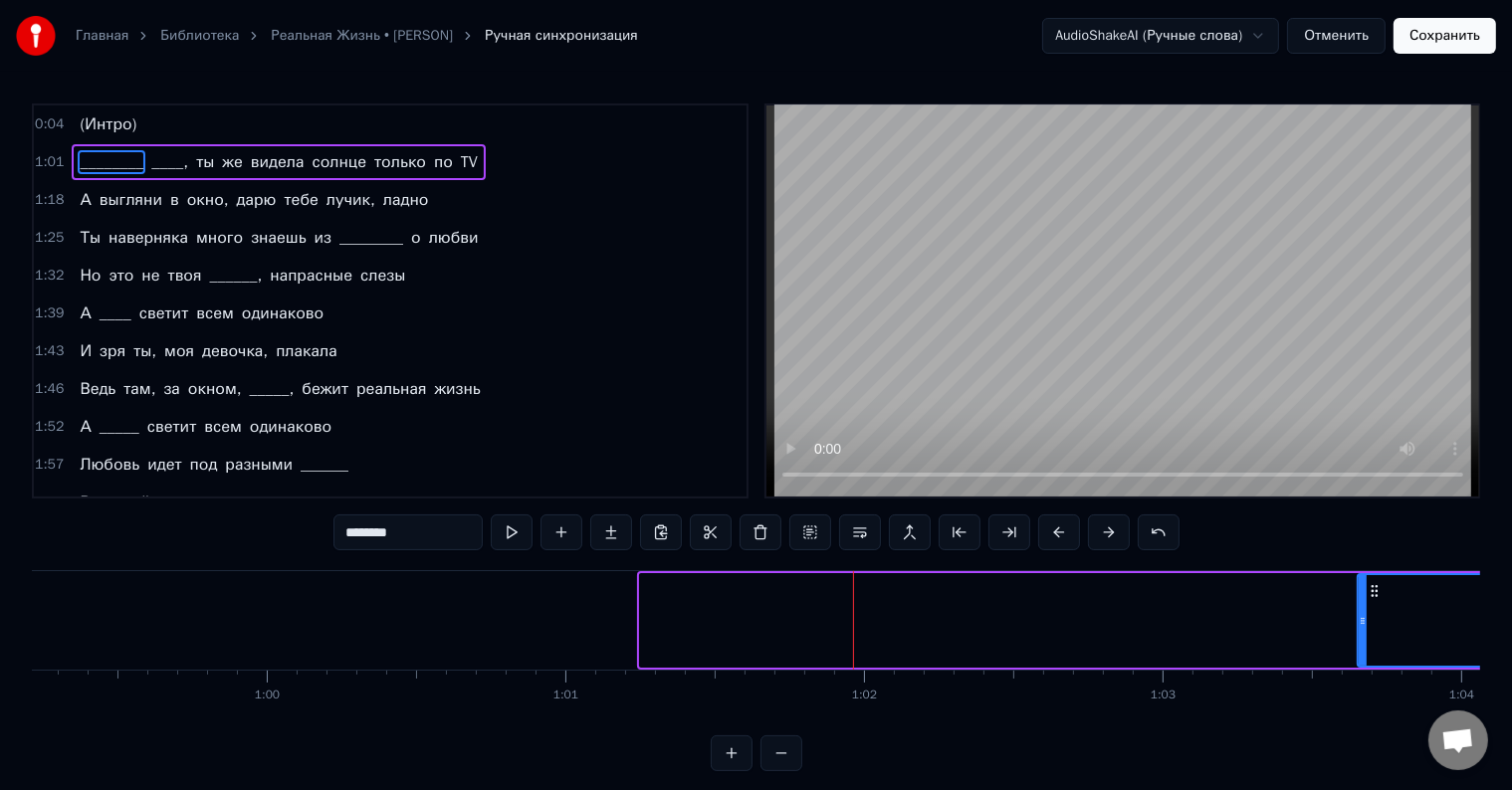 drag, startPoint x: 642, startPoint y: 628, endPoint x: 1360, endPoint y: 648, distance: 718.2785 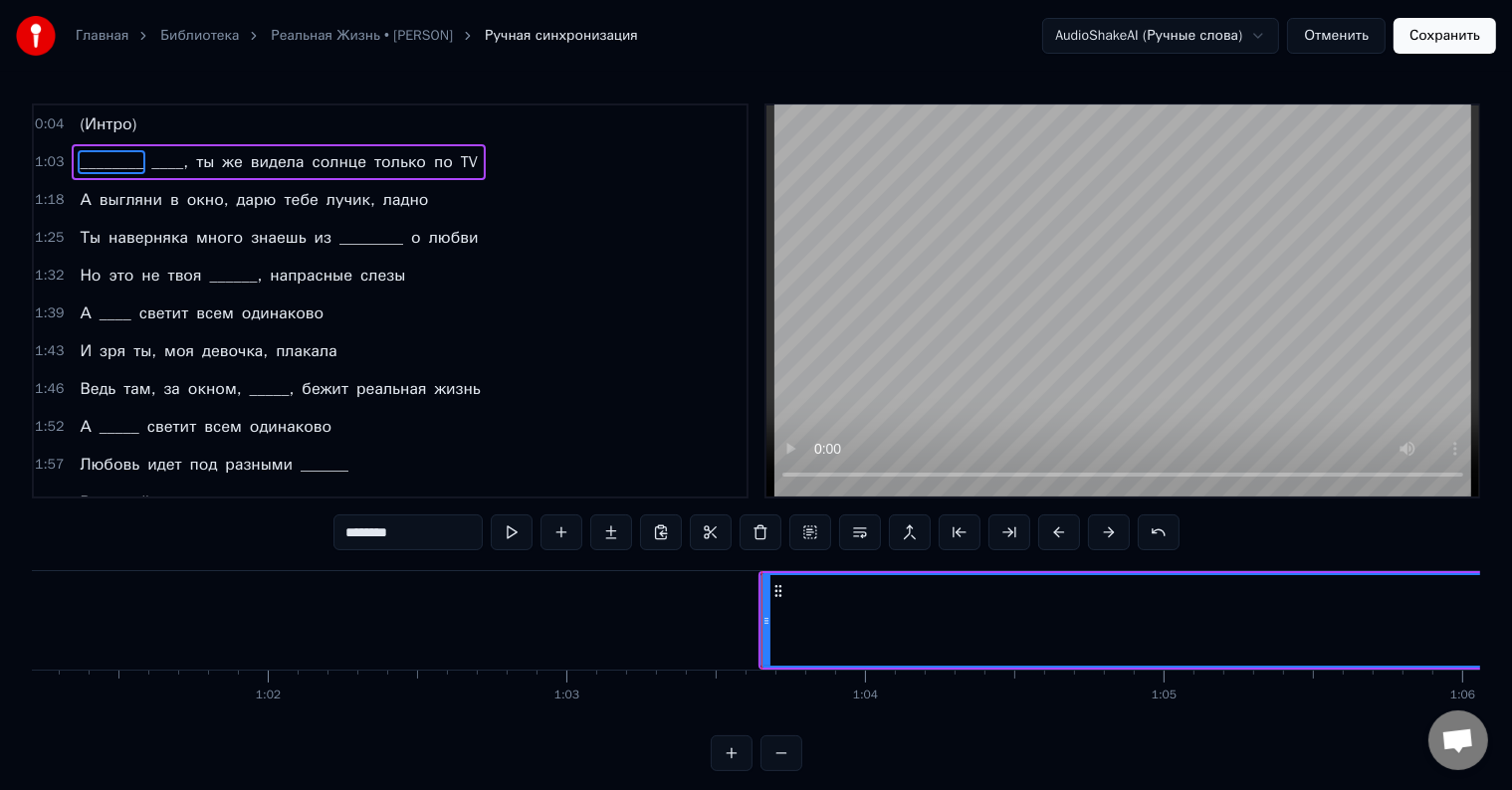 scroll, scrollTop: 0, scrollLeft: 18330, axis: horizontal 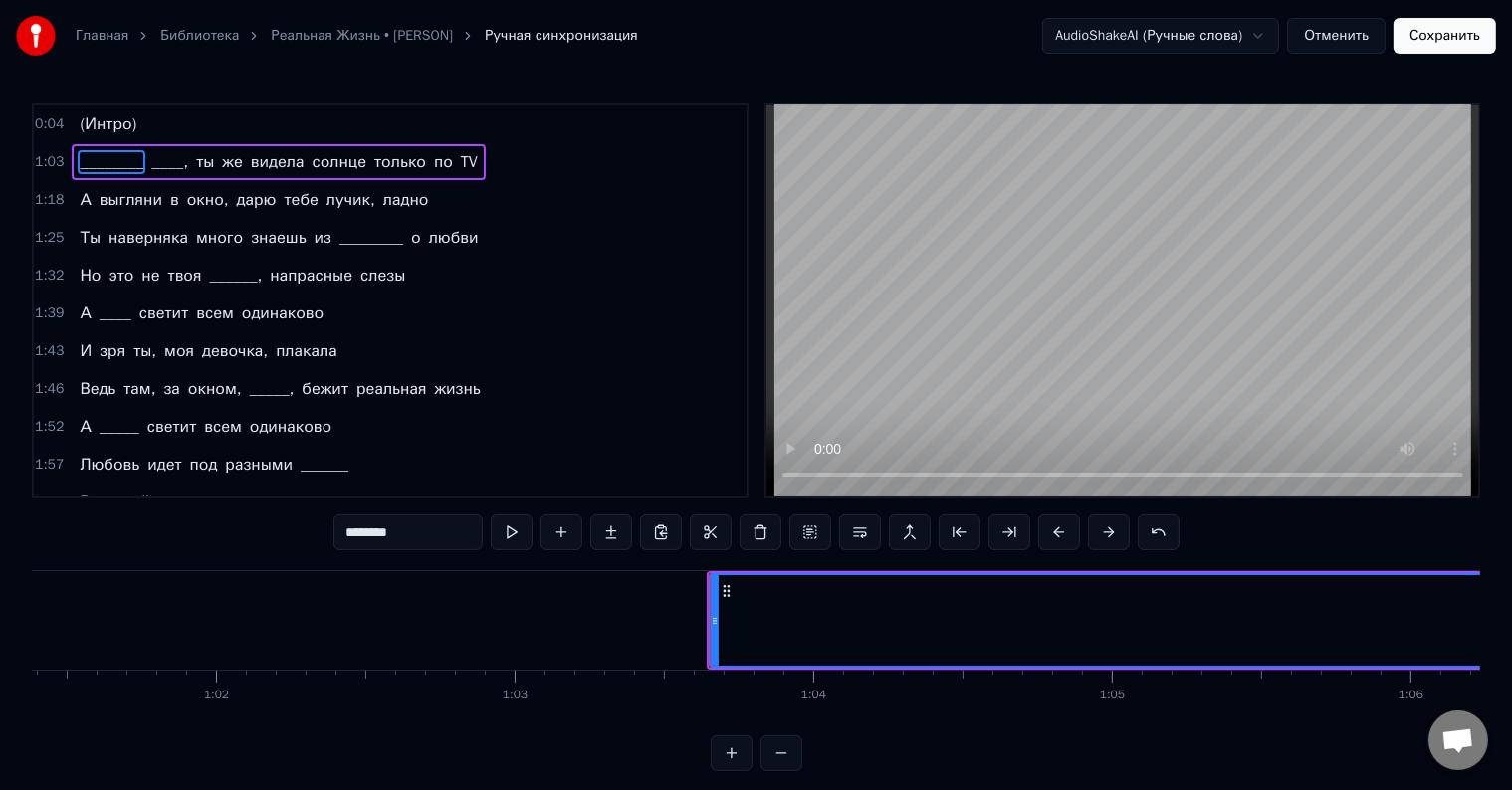 click at bounding box center (710, 620) 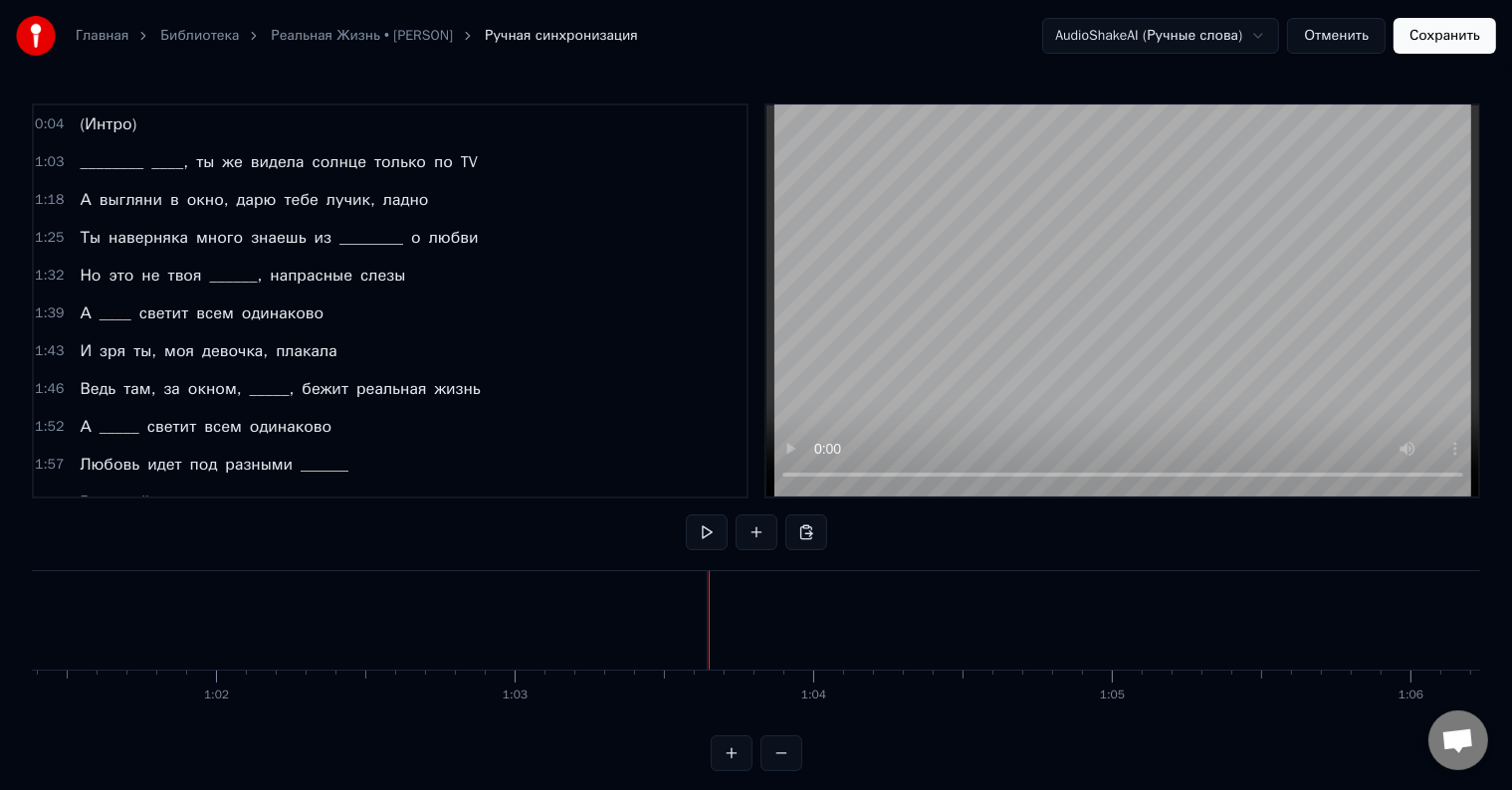 click on "________" at bounding box center [1882, 620] 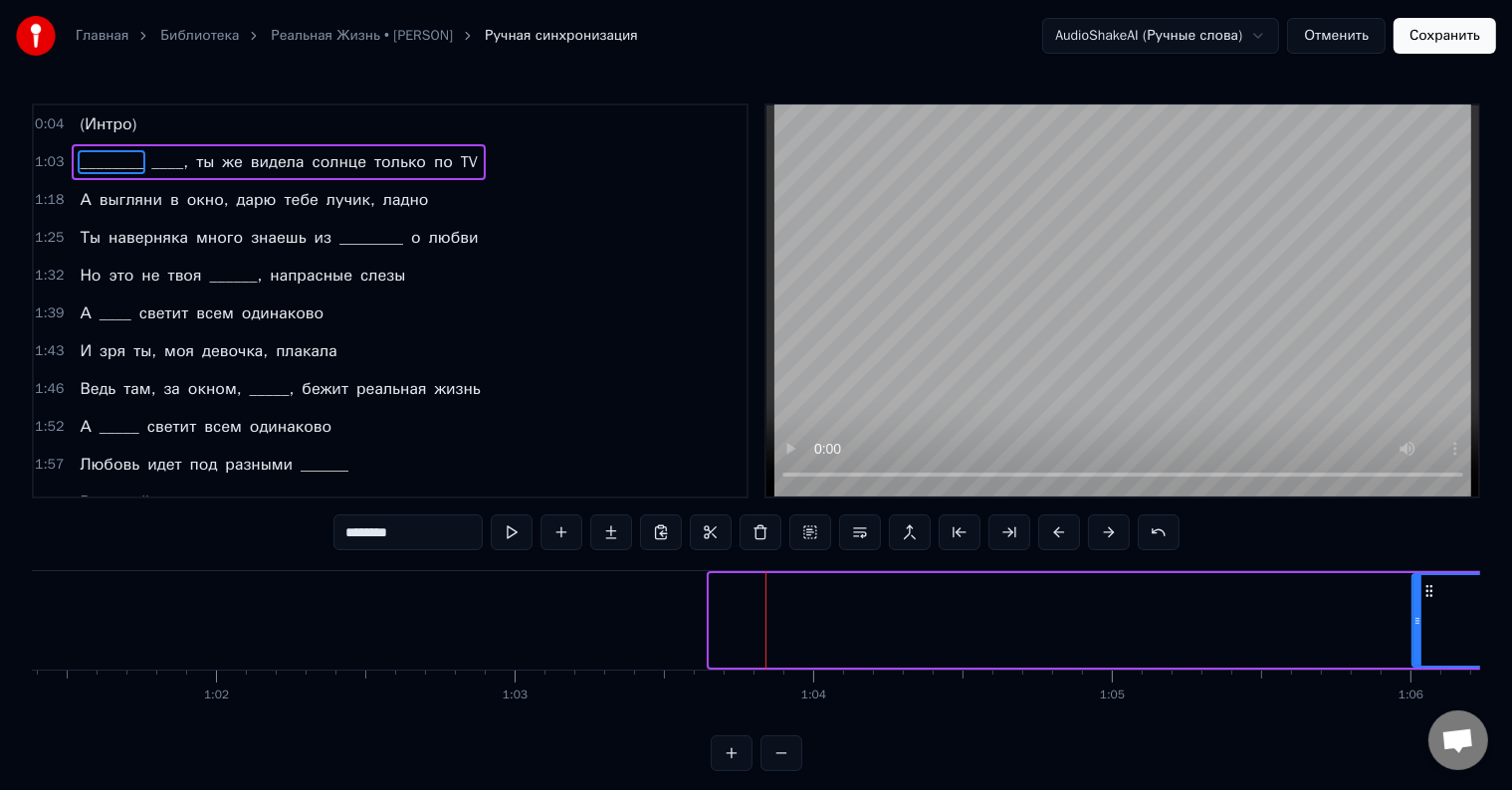 drag, startPoint x: 715, startPoint y: 618, endPoint x: 1417, endPoint y: 610, distance: 702.04558 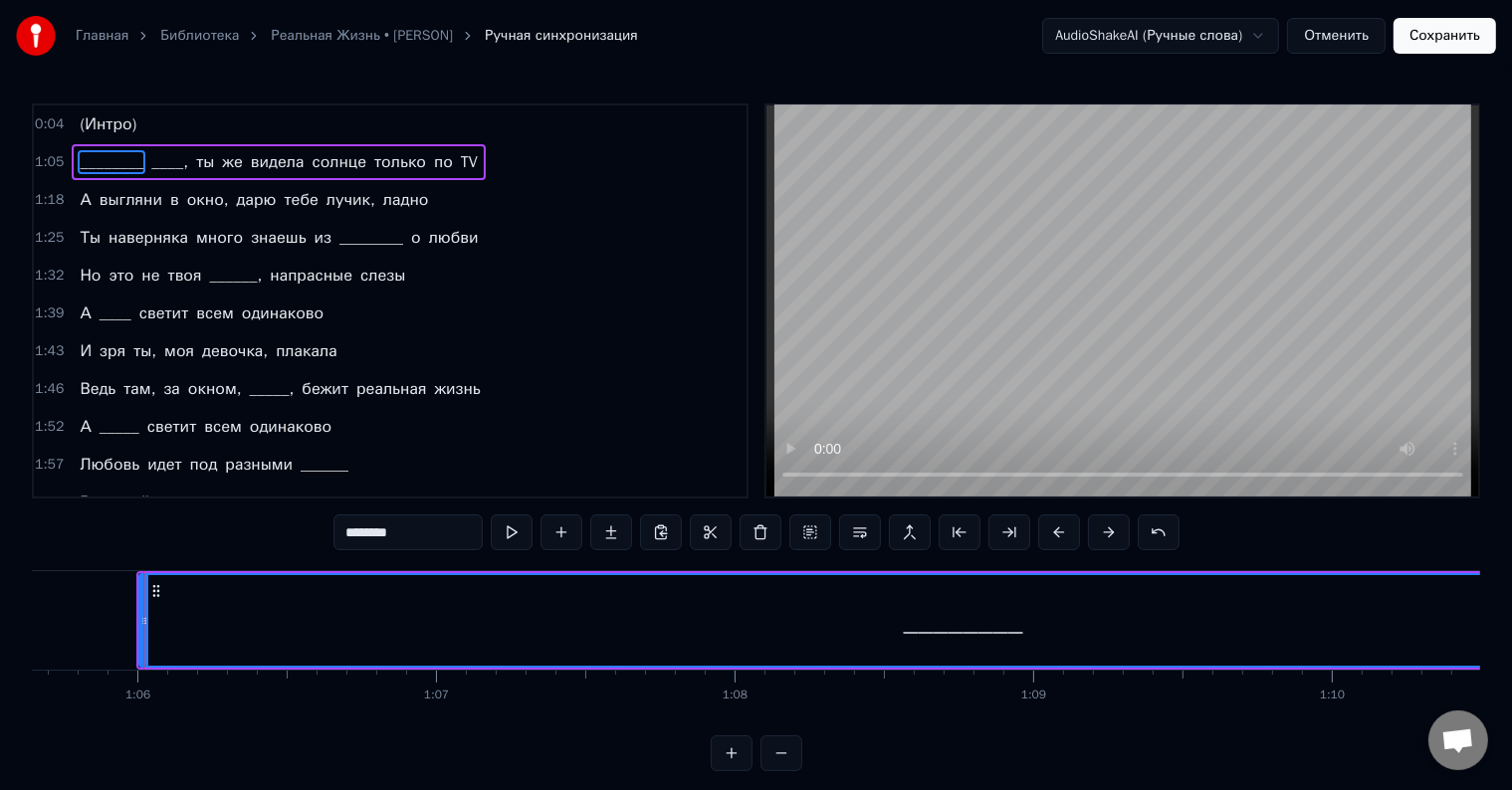scroll, scrollTop: 0, scrollLeft: 19614, axis: horizontal 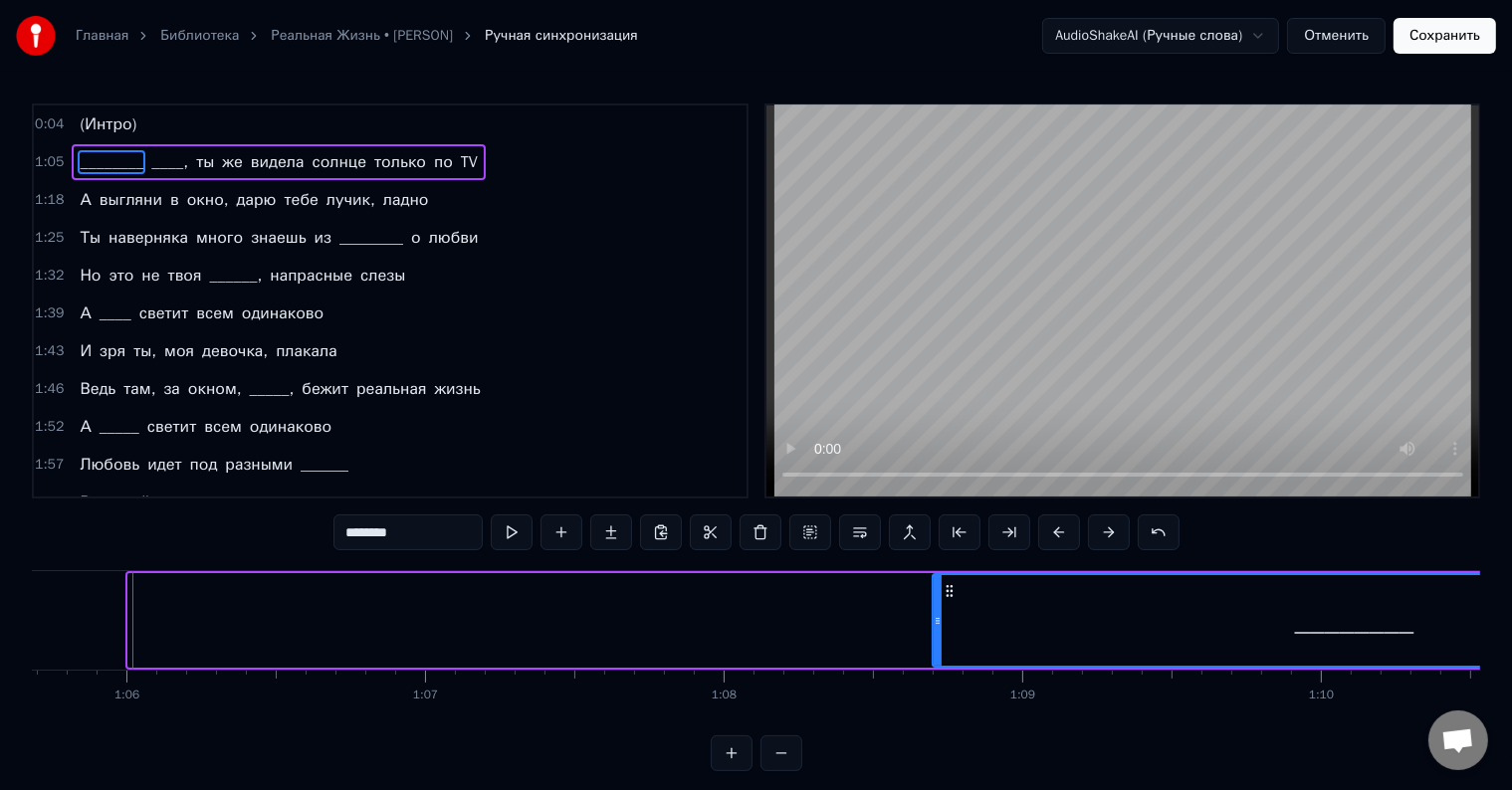 drag, startPoint x: 133, startPoint y: 624, endPoint x: 1037, endPoint y: 619, distance: 904.0138 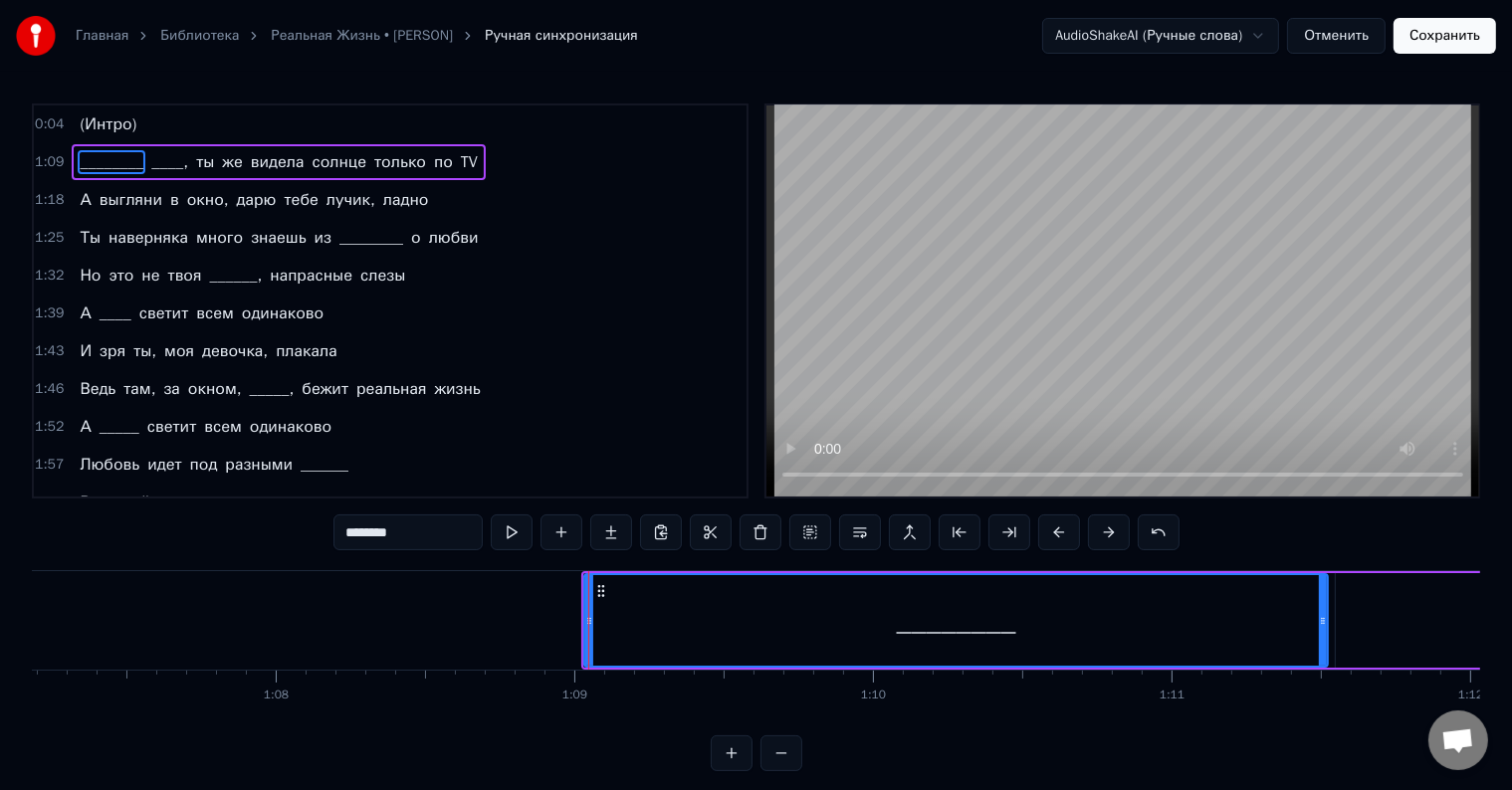 scroll, scrollTop: 0, scrollLeft: 20089, axis: horizontal 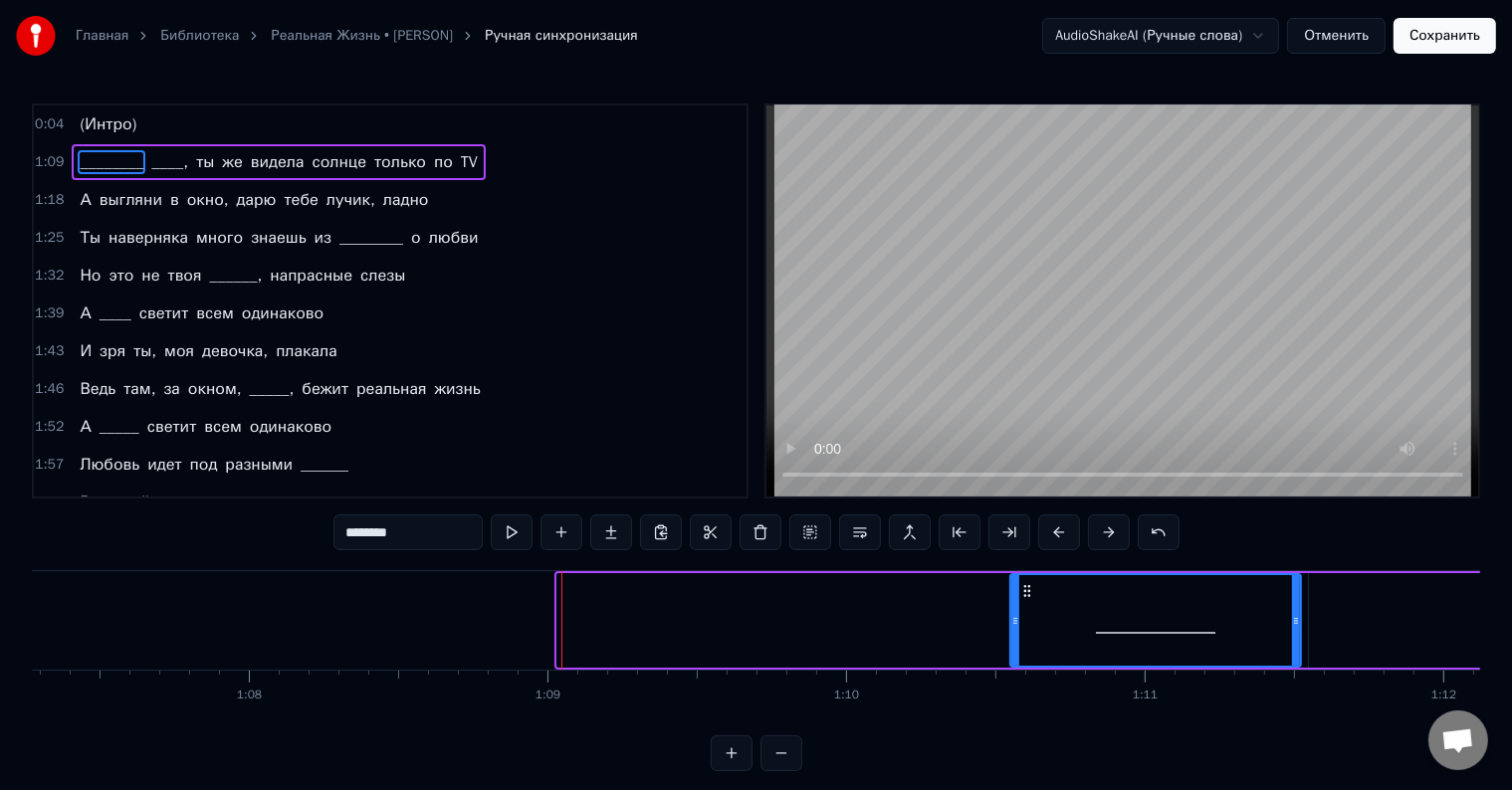drag, startPoint x: 561, startPoint y: 621, endPoint x: 1015, endPoint y: 635, distance: 454.21581 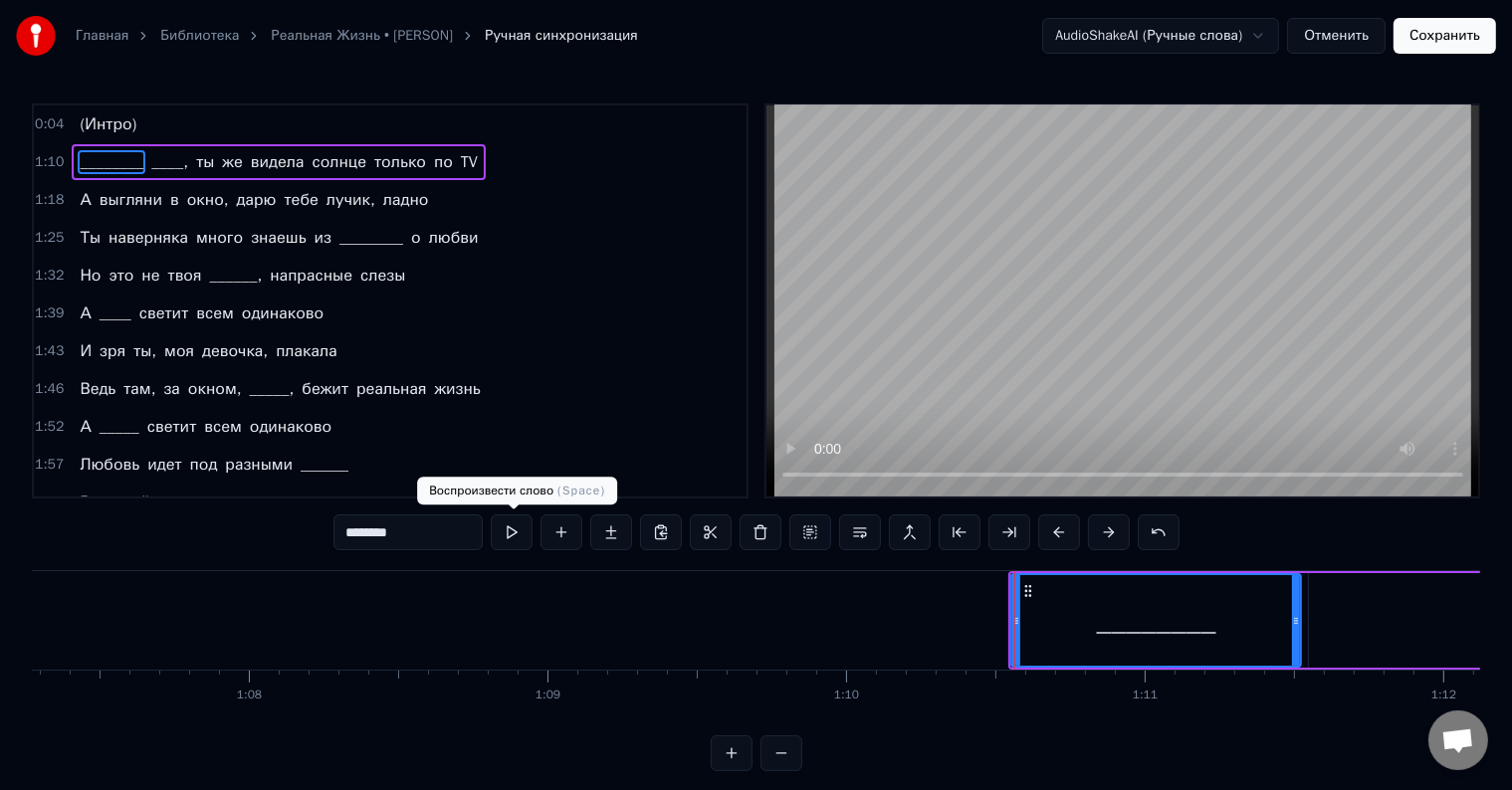 click at bounding box center [512, 532] 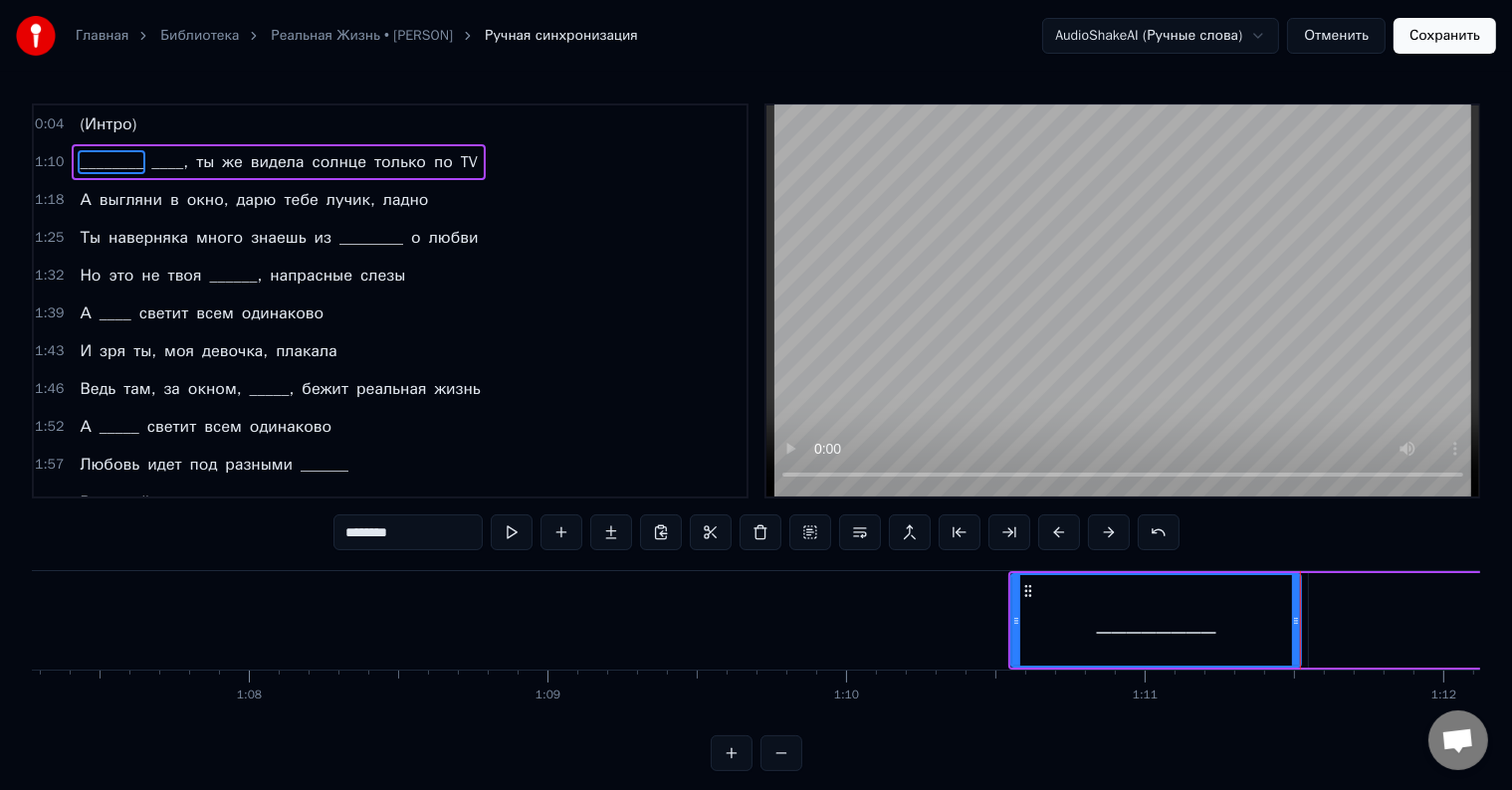 click on "____," at bounding box center [1532, 620] 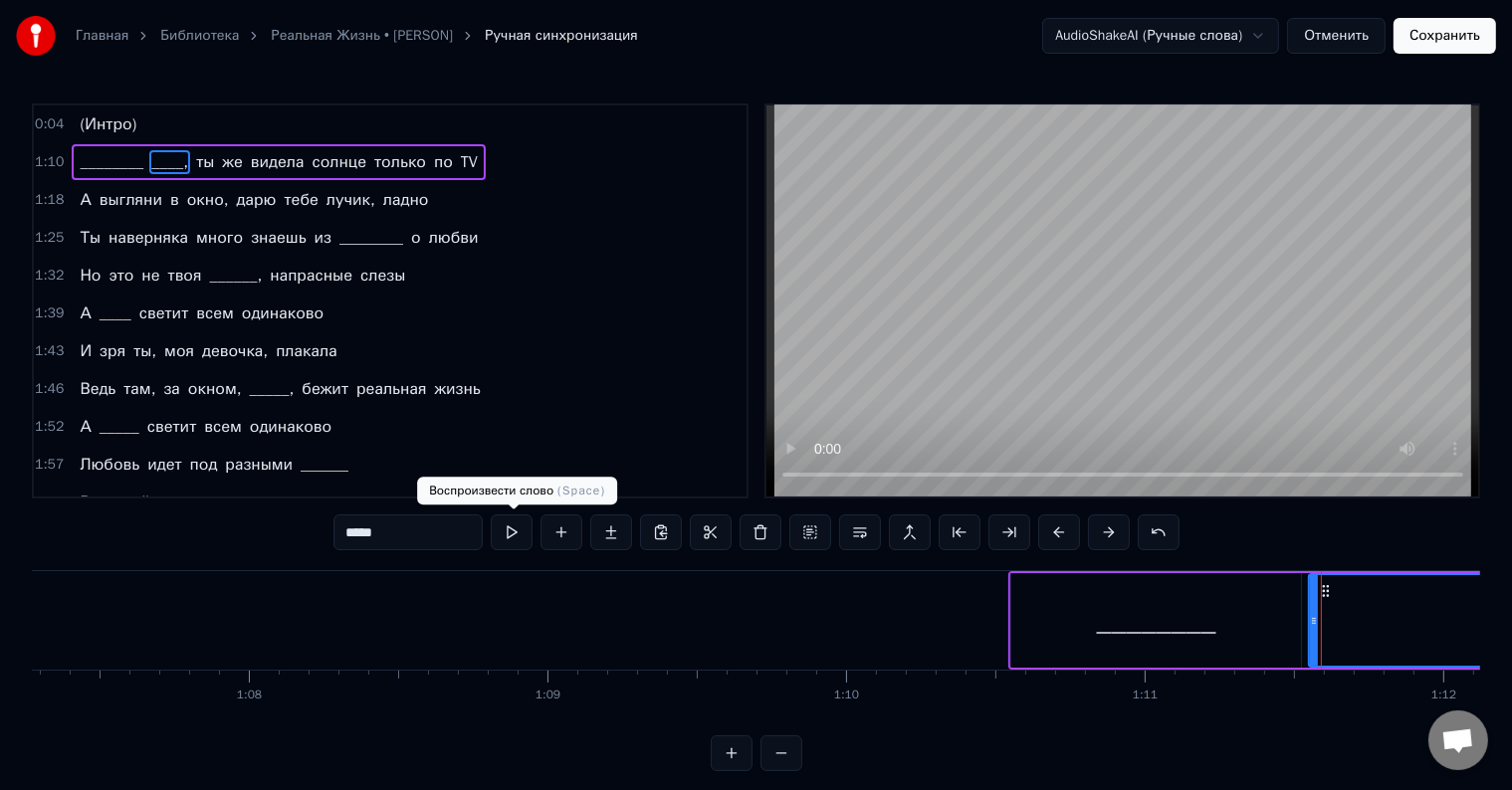 click at bounding box center (512, 532) 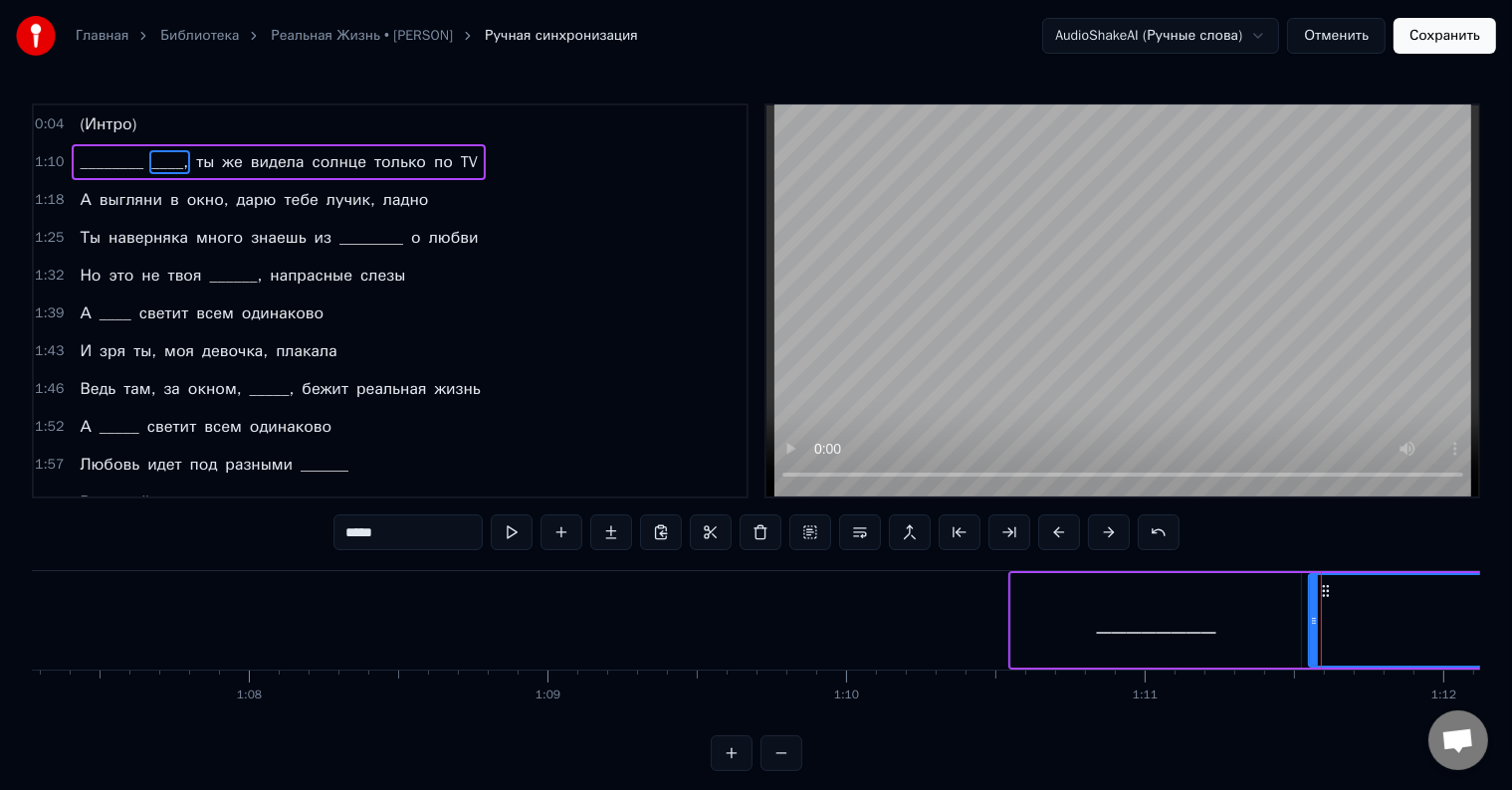click at bounding box center (512, 532) 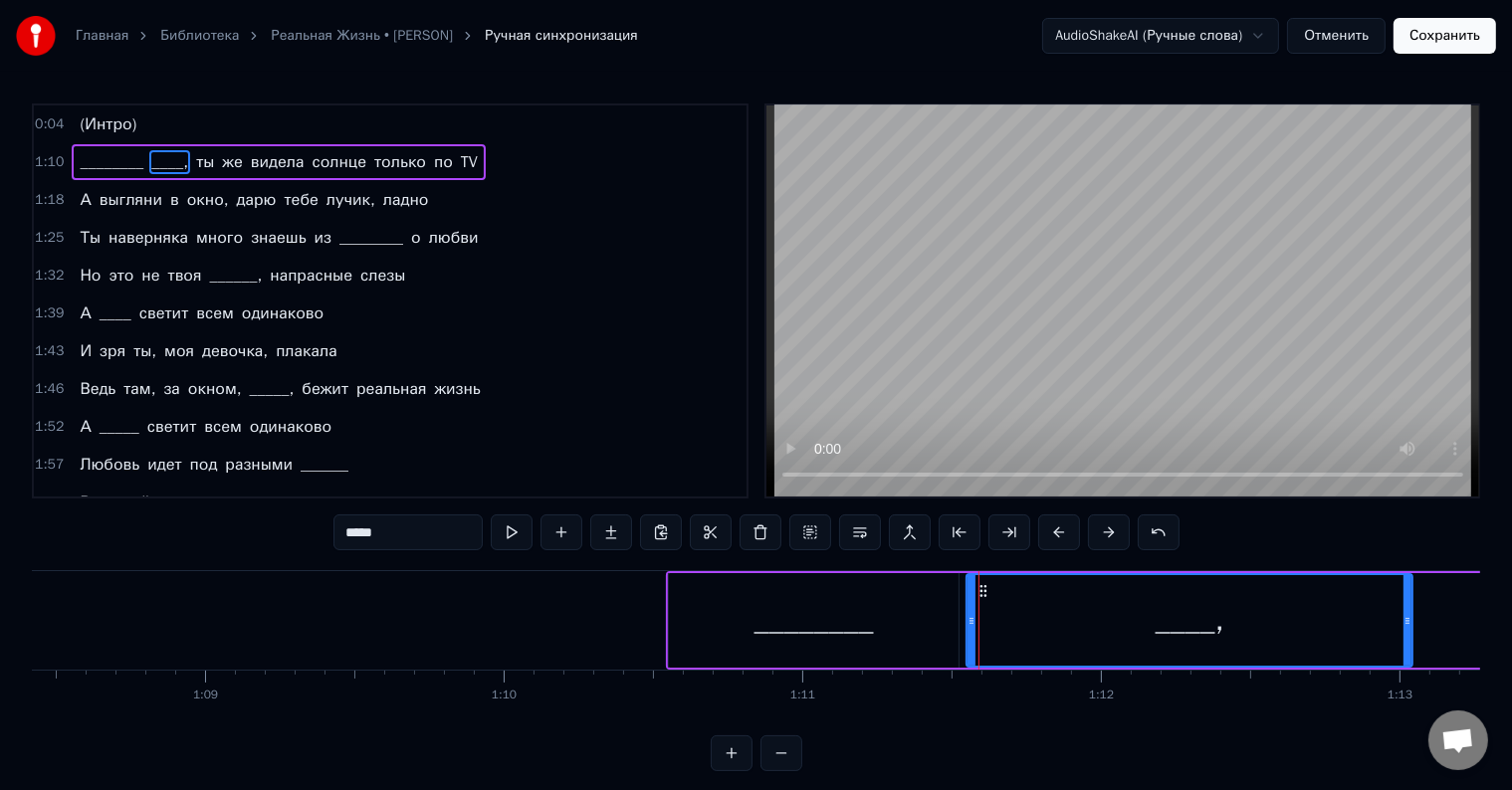 scroll, scrollTop: 0, scrollLeft: 20433, axis: horizontal 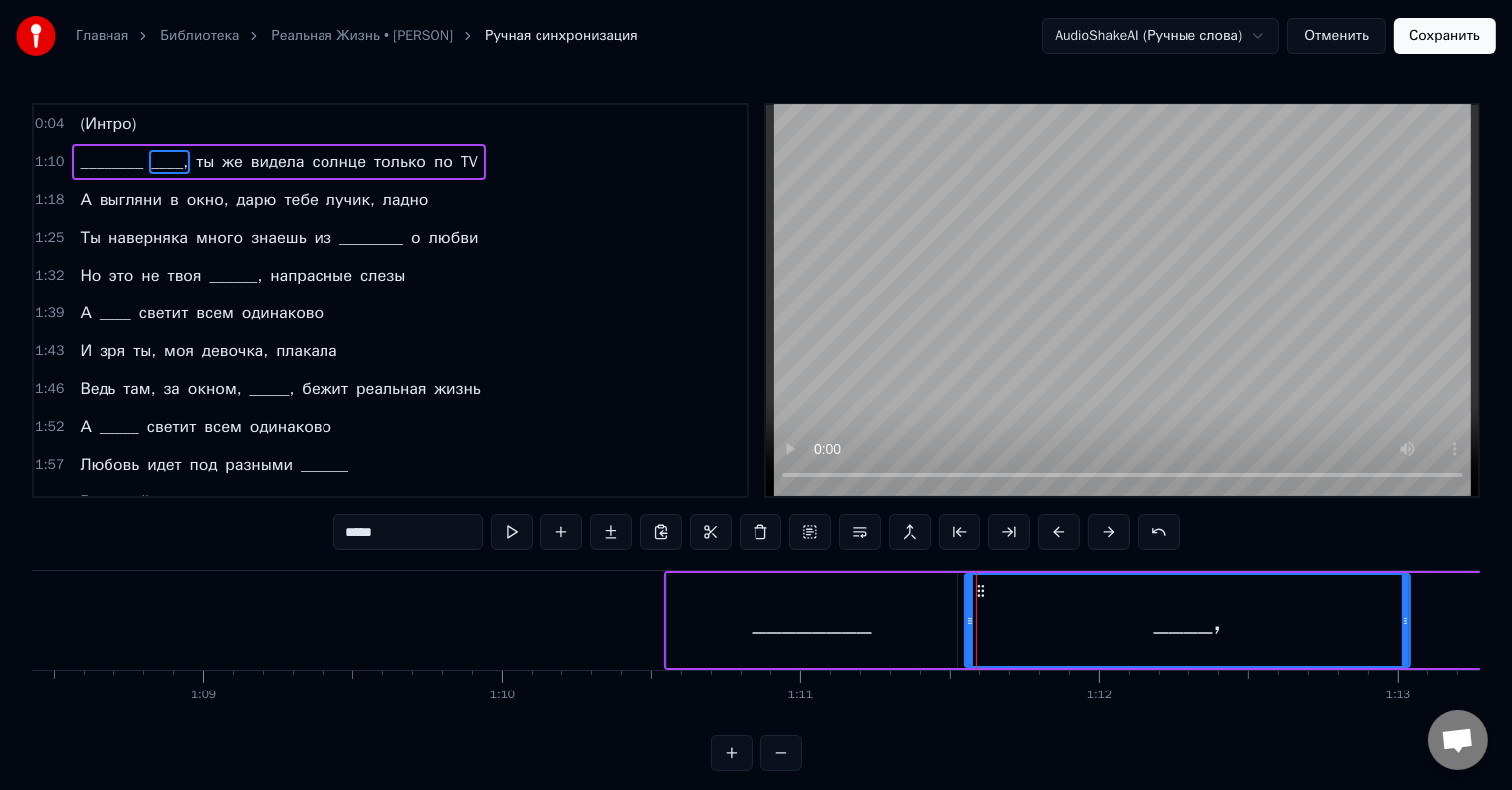 click on "________" at bounding box center [811, 620] 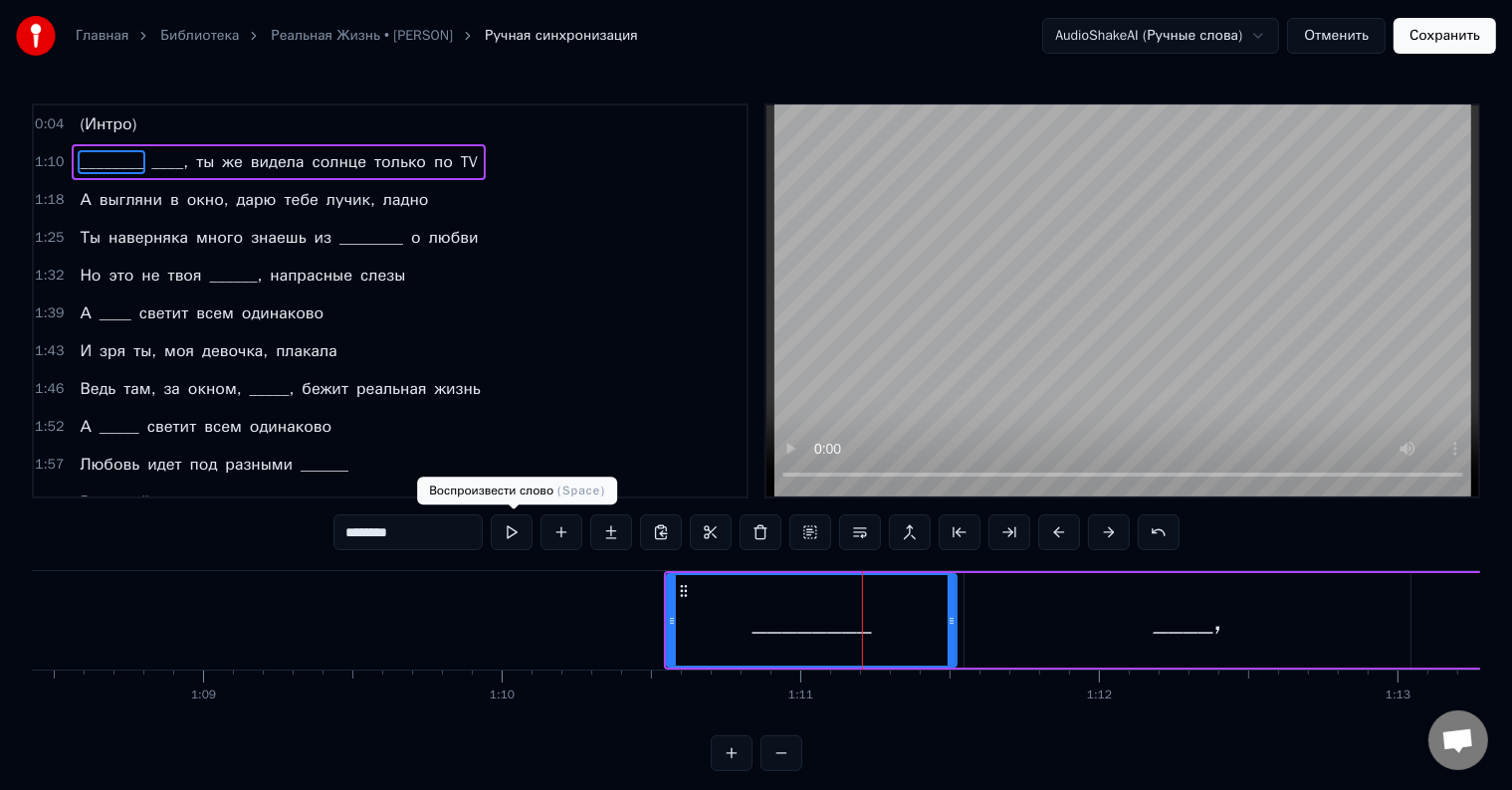 click at bounding box center (512, 532) 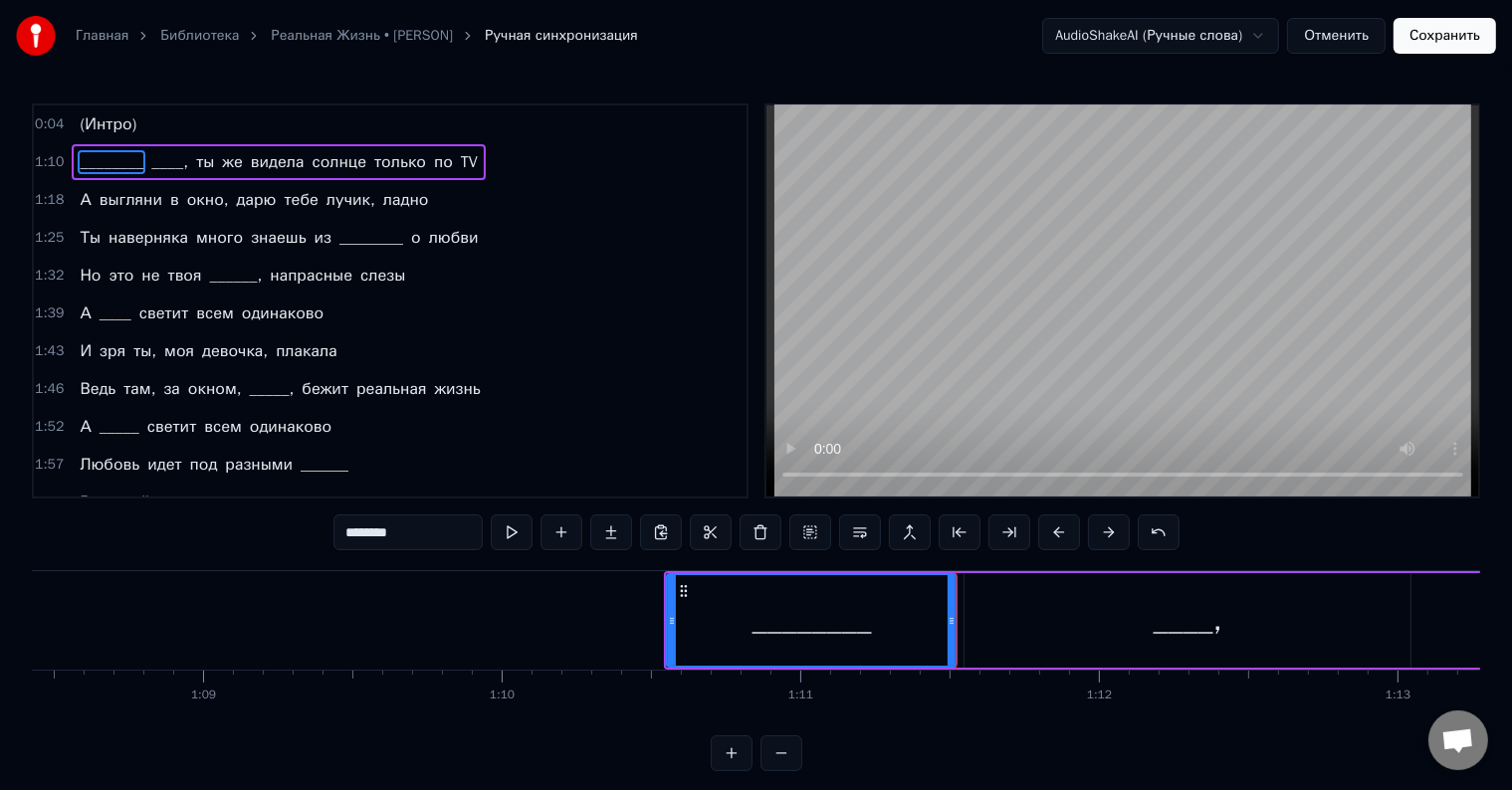 click on "____," at bounding box center (1188, 620) 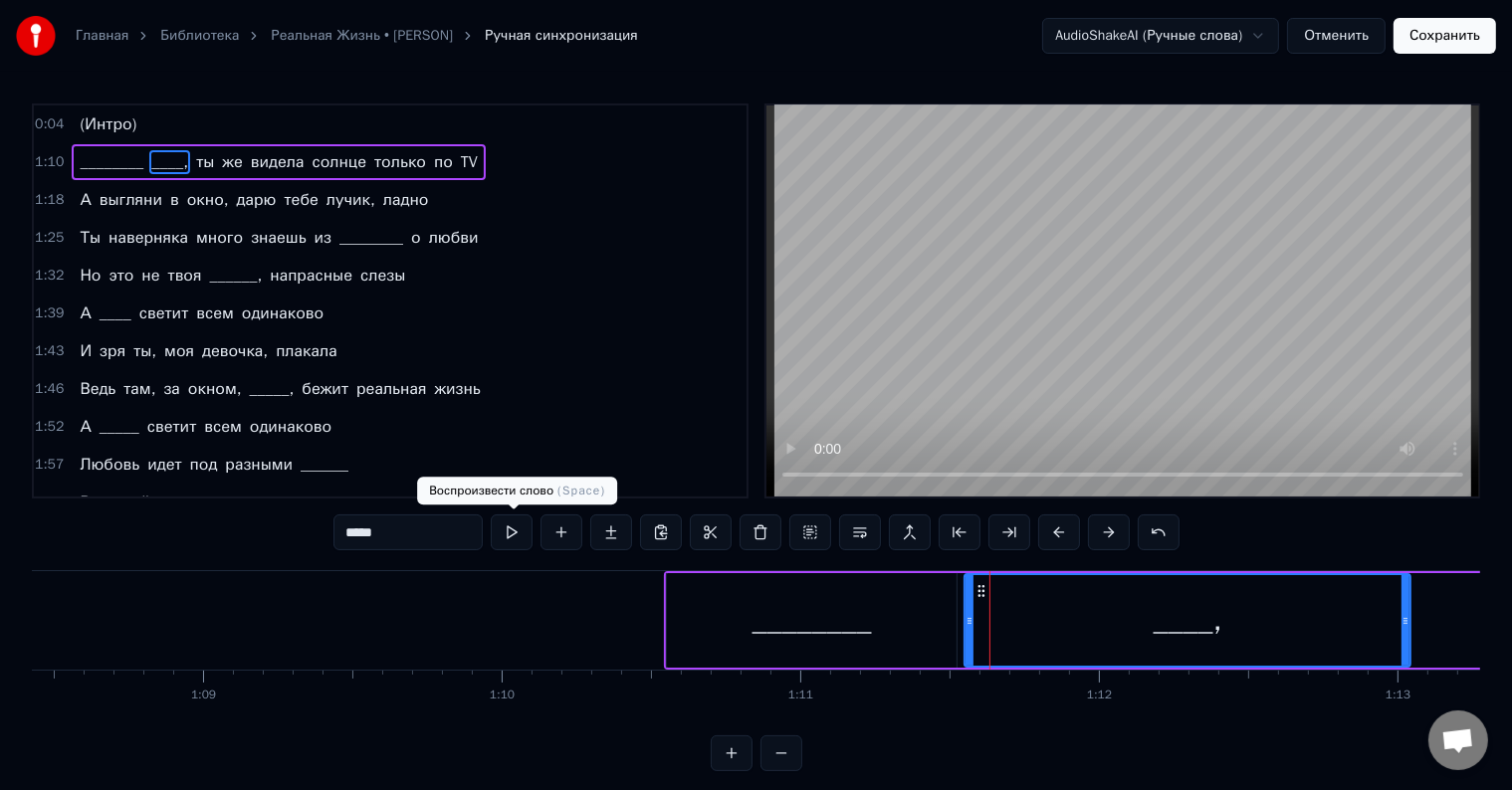 click at bounding box center (512, 532) 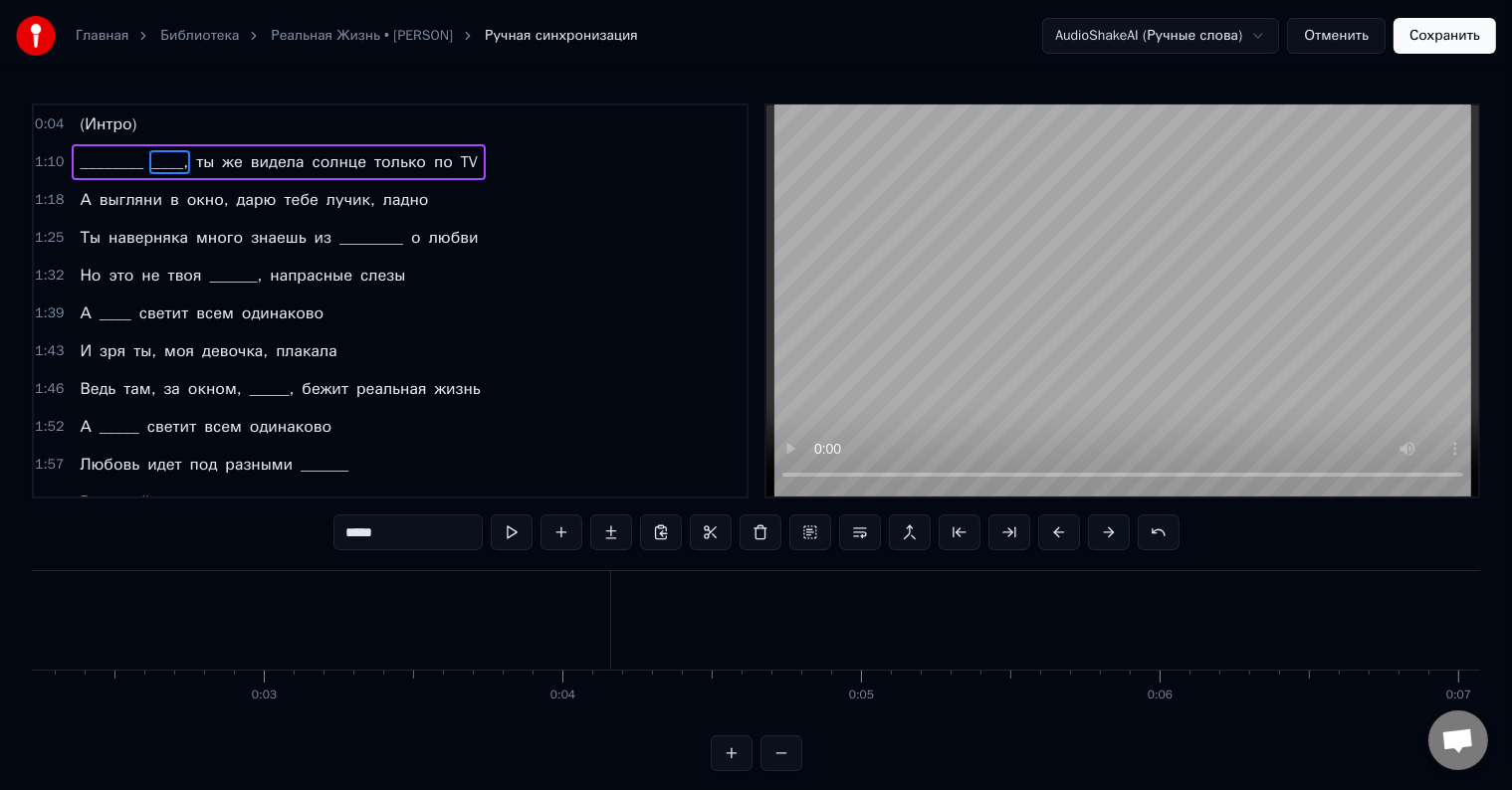 scroll, scrollTop: 0, scrollLeft: 760, axis: horizontal 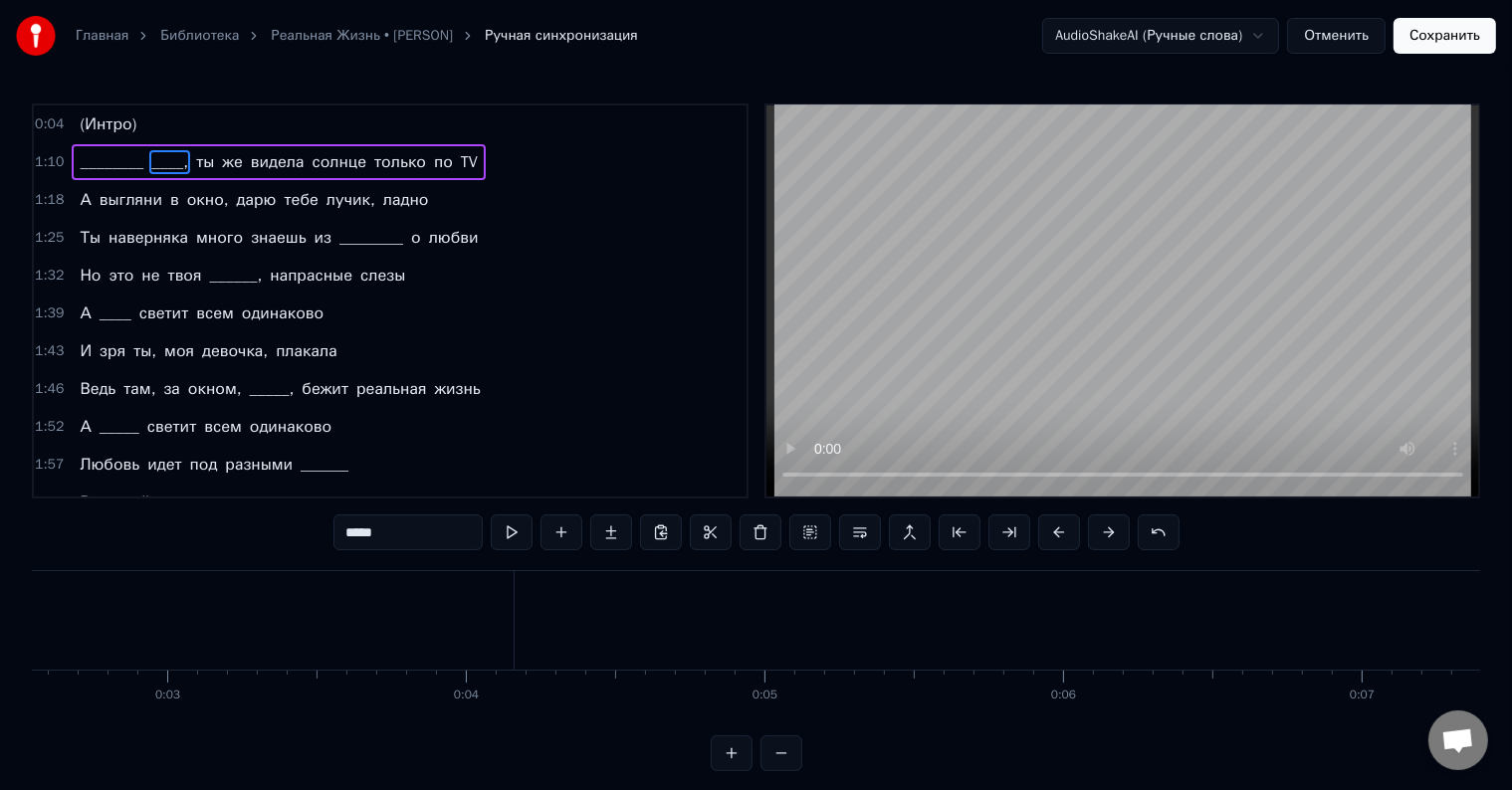click on "(Интро)" at bounding box center (3568, 620) 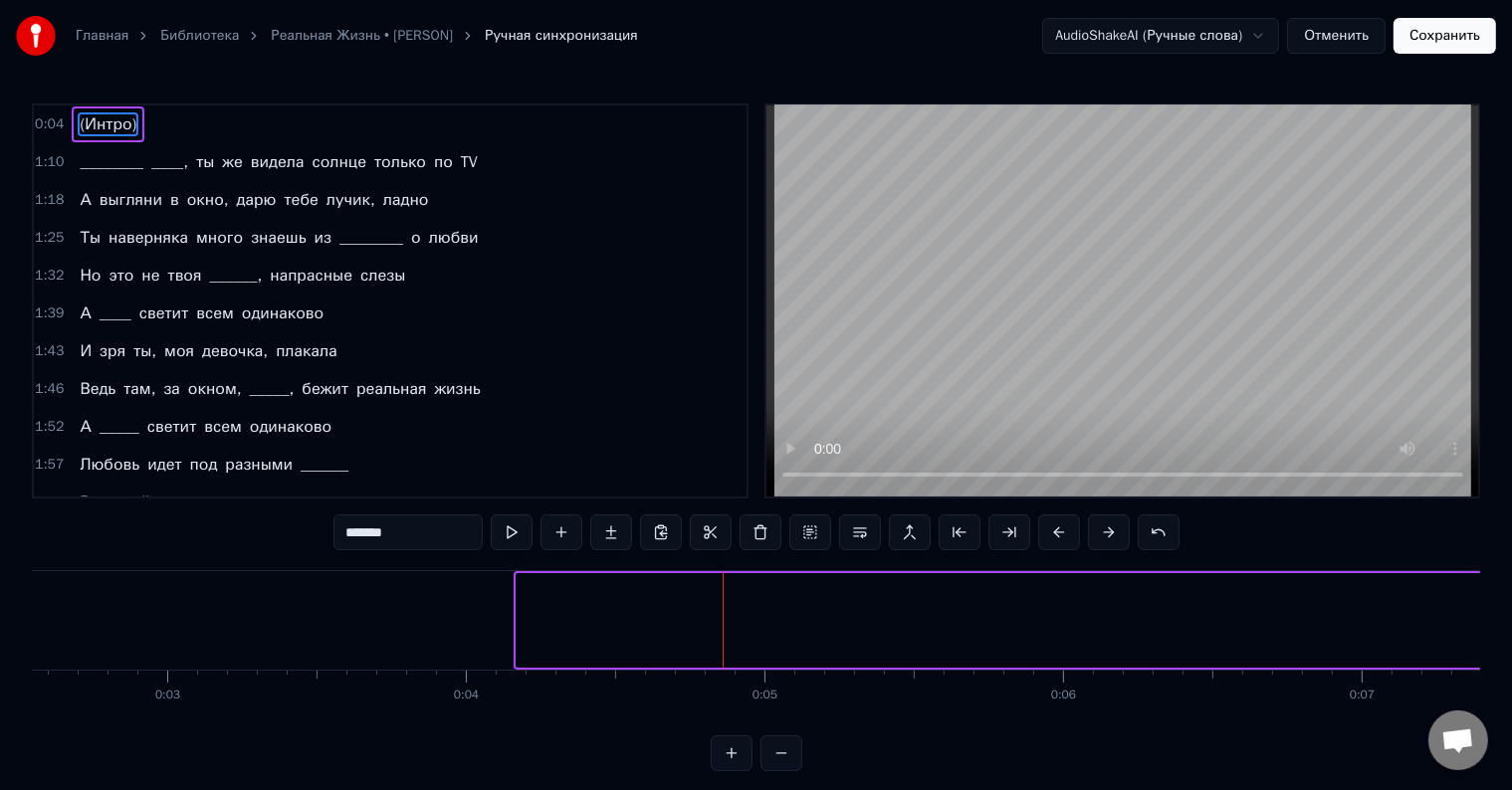 drag, startPoint x: 516, startPoint y: 617, endPoint x: 1500, endPoint y: 626, distance: 984.04116 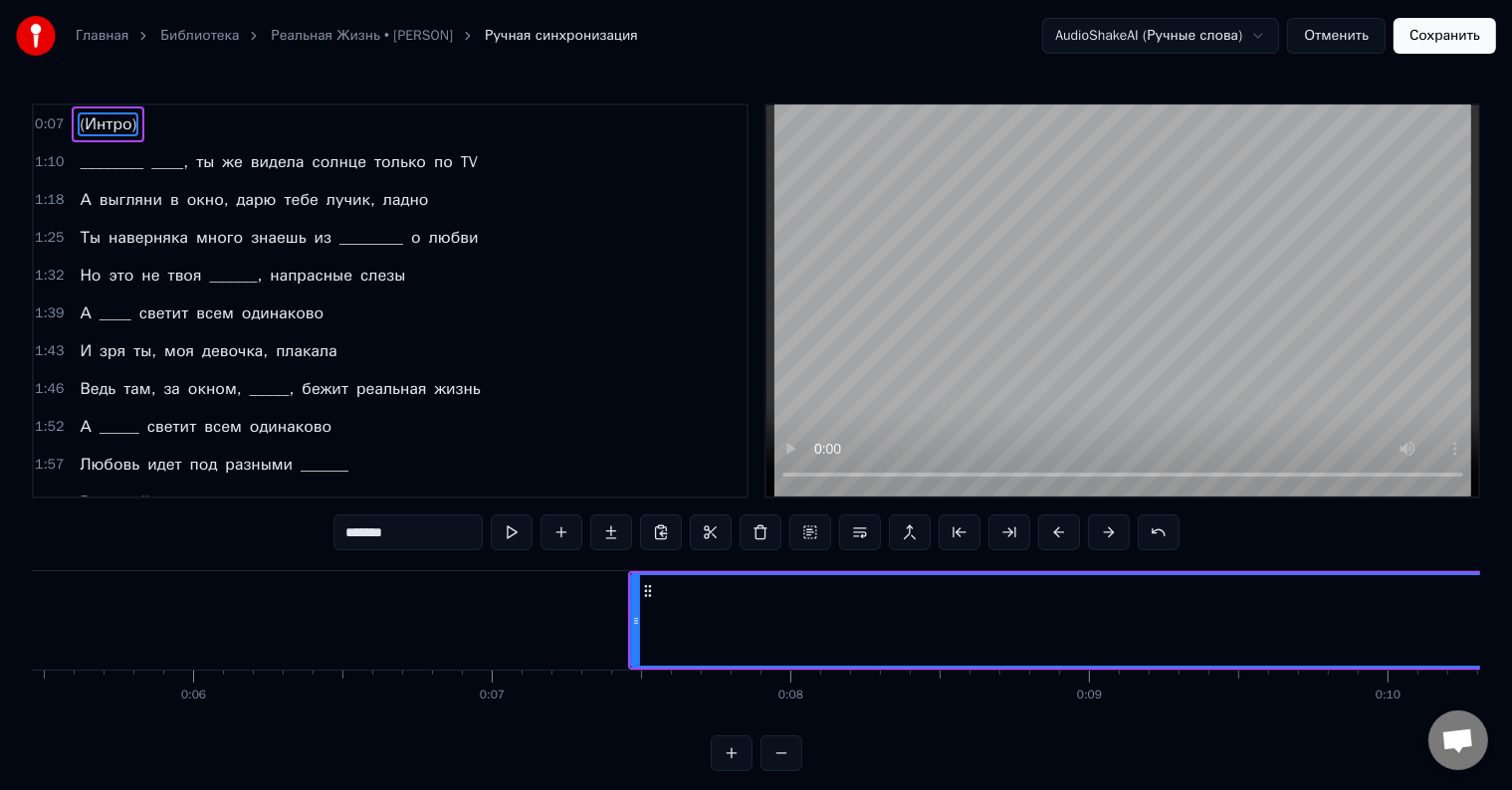 scroll, scrollTop: 0, scrollLeft: 1668, axis: horizontal 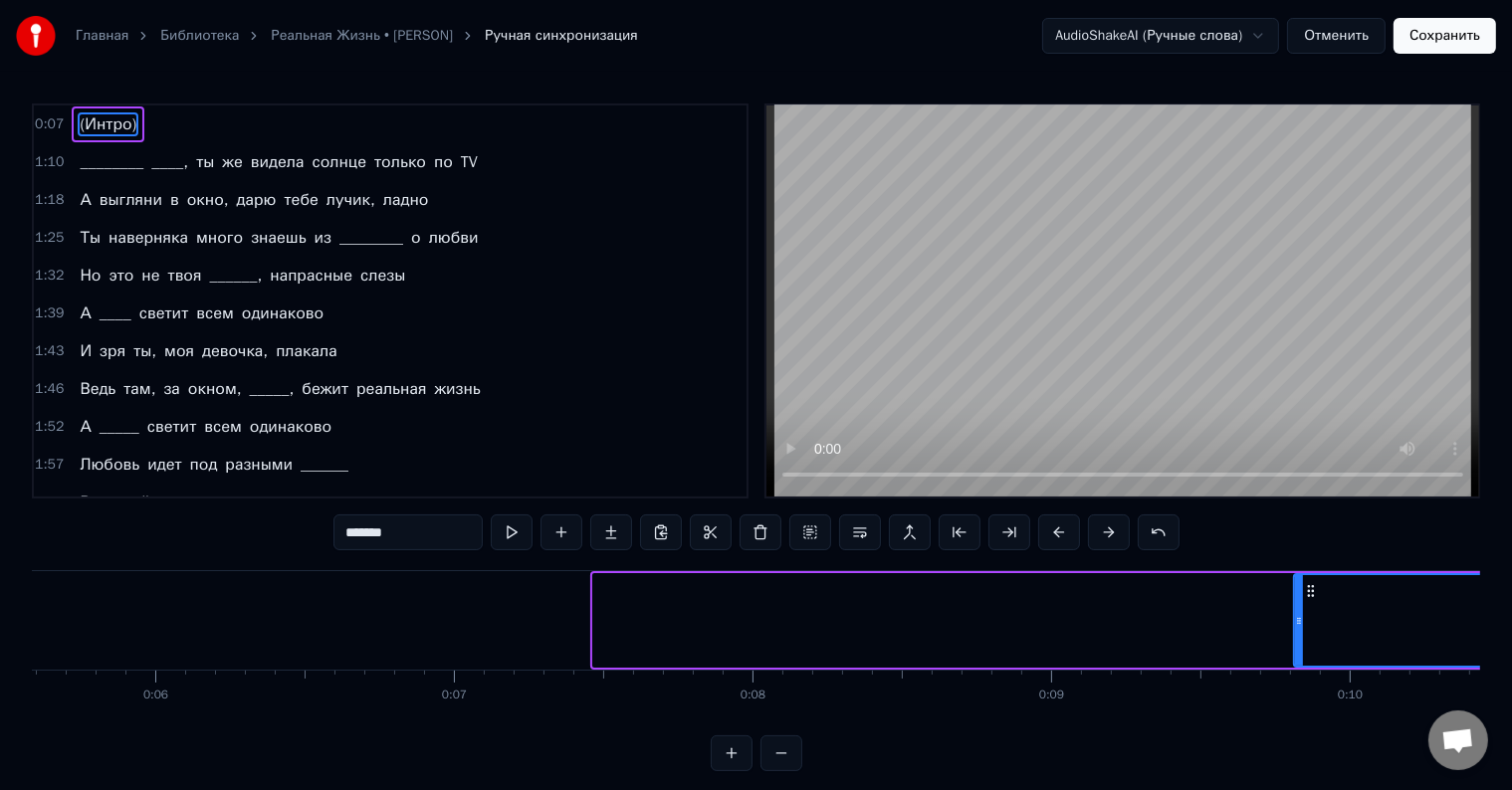 drag, startPoint x: 598, startPoint y: 628, endPoint x: 1323, endPoint y: 631, distance: 725.00621 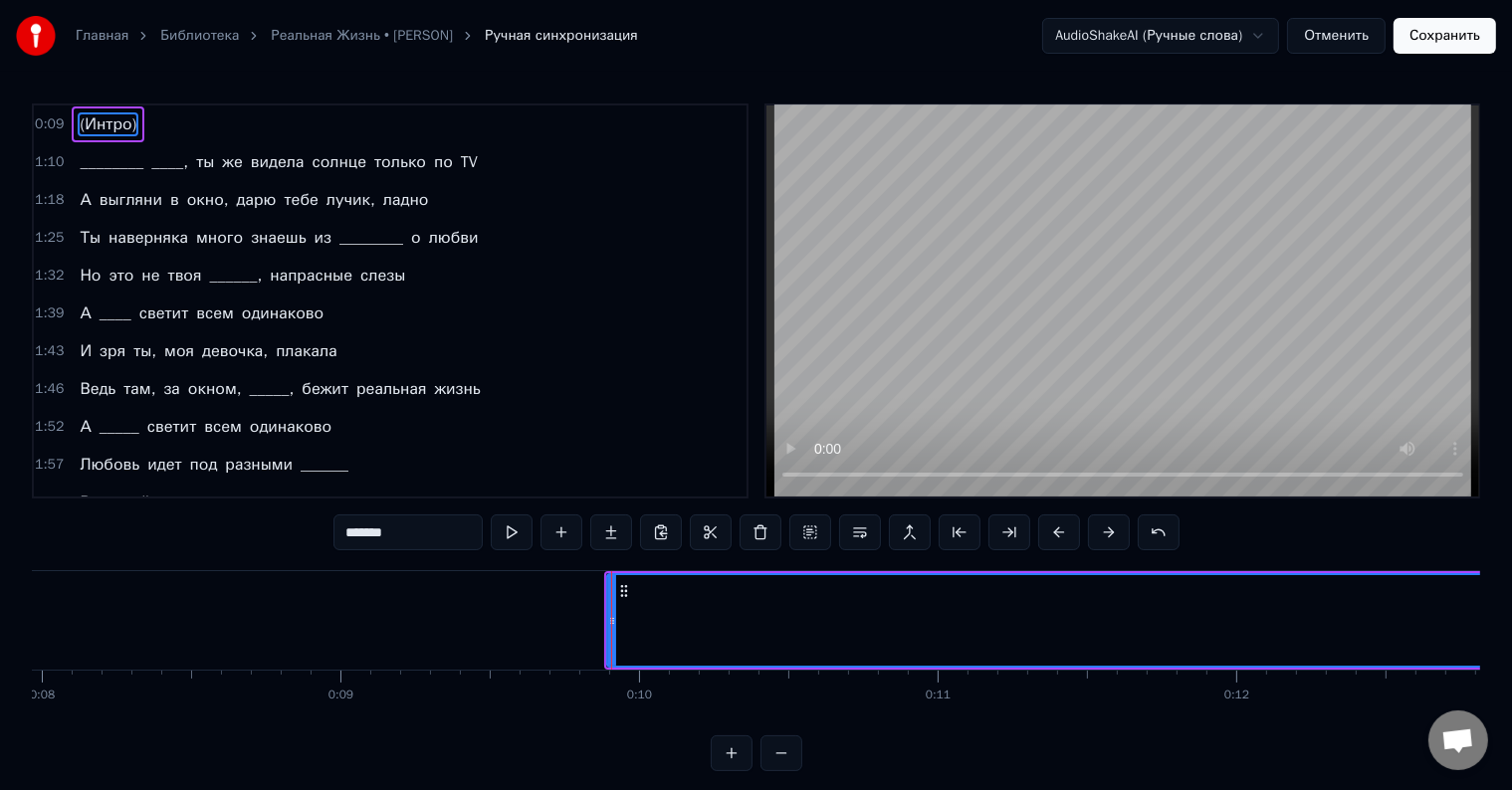 scroll, scrollTop: 0, scrollLeft: 2413, axis: horizontal 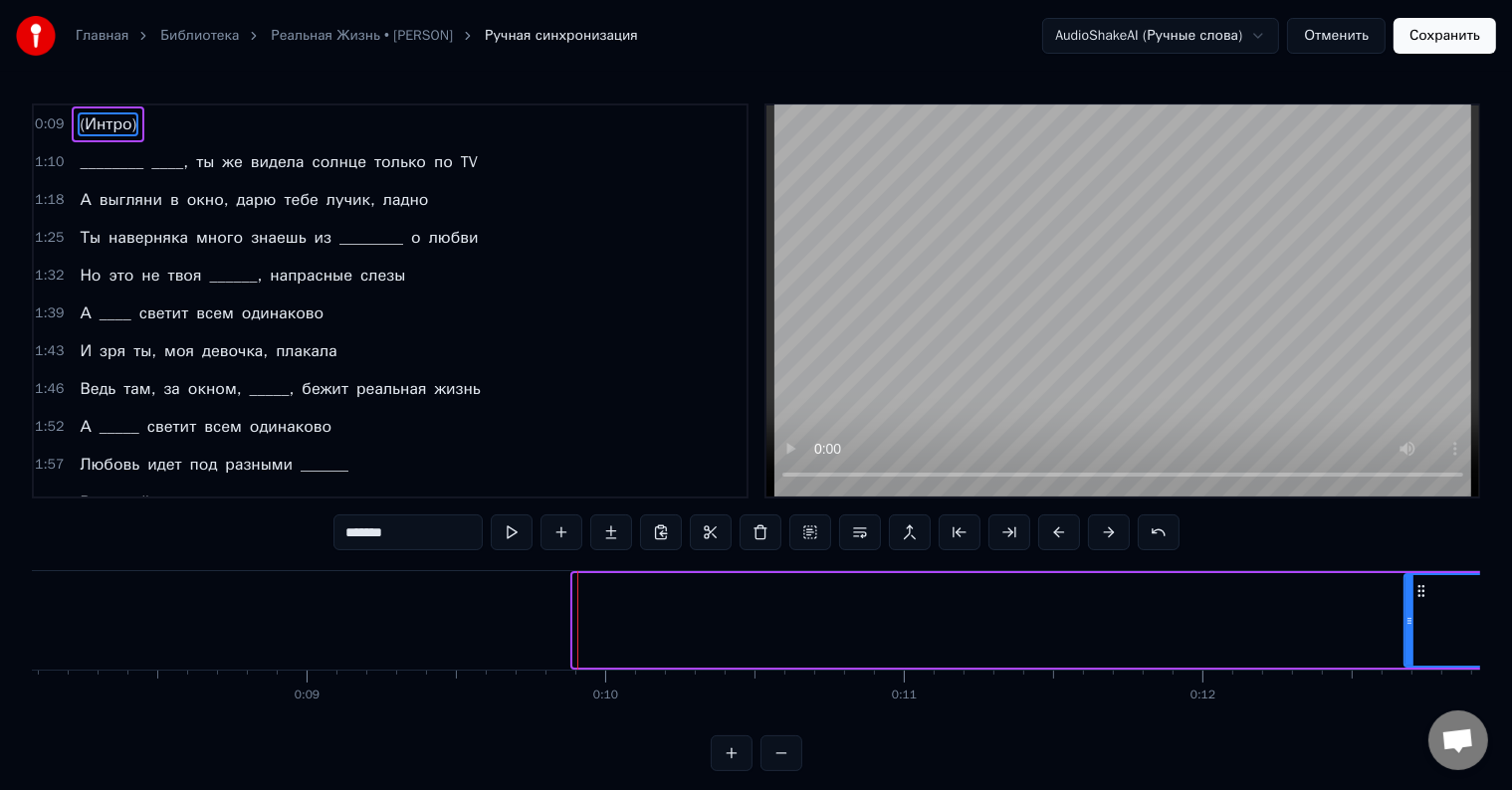 drag, startPoint x: 572, startPoint y: 623, endPoint x: 1405, endPoint y: 605, distance: 833.19446 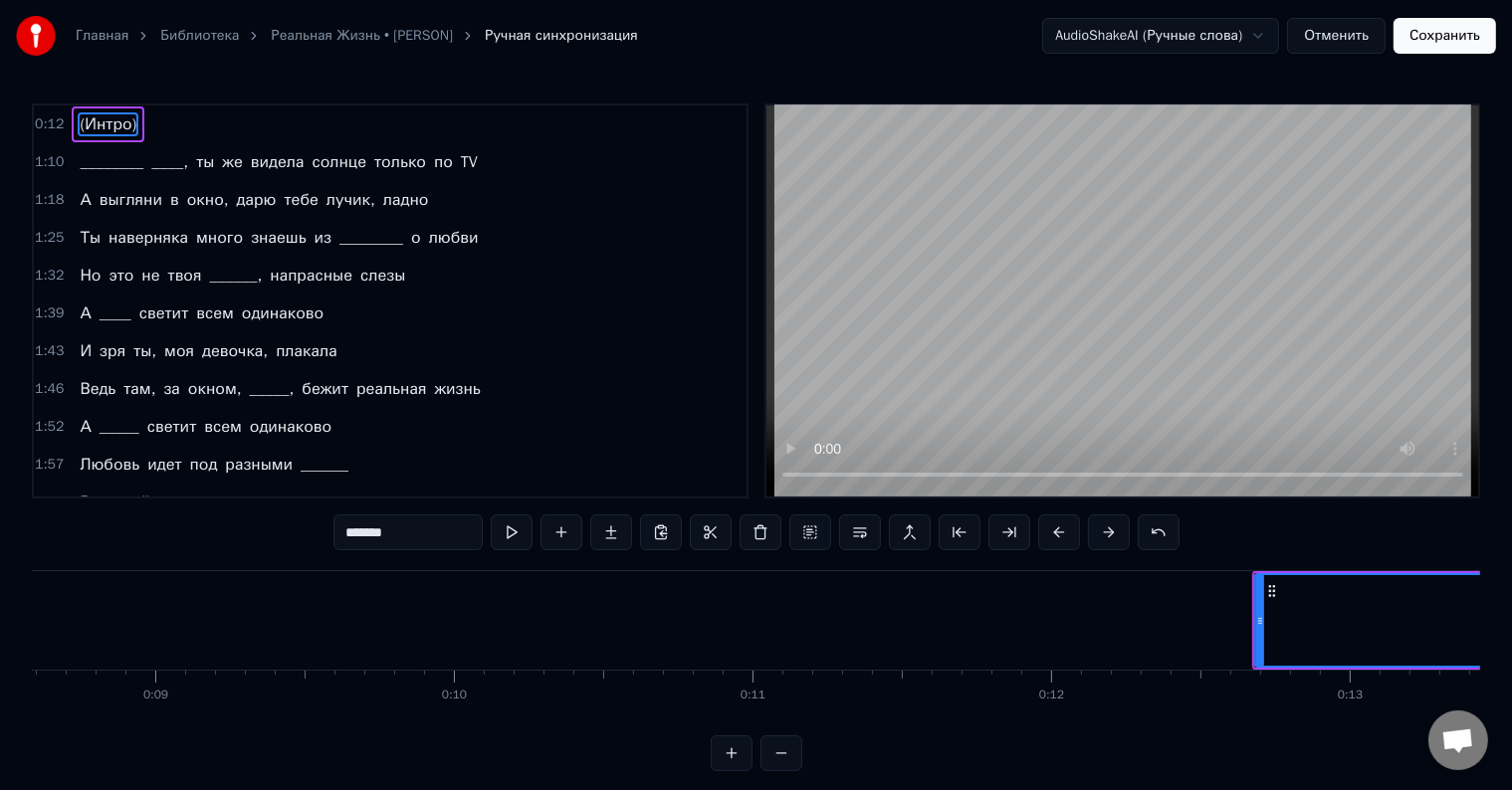 click on "(Интро) ________ ____, ты же видела солнце только по TV А выгляни в окно, дарю тебе лучик, ладно Ты наверняка много знаешь из ________ о любви Но это не твоя ______, напрасные слезы А ____ светит всем одинаково И зря ты, моя [GENDER], плакала Ведь там, за окном, _____, бежит реальная жизнь А _____ светит всем одинаково Любовь идет под разными ______ Встречай же ее, ______, дыши, реальная жизнь Прекрасная жизнь ________ ____, не всегда правда то, что люди говорят Слушала других, не слушая сердце, а зря Так и не доплыв, они мысленно побросали якоря Но это не твоя______, напрасные слезы А ____ светит всем И за" at bounding box center (39806, 620) 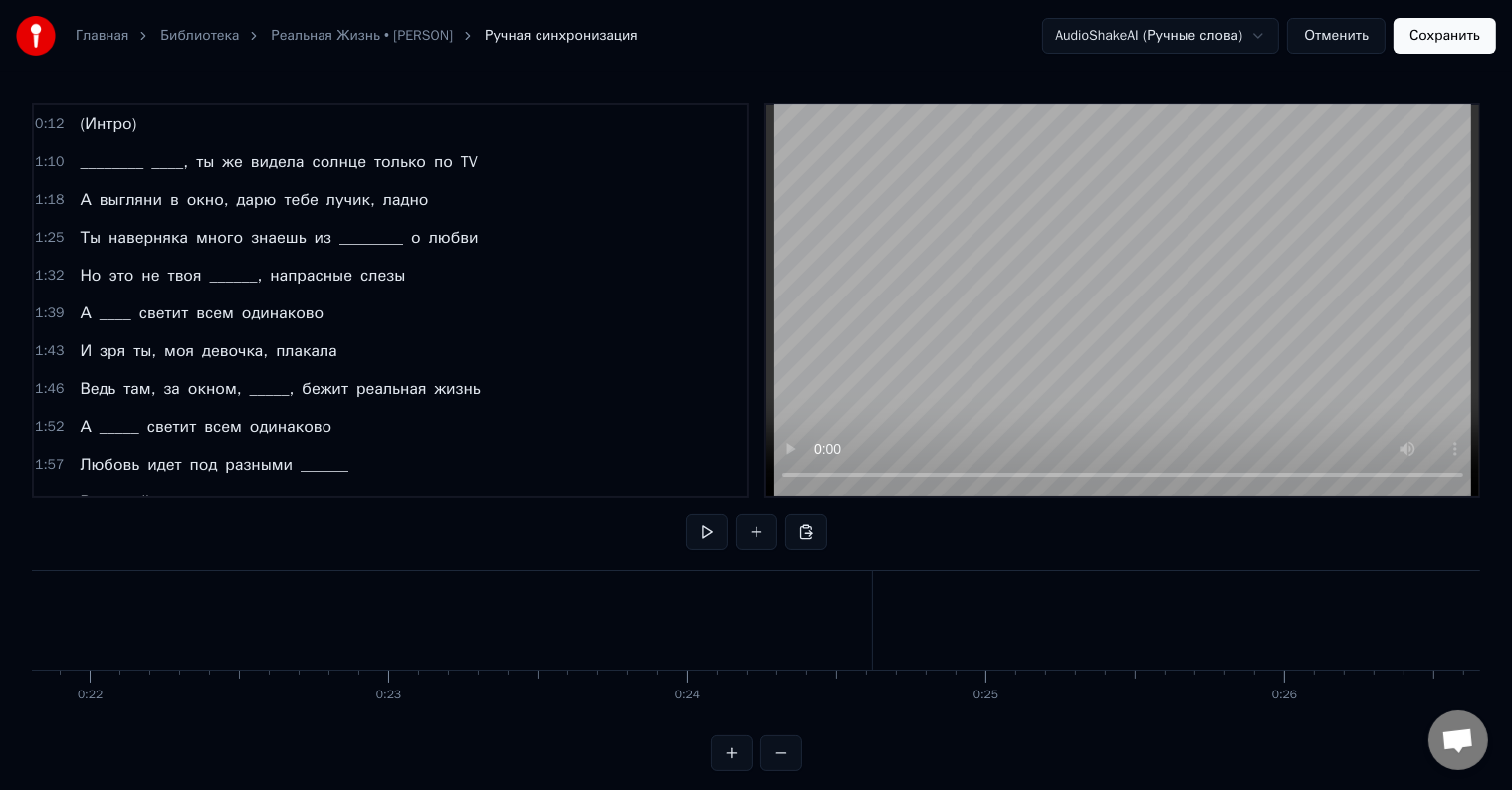 scroll, scrollTop: 0, scrollLeft: 6513, axis: horizontal 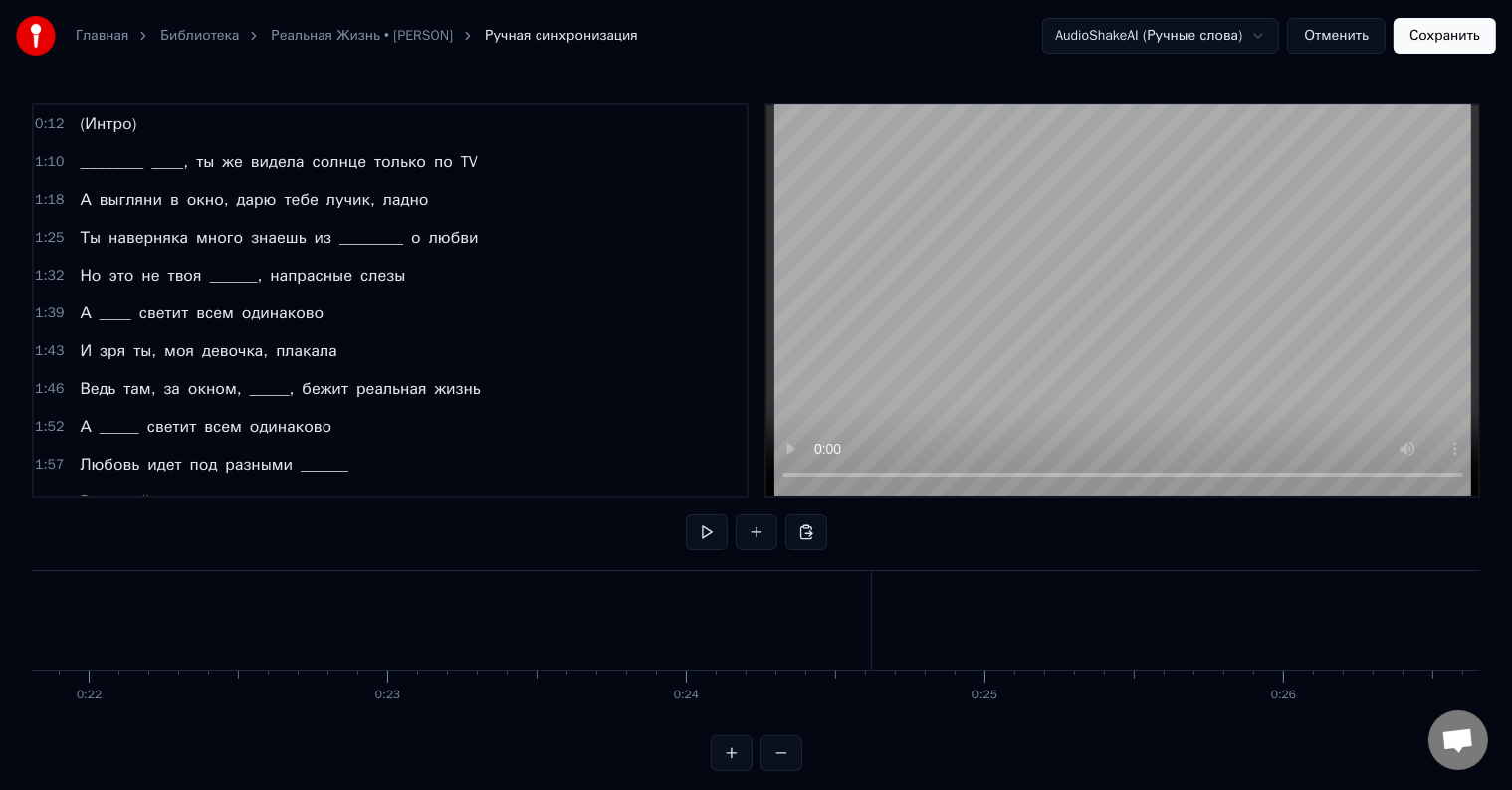 click on "(Интро)" at bounding box center [-913, 620] 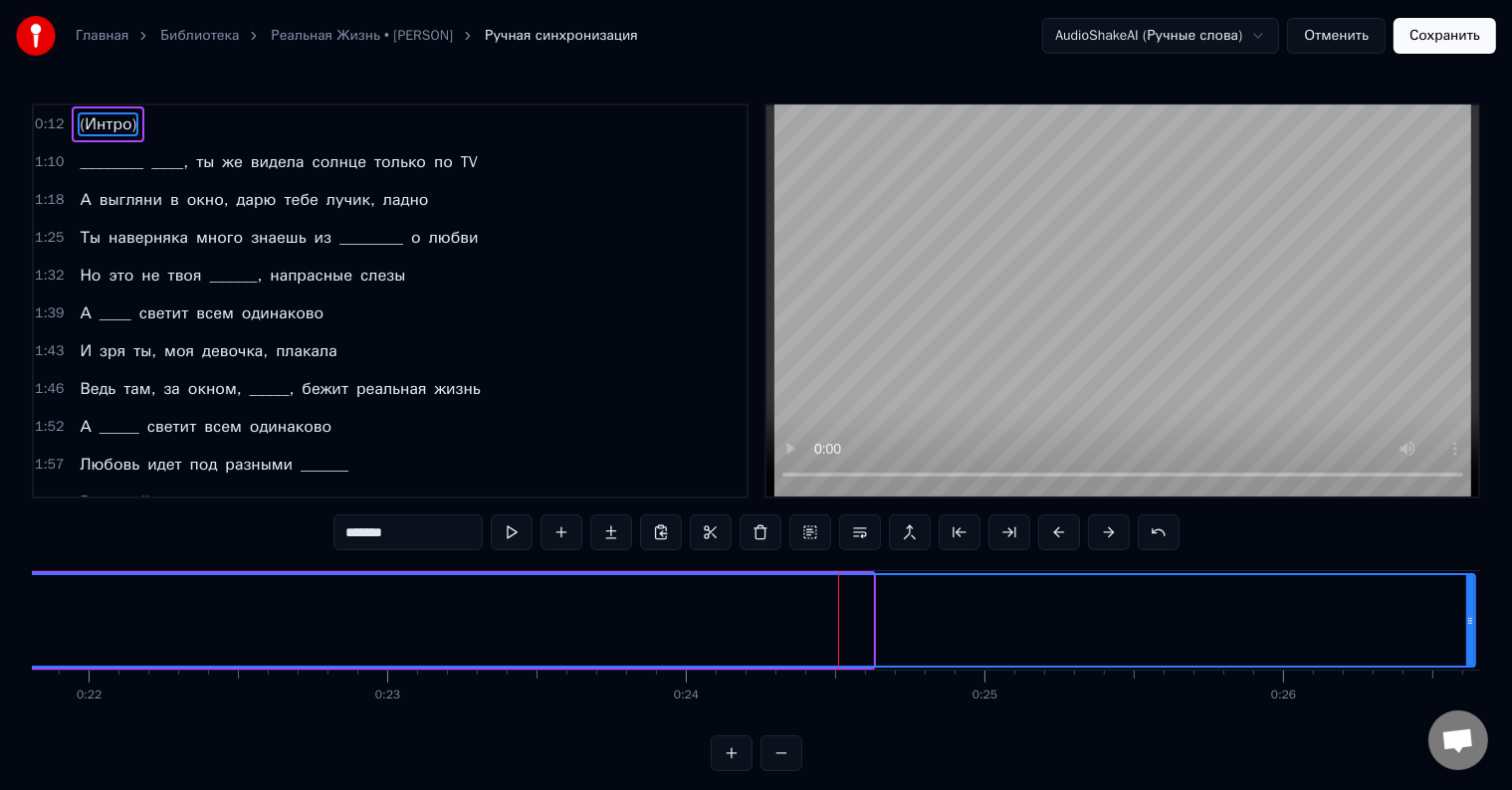 drag, startPoint x: 868, startPoint y: 619, endPoint x: 1473, endPoint y: 606, distance: 605.14 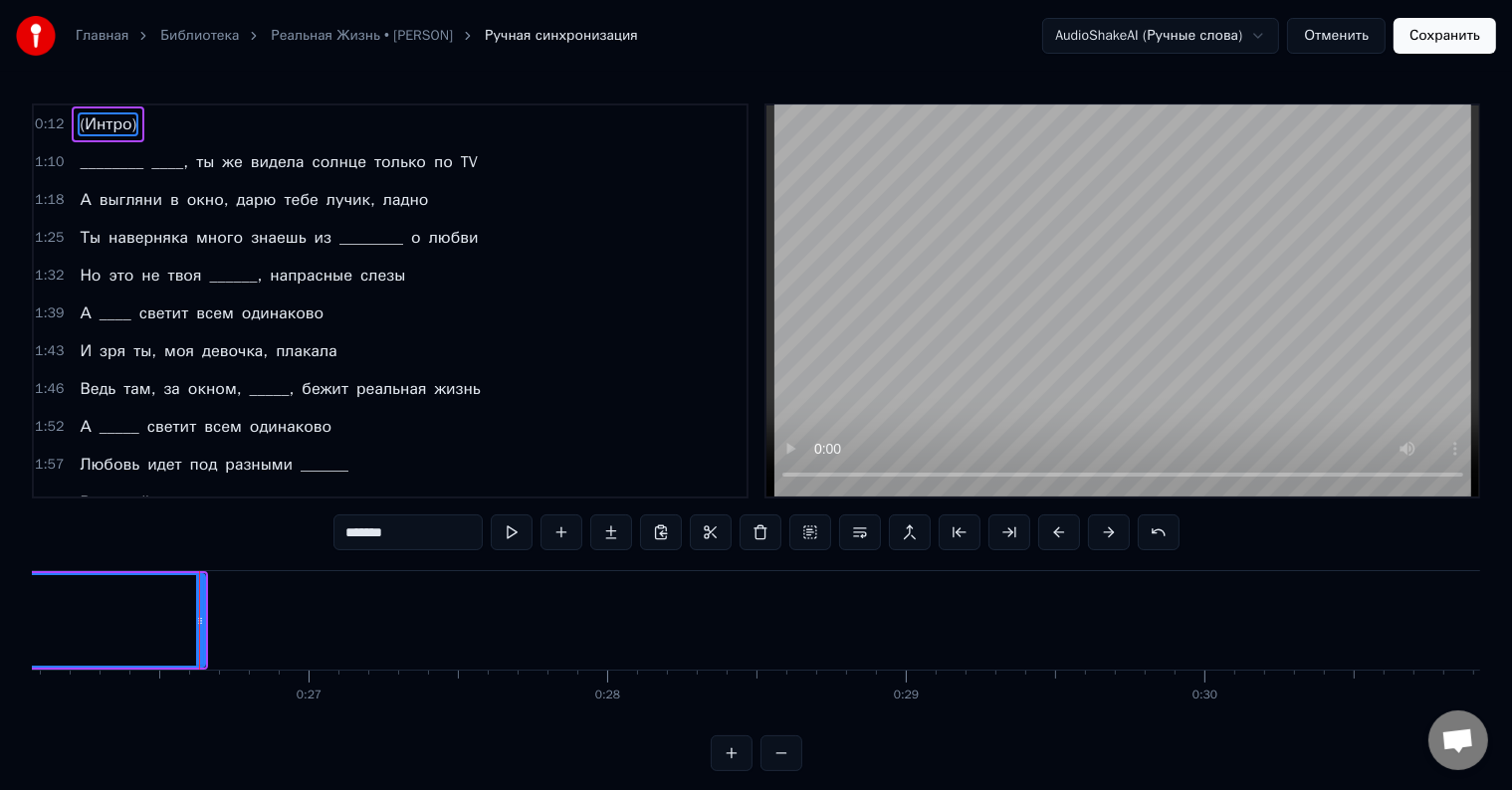 scroll, scrollTop: 0, scrollLeft: 7853, axis: horizontal 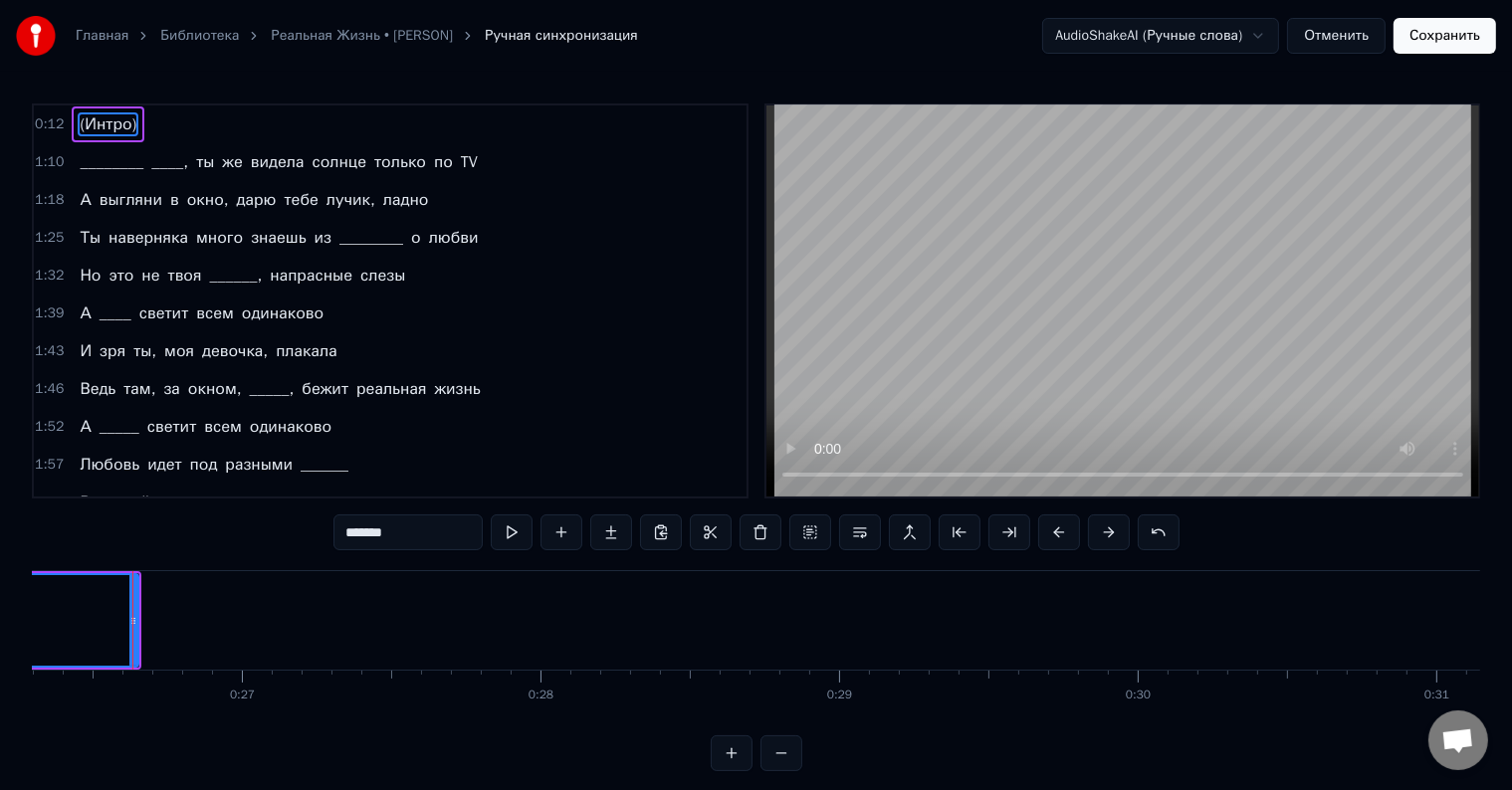 click at bounding box center [132, 620] 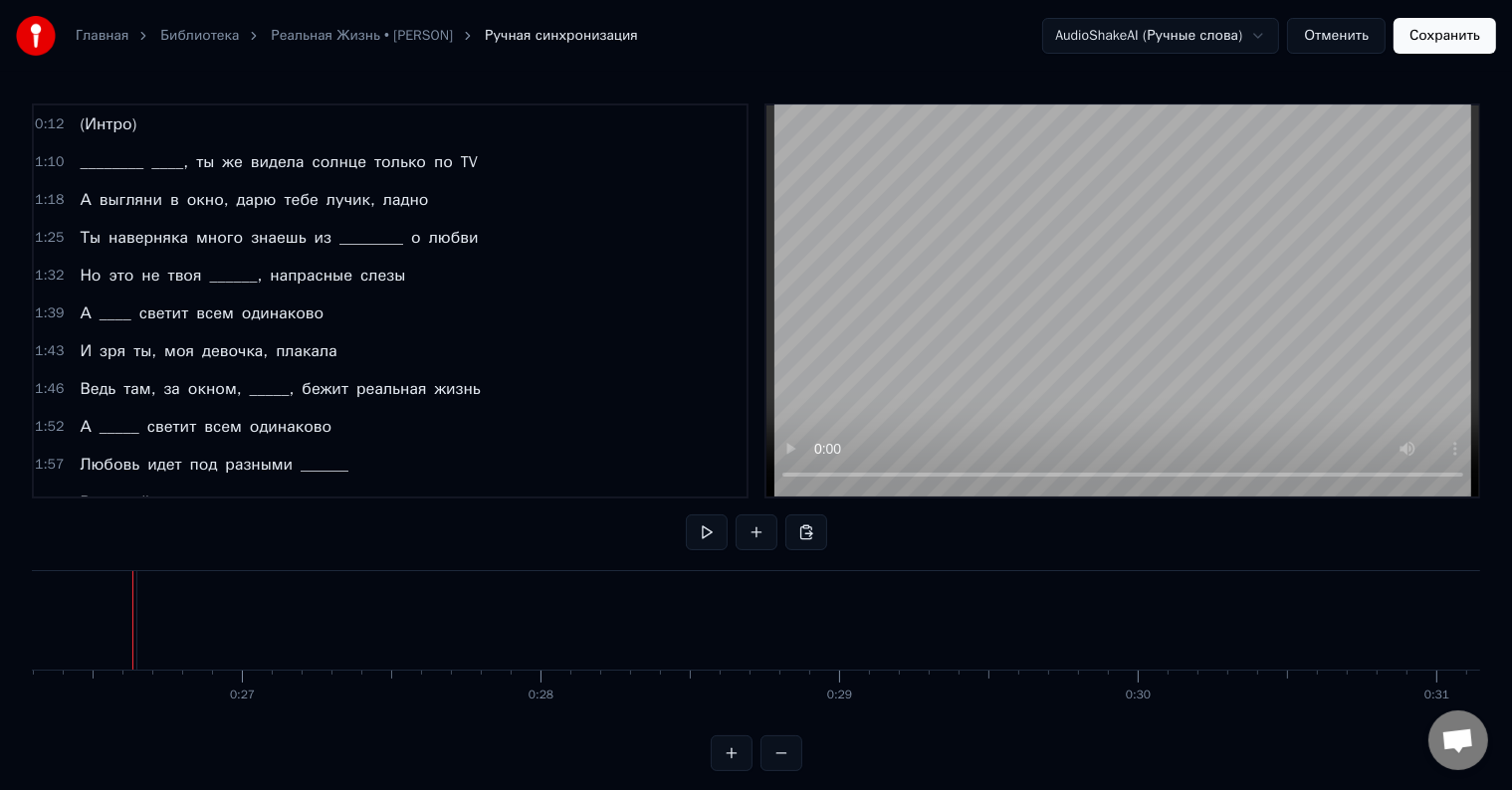 click on "(Интро)" at bounding box center (-1950, 620) 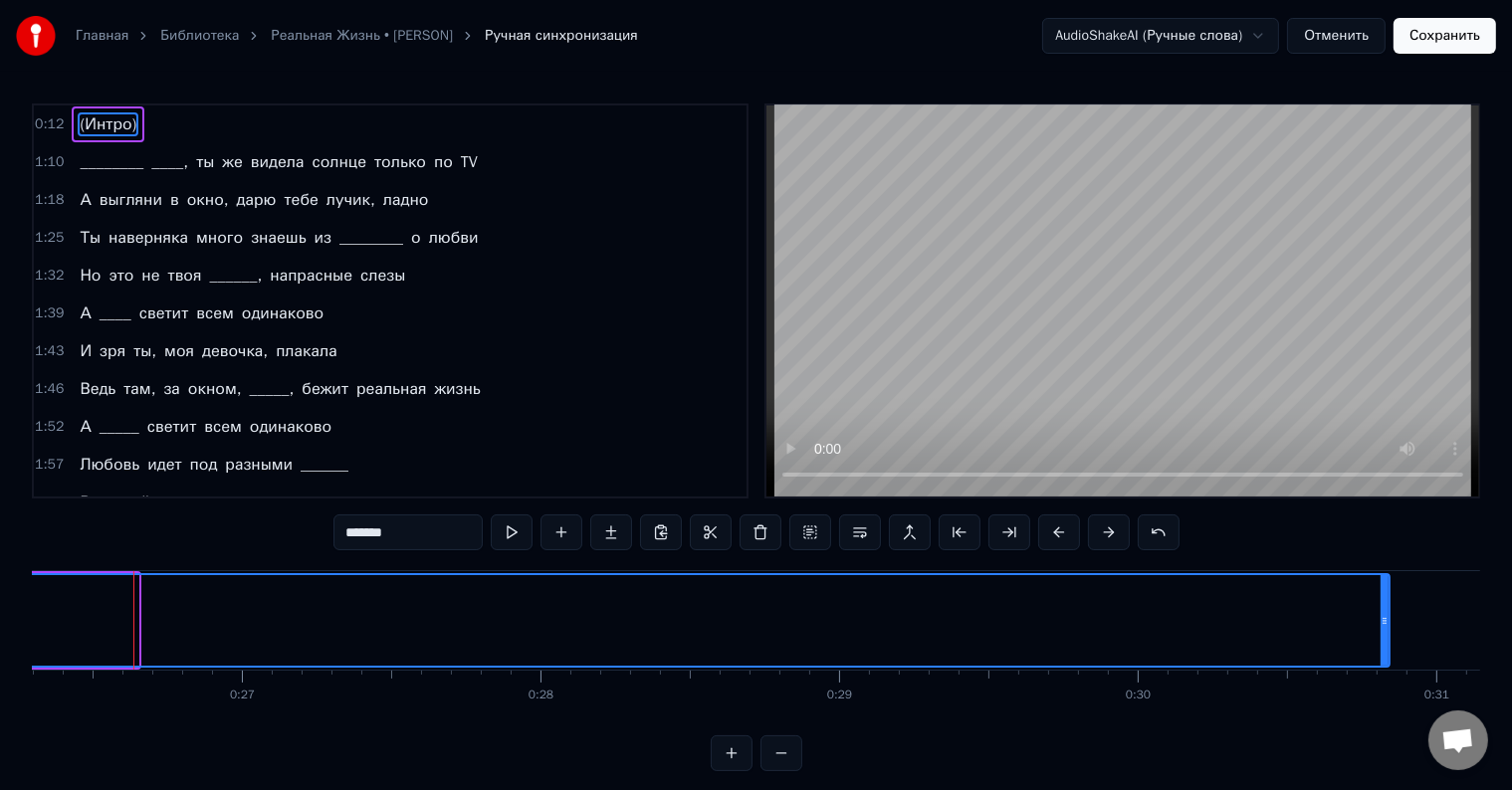 click on "(Интро) ________ ____, ты же видела солнце только по TV А выгляни в окно, дарю тебе лучик, ладно Ты наверняка много знаешь из ________ о любви Но это не твоя ______, напрасные слезы А ____ светит всем одинаково И зря ты, моя [GENDER], плакала Ведь там, за окном, _____, бежит реальная жизнь А _____ светит всем одинаково Любовь идет под разными ______ Встречай же ее, ______, дыши, реальная жизнь Прекрасная жизнь ________ ____, не всегда правда то, что люди говорят Слушала других, не слушая сердце, а зря Так и не доплыв, они мысленно побросали якоря Но это не твоя______, напрасные слезы А ____ светит всем И за" at bounding box center [34517, 620] 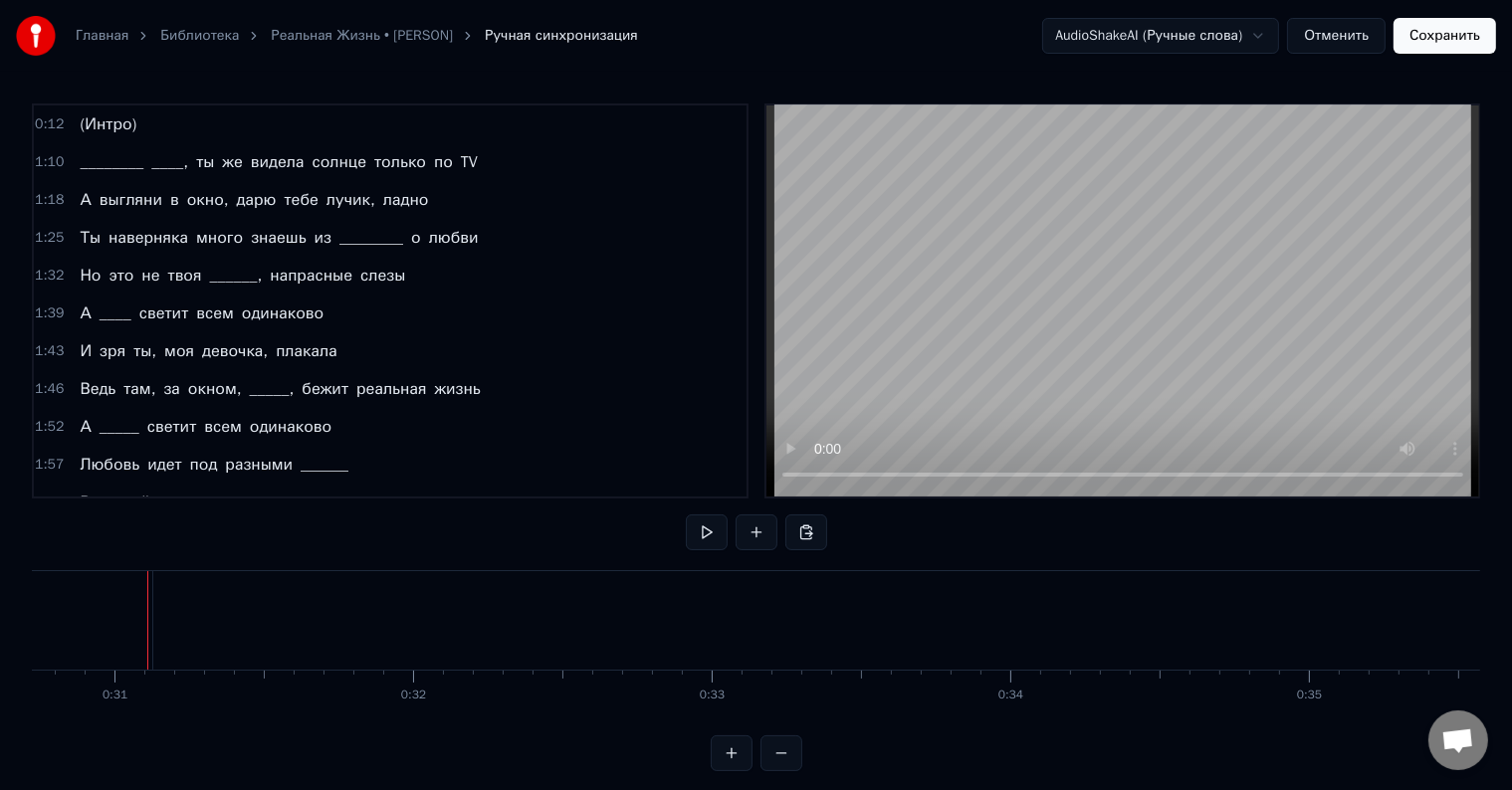 scroll, scrollTop: 0, scrollLeft: 9189, axis: horizontal 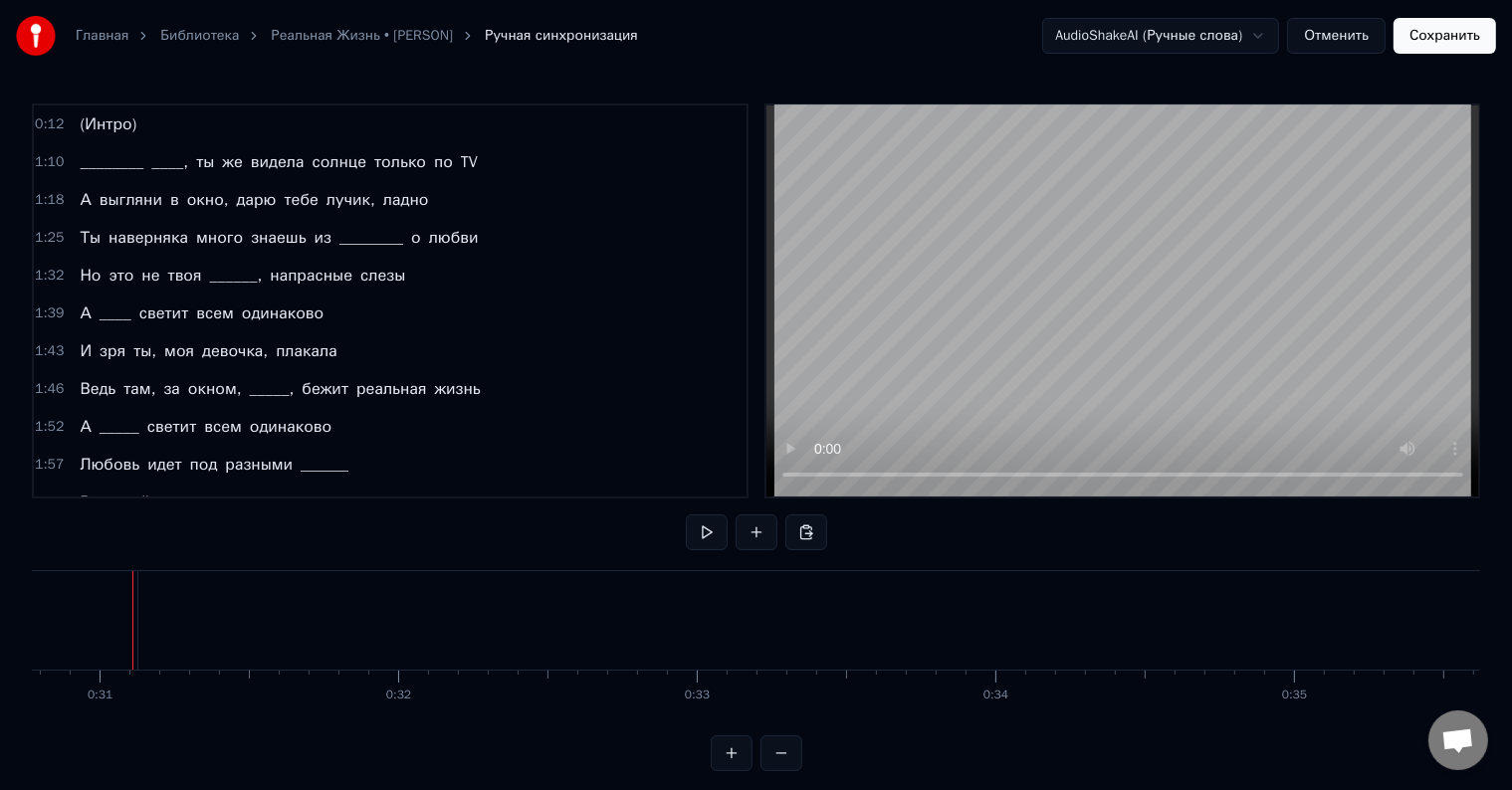 click on "(Интро)" at bounding box center [-2618, 620] 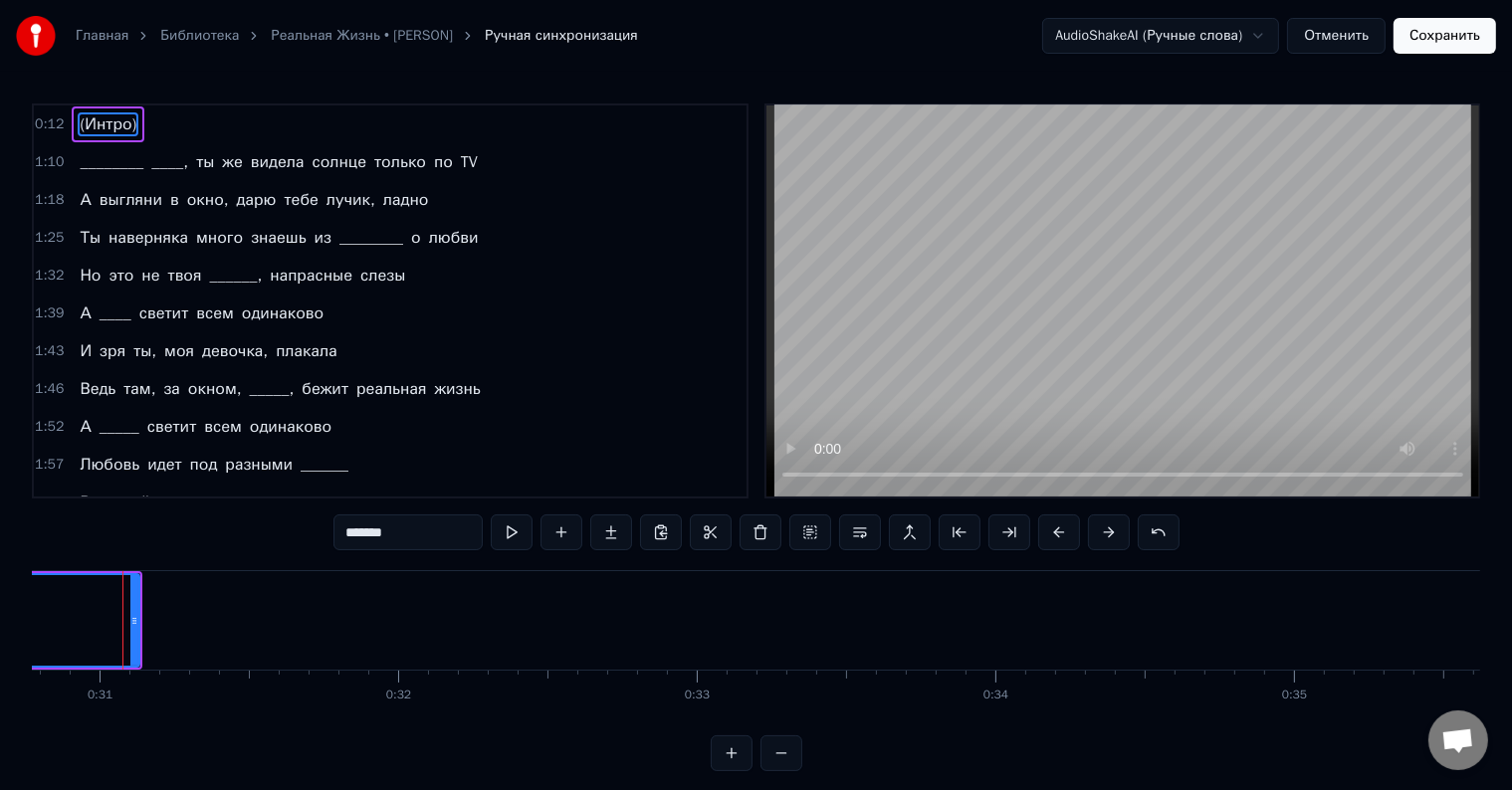 scroll, scrollTop: 0, scrollLeft: 9180, axis: horizontal 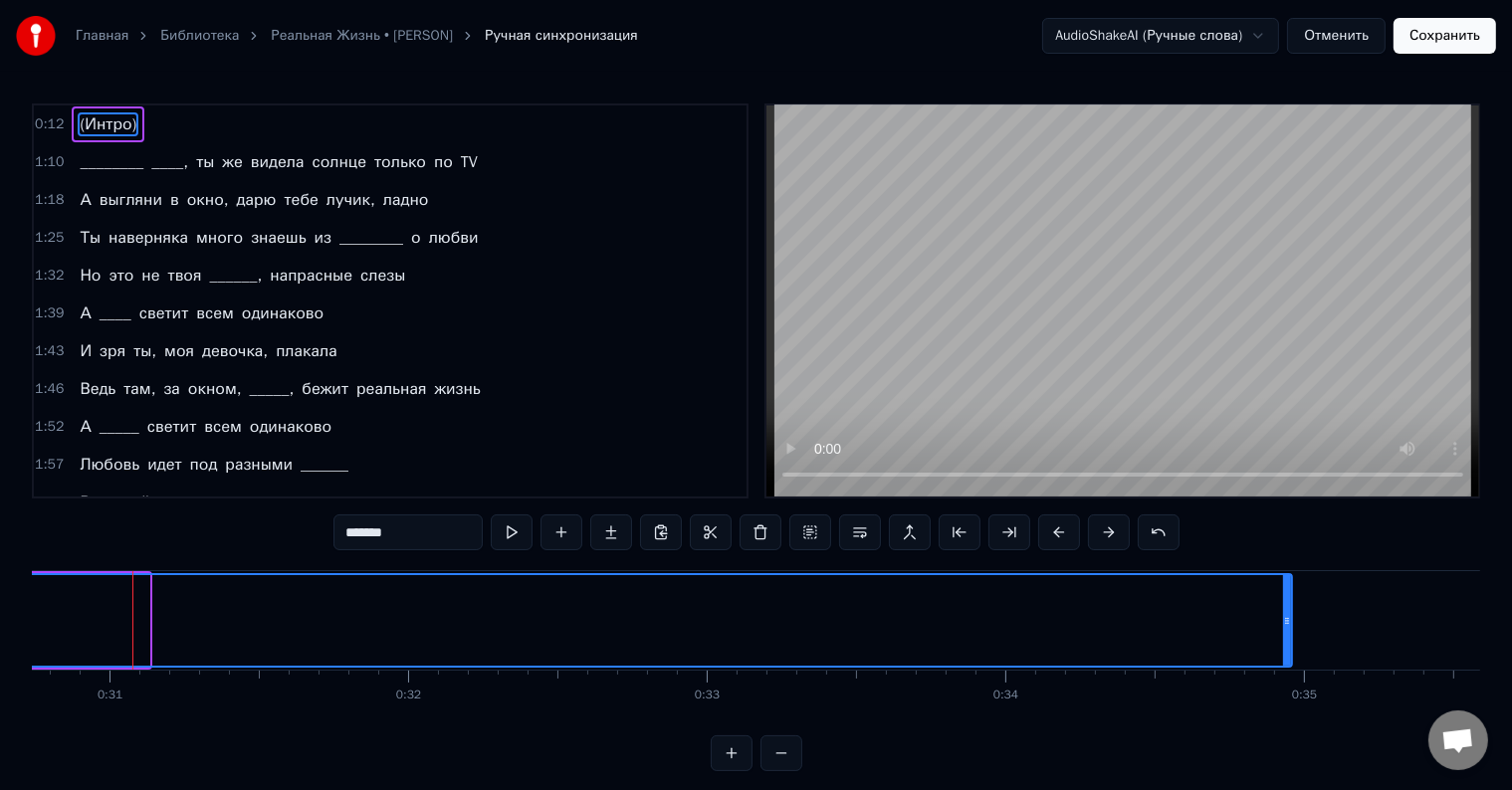 drag, startPoint x: 143, startPoint y: 619, endPoint x: 1426, endPoint y: 579, distance: 1283.6234 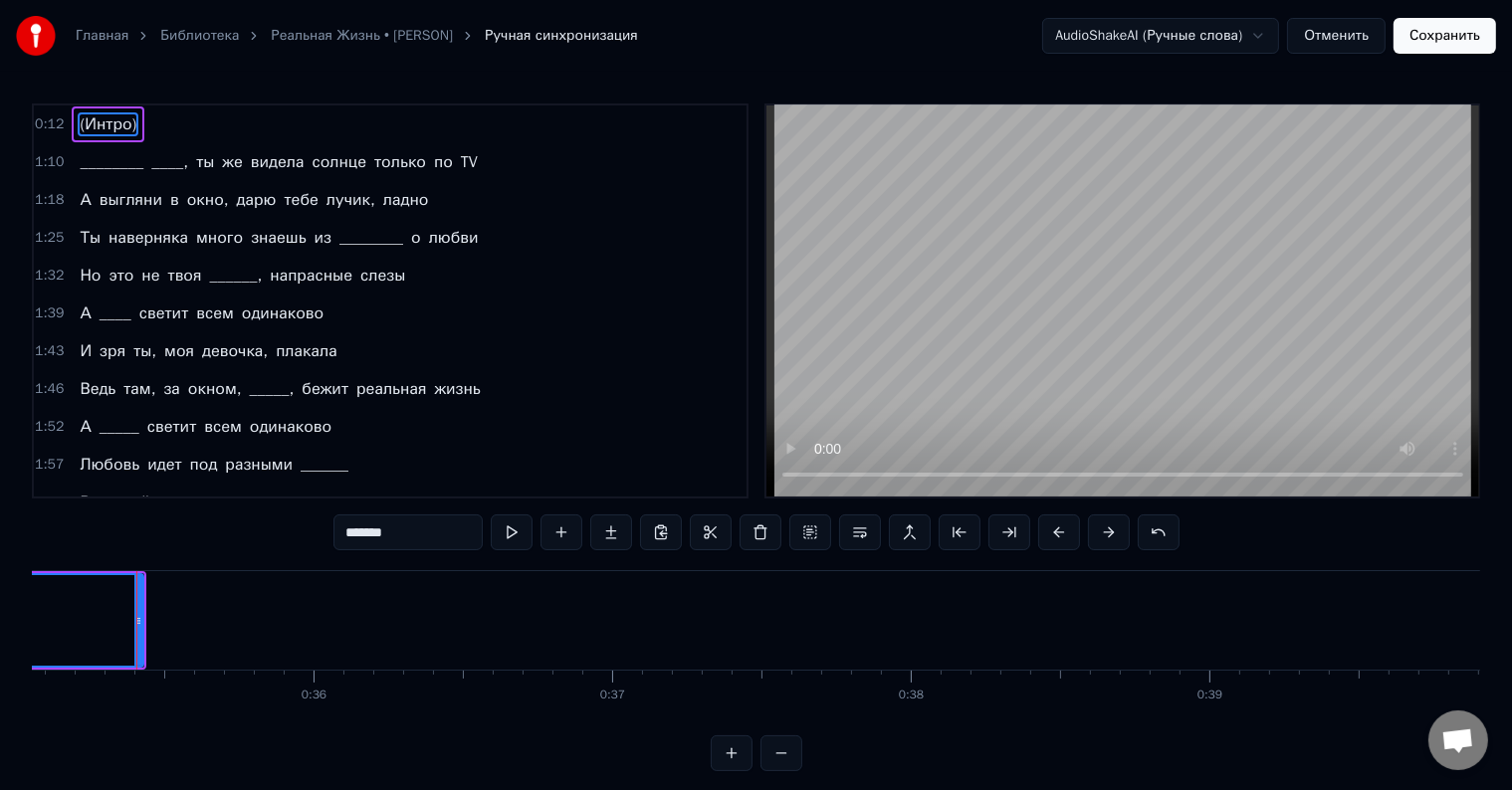 scroll, scrollTop: 0, scrollLeft: 10473, axis: horizontal 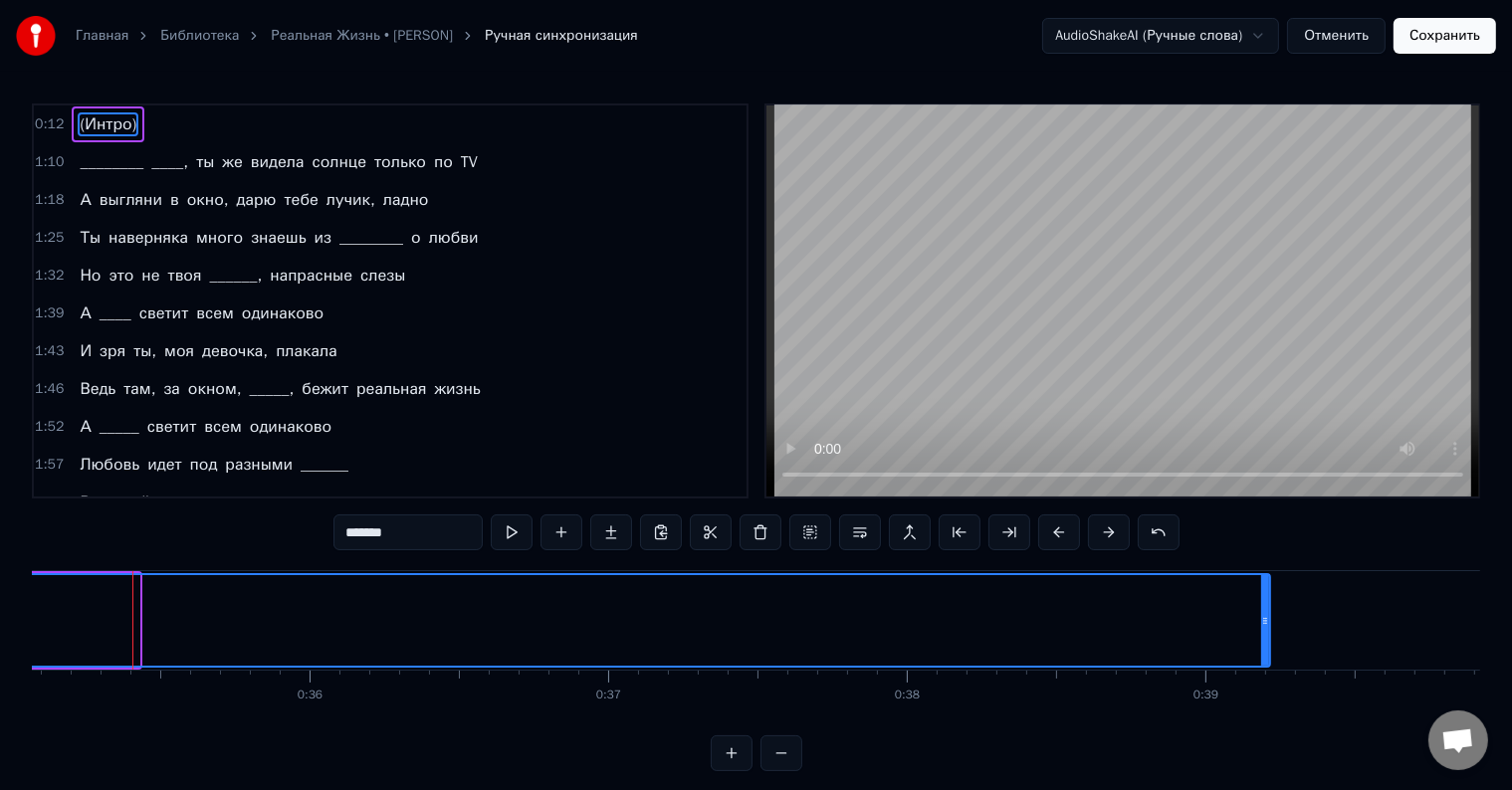 drag, startPoint x: 135, startPoint y: 620, endPoint x: 1393, endPoint y: 617, distance: 1258.0036 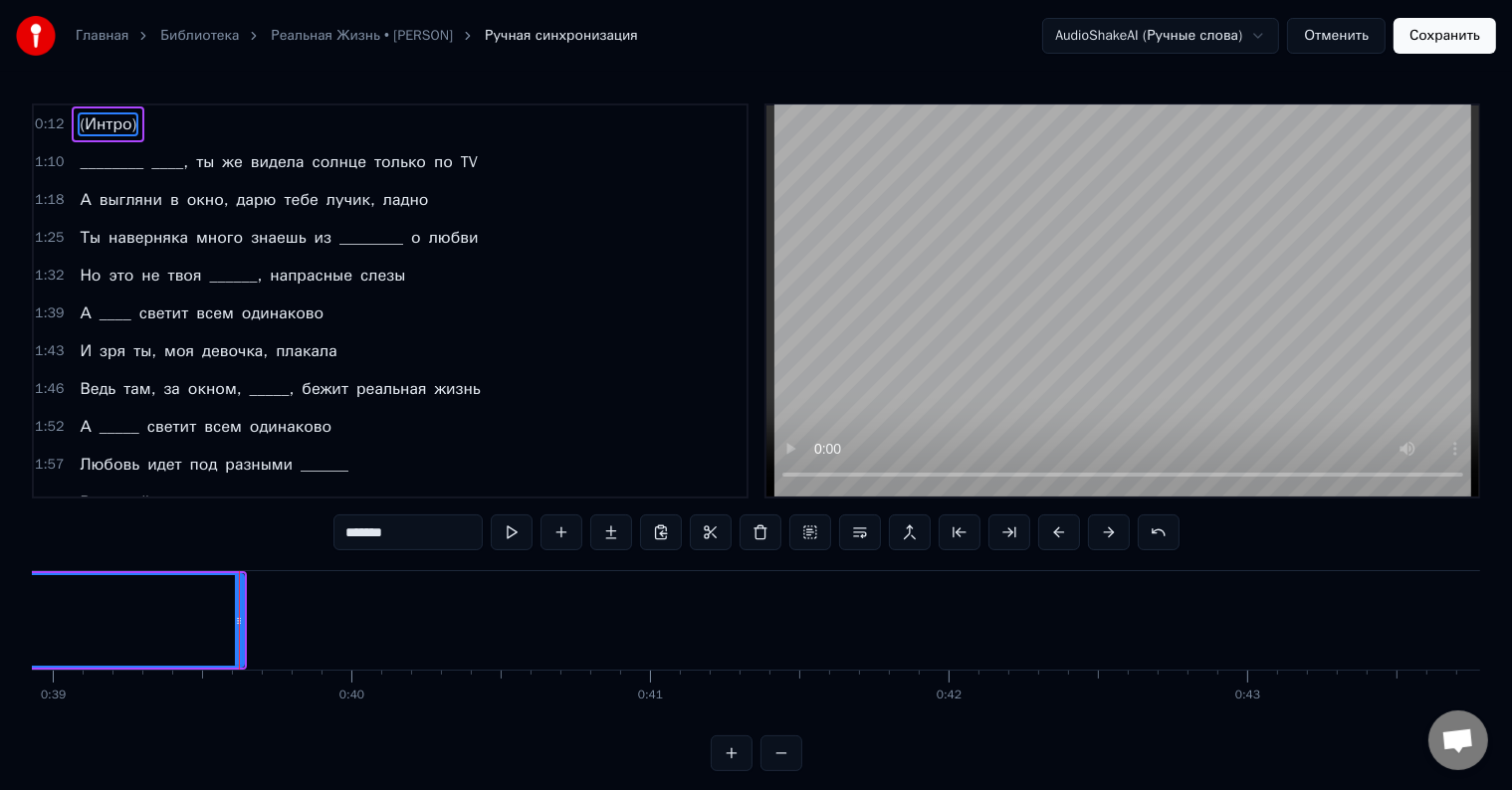 scroll, scrollTop: 0, scrollLeft: 11732, axis: horizontal 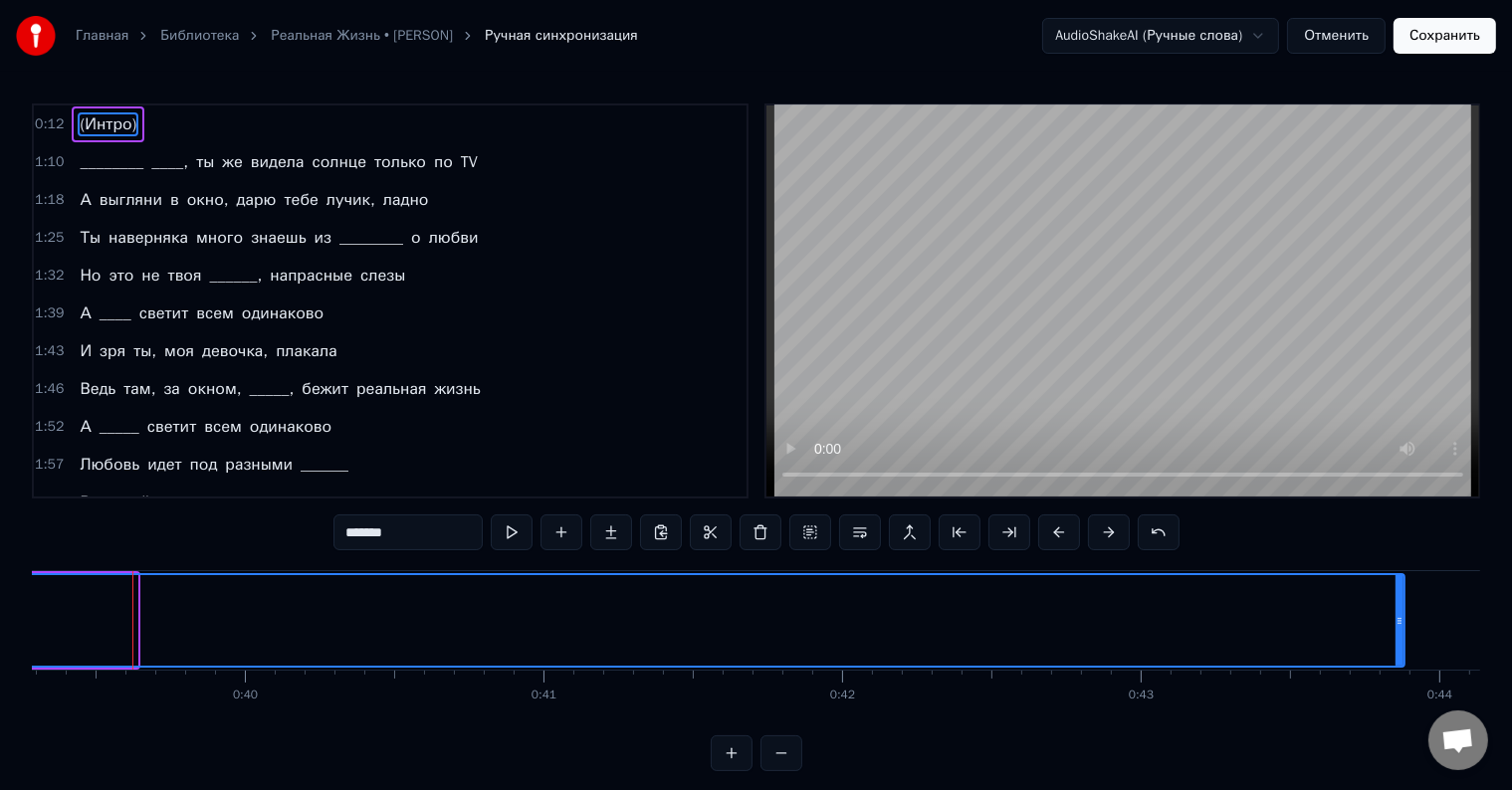drag, startPoint x: 130, startPoint y: 617, endPoint x: 1402, endPoint y: 645, distance: 1272.3081 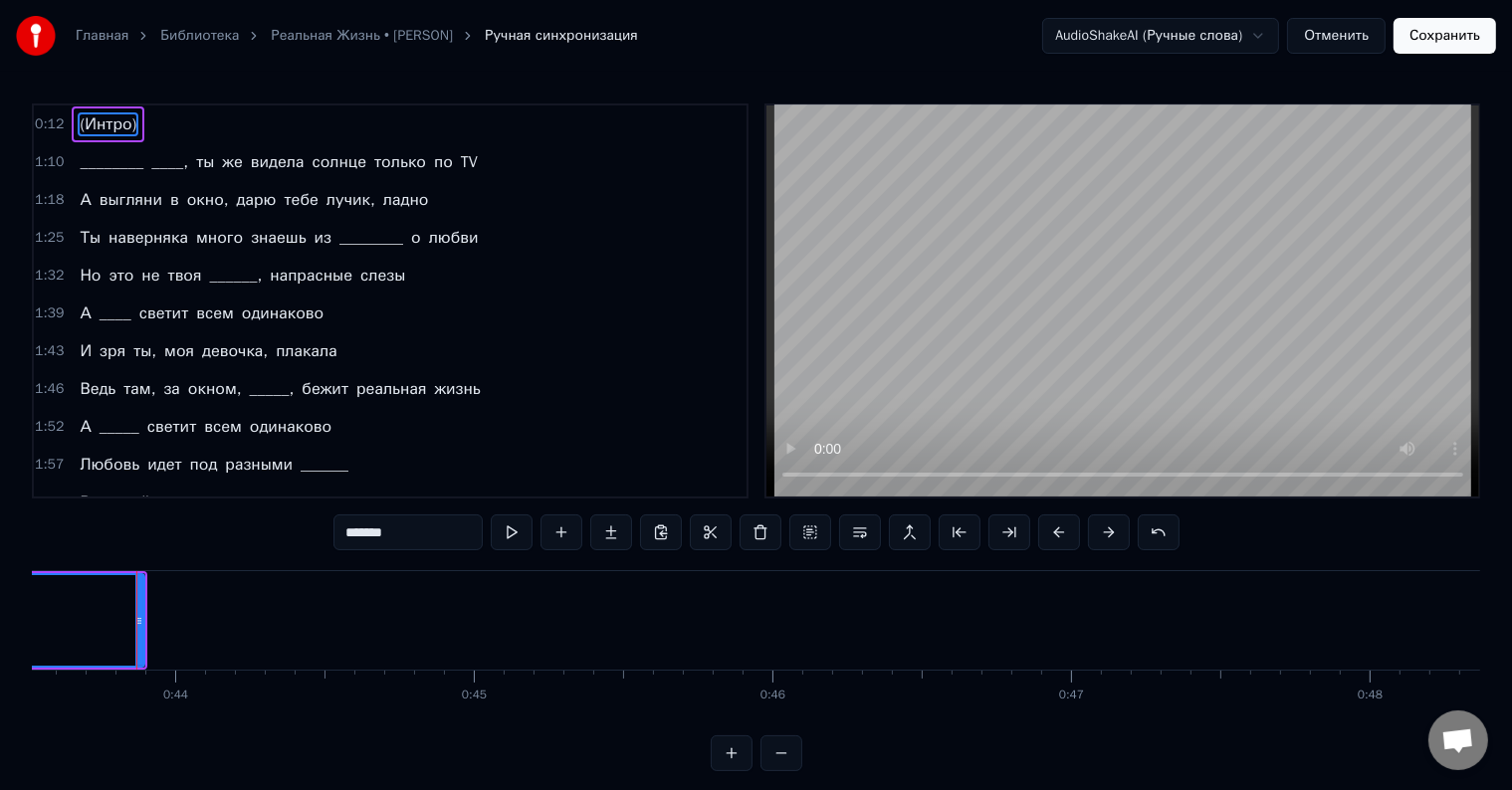 scroll, scrollTop: 0, scrollLeft: 13000, axis: horizontal 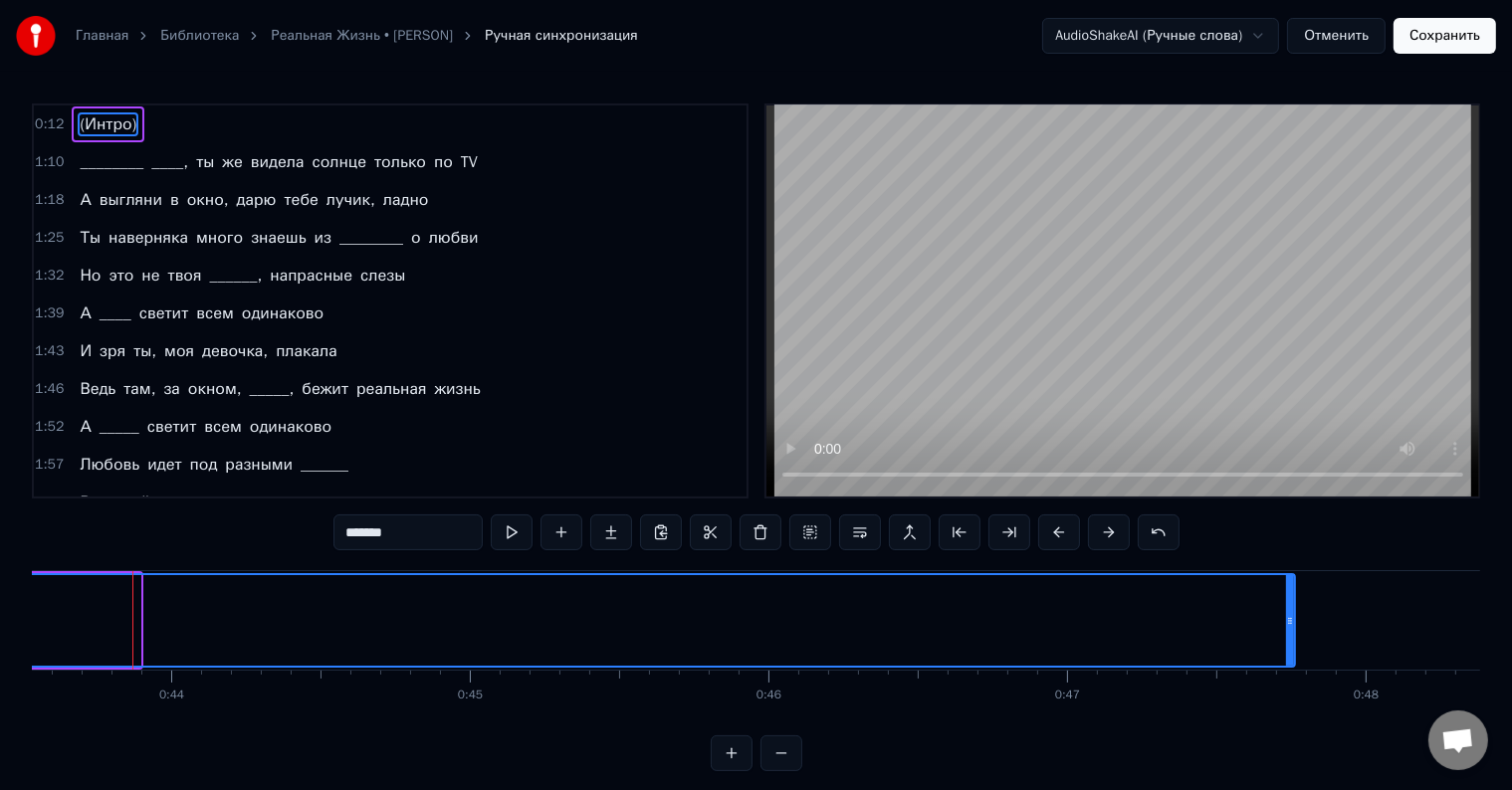 drag, startPoint x: 135, startPoint y: 619, endPoint x: 1295, endPoint y: 627, distance: 1160.0276 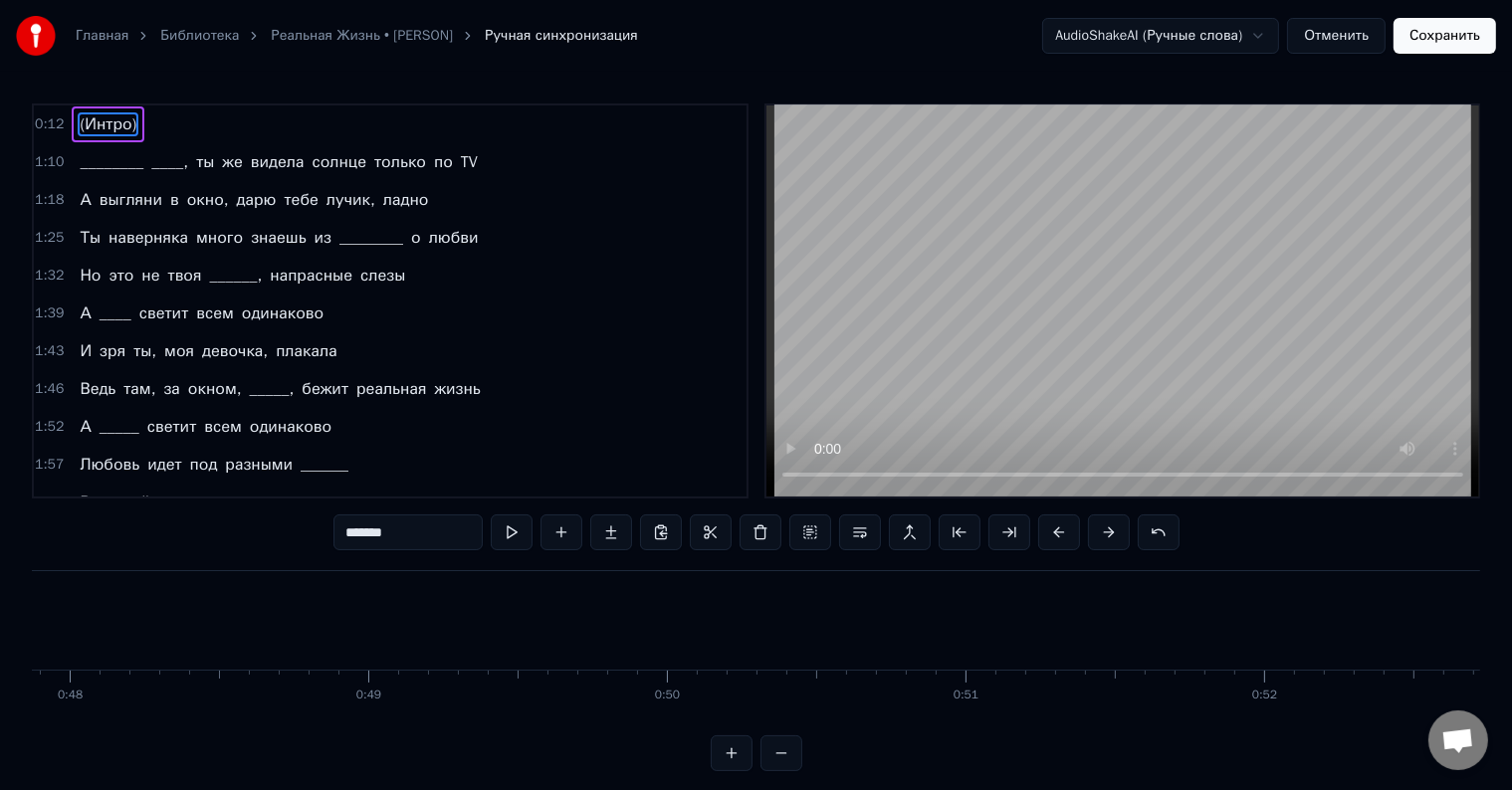 scroll, scrollTop: 0, scrollLeft: 13846, axis: horizontal 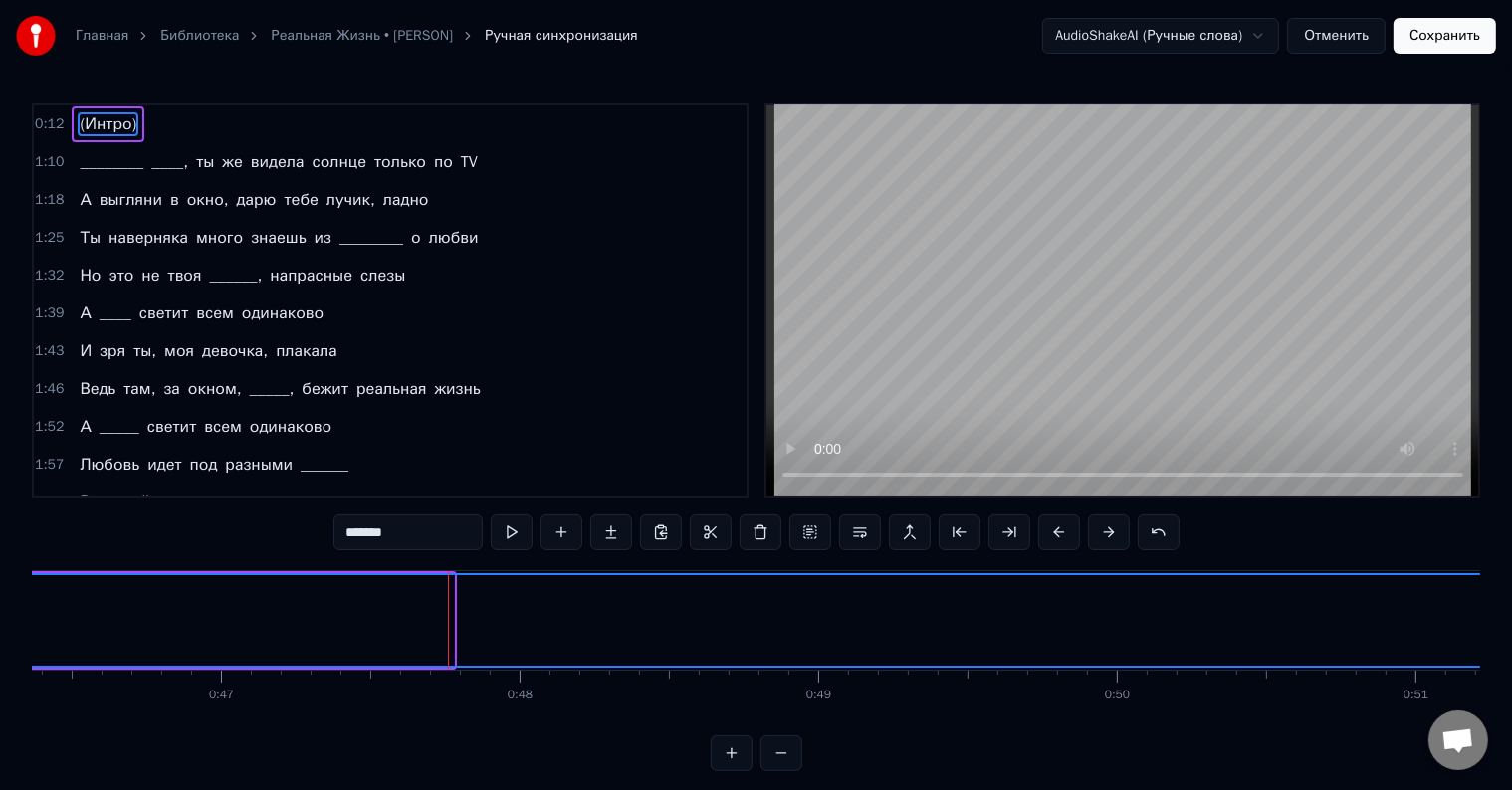 drag, startPoint x: 451, startPoint y: 617, endPoint x: 1528, endPoint y: 570, distance: 1078.025 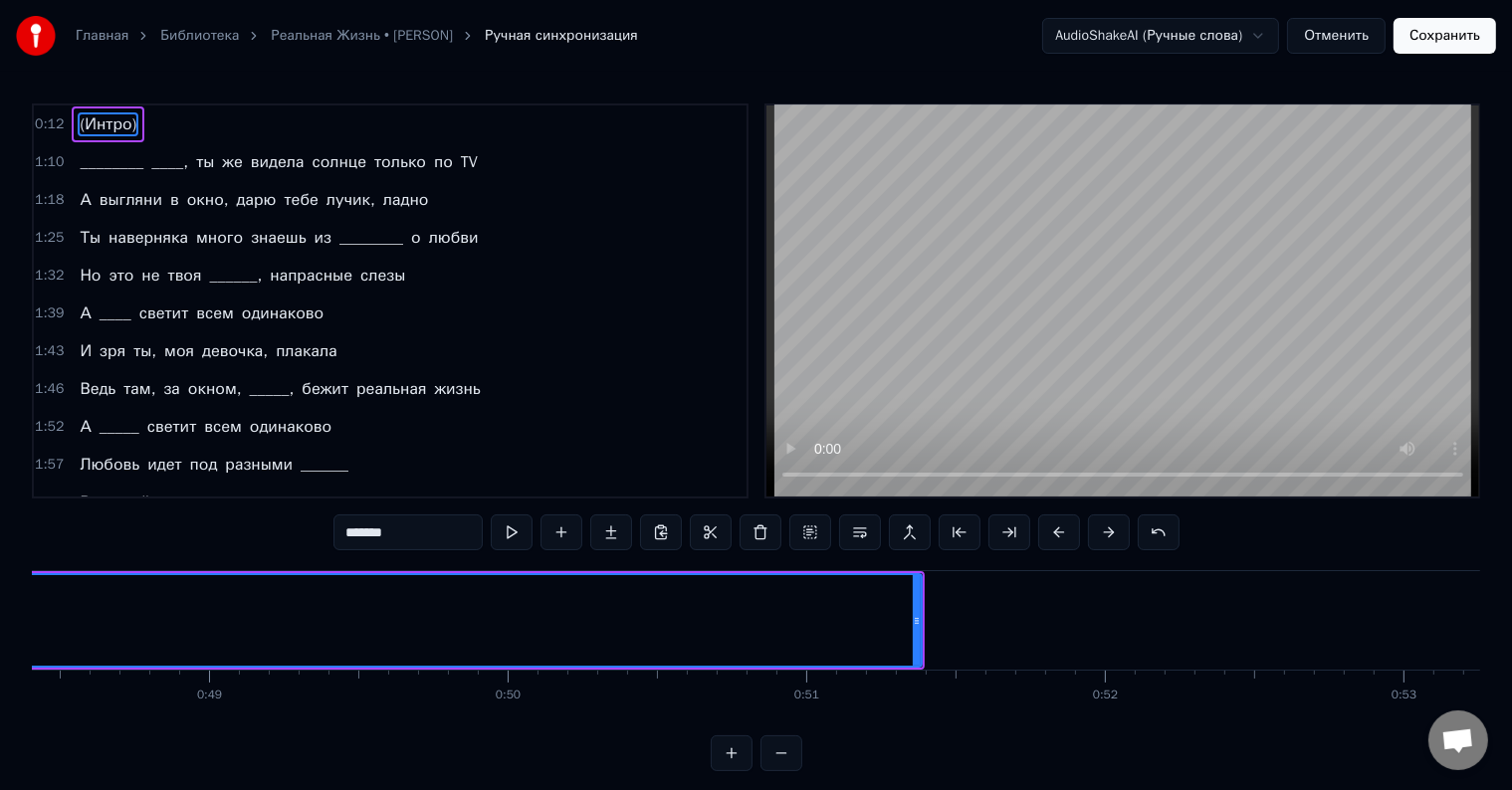 scroll, scrollTop: 0, scrollLeft: 14459, axis: horizontal 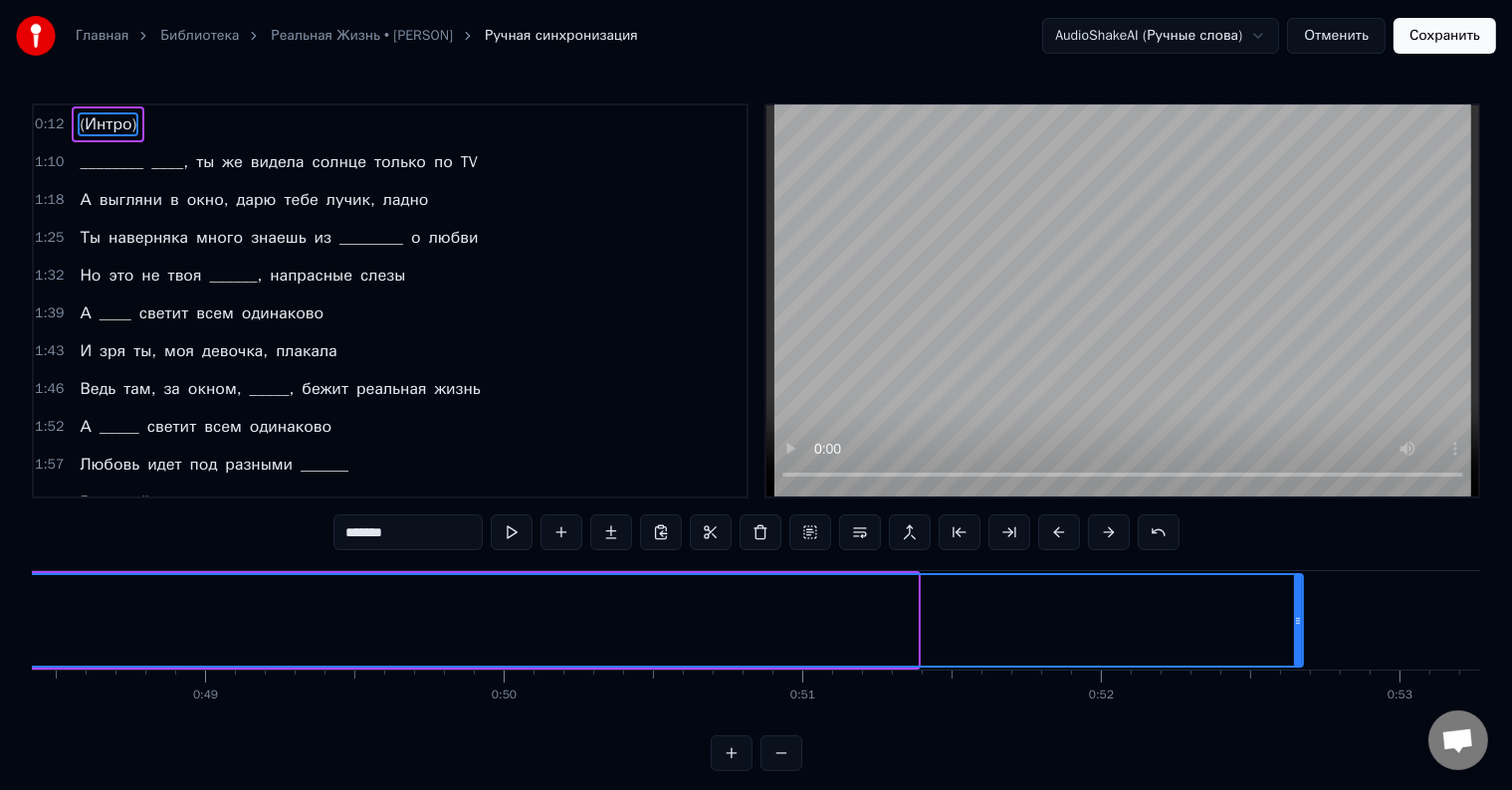 drag, startPoint x: 913, startPoint y: 622, endPoint x: 1310, endPoint y: 621, distance: 397.00126 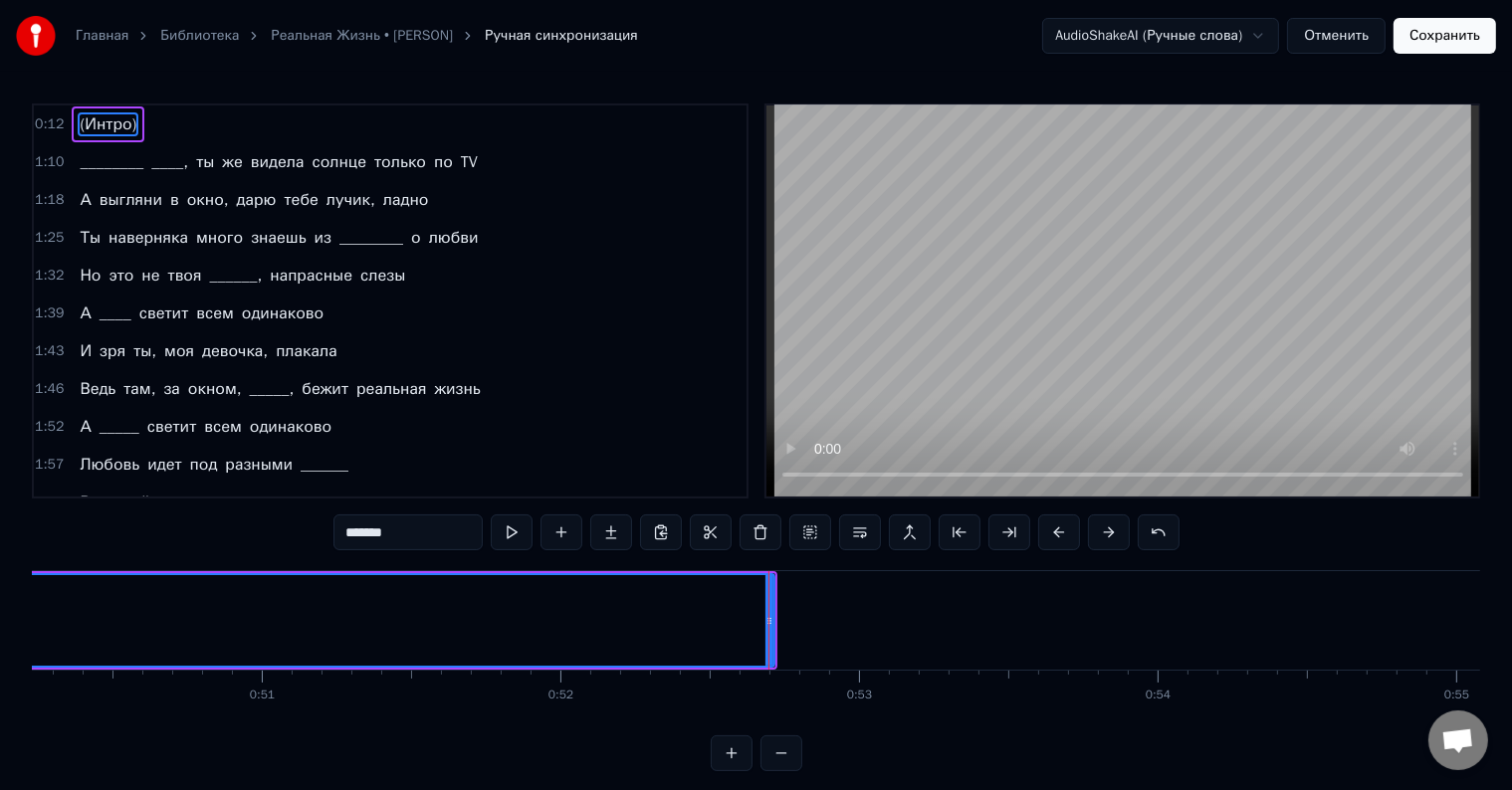 scroll, scrollTop: 0, scrollLeft: 15009, axis: horizontal 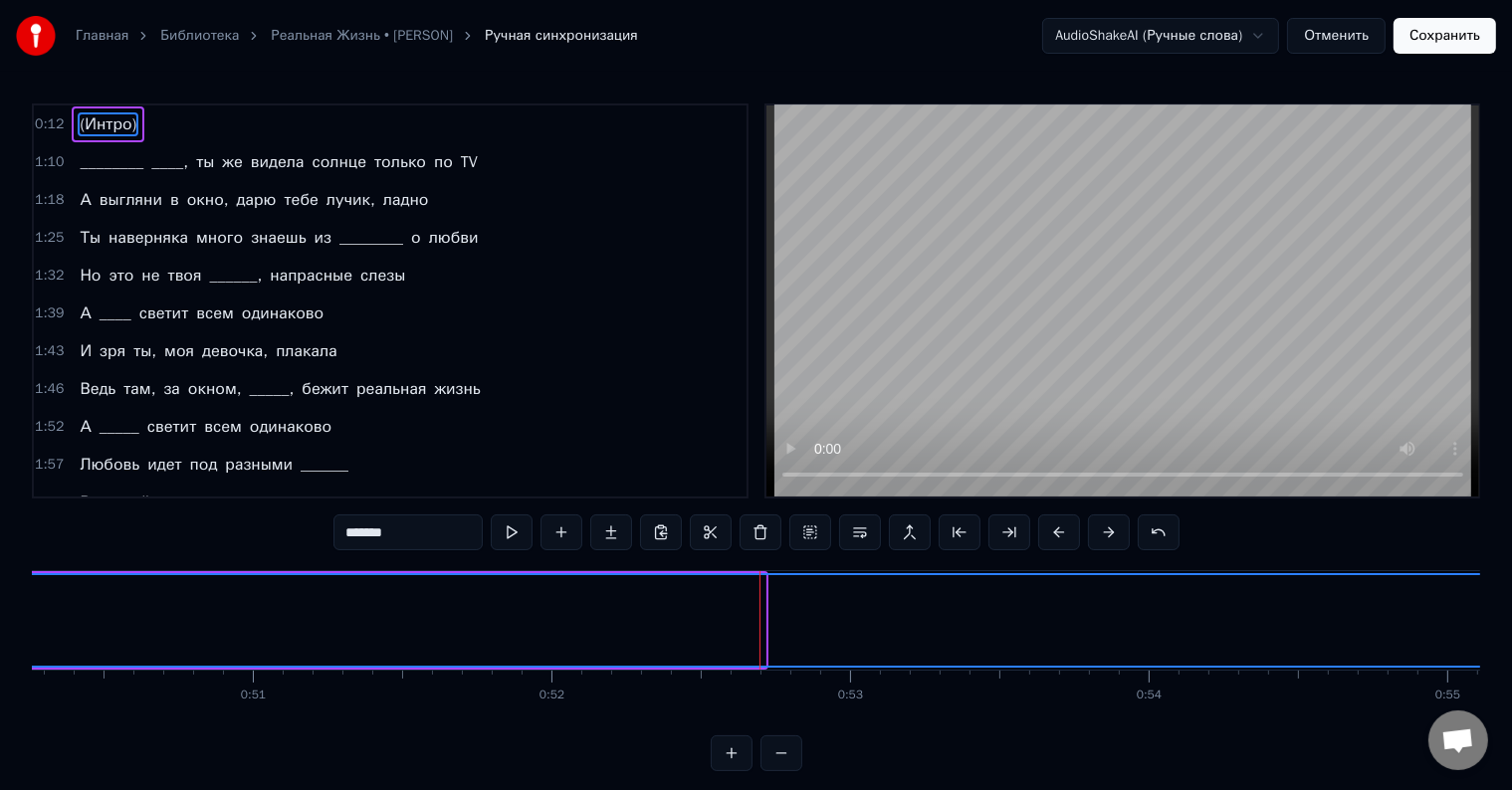 drag, startPoint x: 762, startPoint y: 623, endPoint x: 1495, endPoint y: 635, distance: 733.09822 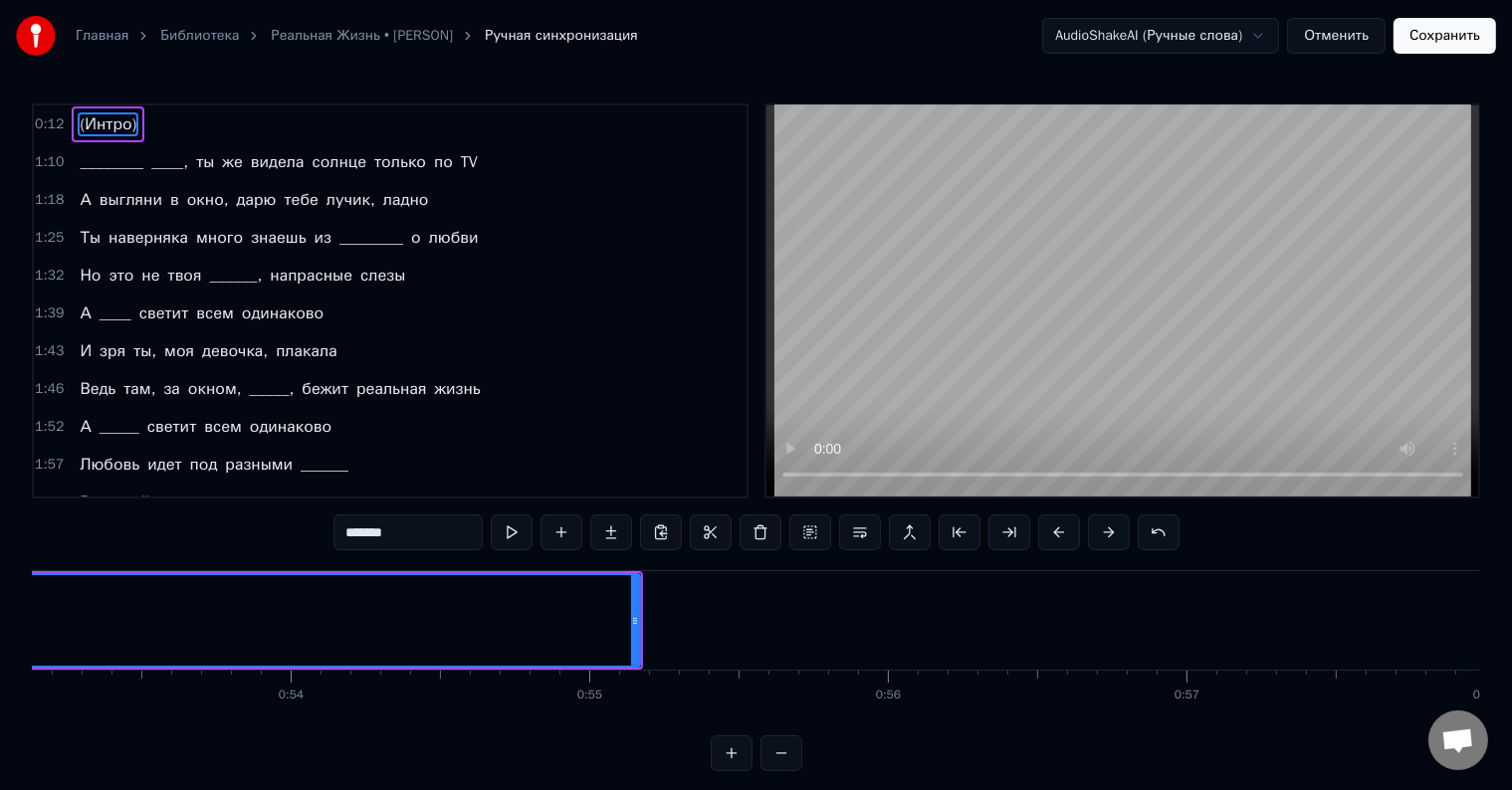 scroll, scrollTop: 0, scrollLeft: 15866, axis: horizontal 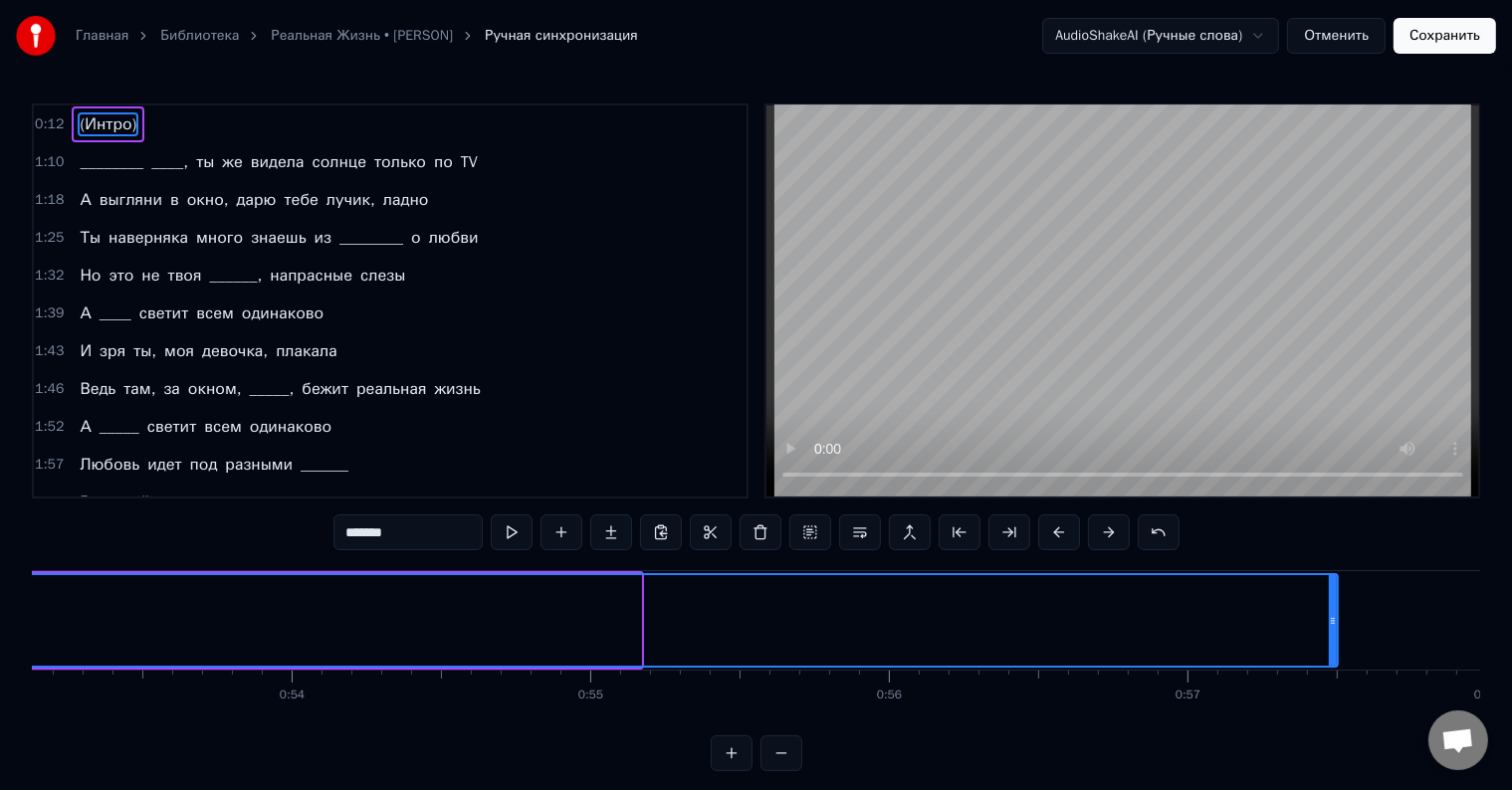 drag, startPoint x: 639, startPoint y: 621, endPoint x: 1355, endPoint y: 634, distance: 716.118 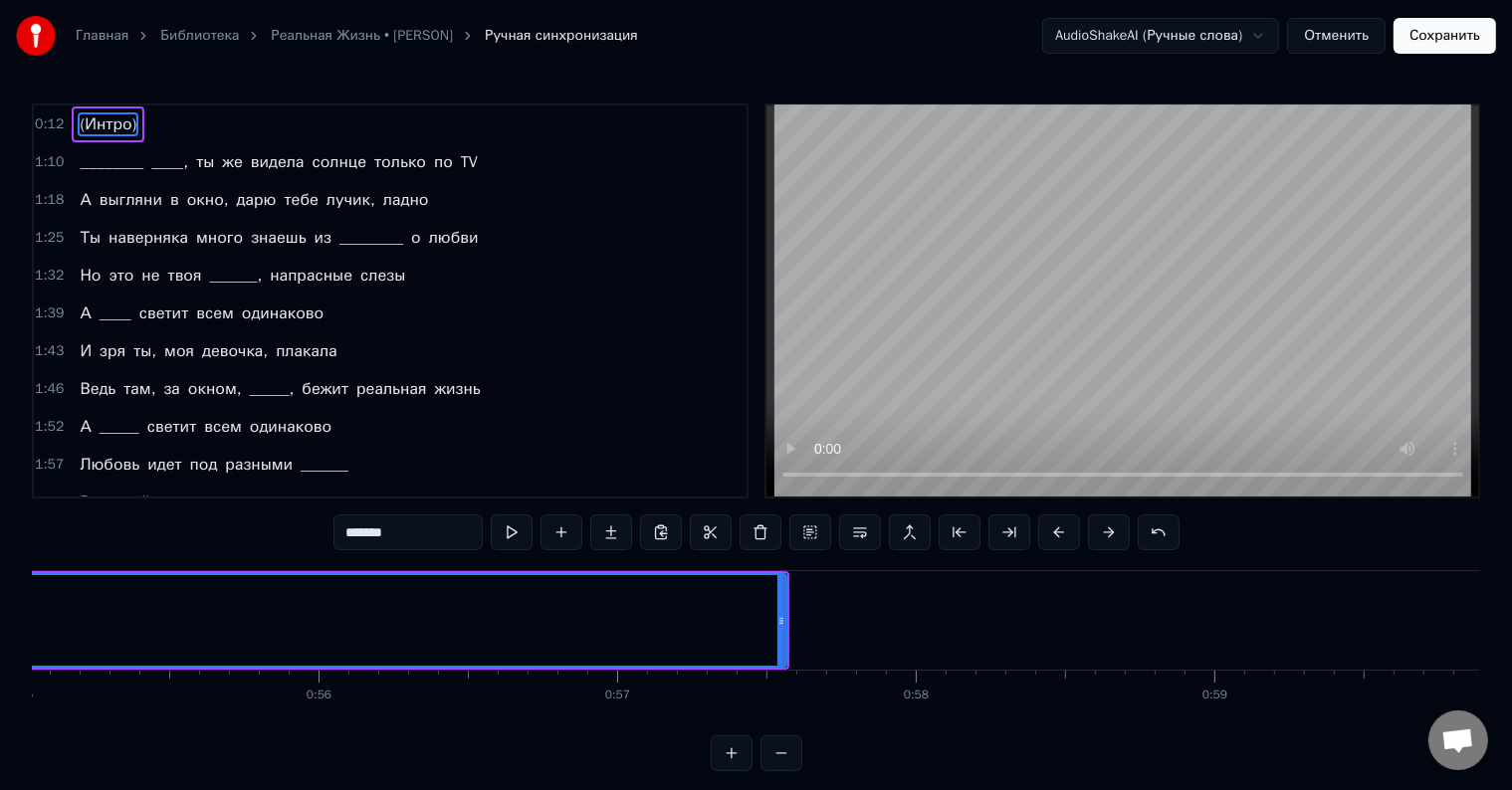 scroll, scrollTop: 0, scrollLeft: 16441, axis: horizontal 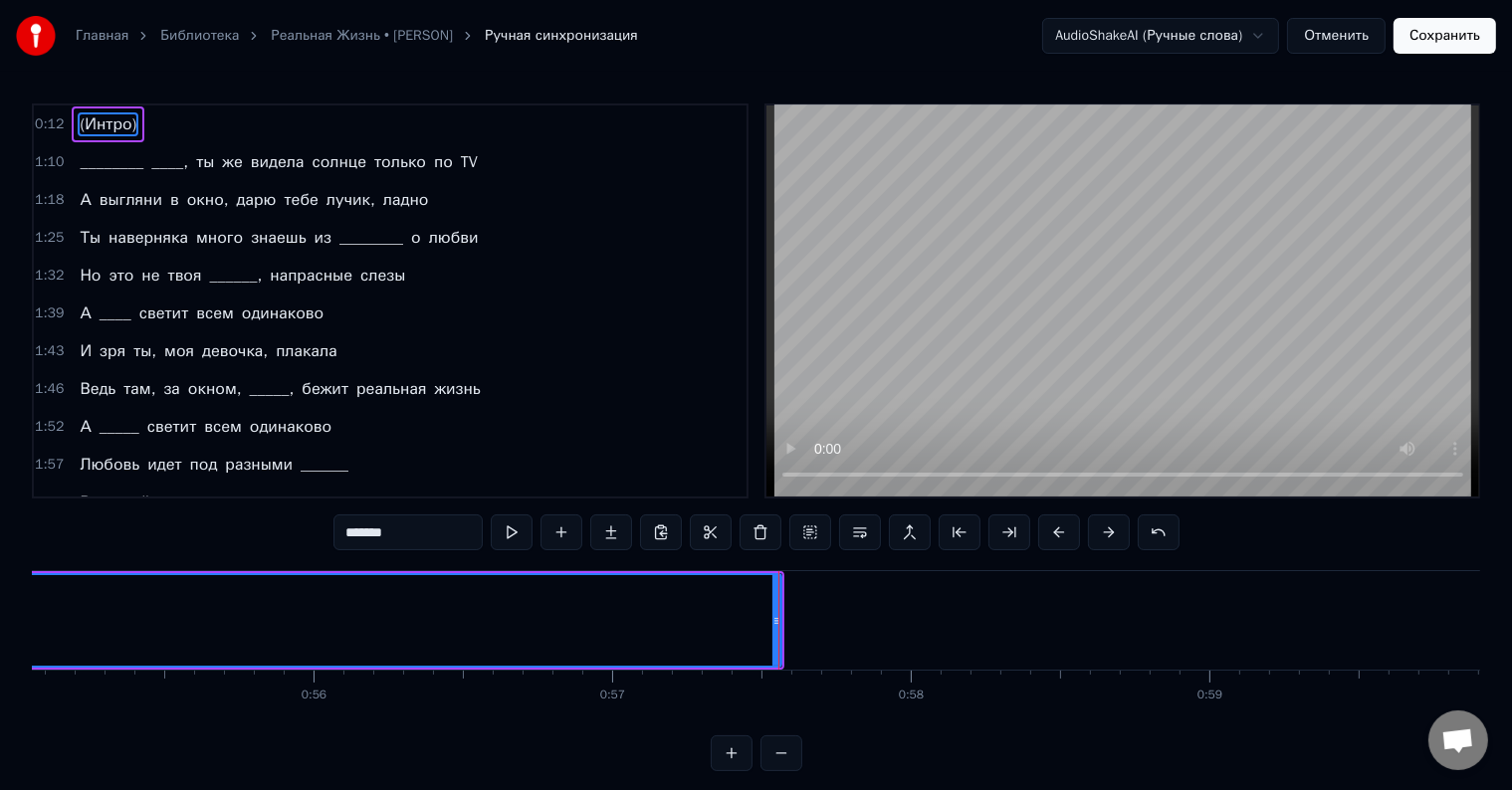 drag, startPoint x: 776, startPoint y: 617, endPoint x: 1485, endPoint y: 617, distance: 709 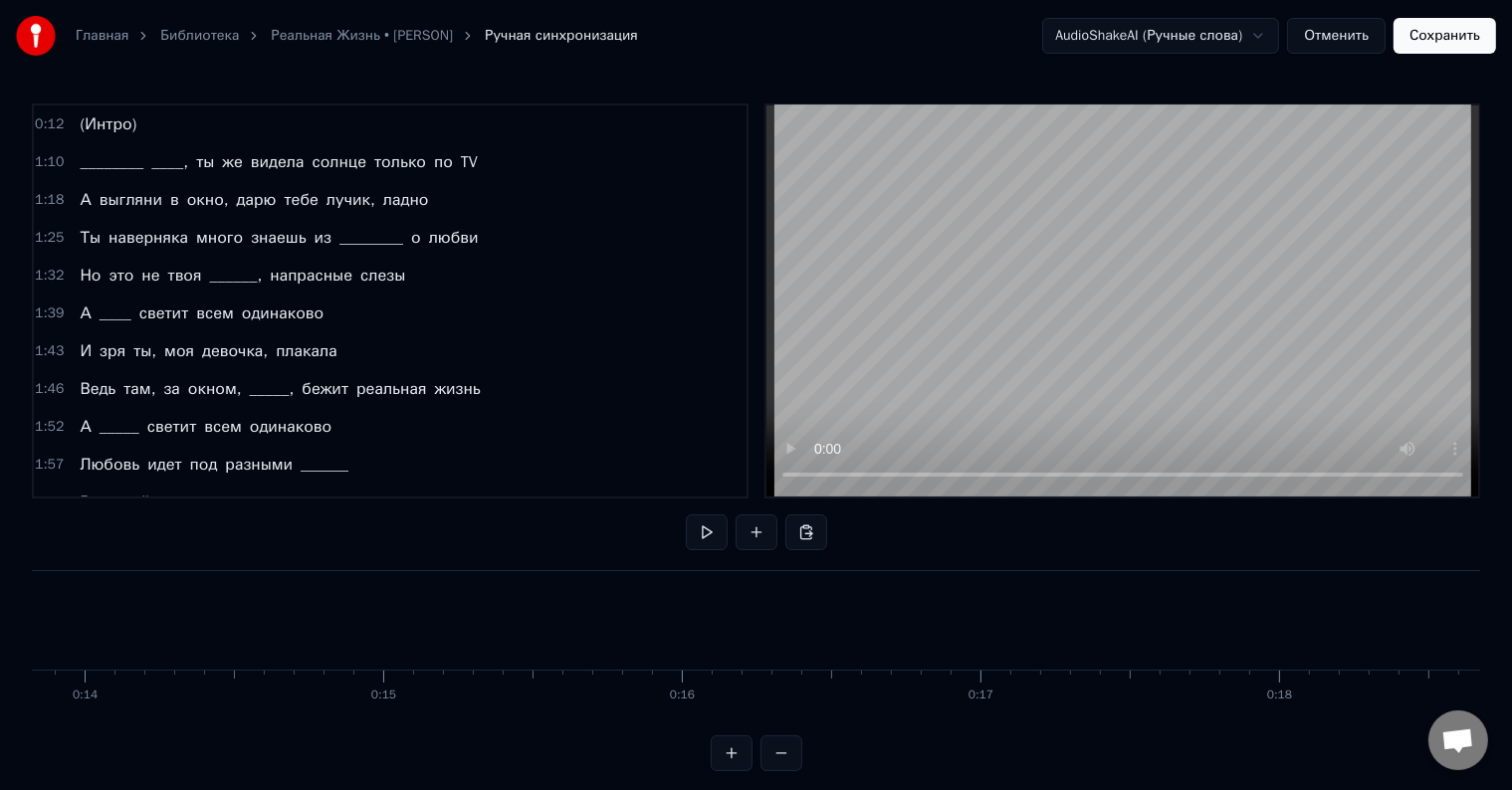 scroll, scrollTop: 0, scrollLeft: 4201, axis: horizontal 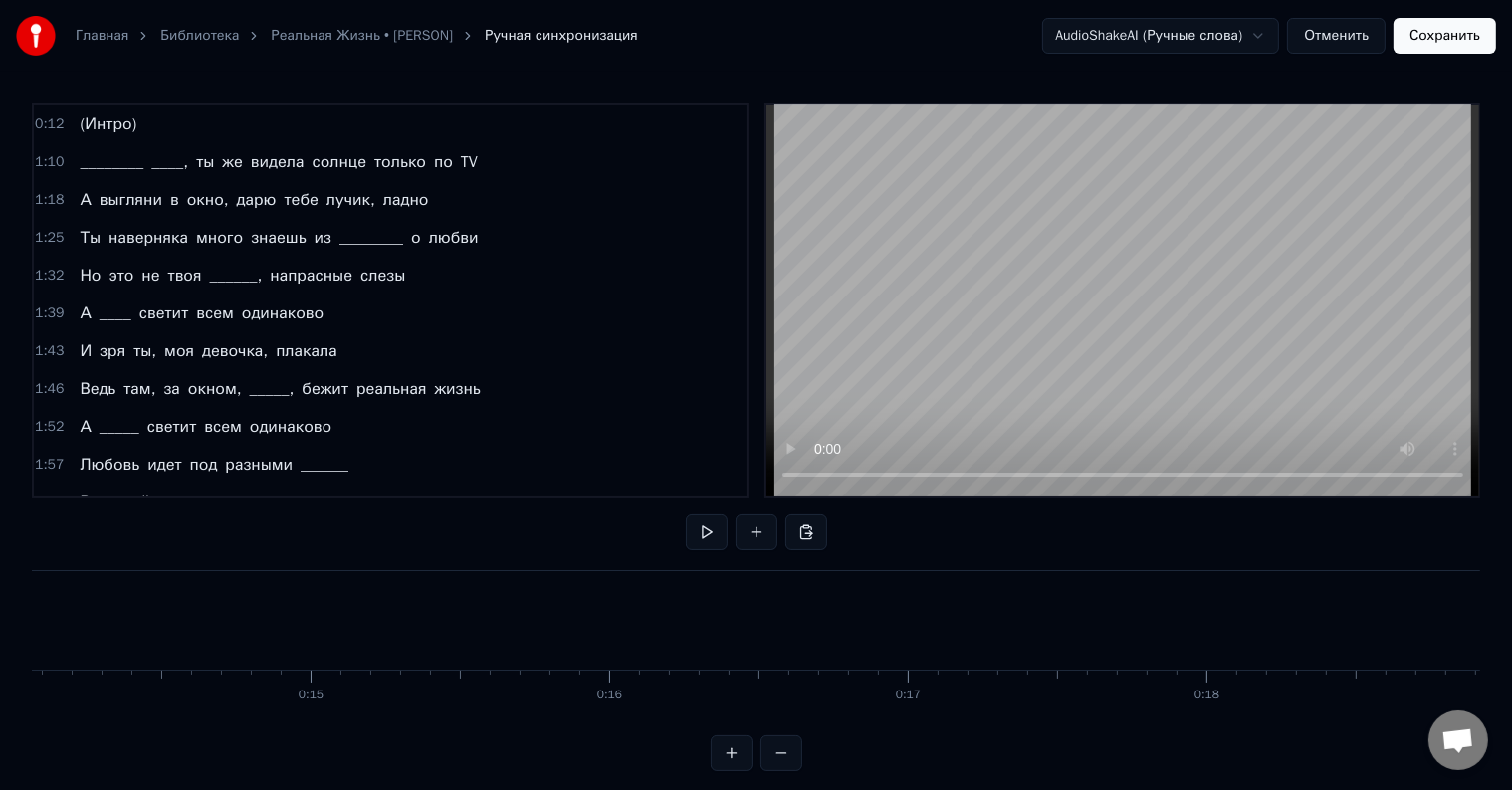 click on "(Интро)" at bounding box center (6318, 620) 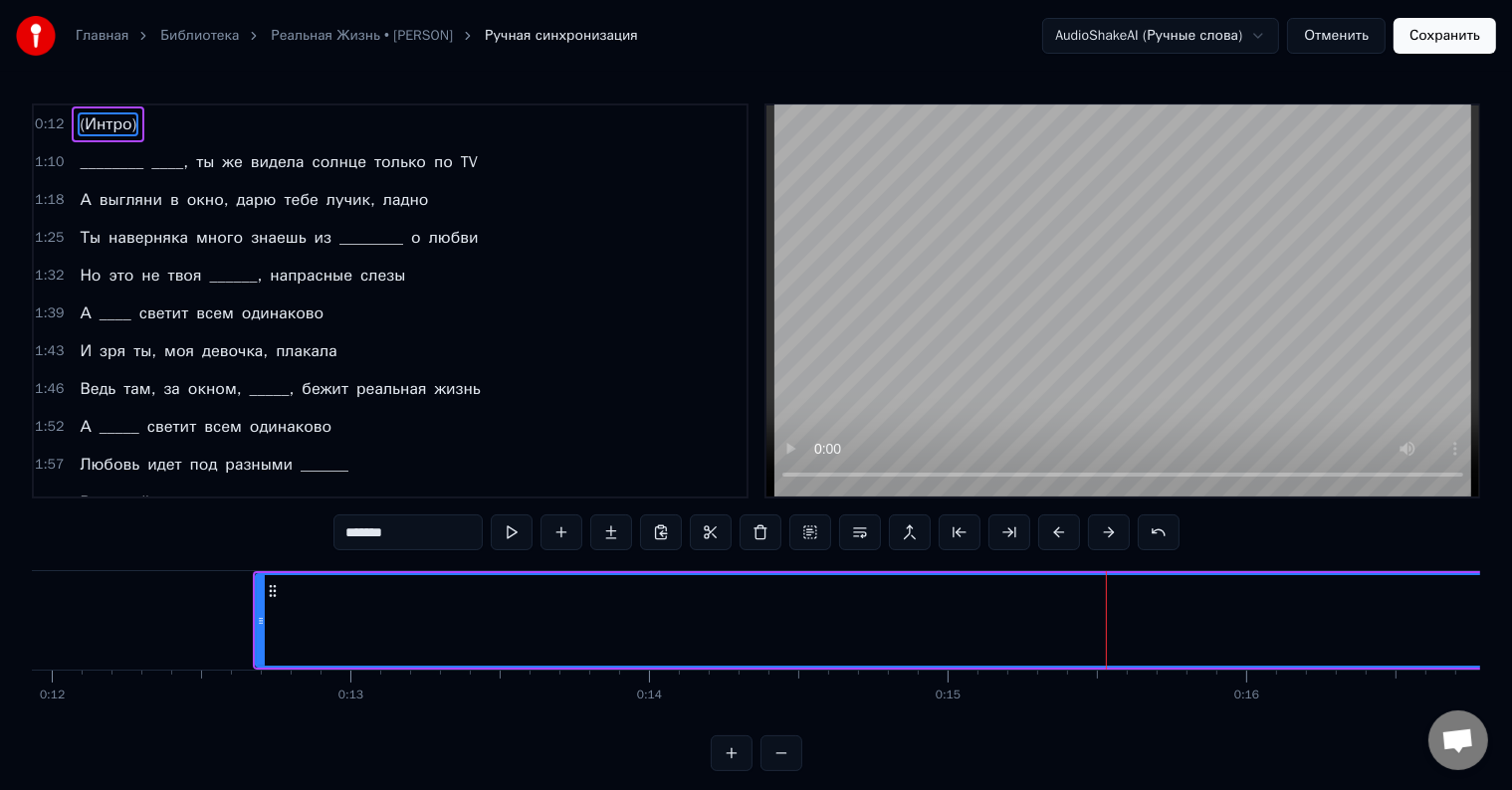 scroll, scrollTop: 0, scrollLeft: 3560, axis: horizontal 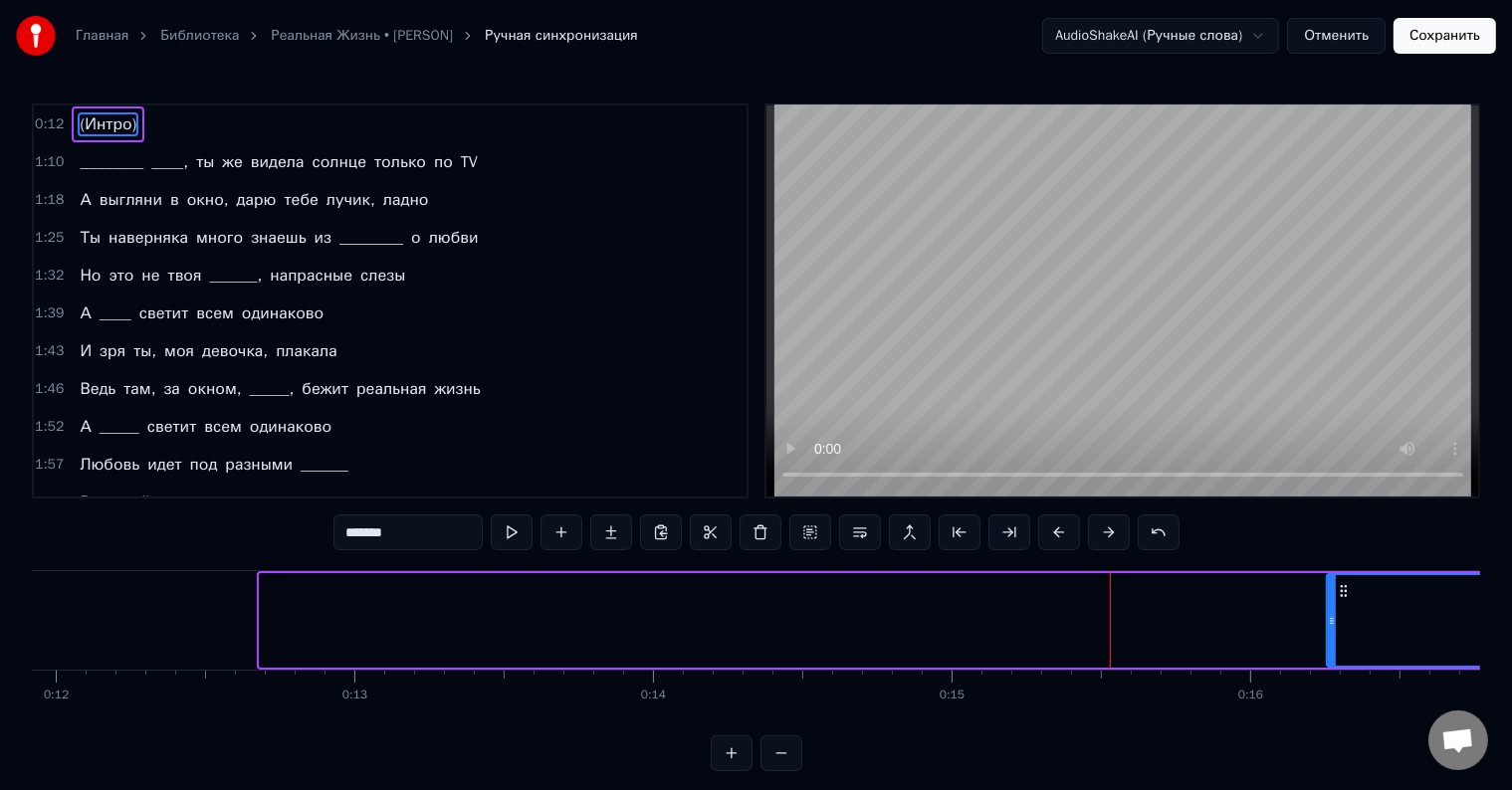 drag, startPoint x: 262, startPoint y: 621, endPoint x: 1335, endPoint y: 581, distance: 1073.7453 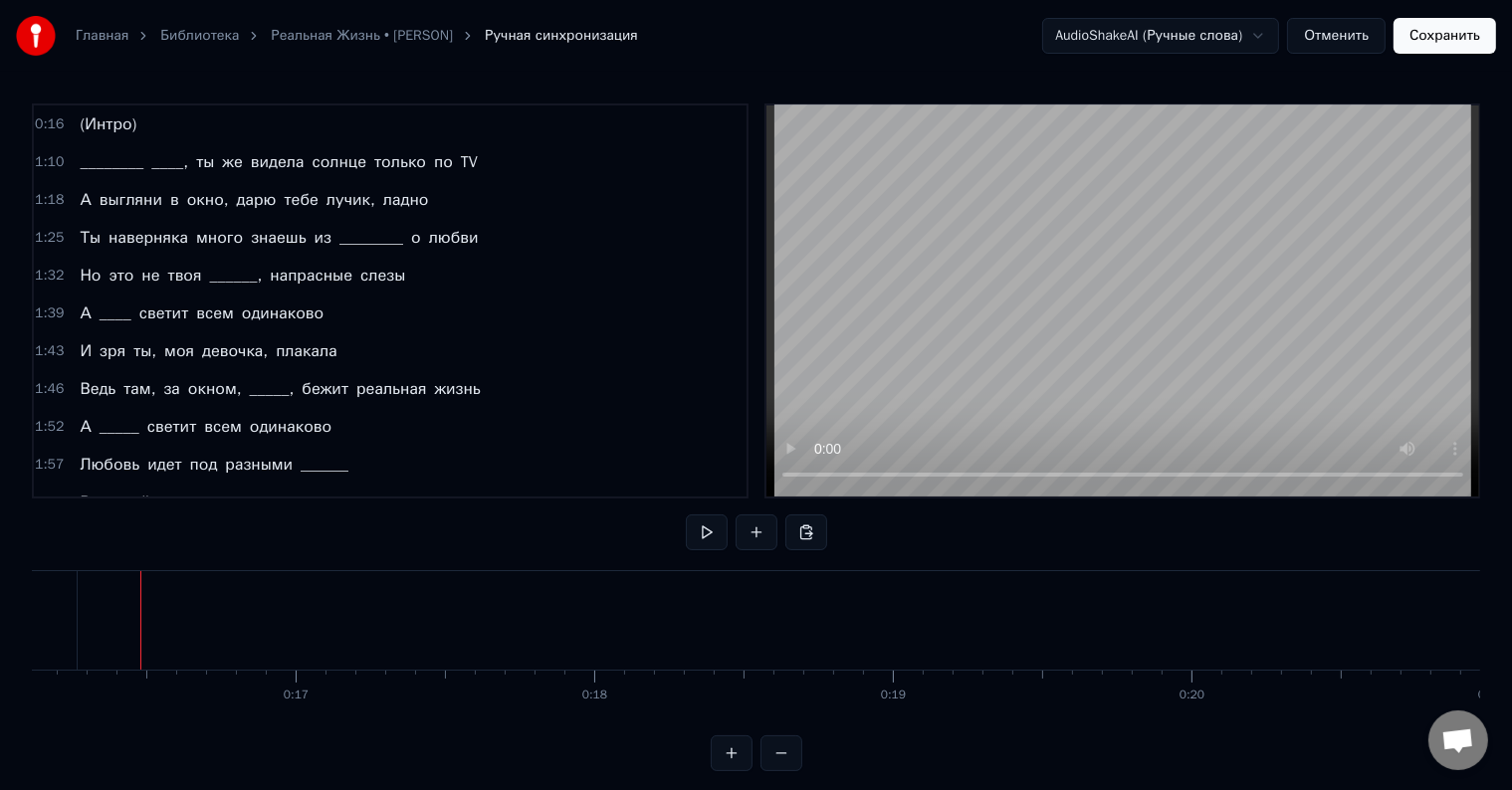 scroll, scrollTop: 0, scrollLeft: 4821, axis: horizontal 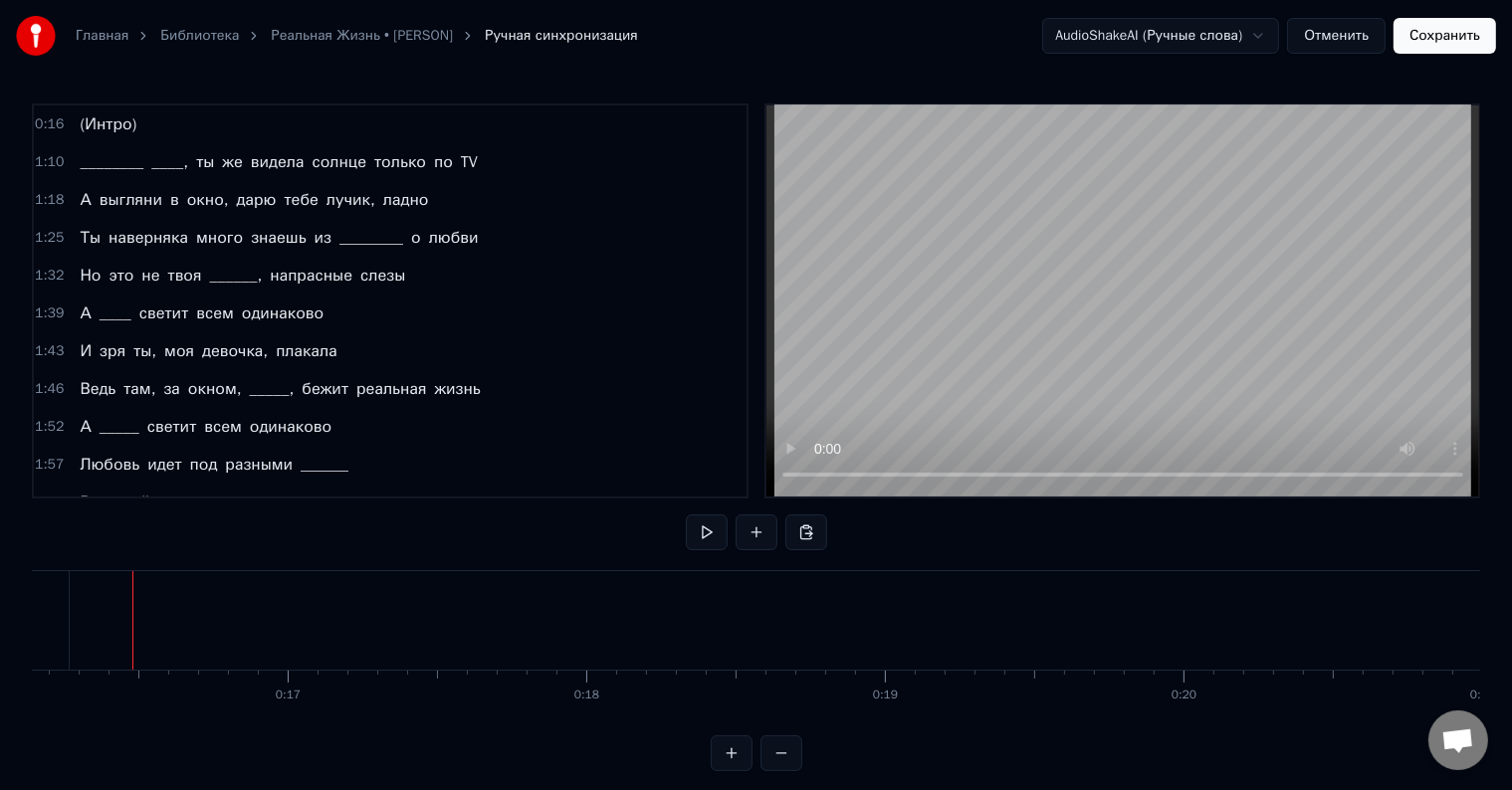 click on "(Интро)" at bounding box center (6234, 620) 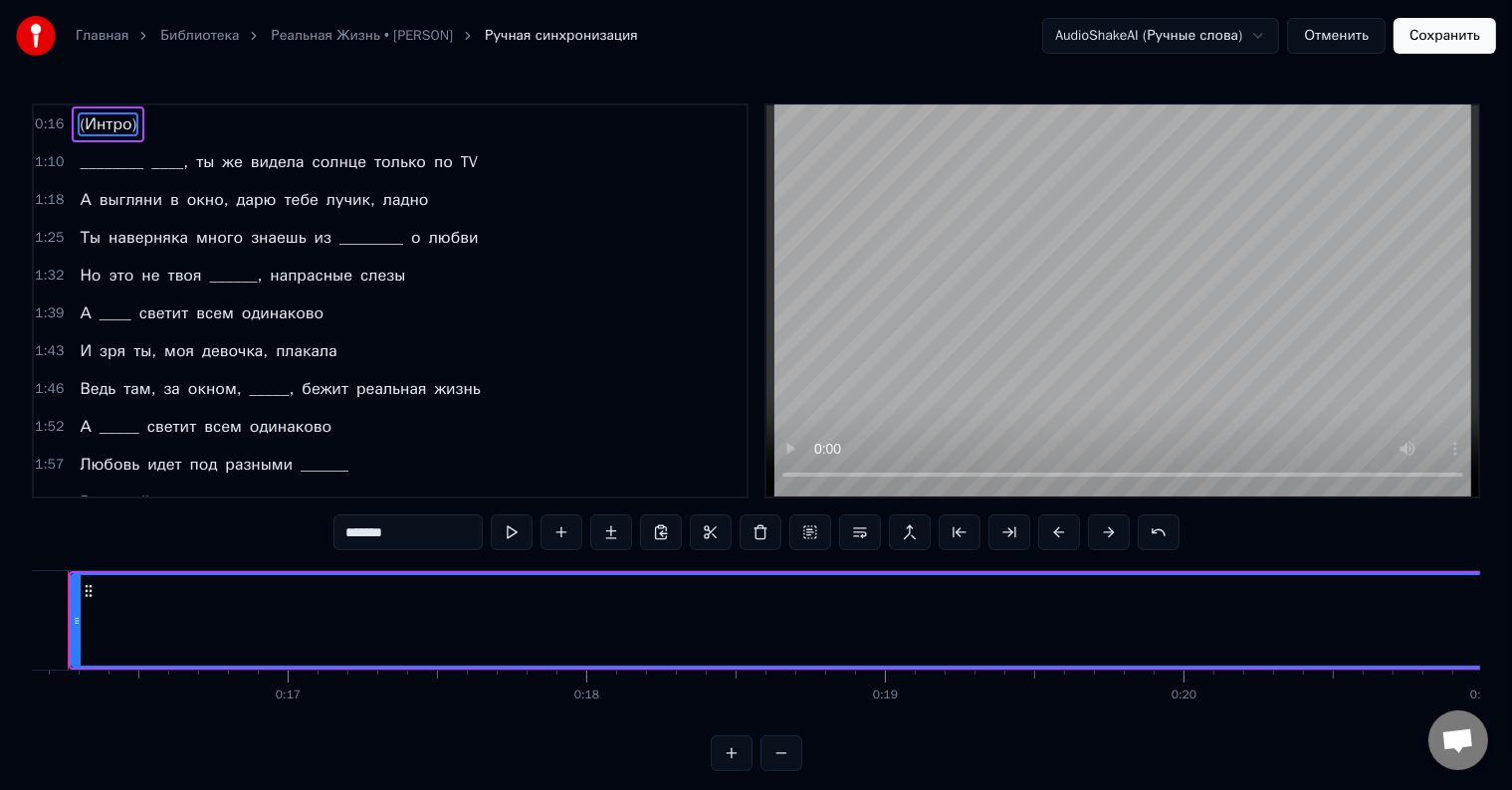 scroll, scrollTop: 0, scrollLeft: 4757, axis: horizontal 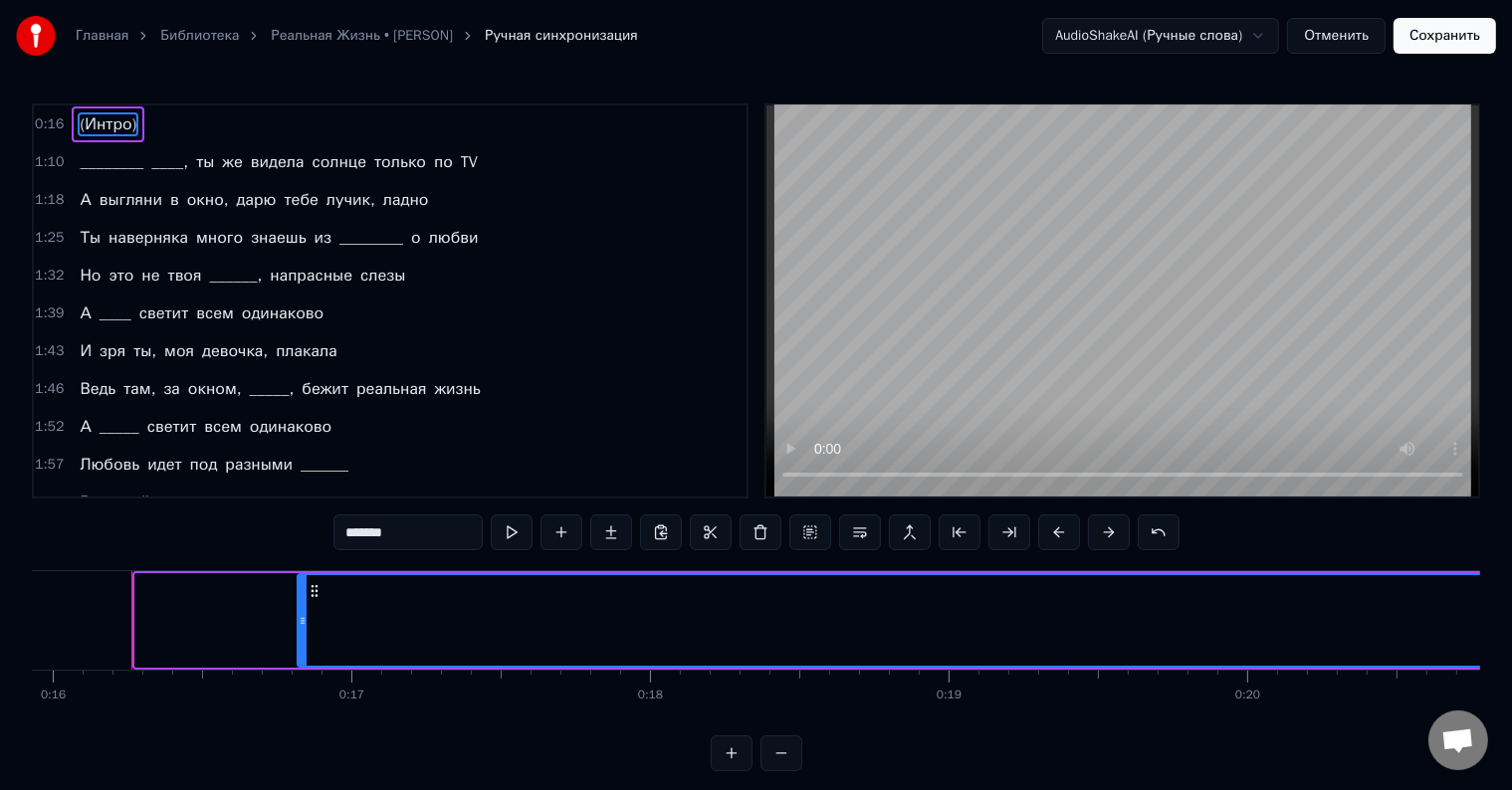 drag, startPoint x: 139, startPoint y: 621, endPoint x: 300, endPoint y: 605, distance: 161.79308 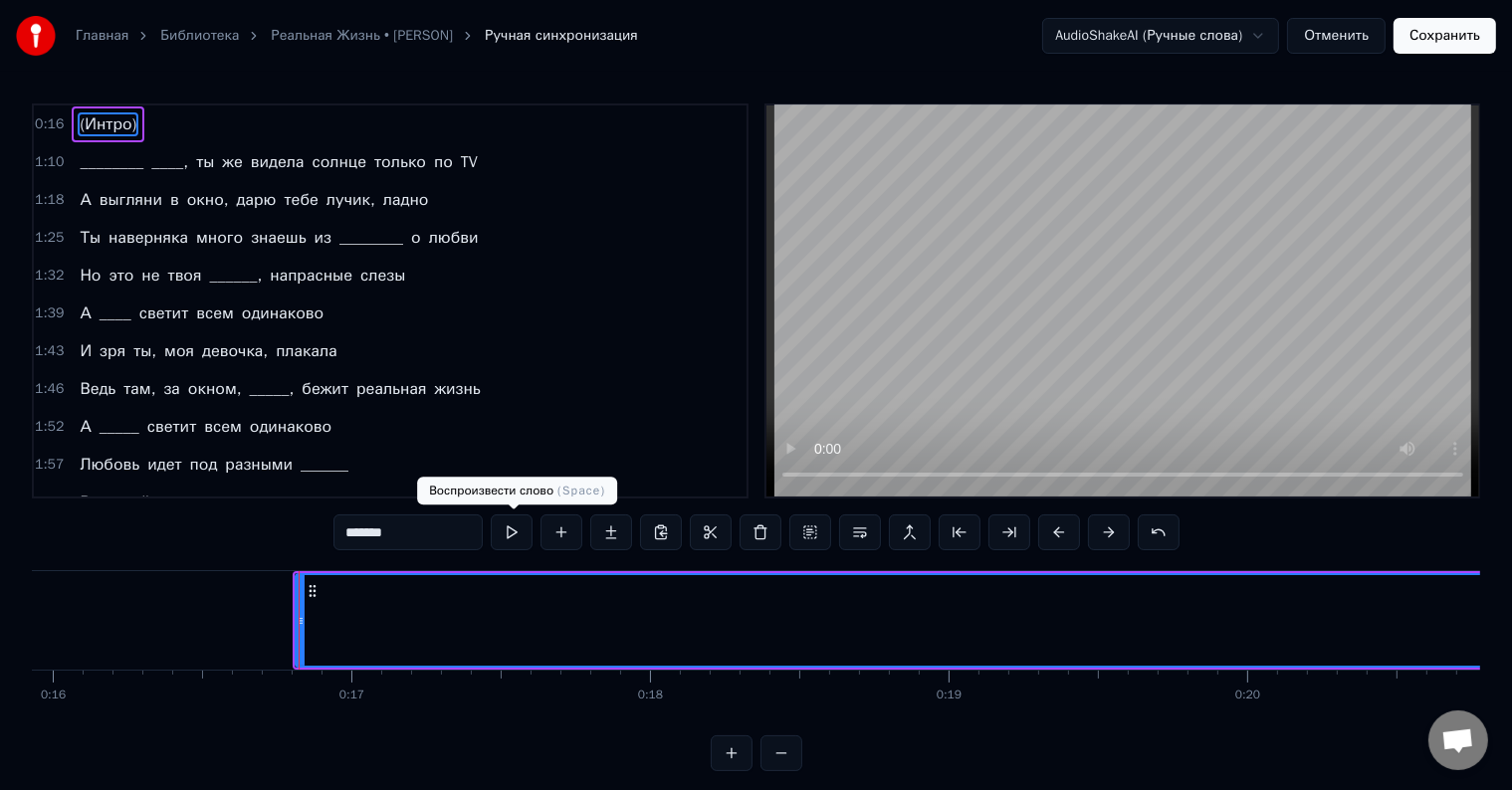 click at bounding box center (512, 532) 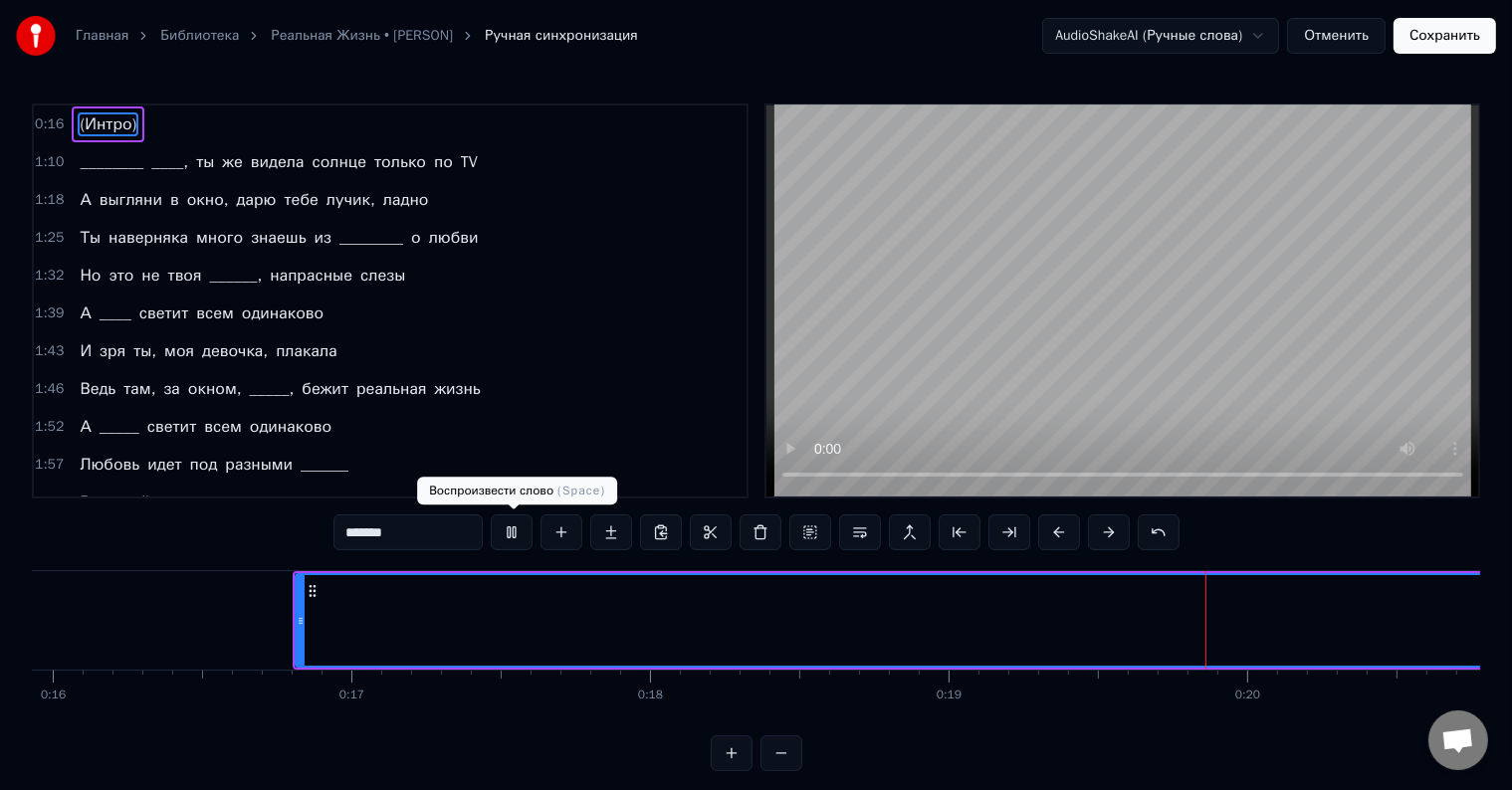 click at bounding box center [512, 532] 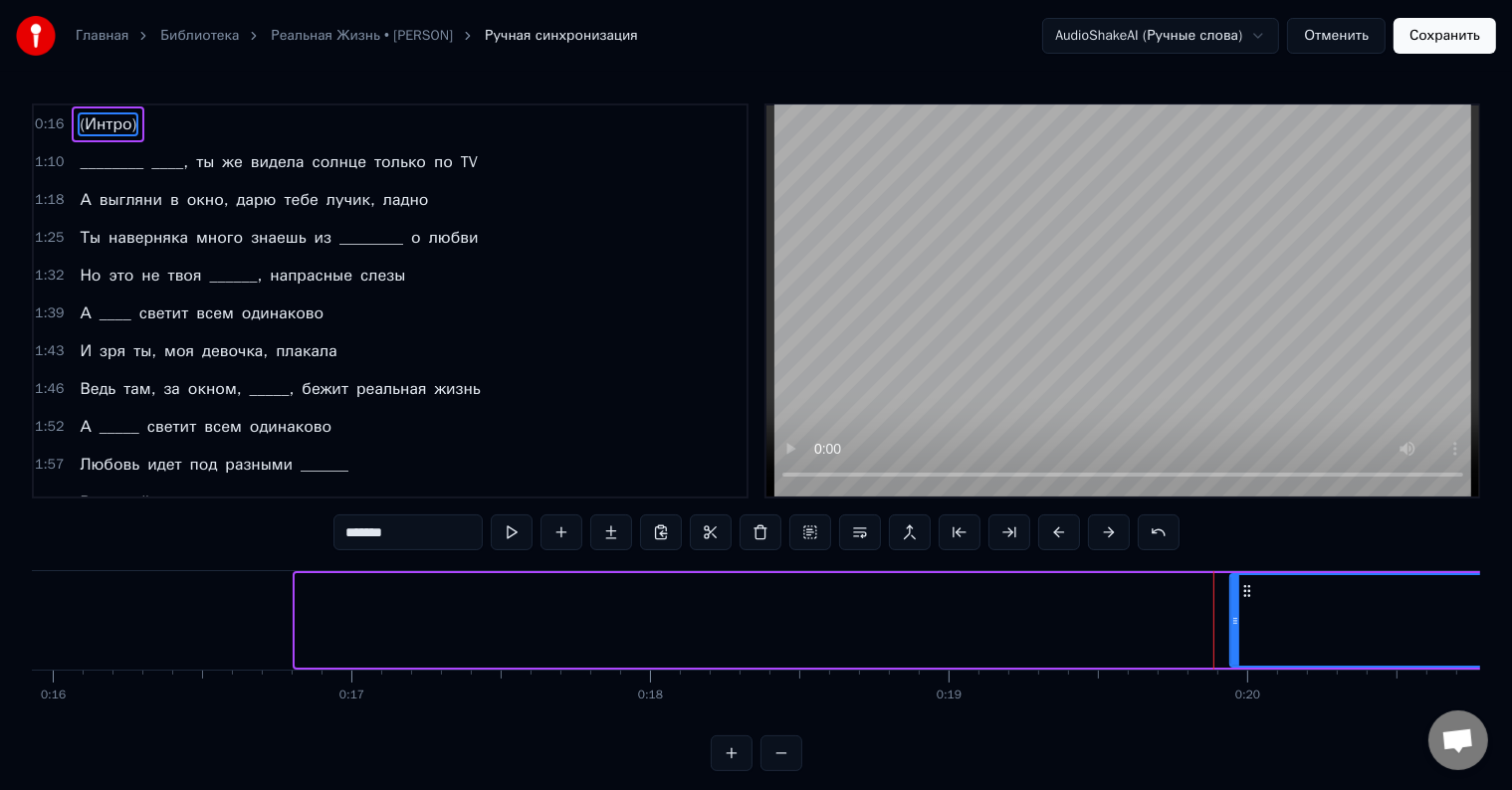 drag, startPoint x: 300, startPoint y: 633, endPoint x: 1234, endPoint y: 646, distance: 934.09047 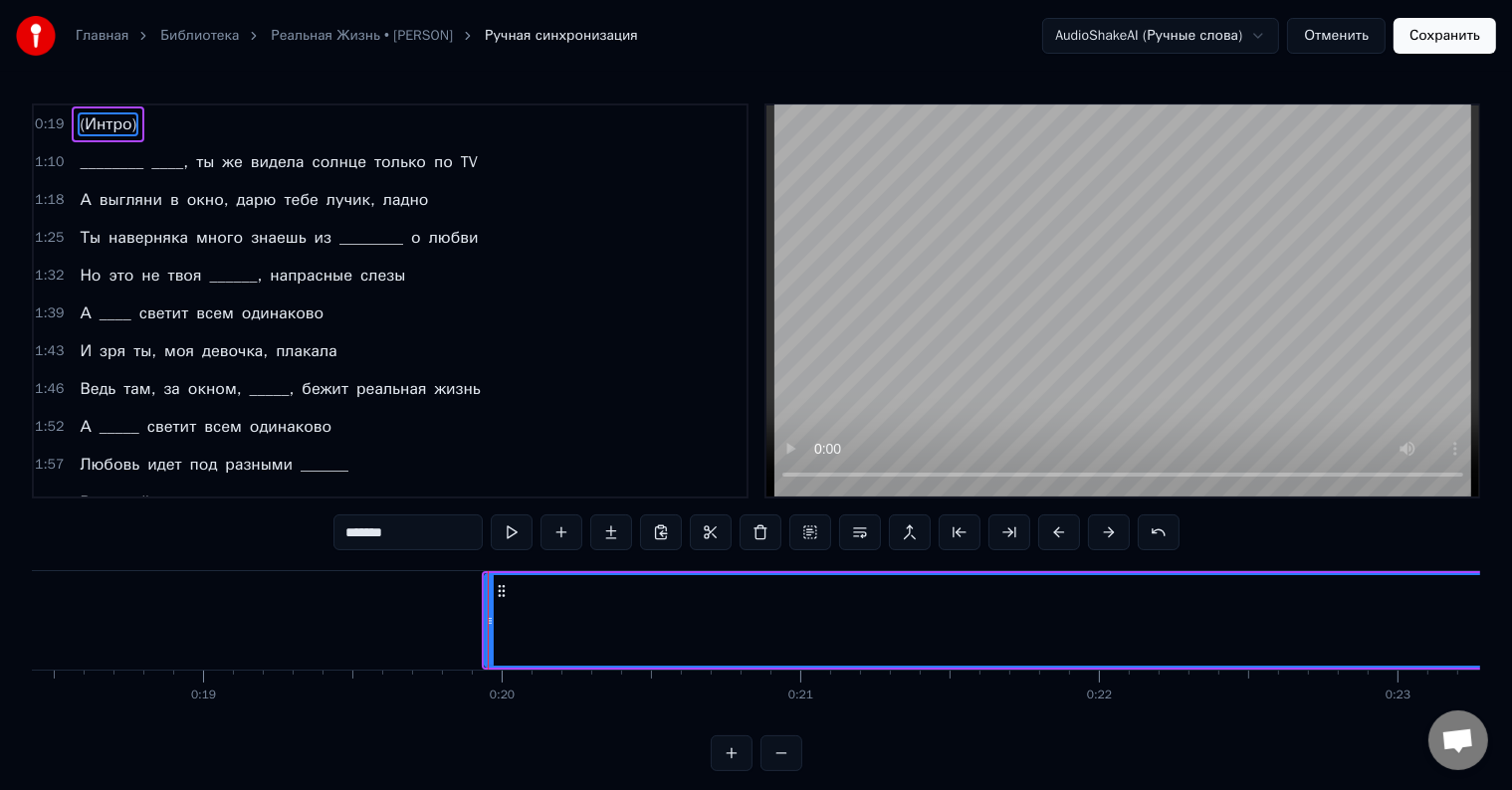 scroll, scrollTop: 0, scrollLeft: 5505, axis: horizontal 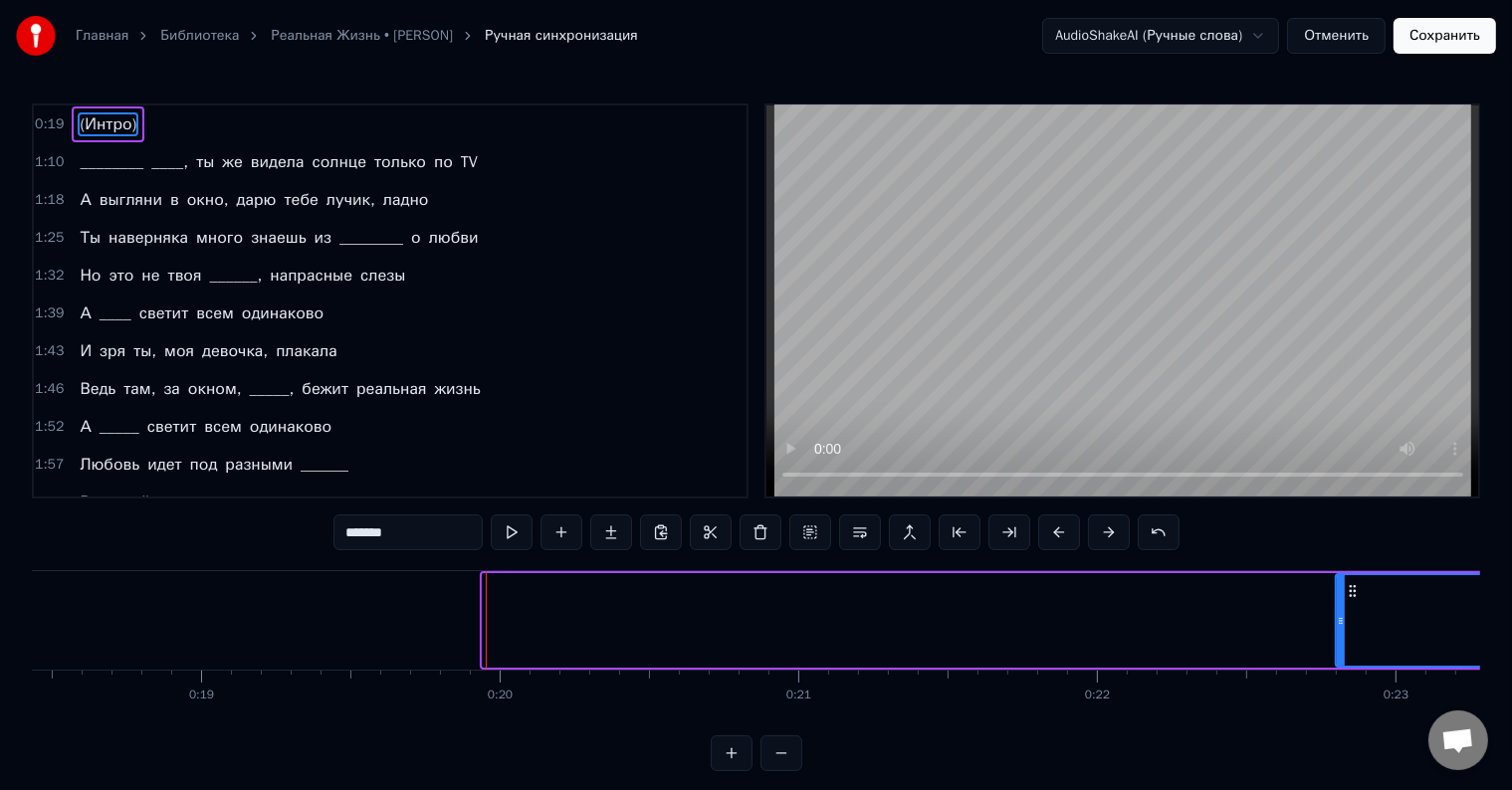 drag, startPoint x: 487, startPoint y: 629, endPoint x: 1370, endPoint y: 592, distance: 883.77486 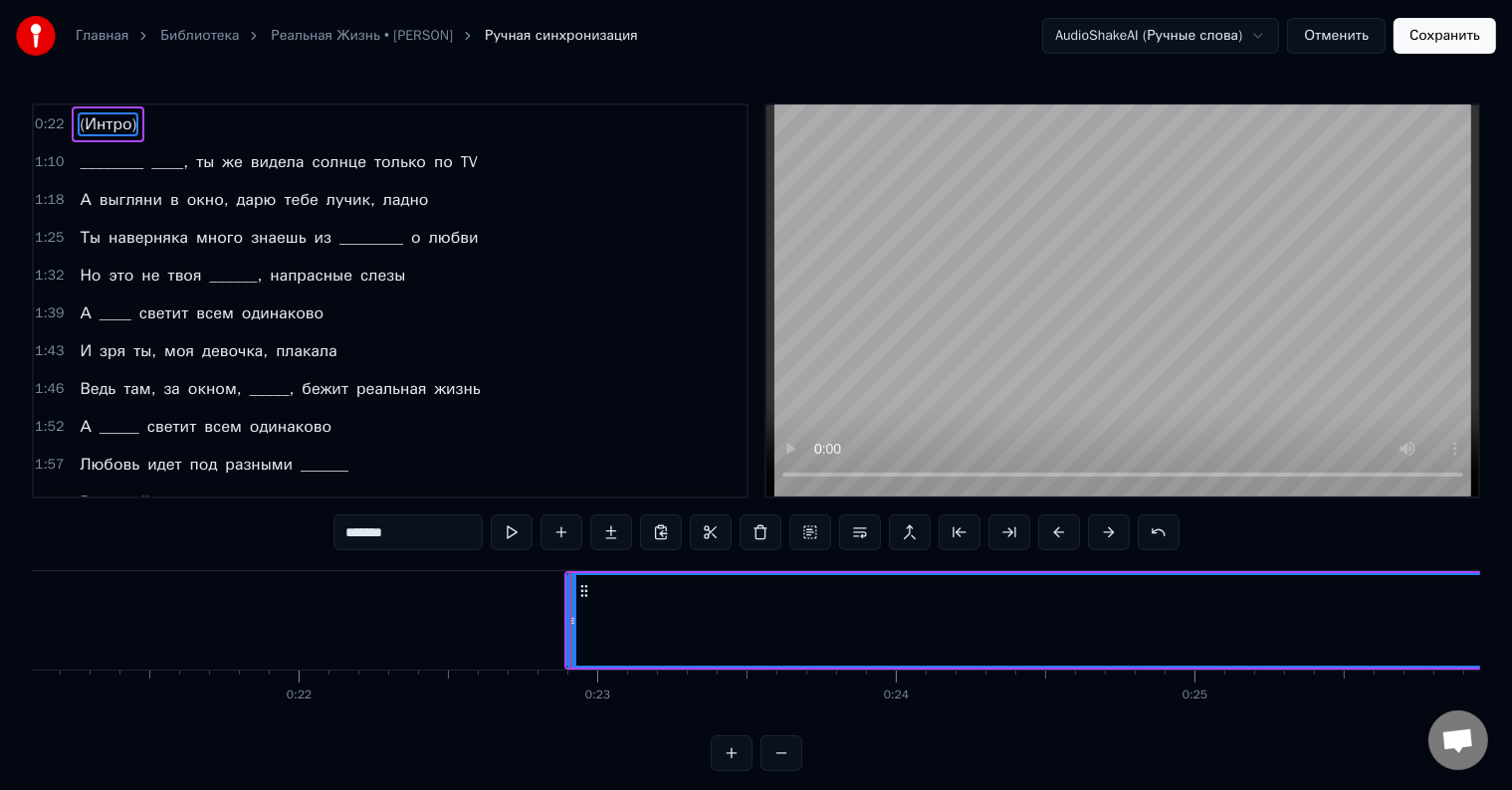 scroll, scrollTop: 0, scrollLeft: 6304, axis: horizontal 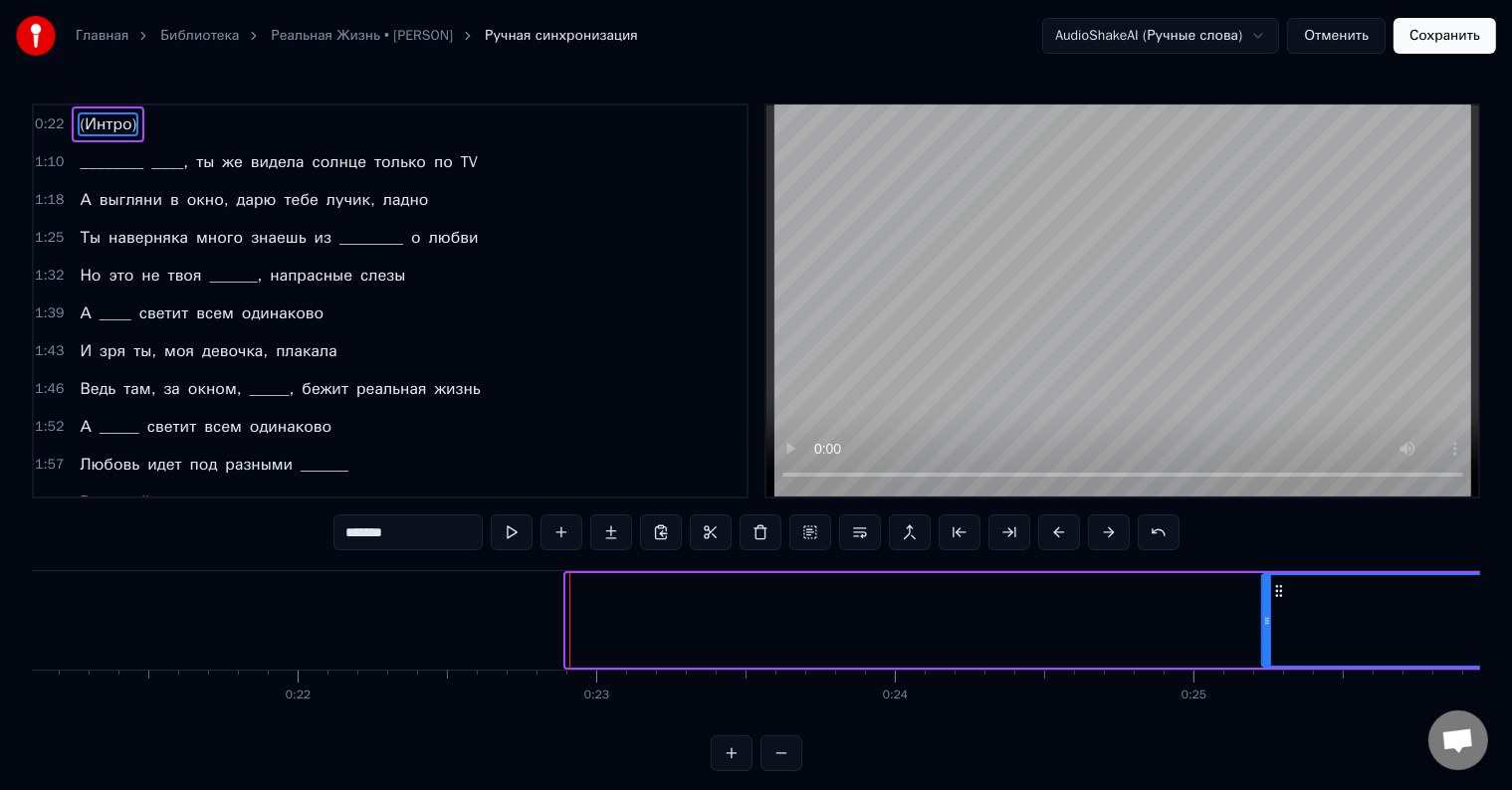 drag, startPoint x: 566, startPoint y: 622, endPoint x: 1326, endPoint y: 602, distance: 760.2631 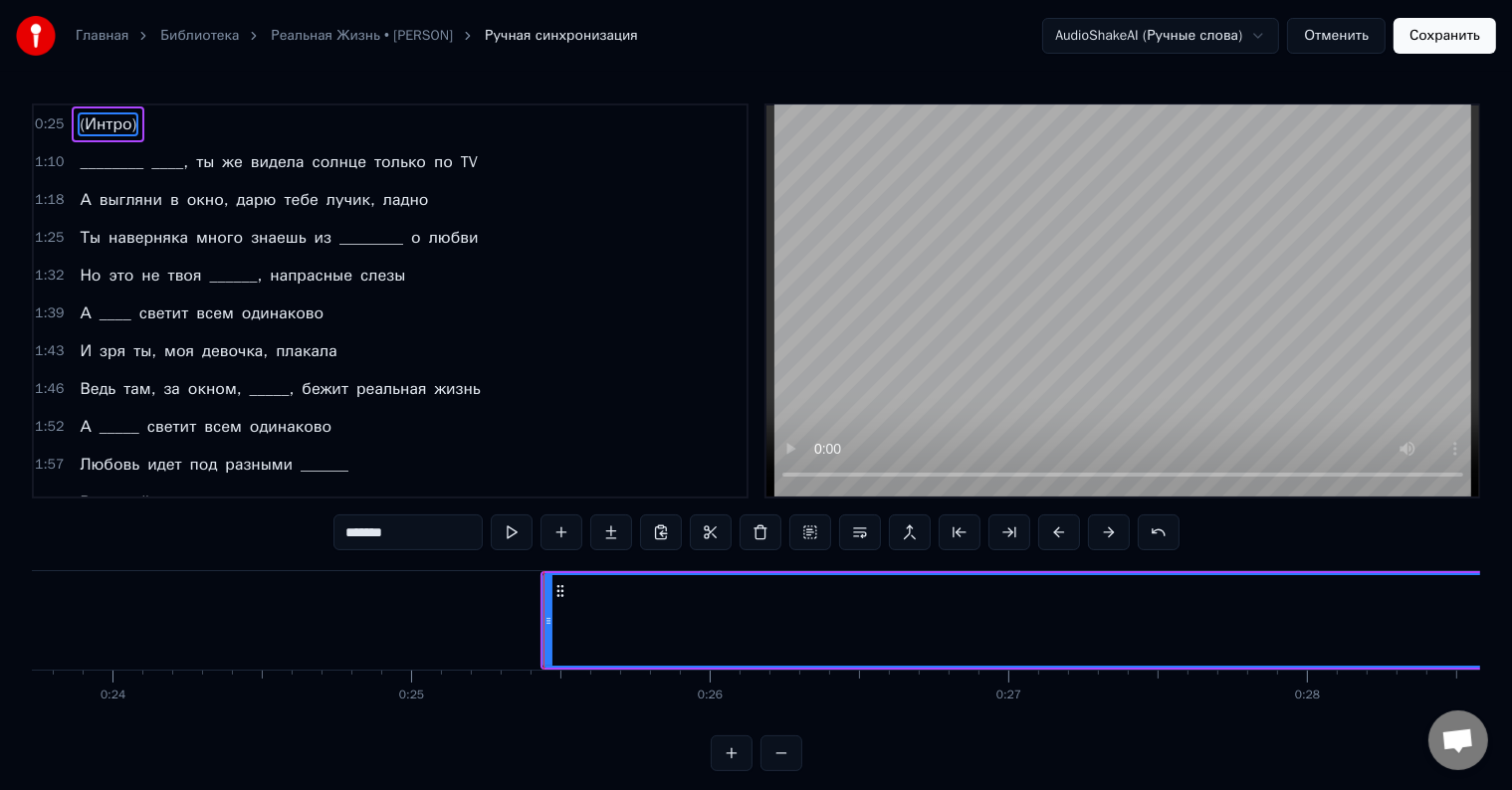 scroll, scrollTop: 0, scrollLeft: 7089, axis: horizontal 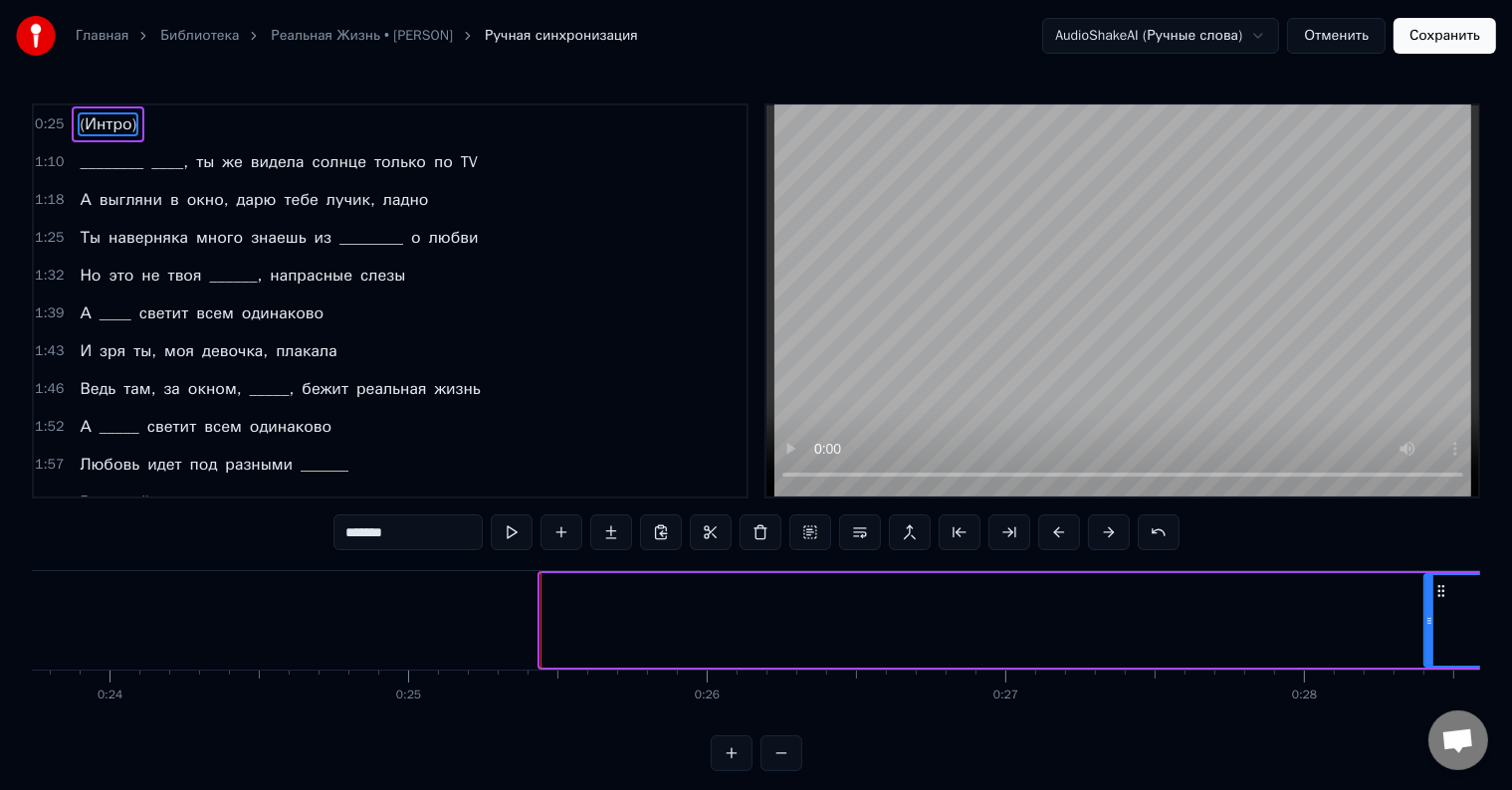 drag, startPoint x: 545, startPoint y: 621, endPoint x: 1429, endPoint y: 588, distance: 884.616 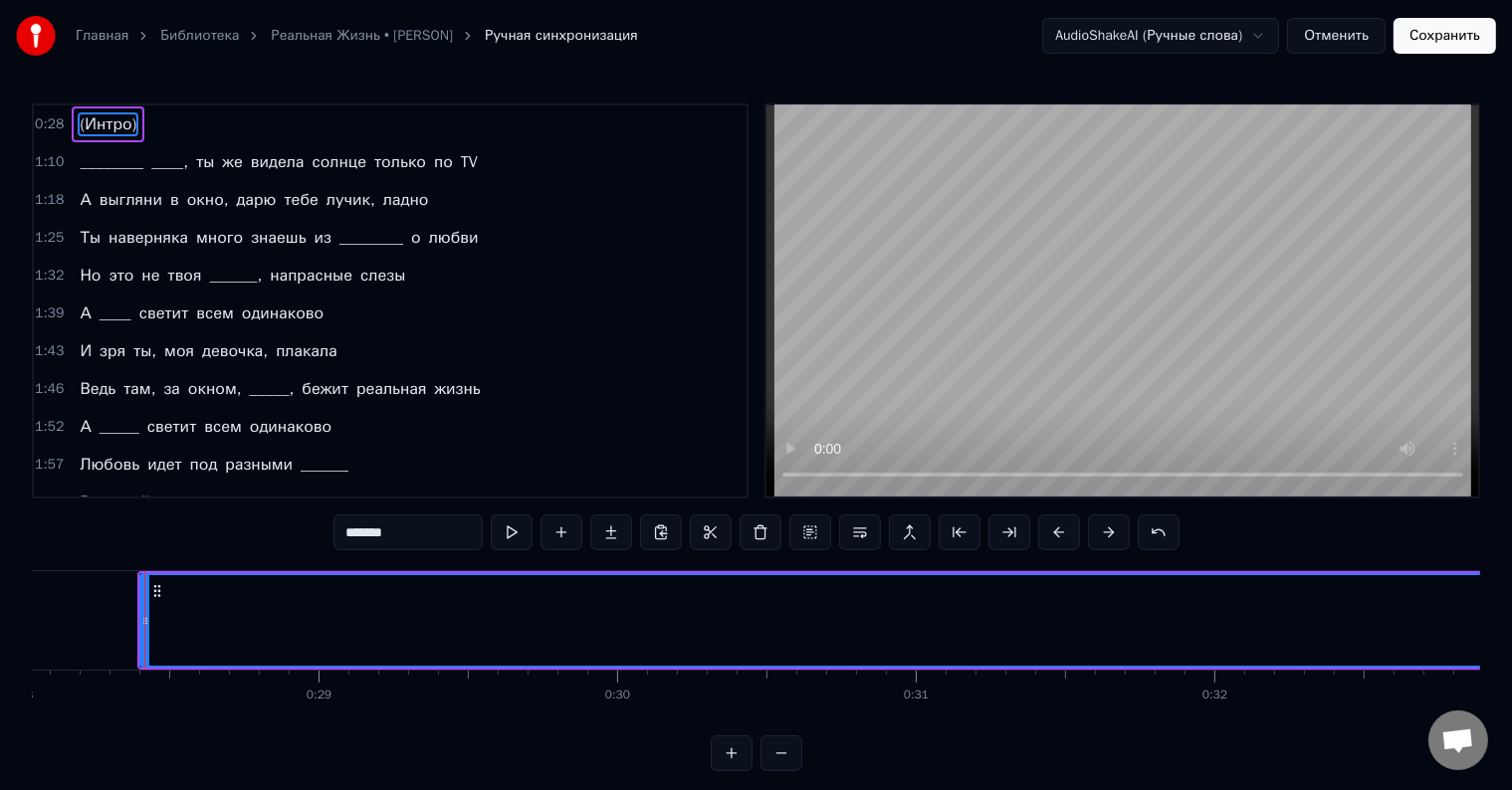 scroll, scrollTop: 0, scrollLeft: 8385, axis: horizontal 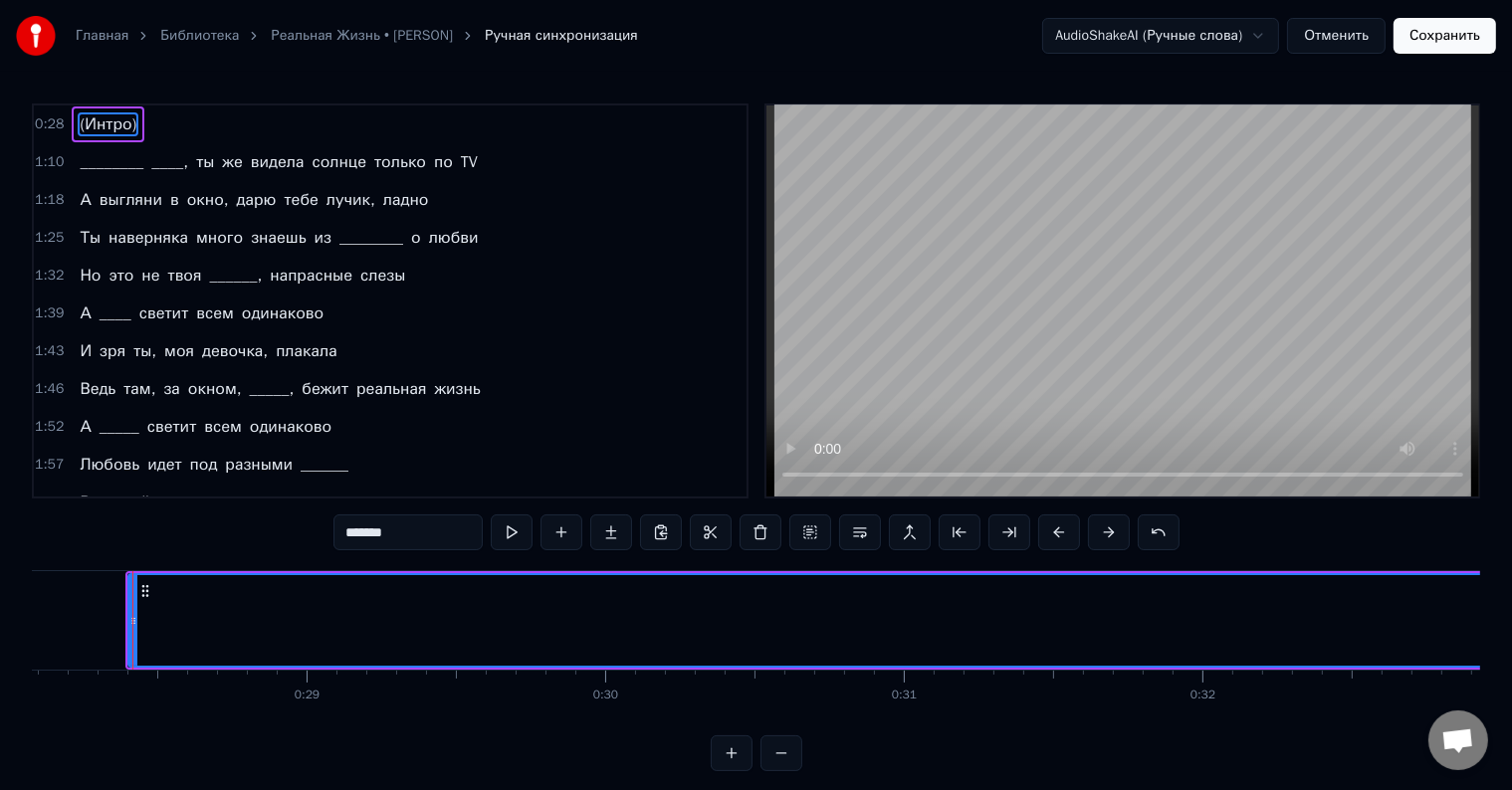 drag, startPoint x: 131, startPoint y: 620, endPoint x: 1338, endPoint y: 666, distance: 1207.8762 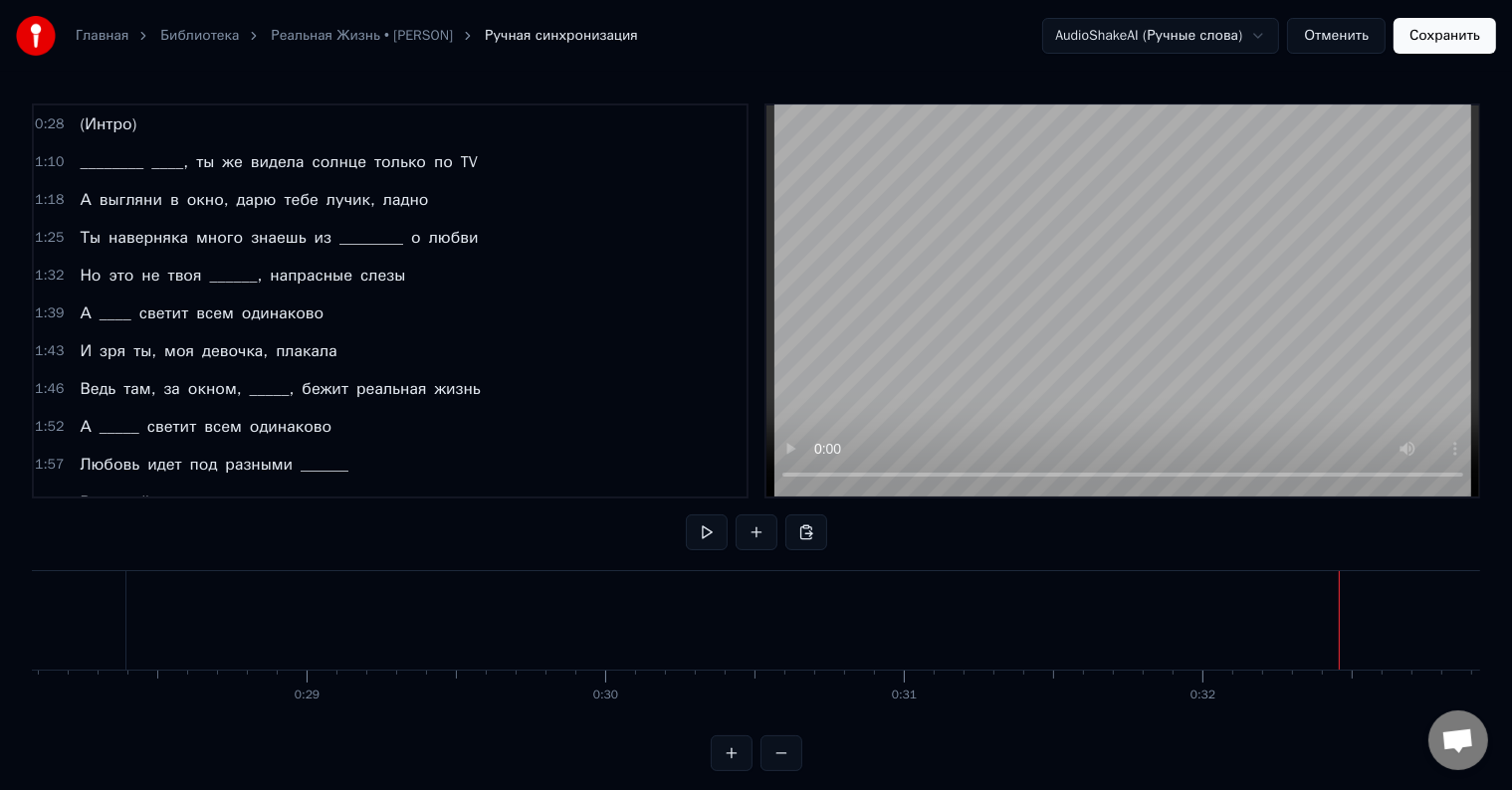 click on "(Интро)" at bounding box center (4480, 620) 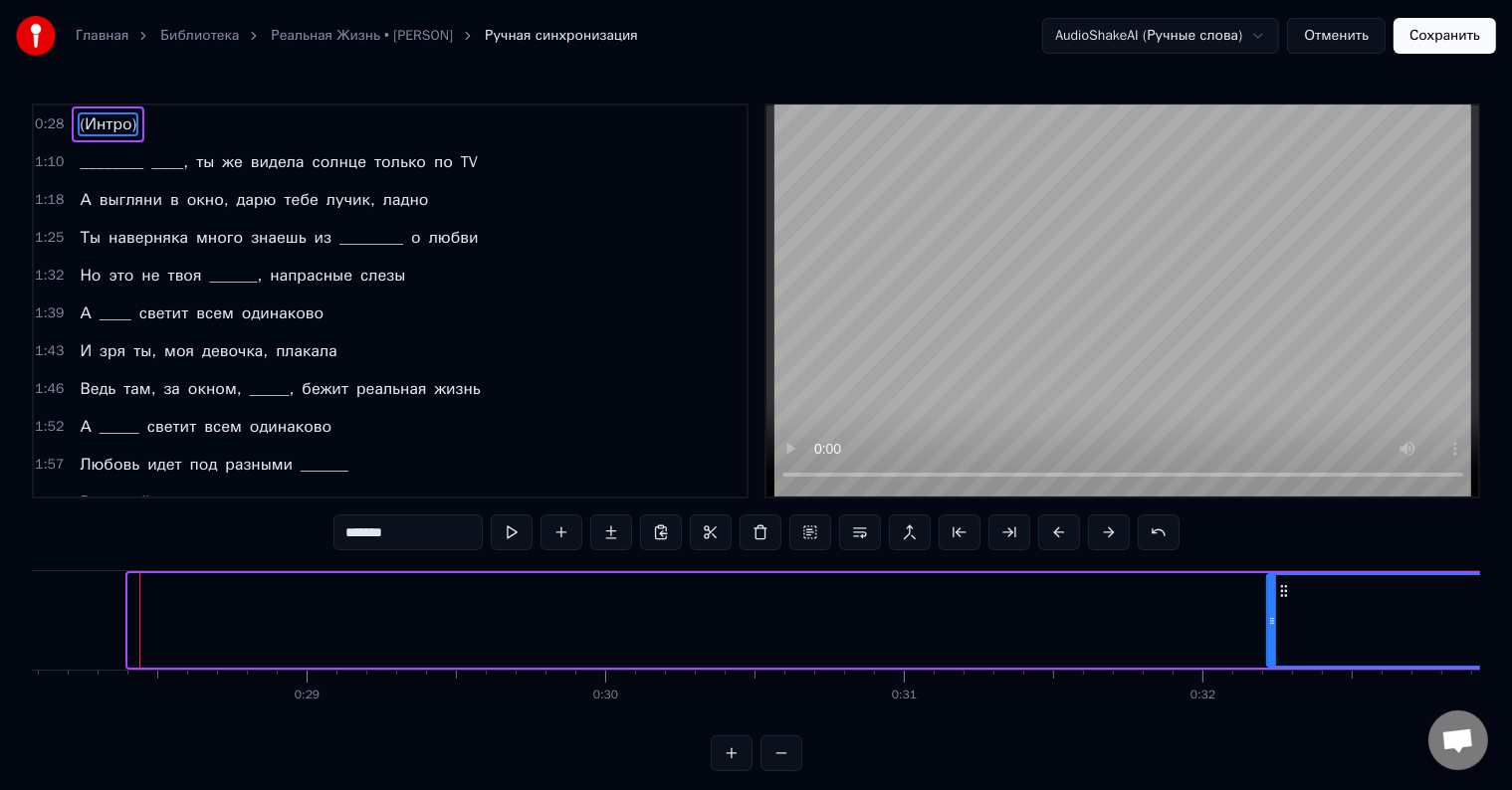 drag, startPoint x: 127, startPoint y: 624, endPoint x: 1294, endPoint y: 645, distance: 1167.1889 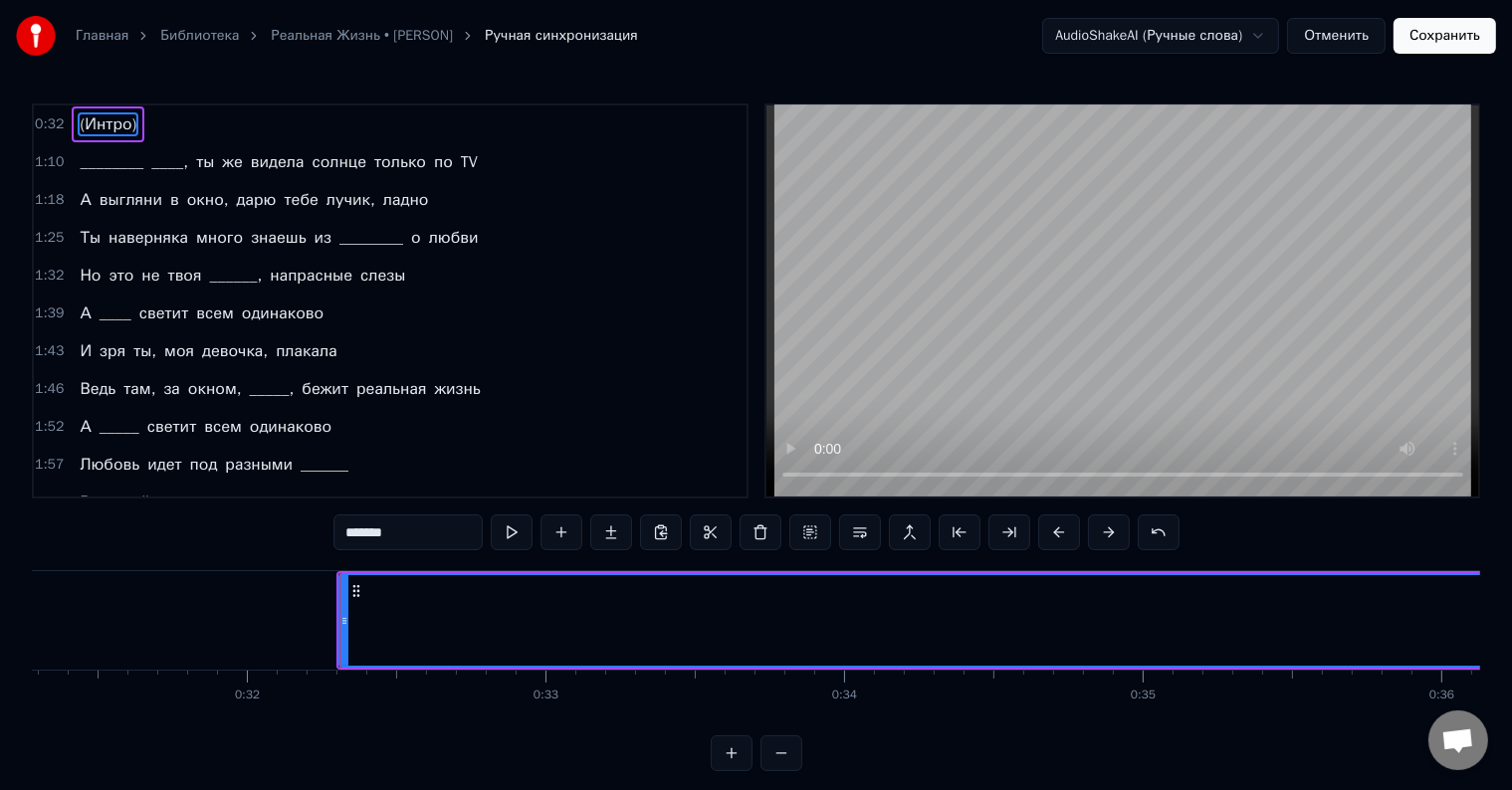 scroll, scrollTop: 0, scrollLeft: 9341, axis: horizontal 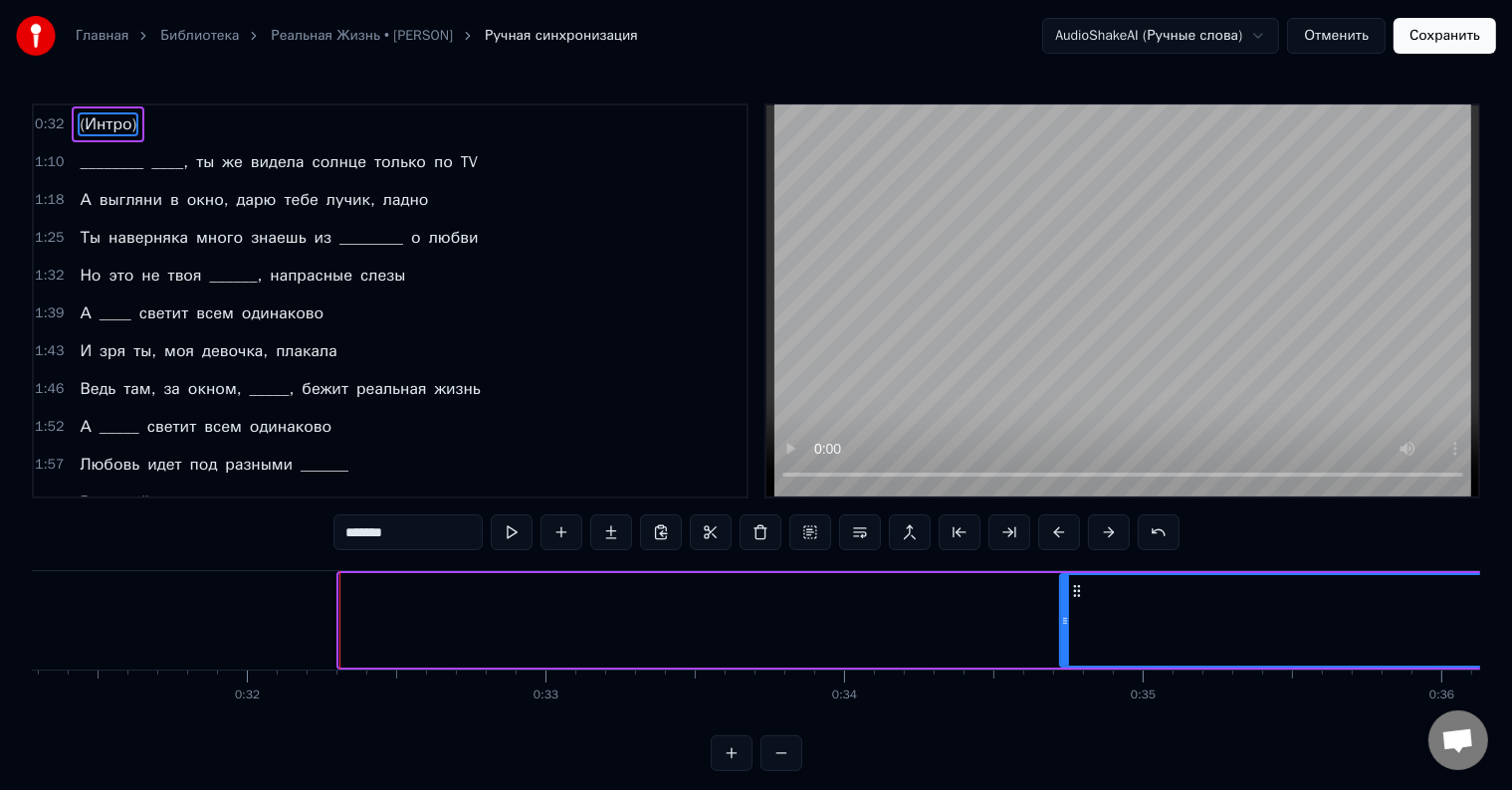 drag, startPoint x: 342, startPoint y: 623, endPoint x: 1087, endPoint y: 621, distance: 745.0027 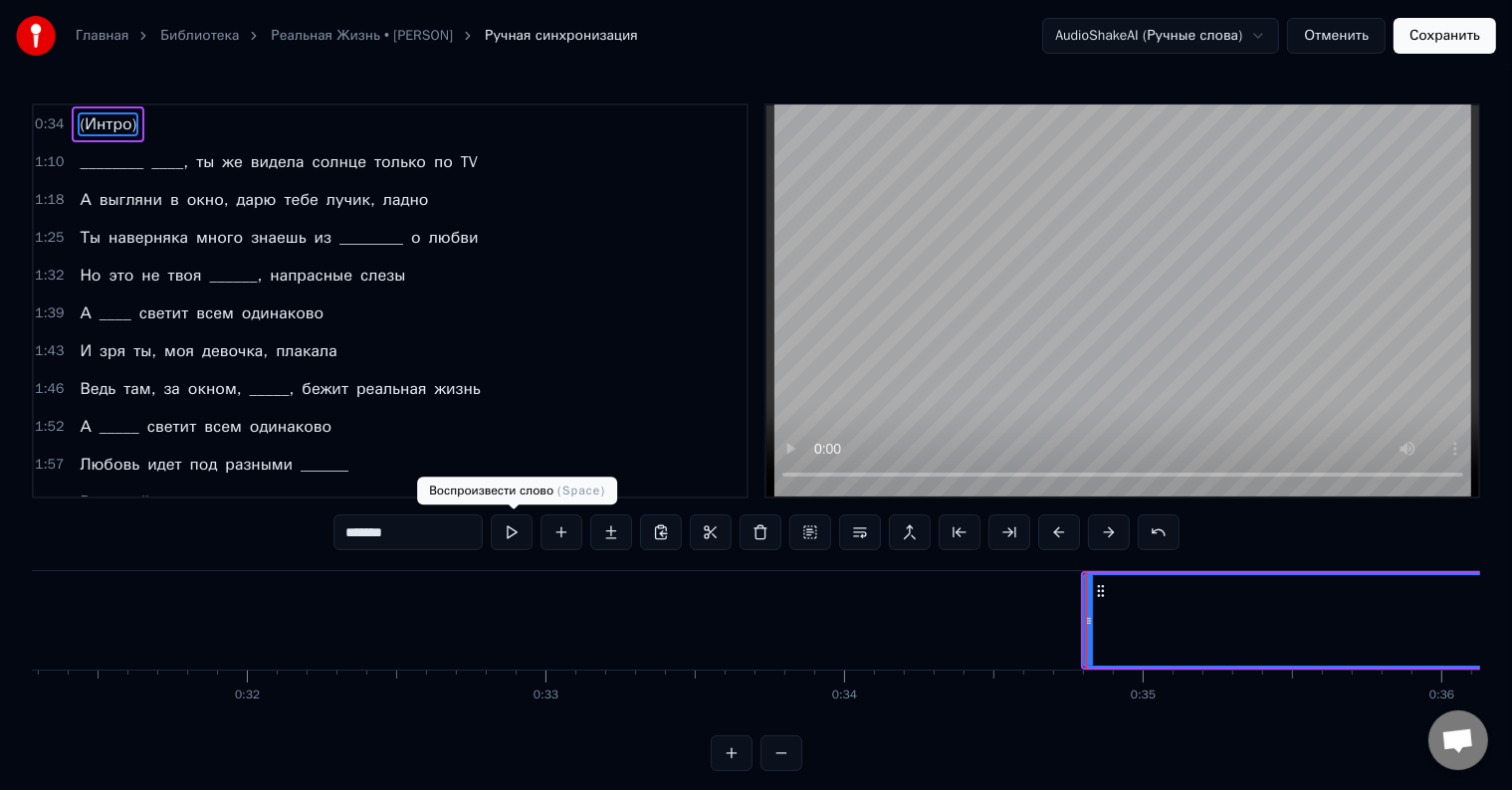 click at bounding box center [512, 532] 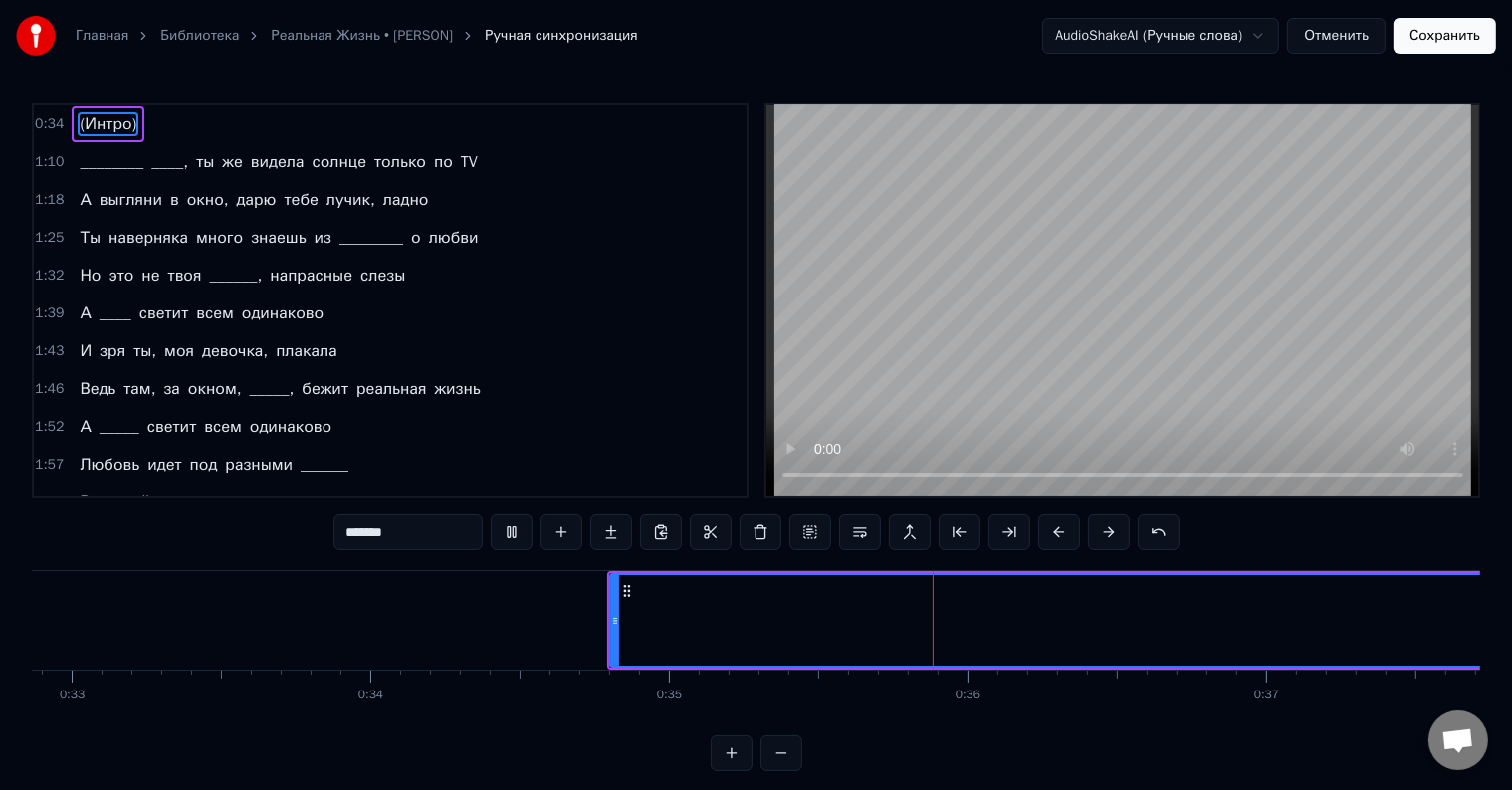 scroll, scrollTop: 0, scrollLeft: 10193, axis: horizontal 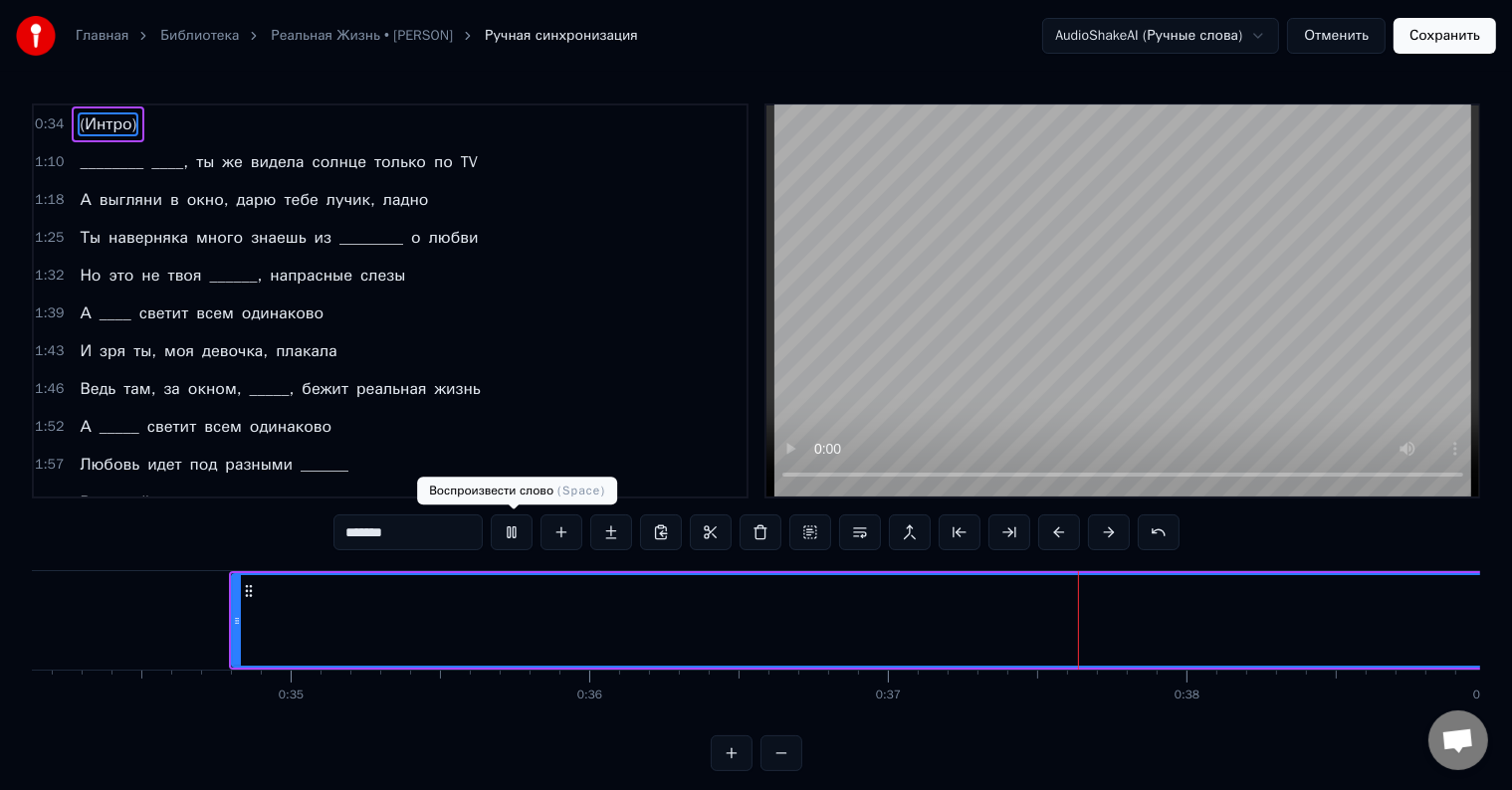 click at bounding box center [512, 532] 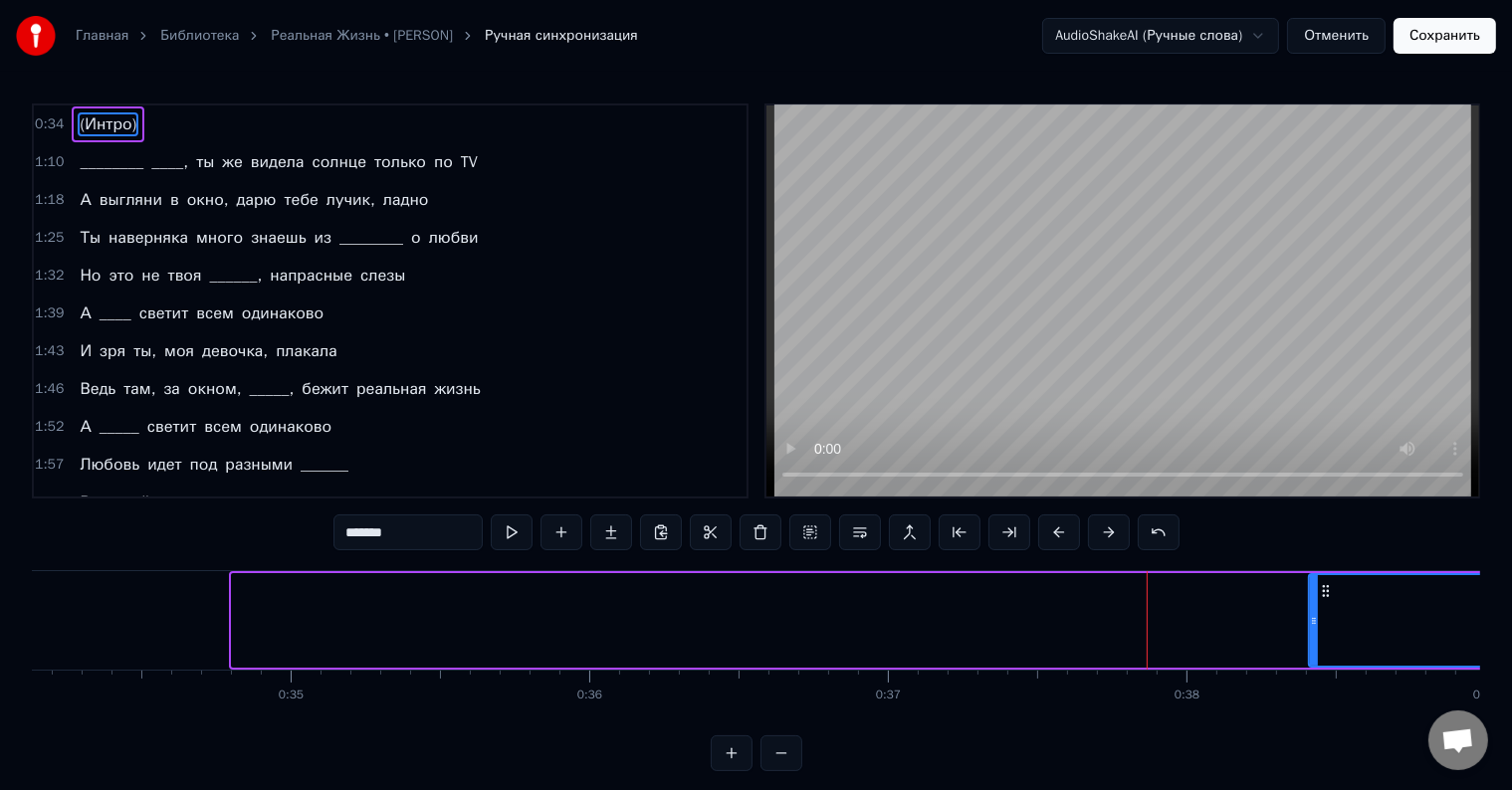 drag, startPoint x: 235, startPoint y: 621, endPoint x: 1354, endPoint y: 636, distance: 1119.1005 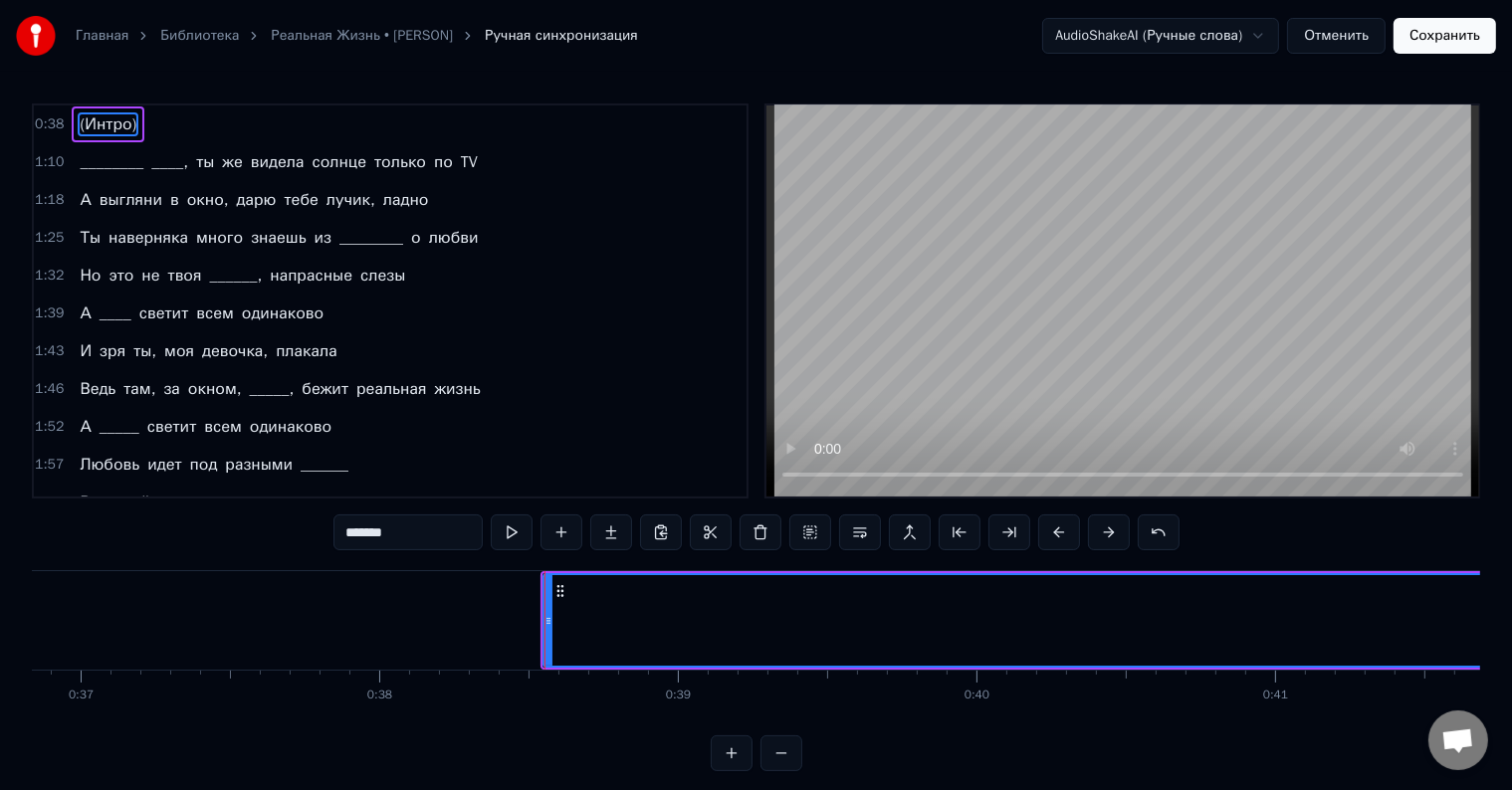scroll, scrollTop: 0, scrollLeft: 11001, axis: horizontal 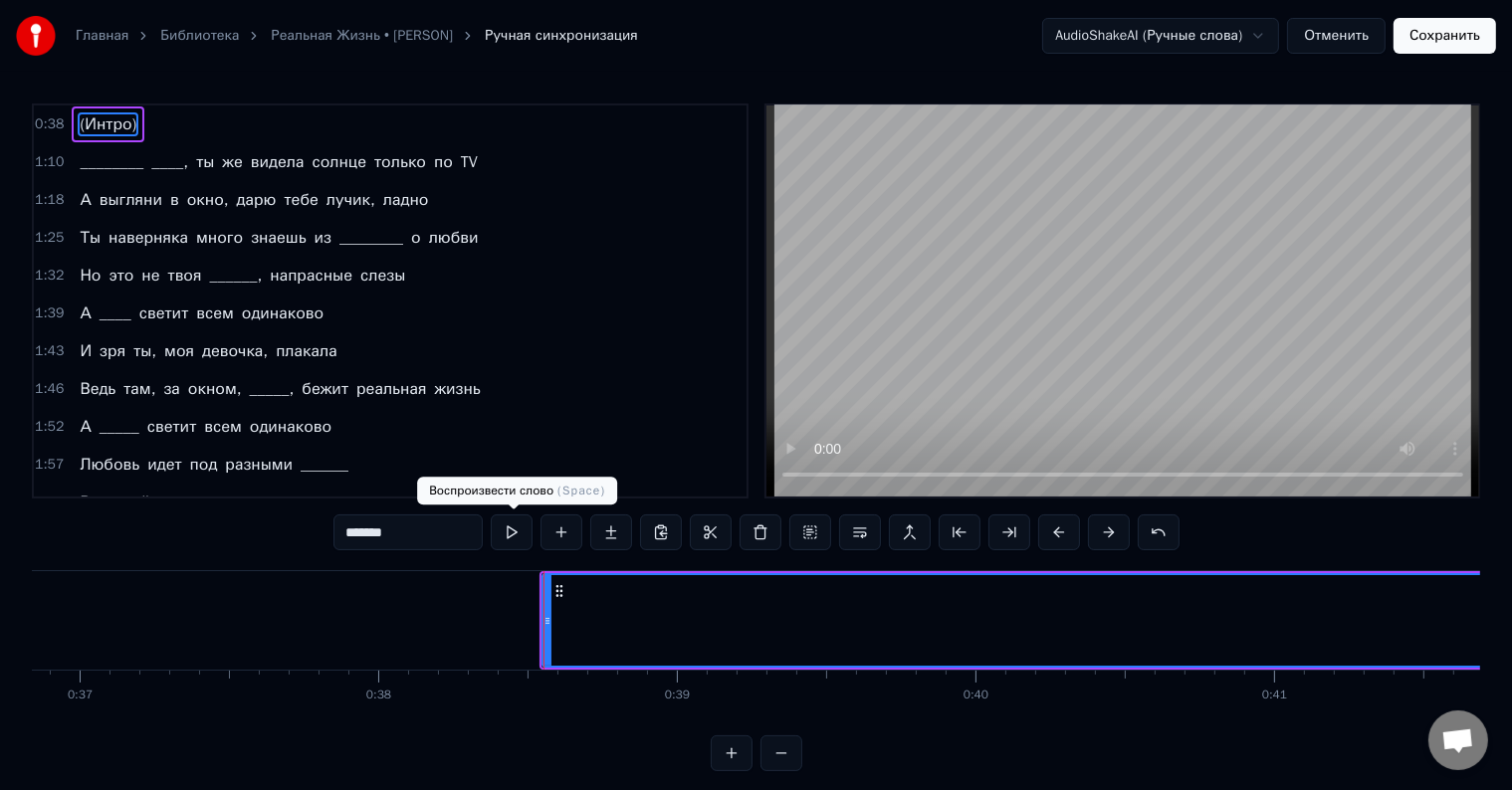 click at bounding box center (512, 532) 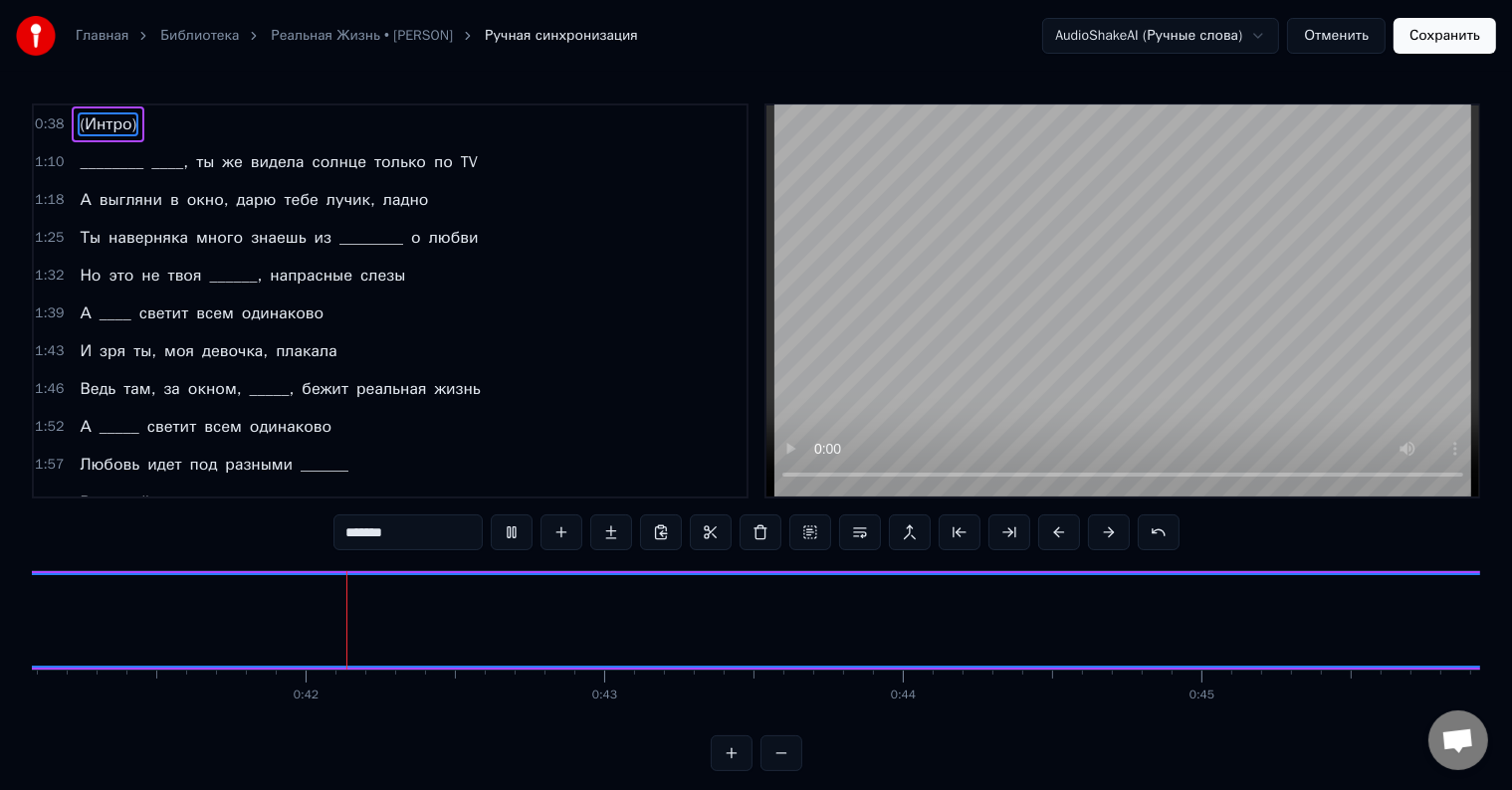 scroll, scrollTop: 0, scrollLeft: 12271, axis: horizontal 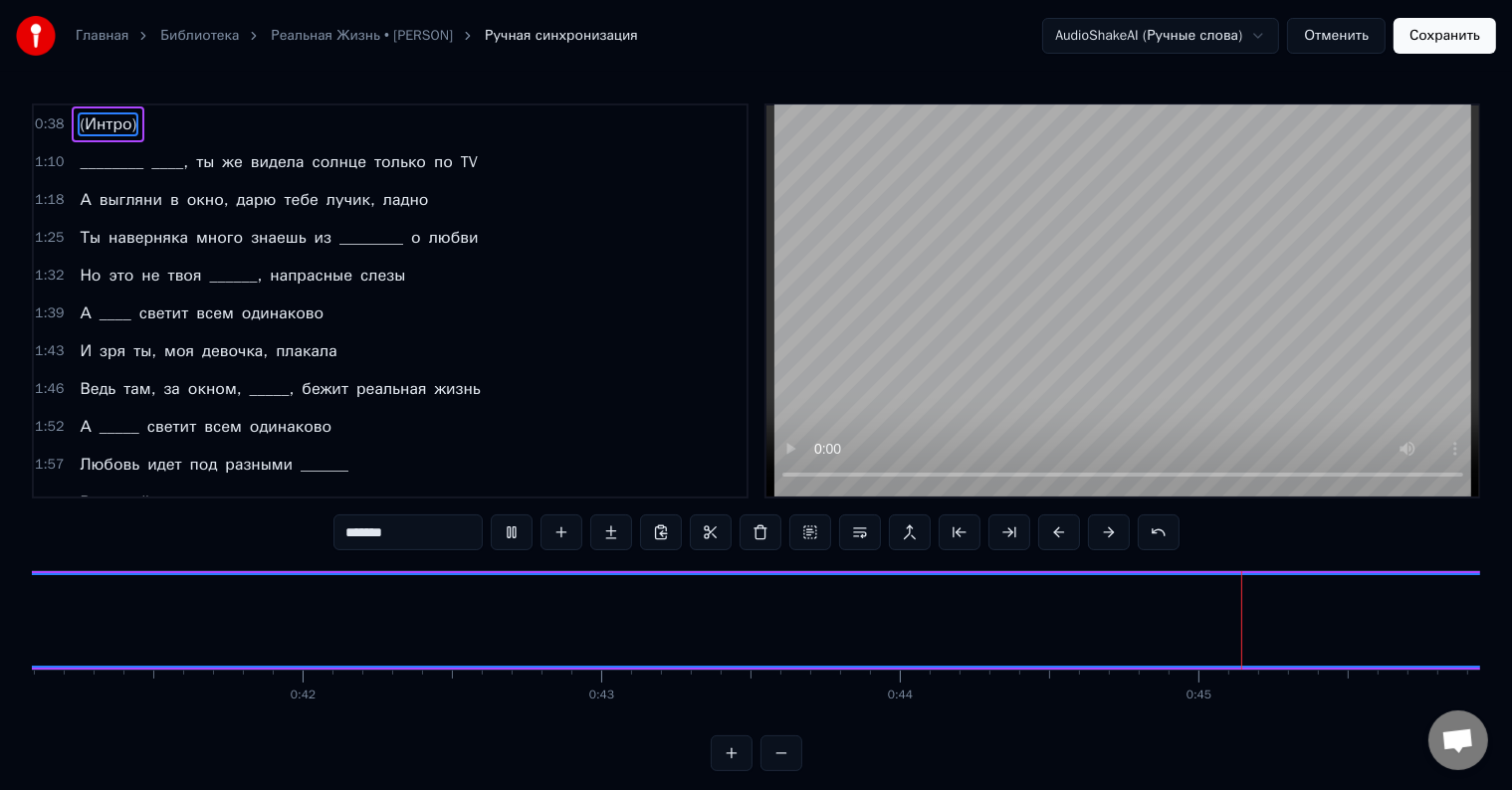 type 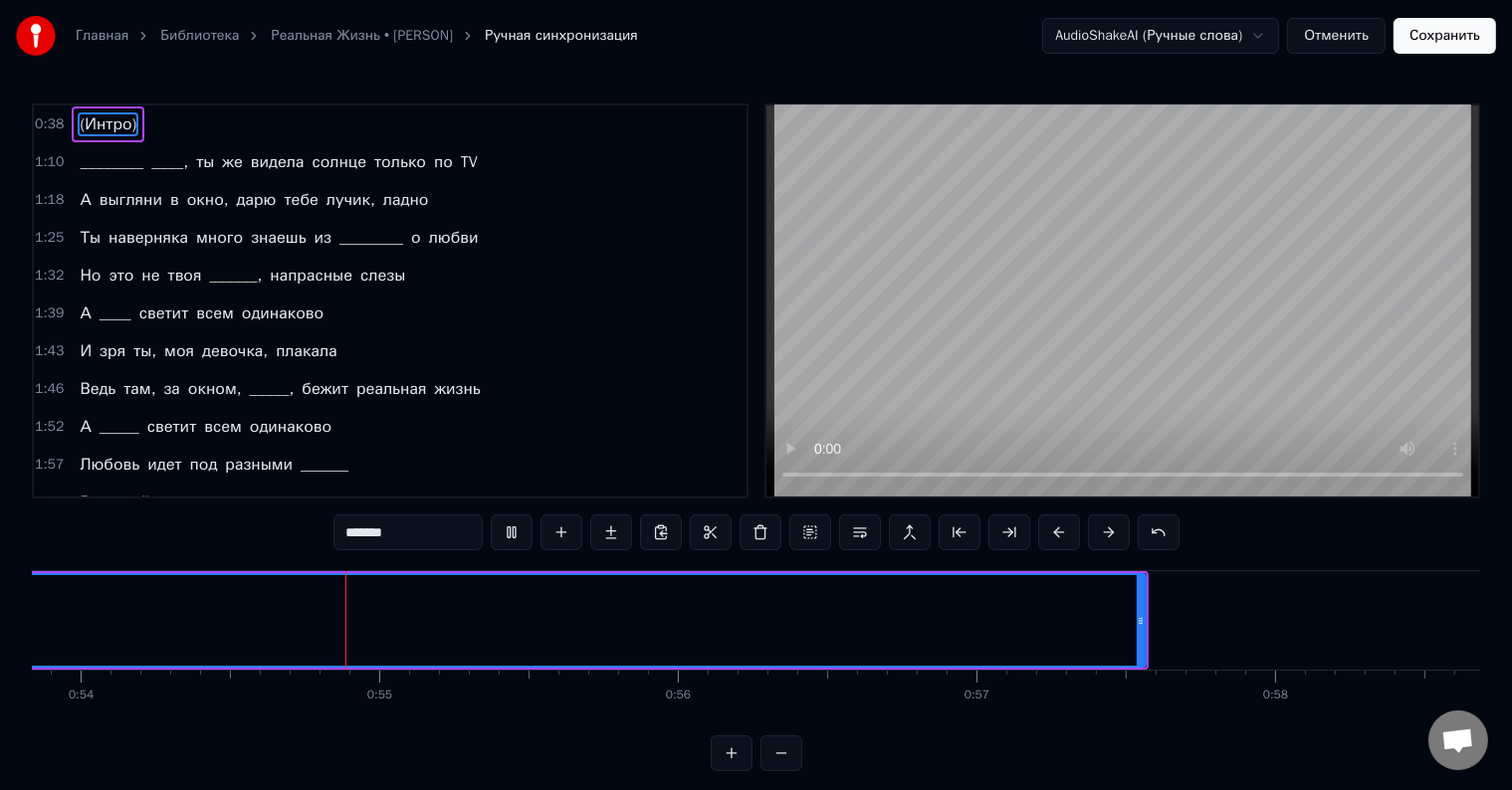 scroll, scrollTop: 0, scrollLeft: 16079, axis: horizontal 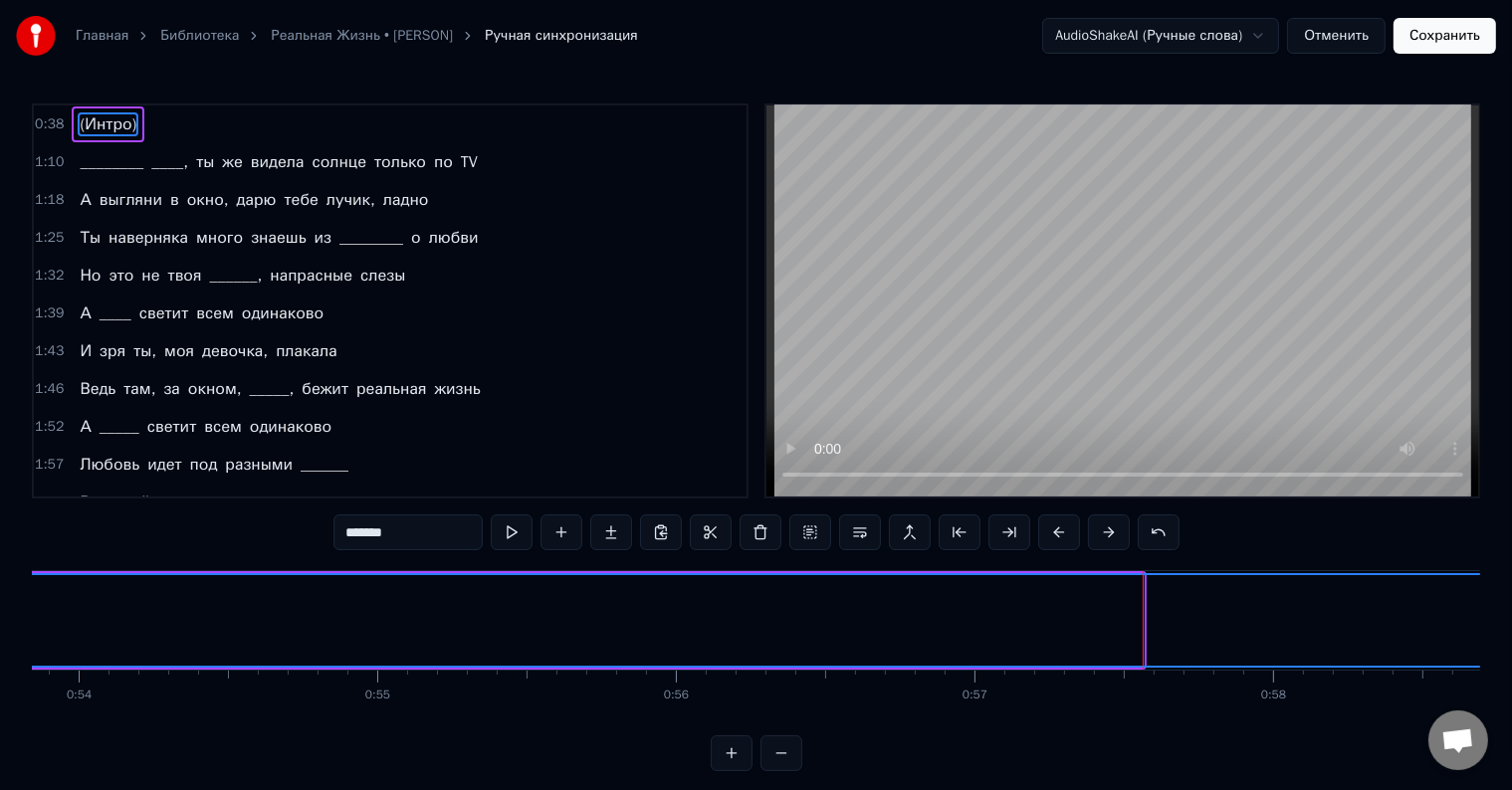 drag, startPoint x: 1135, startPoint y: 619, endPoint x: 1481, endPoint y: 607, distance: 346.20803 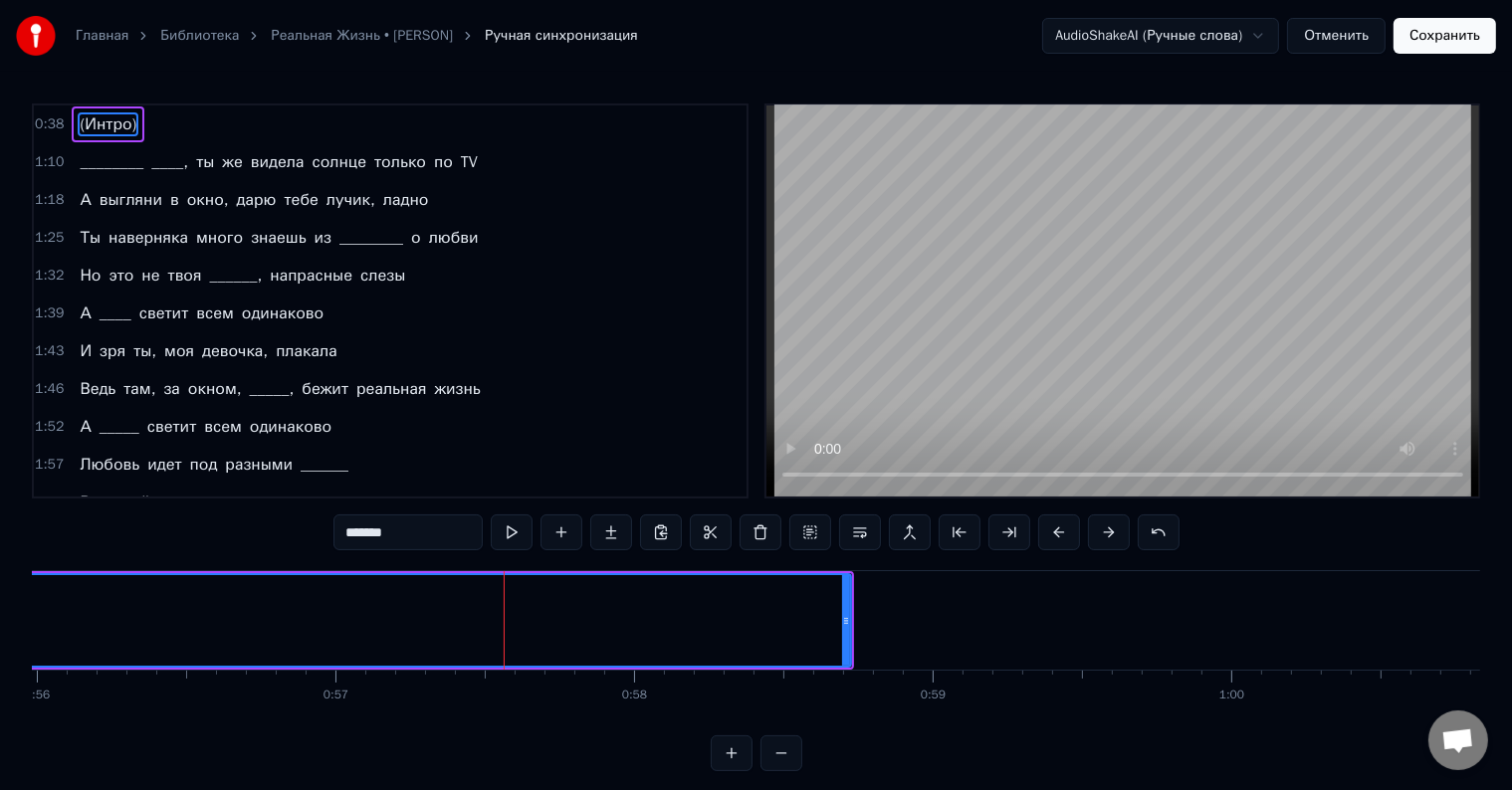 scroll, scrollTop: 0, scrollLeft: 16719, axis: horizontal 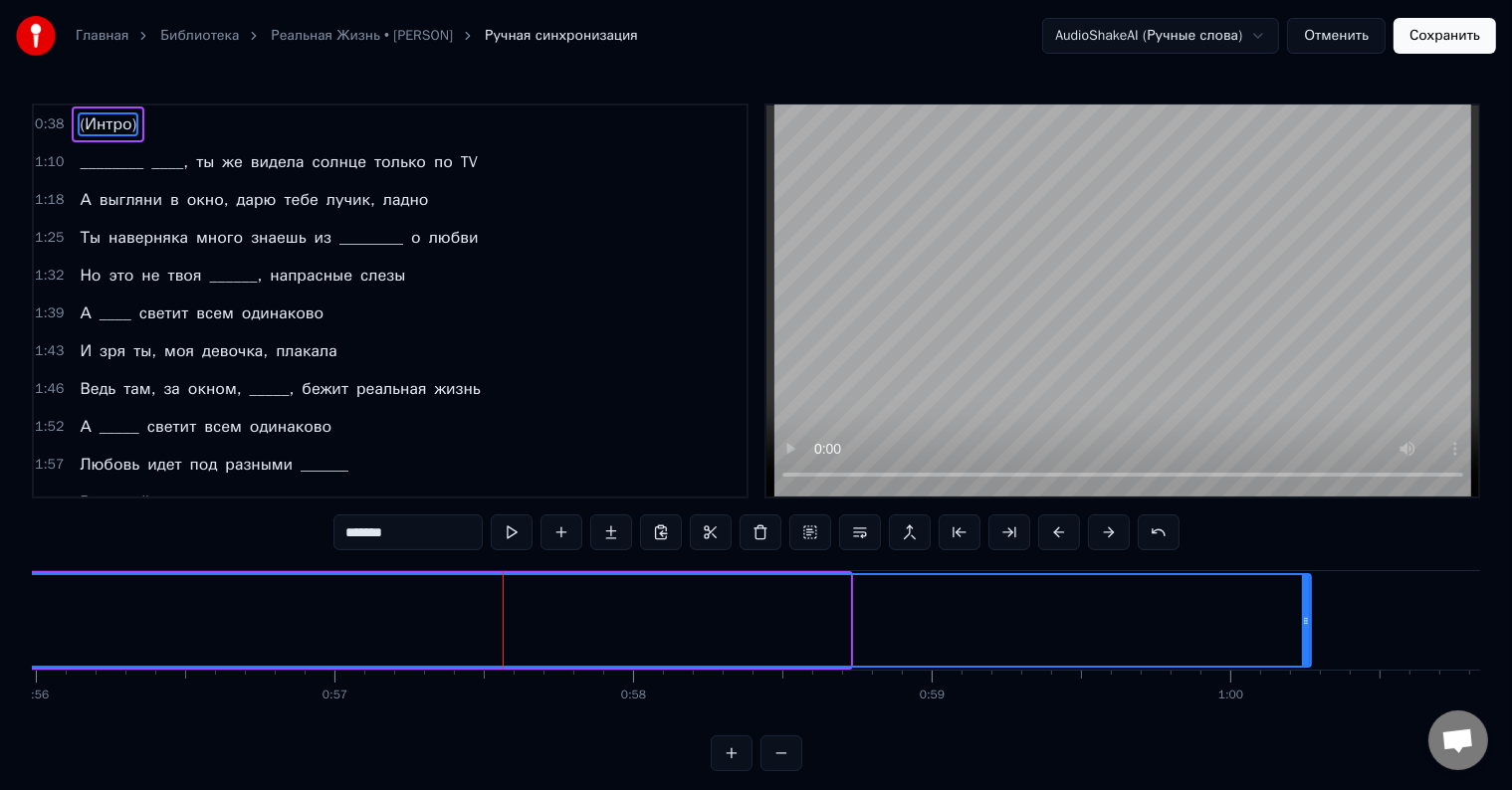 drag, startPoint x: 843, startPoint y: 621, endPoint x: 1359, endPoint y: 606, distance: 516.21798 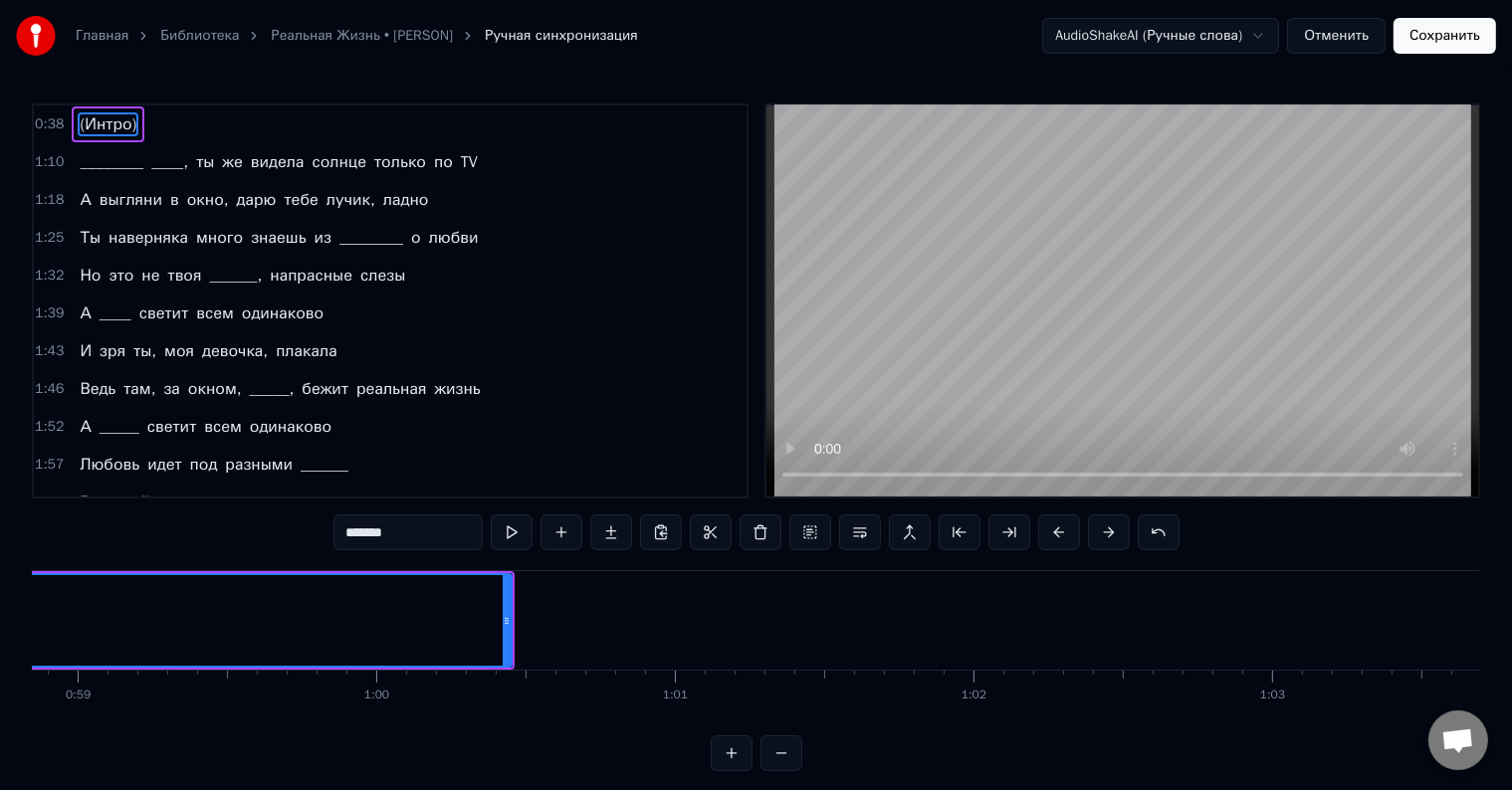scroll, scrollTop: 0, scrollLeft: 17575, axis: horizontal 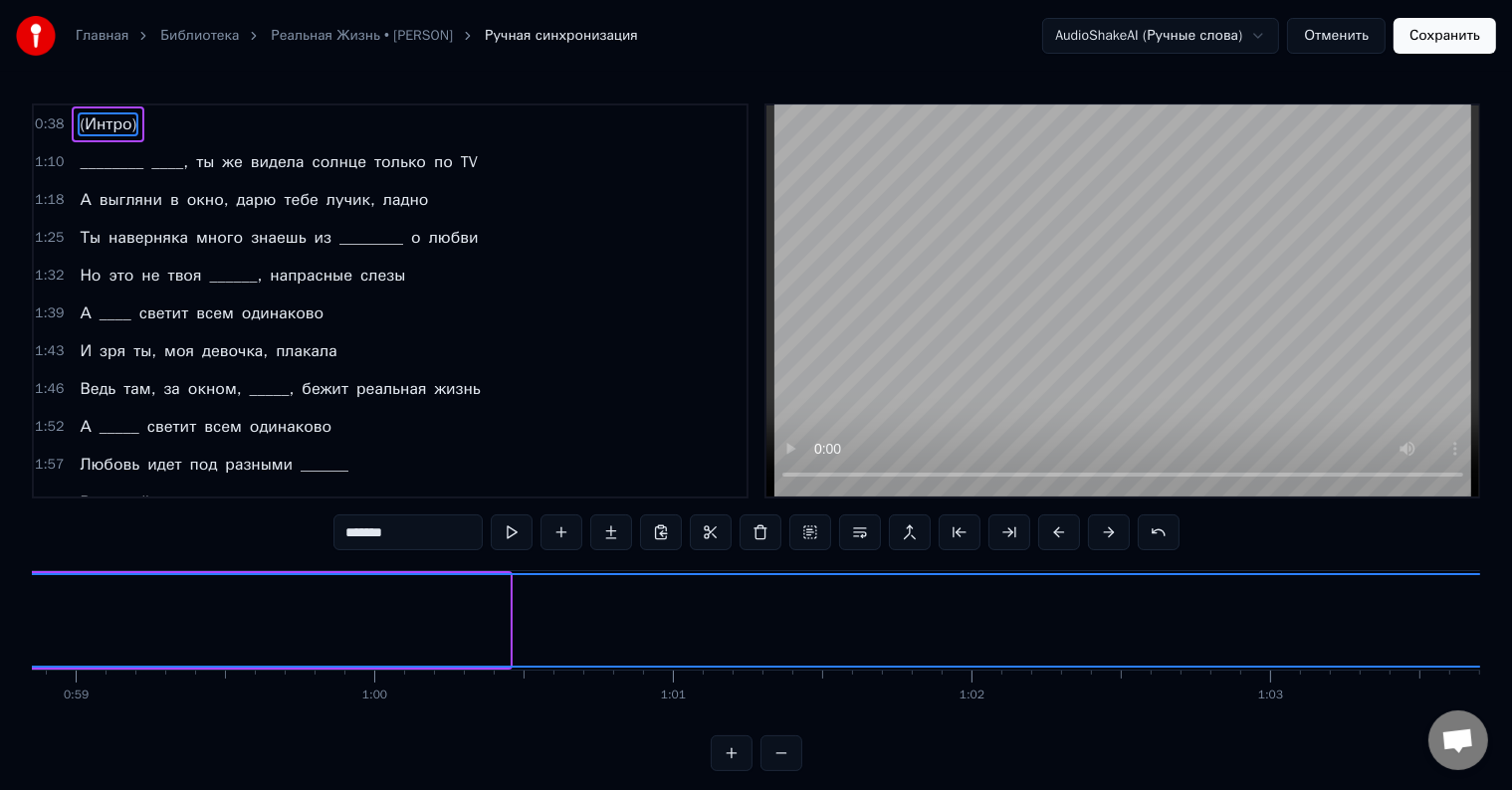 drag, startPoint x: 505, startPoint y: 615, endPoint x: 1497, endPoint y: 629, distance: 992.09879 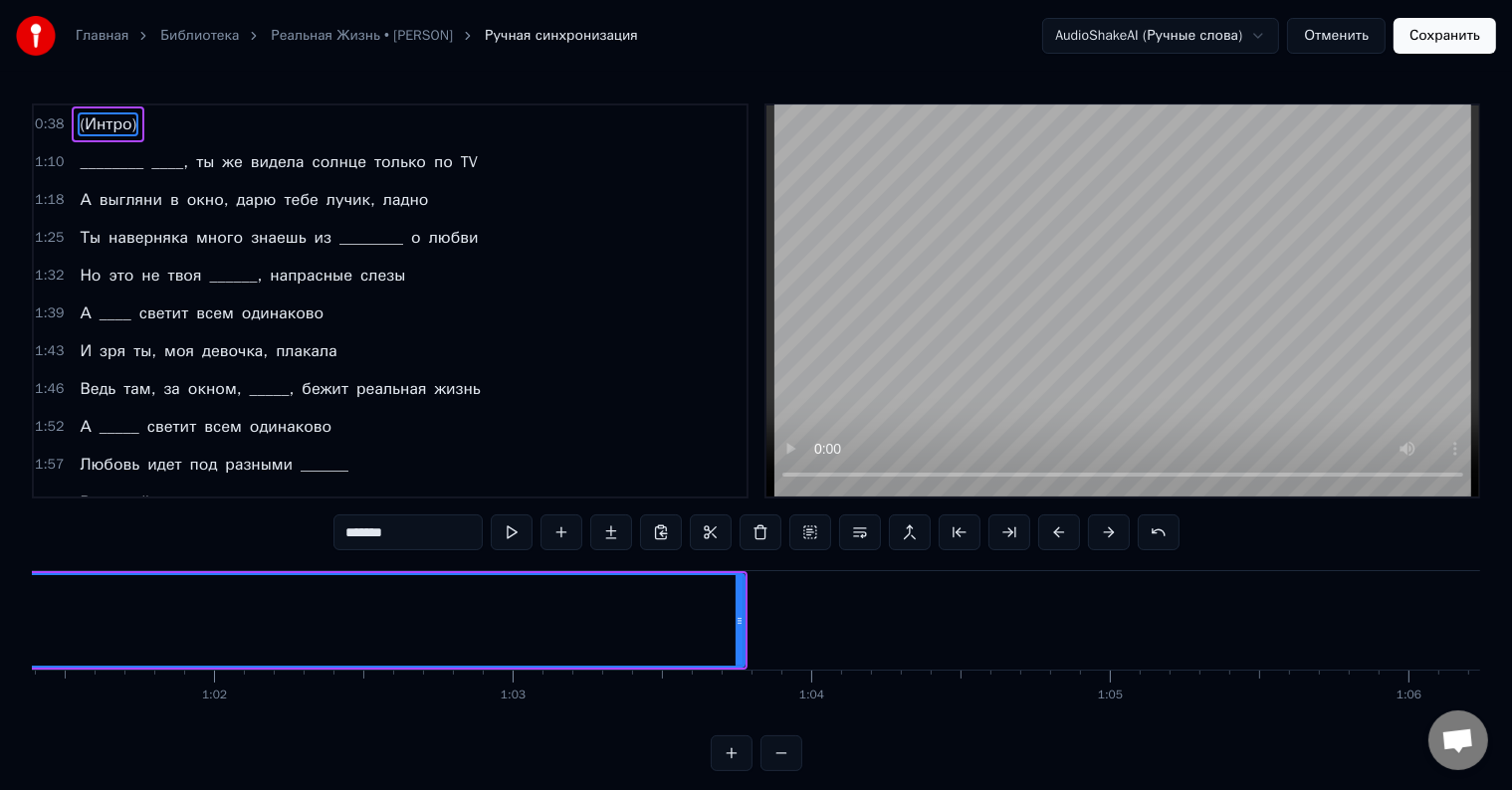 scroll, scrollTop: 0, scrollLeft: 18354, axis: horizontal 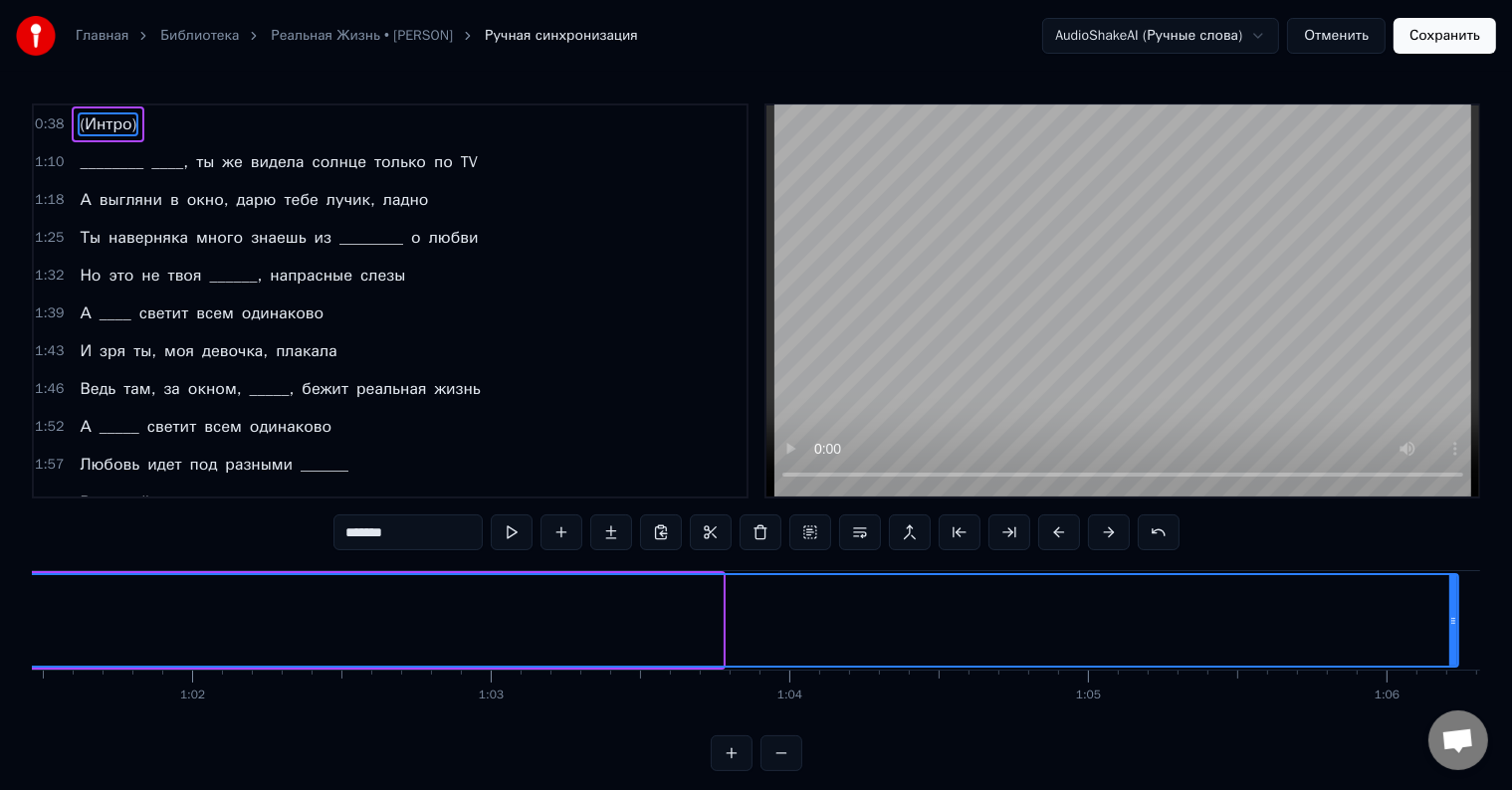 drag, startPoint x: 714, startPoint y: 618, endPoint x: 1461, endPoint y: 577, distance: 748.12432 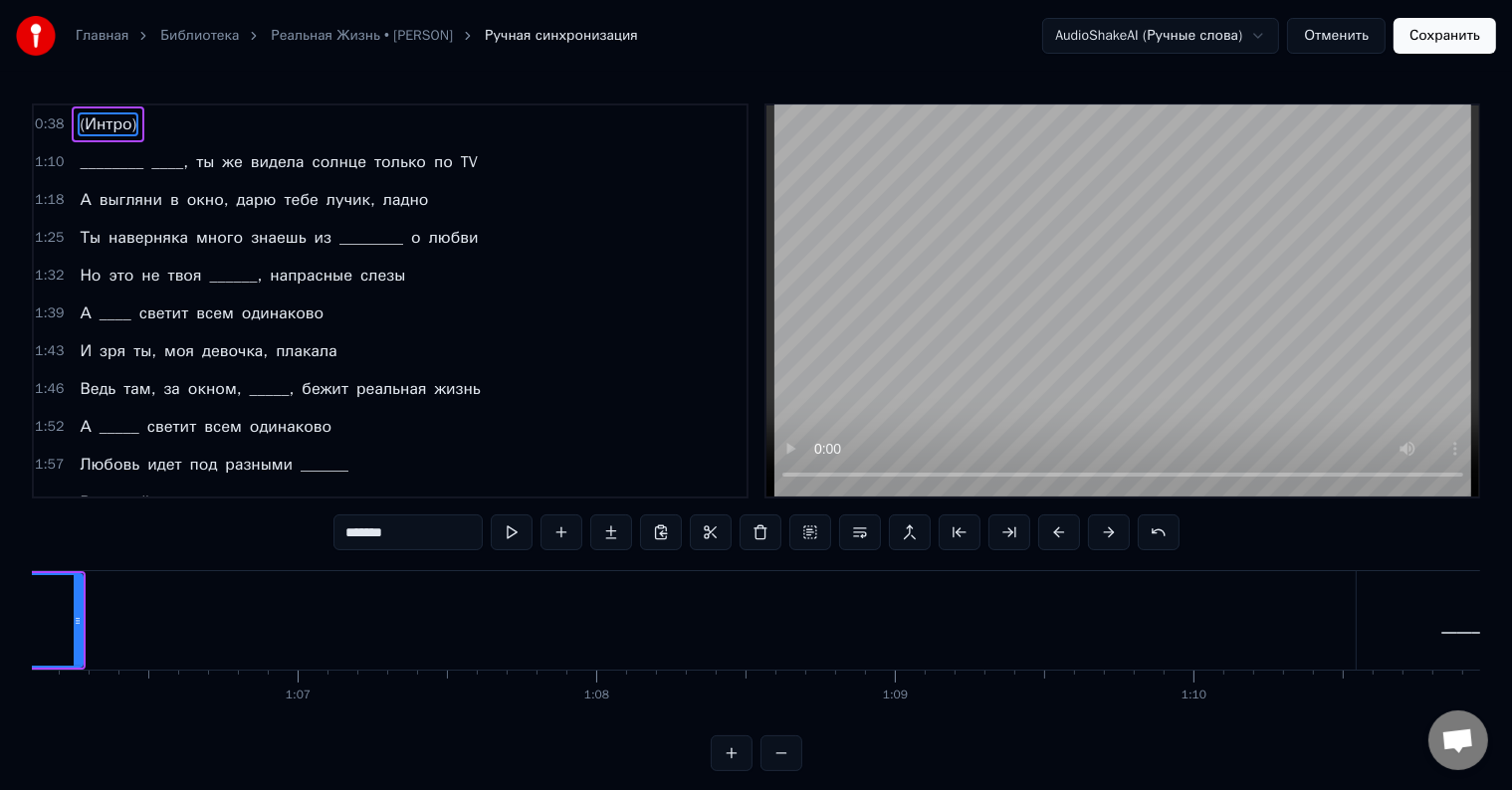 scroll, scrollTop: 0, scrollLeft: 19740, axis: horizontal 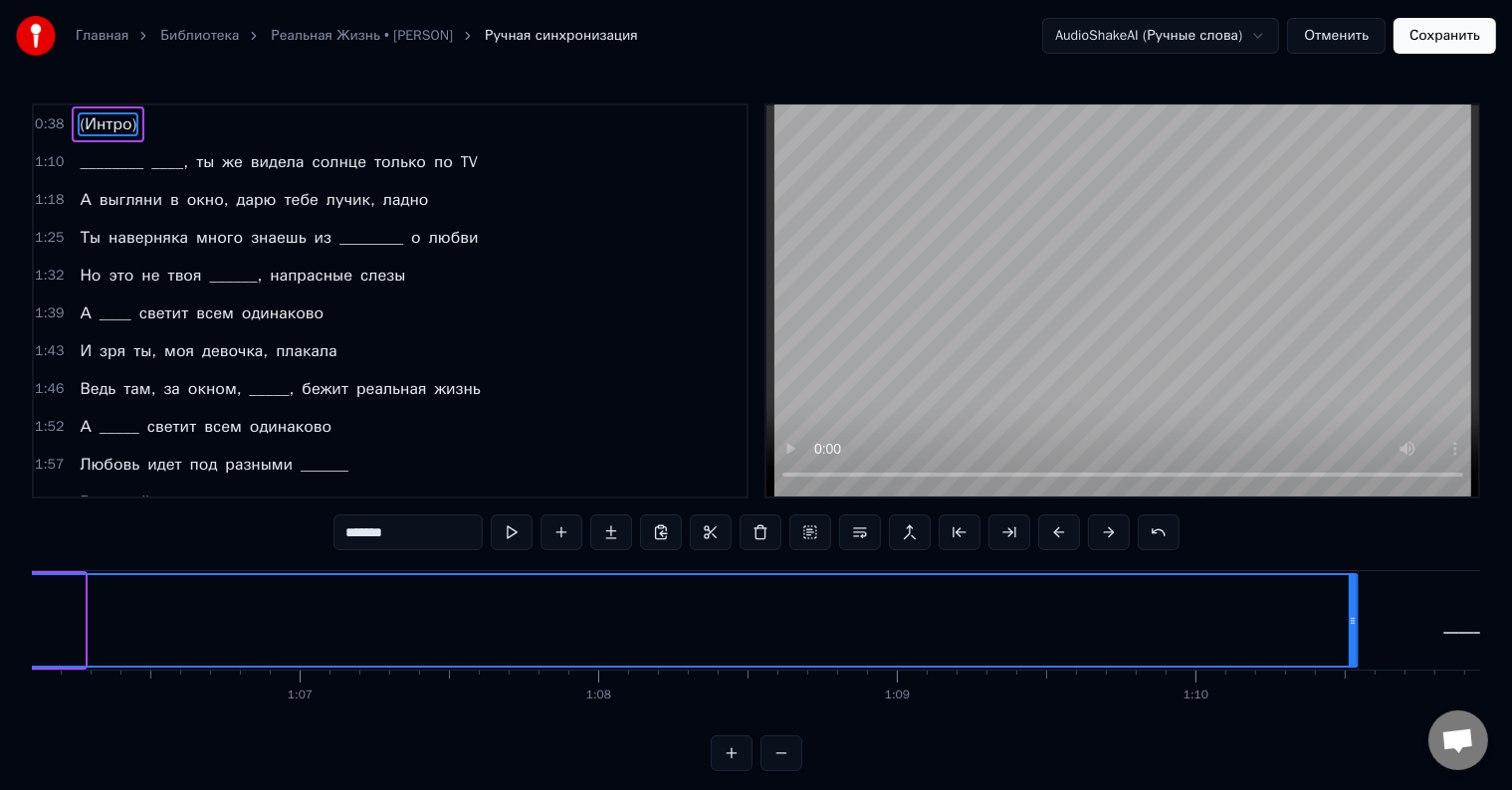 drag, startPoint x: 79, startPoint y: 619, endPoint x: 1352, endPoint y: 640, distance: 1273.1732 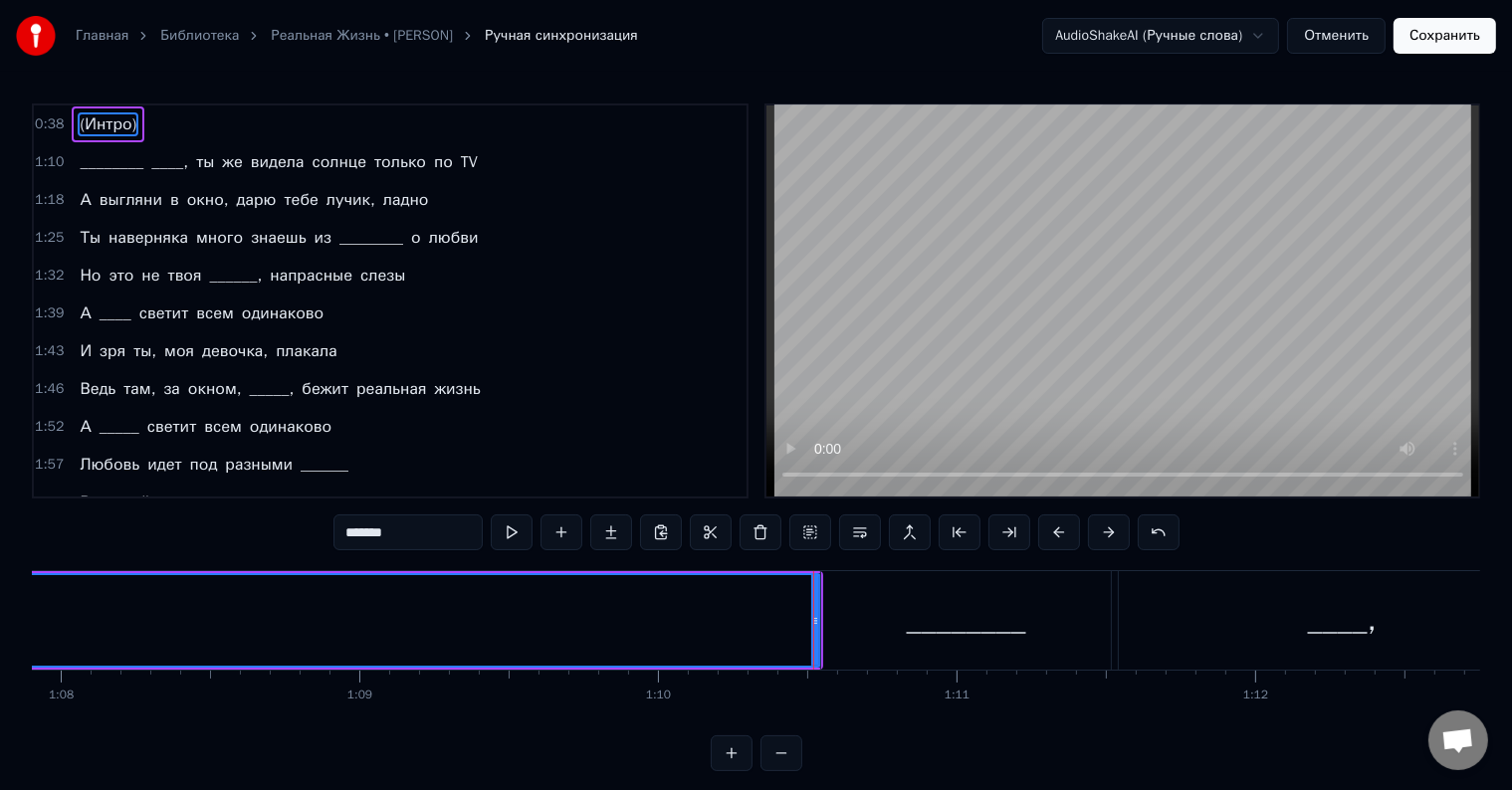 scroll, scrollTop: 0, scrollLeft: 20277, axis: horizontal 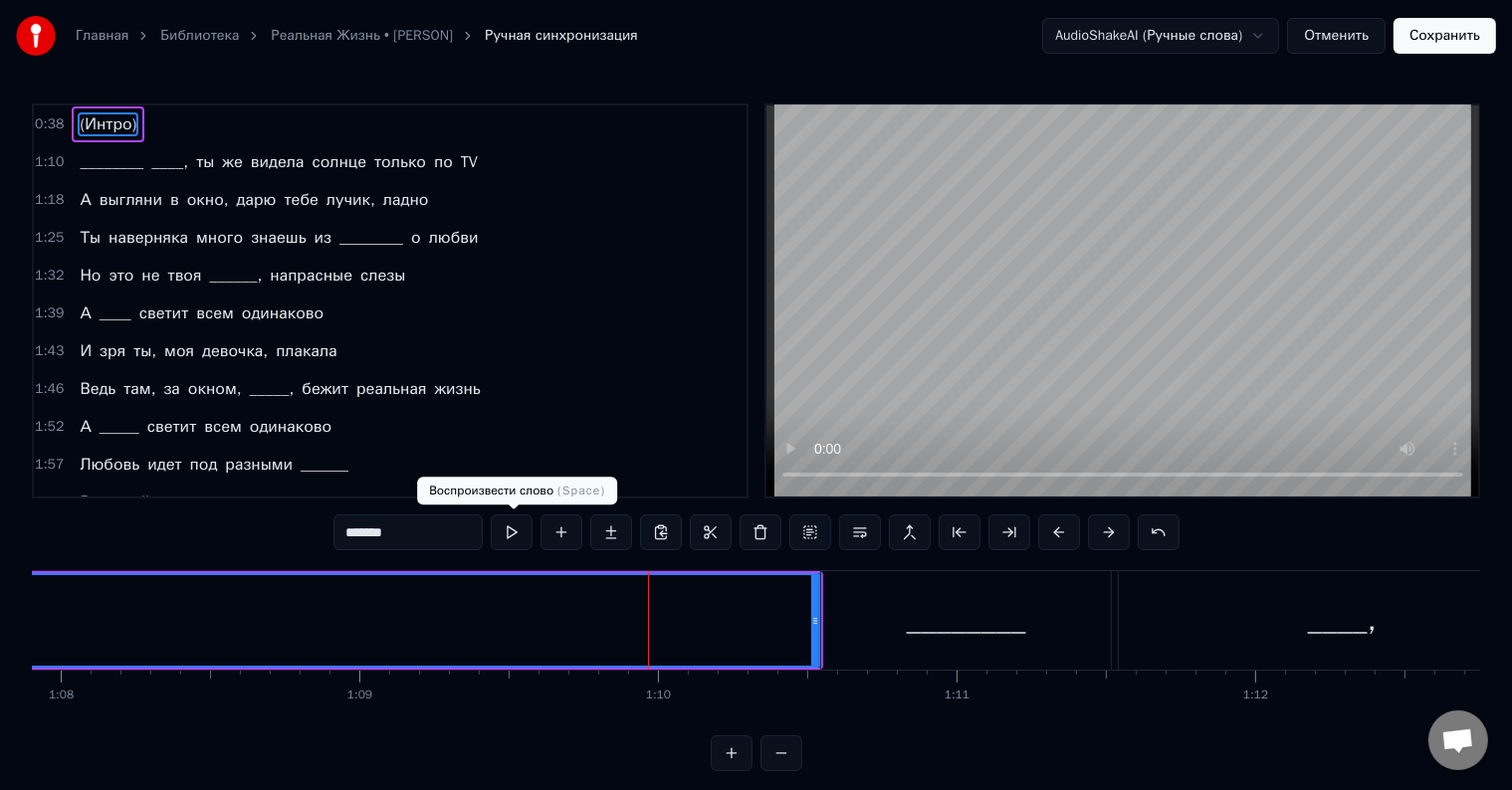 click at bounding box center [512, 532] 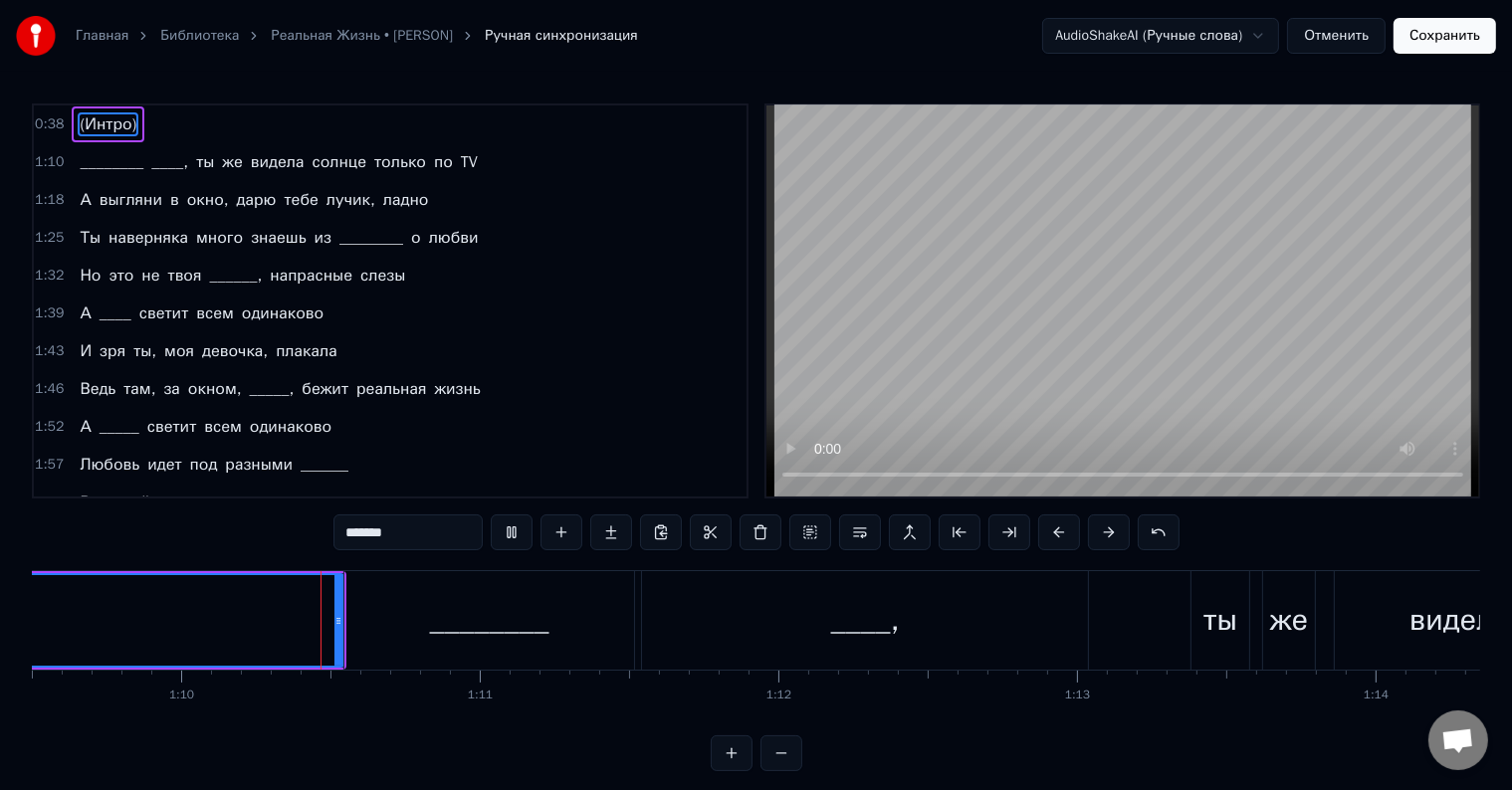 scroll, scrollTop: 0, scrollLeft: 20814, axis: horizontal 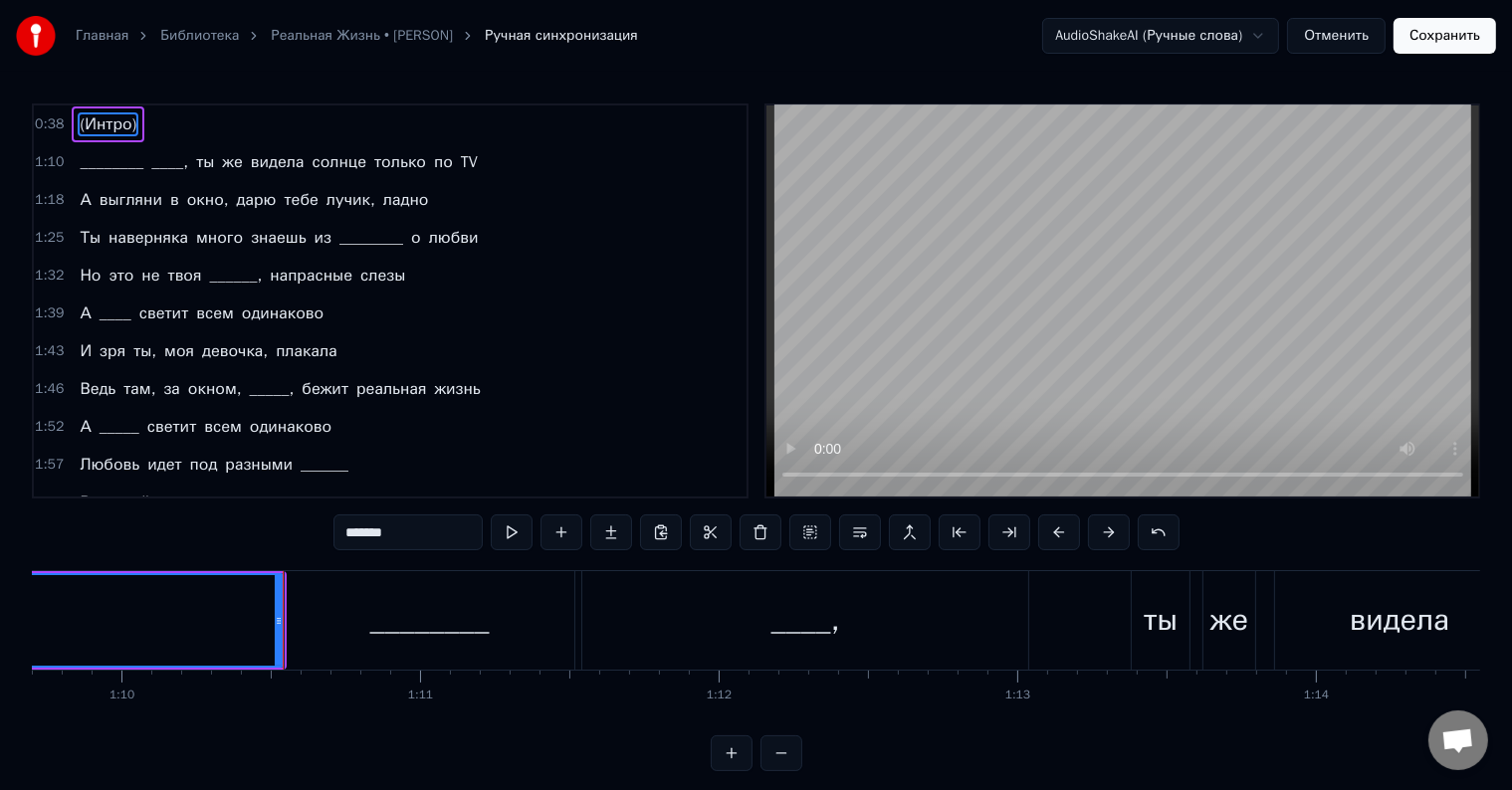 click on "________" at bounding box center [429, 620] 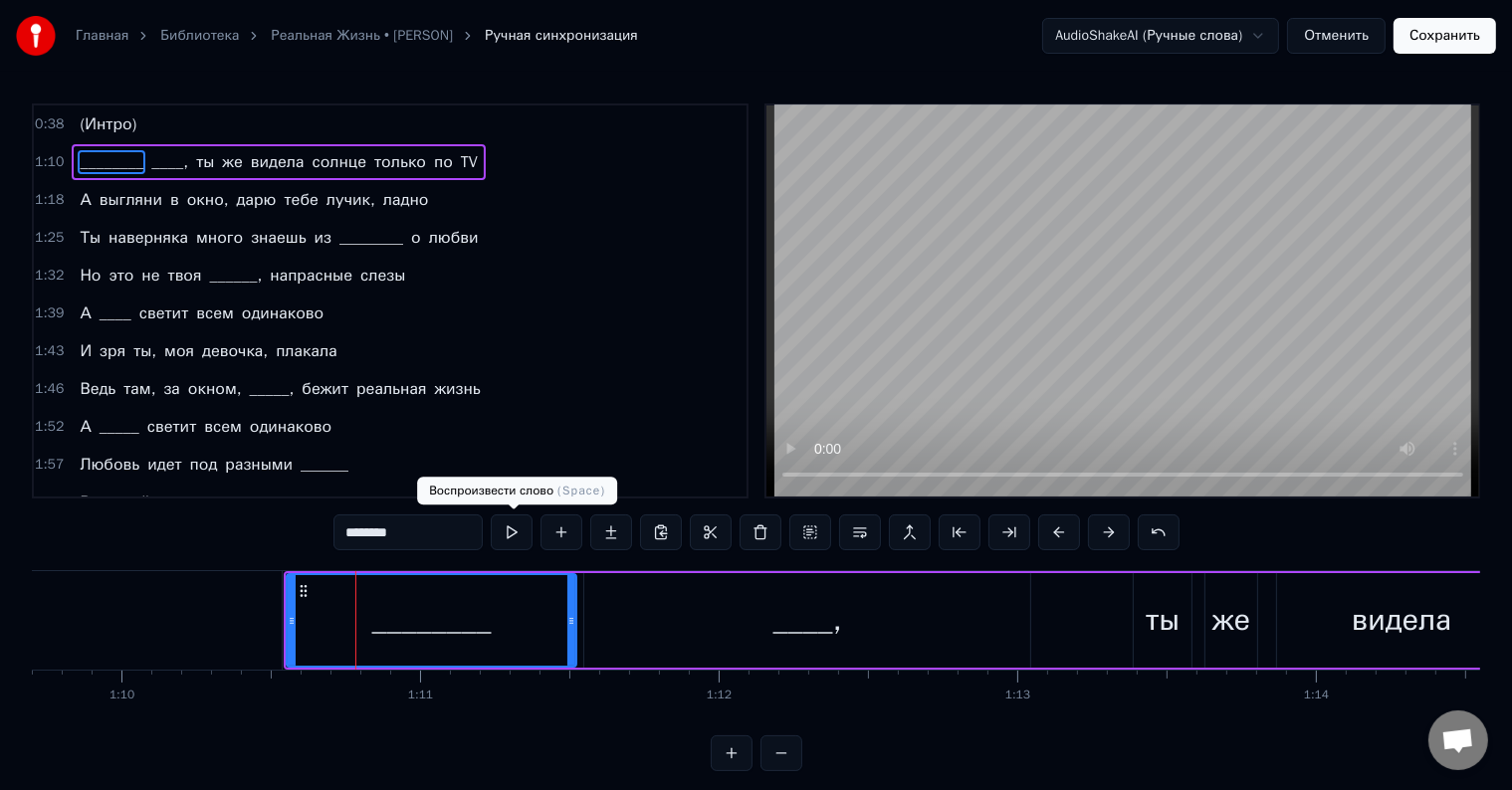 click at bounding box center (512, 532) 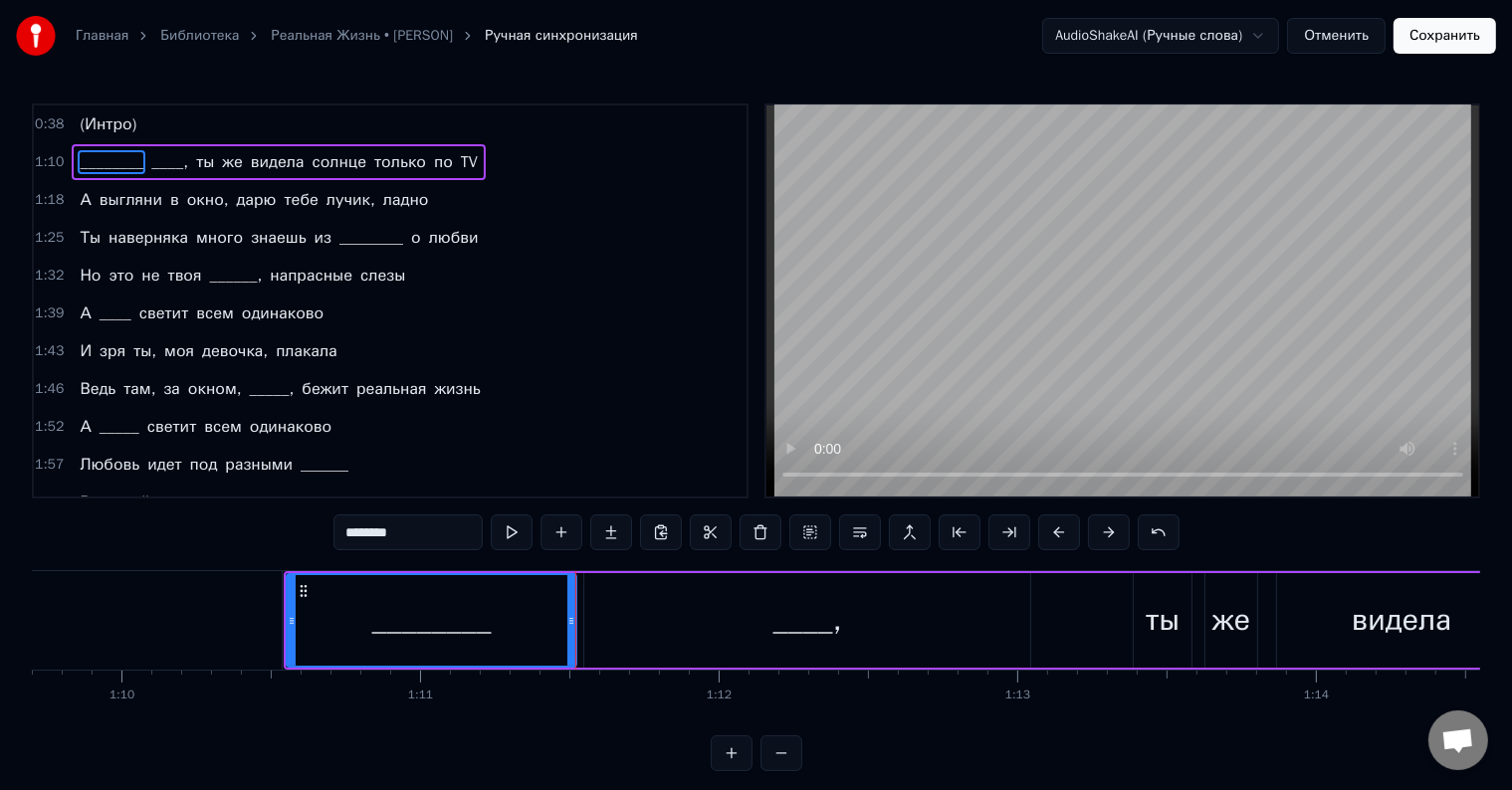 click at bounding box center [512, 532] 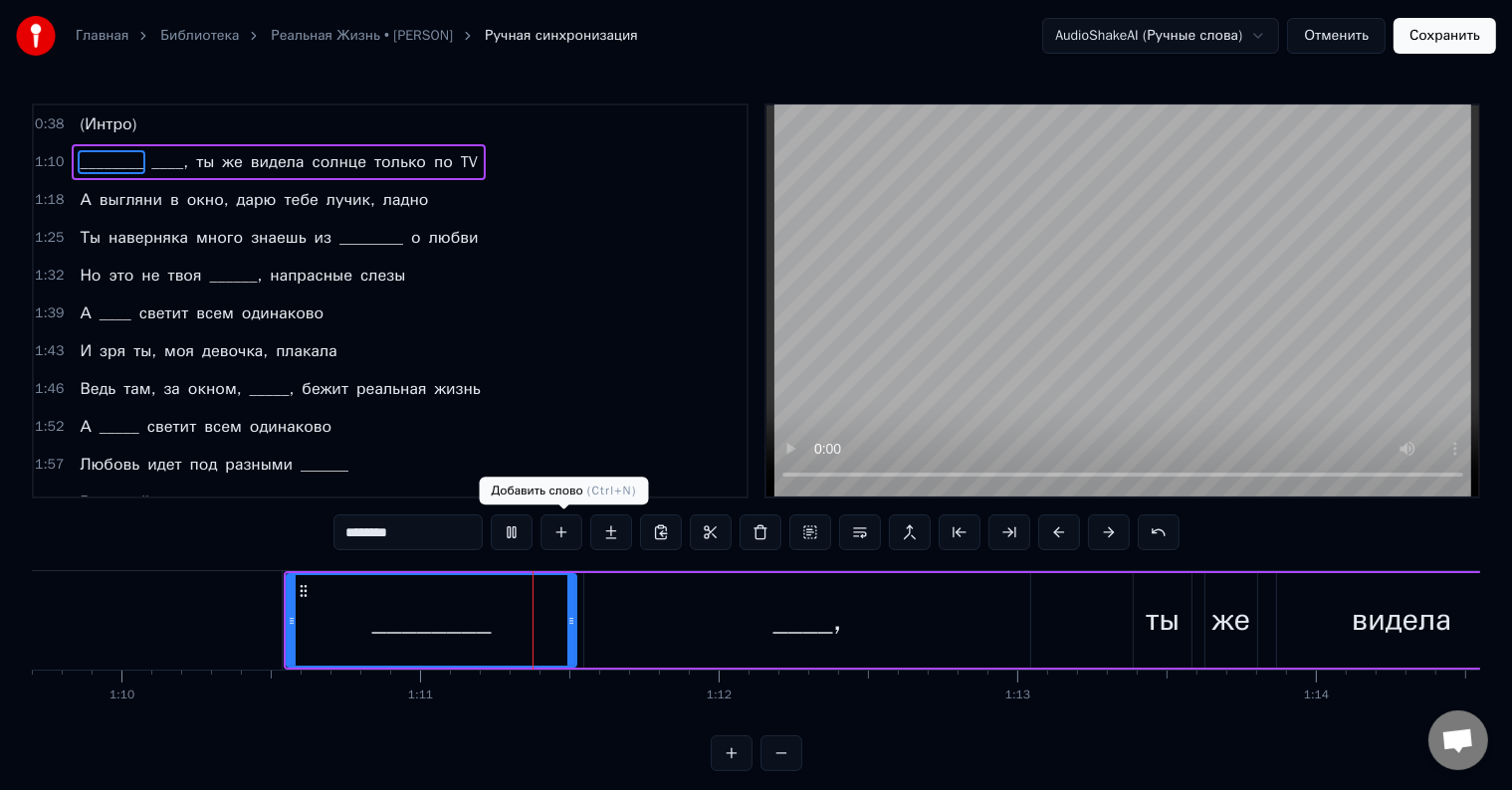 click on "____," at bounding box center (807, 620) 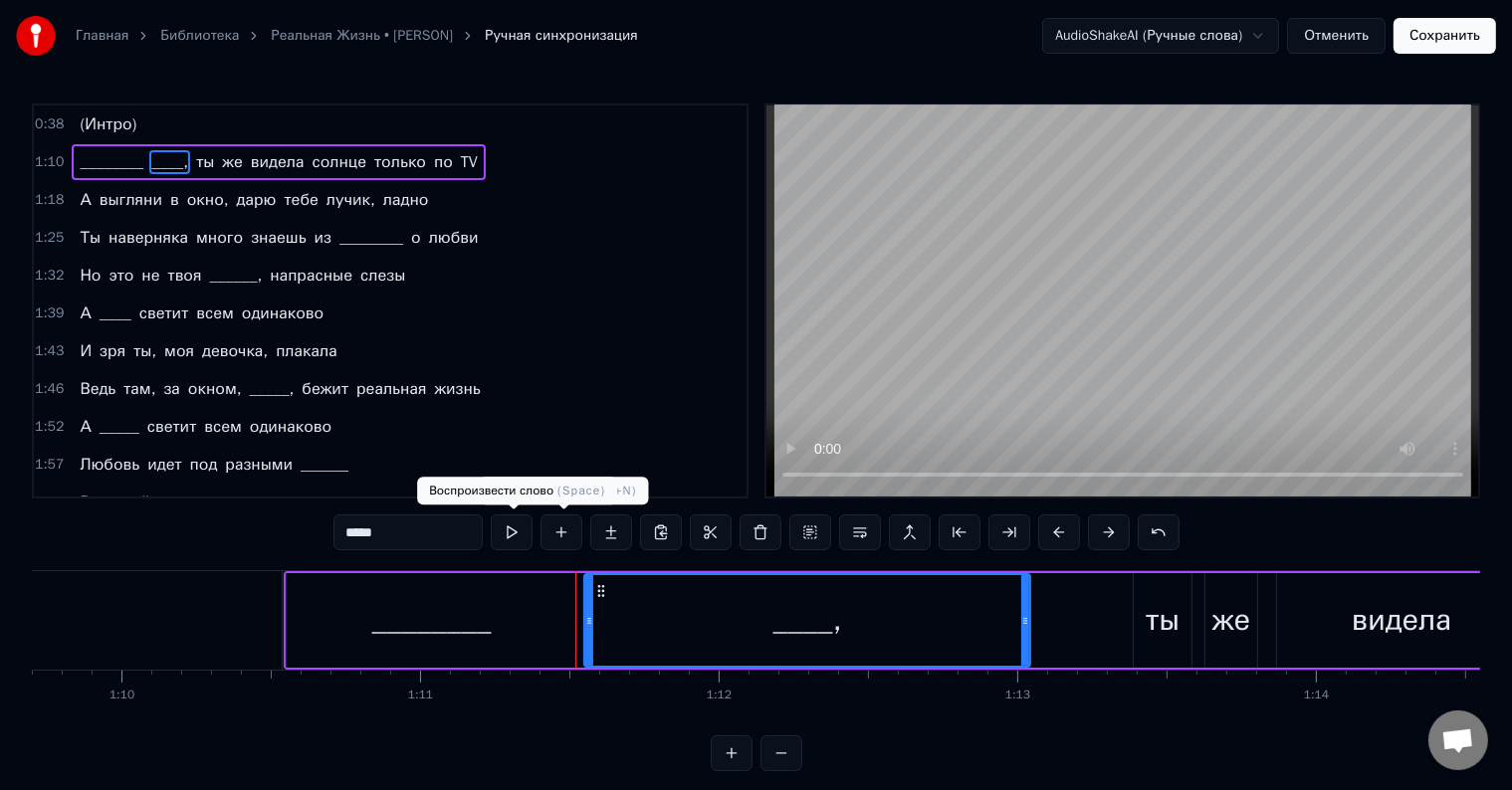 click at bounding box center [512, 532] 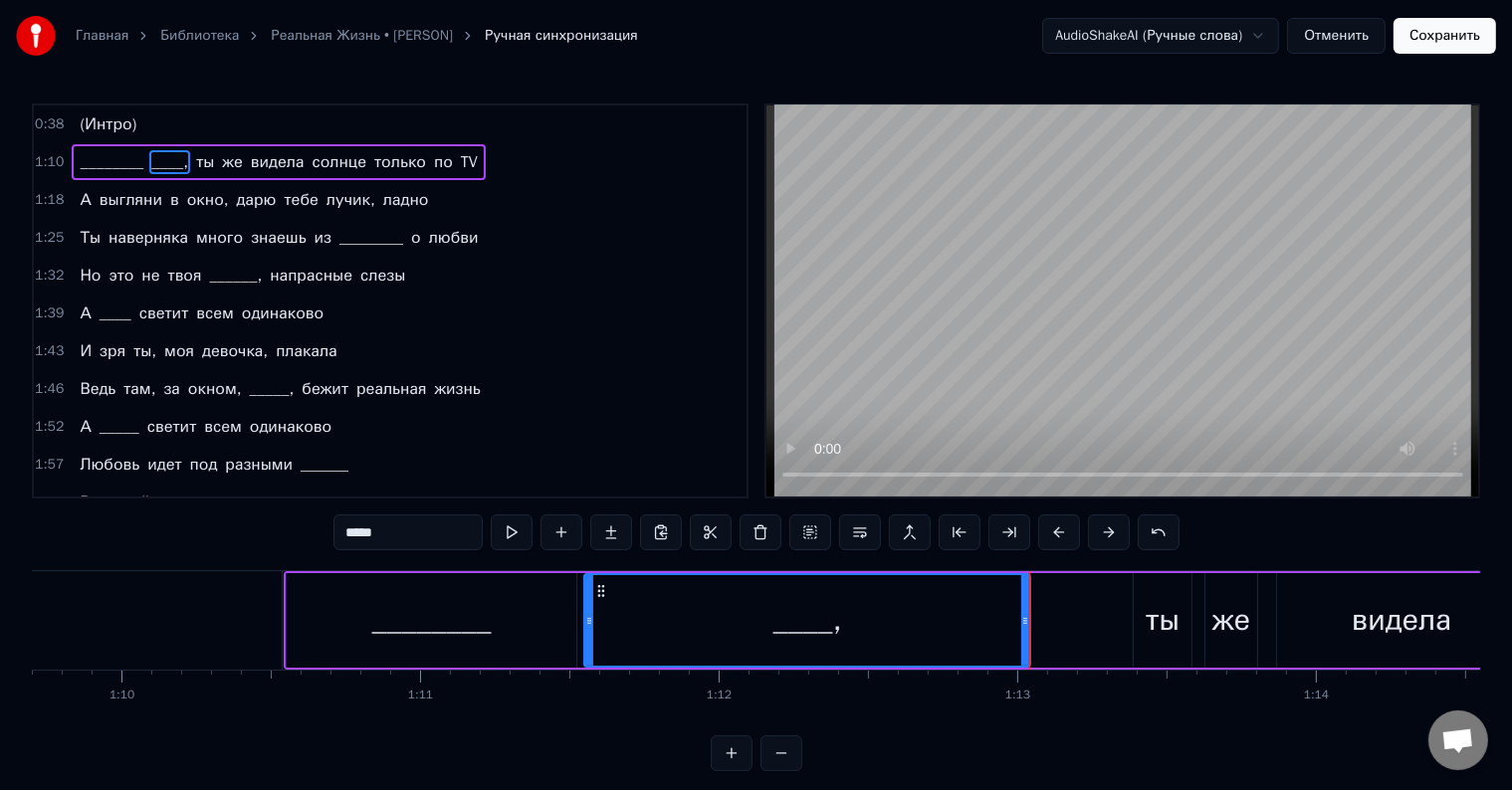 click on "________ ____, ты же видела солнце только по TV" at bounding box center (1282, 620) 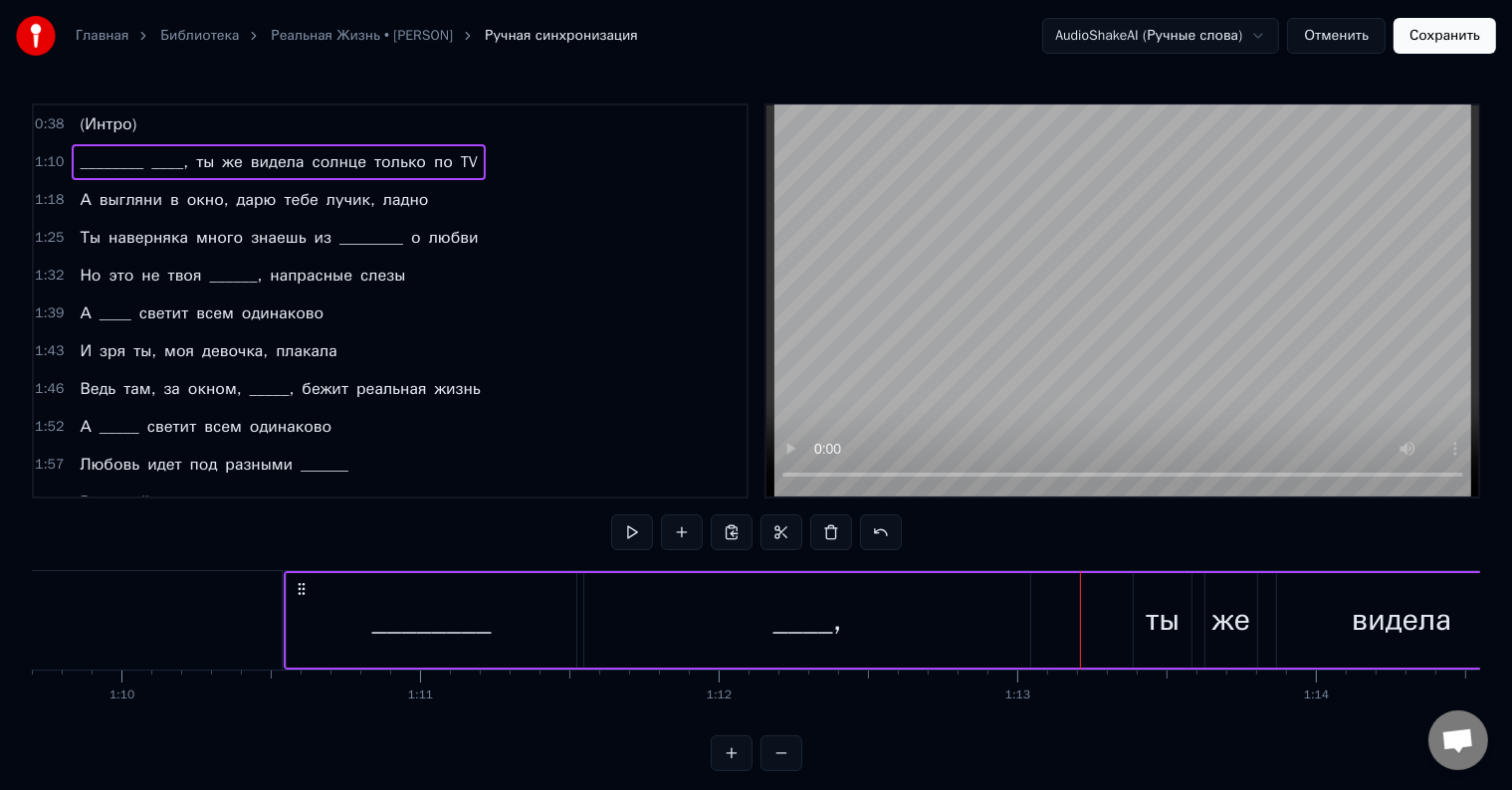 click on "____," at bounding box center [807, 620] 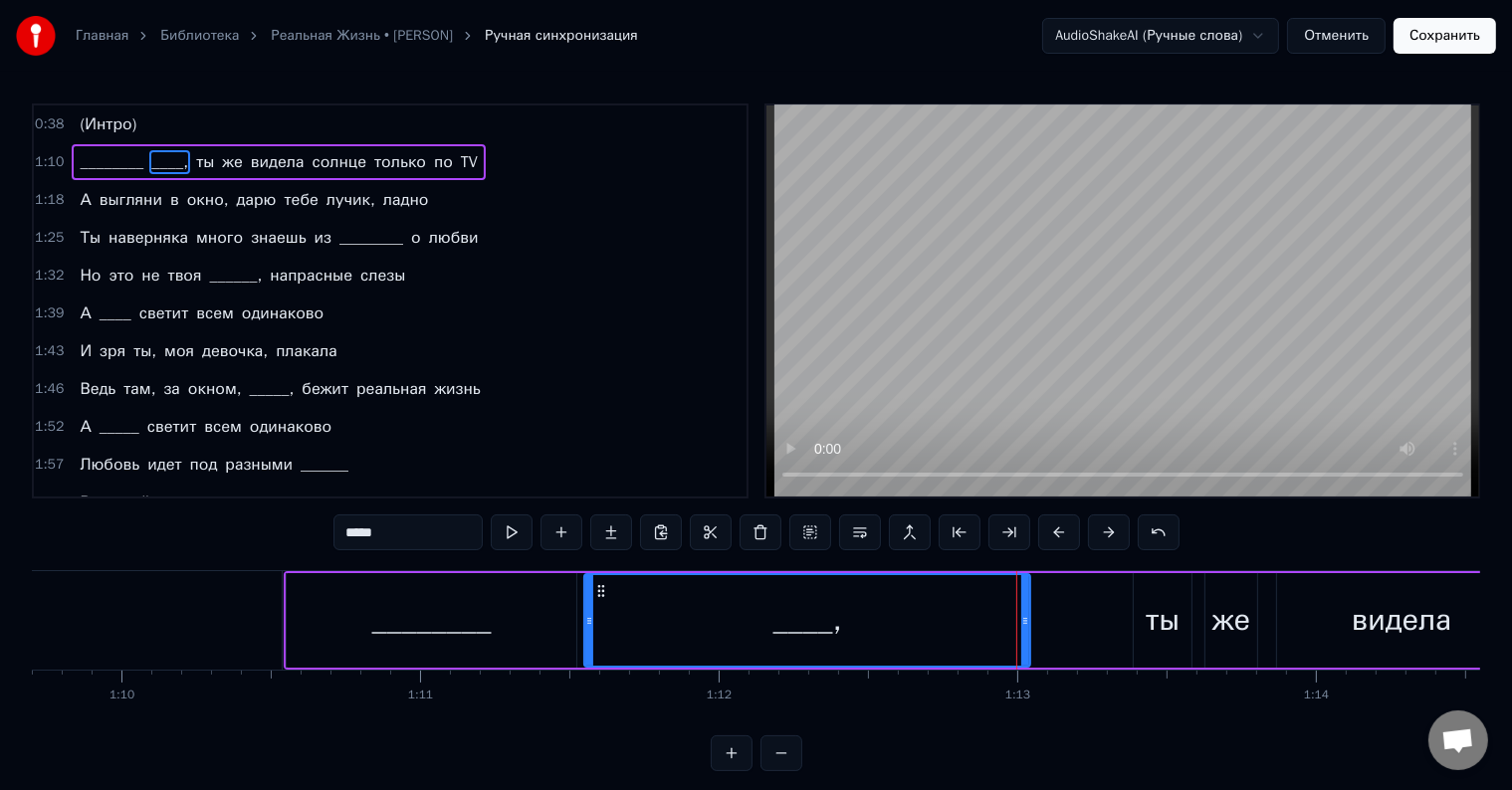 click on "________ ____, ты же видела солнце только по TV" at bounding box center (1282, 620) 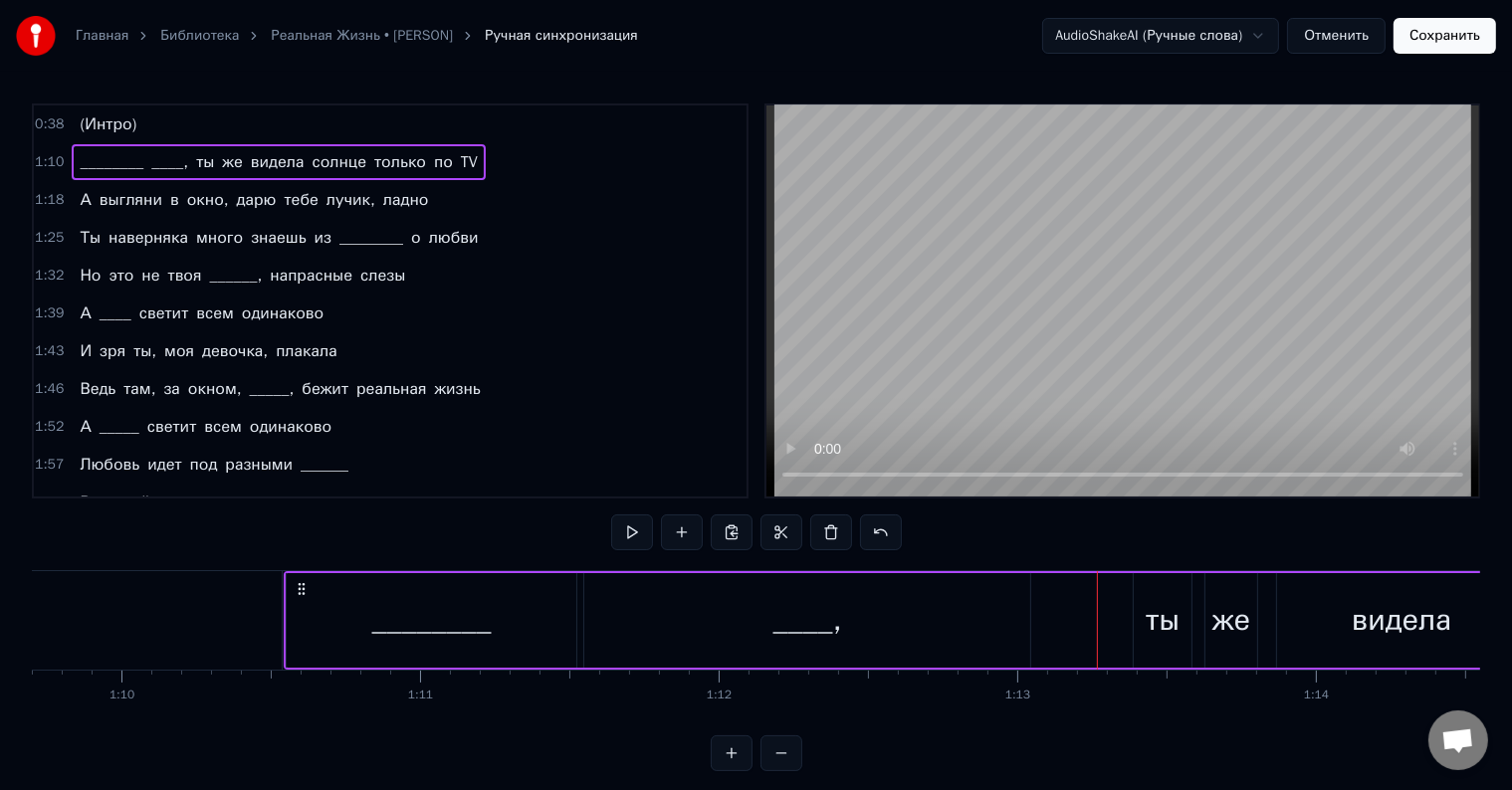 click on "0:38 (Интро) 1:10 ________ ____, ты же видела солнце только по TV 1:18 А выгляни в окно, дарю тебе лучик, ладно 1:25 Ты наверняка много знаешь из ________ о любви 1:32 Но это не твоя ______, напрасные слезы 1:39 А ____ светит всем одинаково 1:43 И зря ты, моя девочка, плакала 1:46 Ведь там, за окном, _____, бежит реальная жизнь 1:52 А _____ светит всем одинаково 1:57 Любовь идет под разными ______ 2:01 Встречай же ее, ______, дыши, реальная жизнь 2:07 Прекрасная жизнь 2:26 ________ ____, не всегда правда то, что люди говорят 2:35 Слушала других, не слушая сердце, а зря 2:42 Так и не доплыв, они мысленно побросали якоря 2:49 Но это не А" at bounding box center (756, 437) 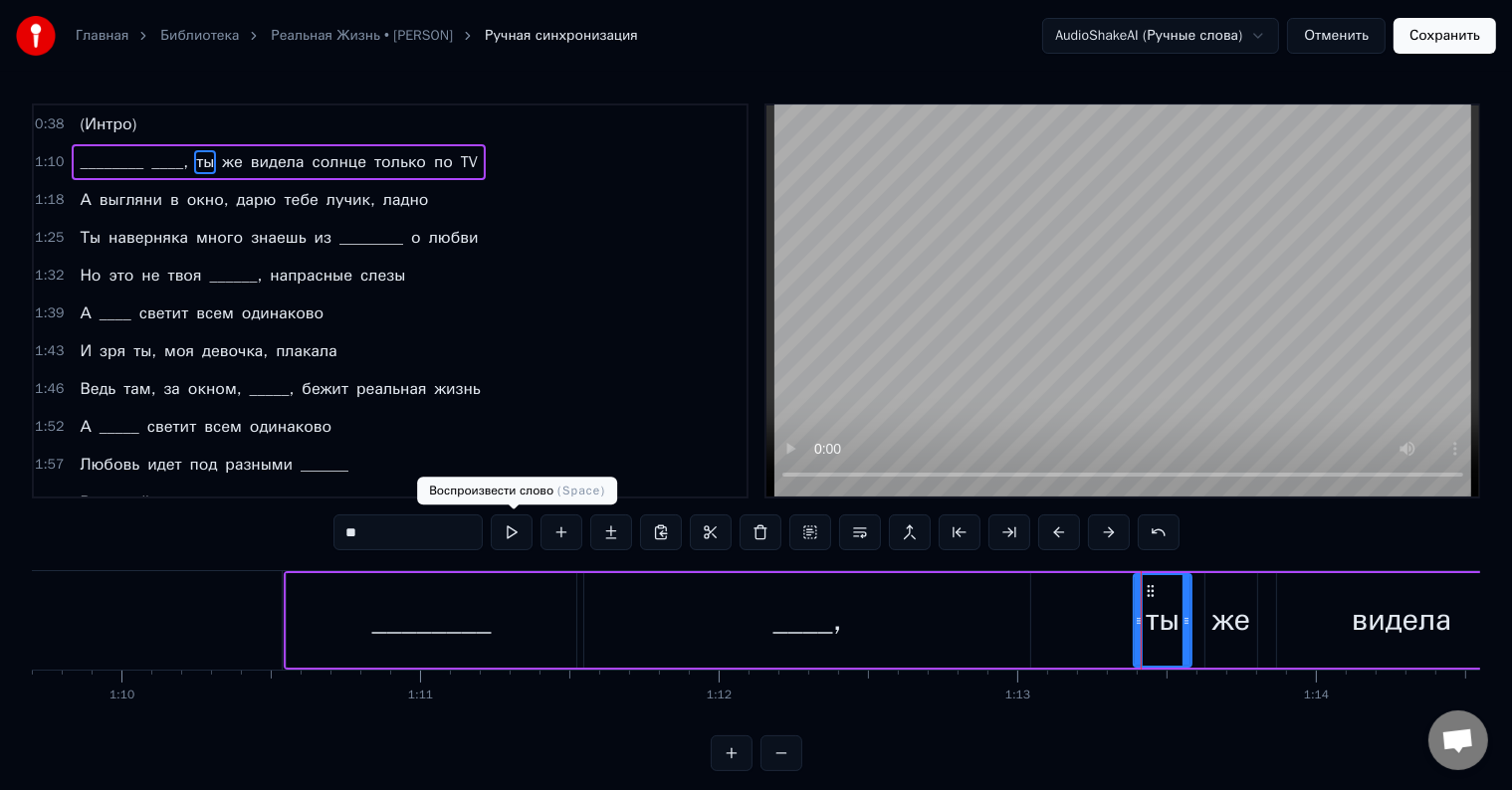 click at bounding box center [512, 532] 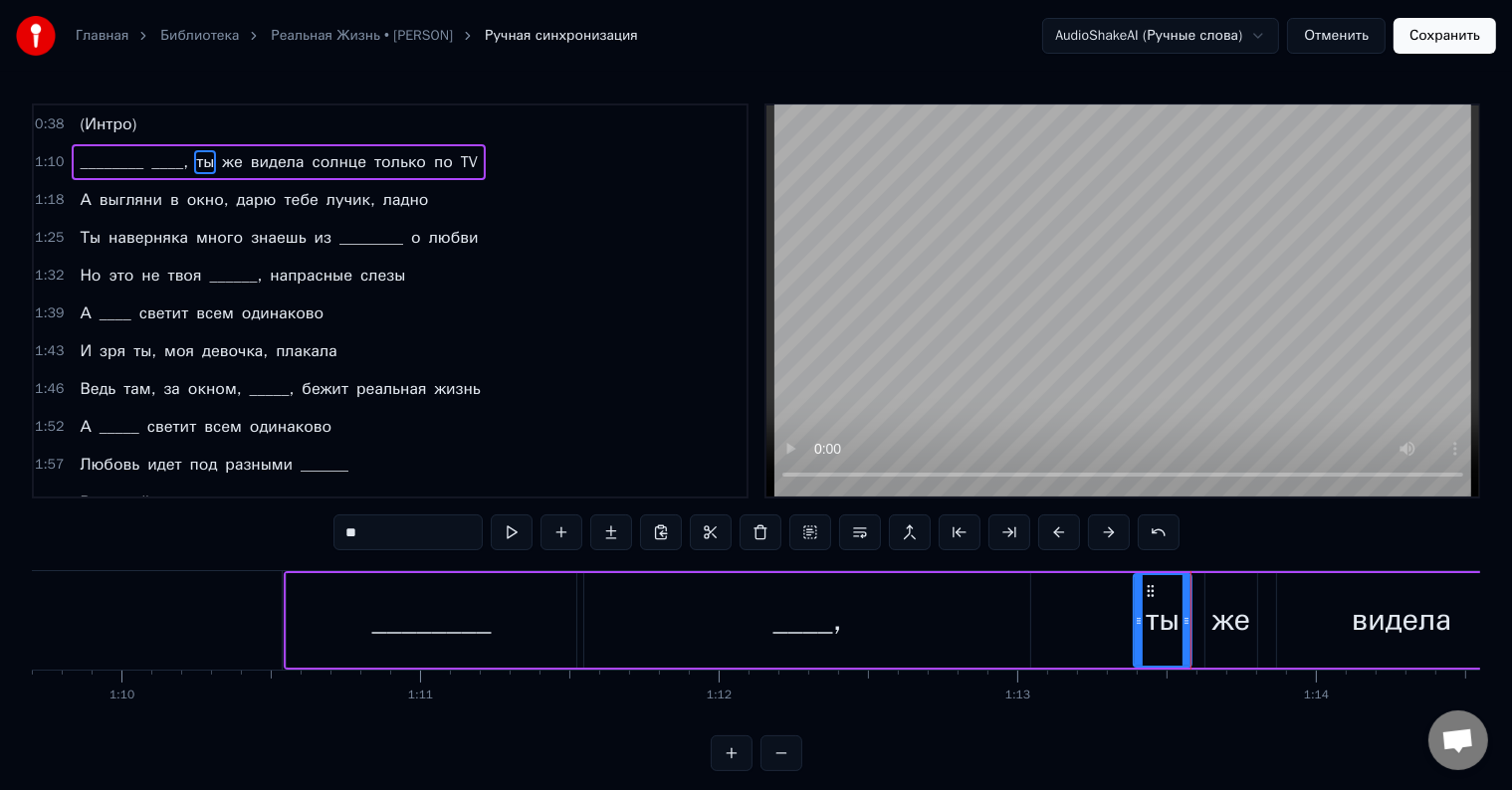 click on "Сохранить" at bounding box center (1444, 36) 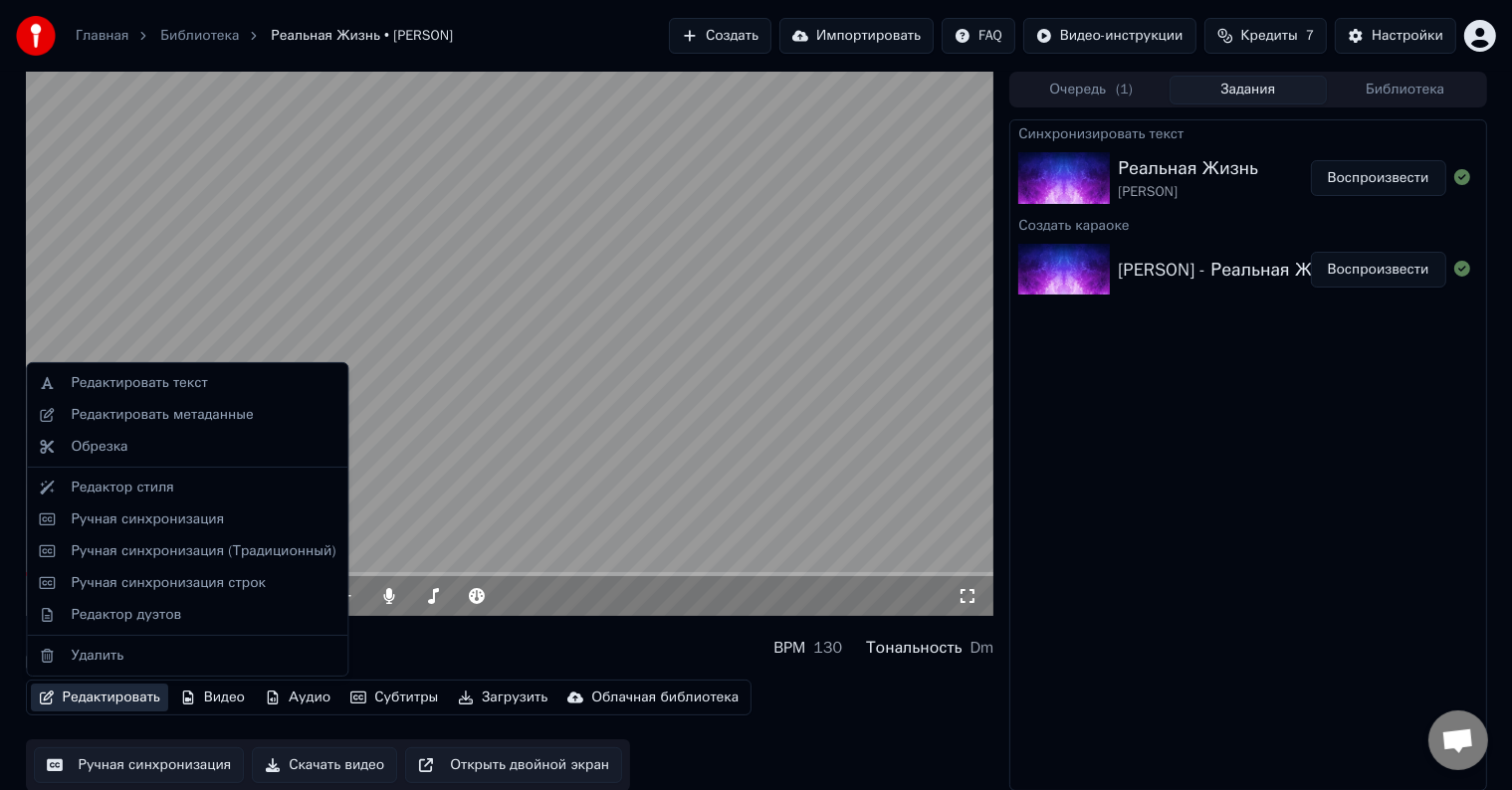 click on "Редактировать" at bounding box center [100, 697] 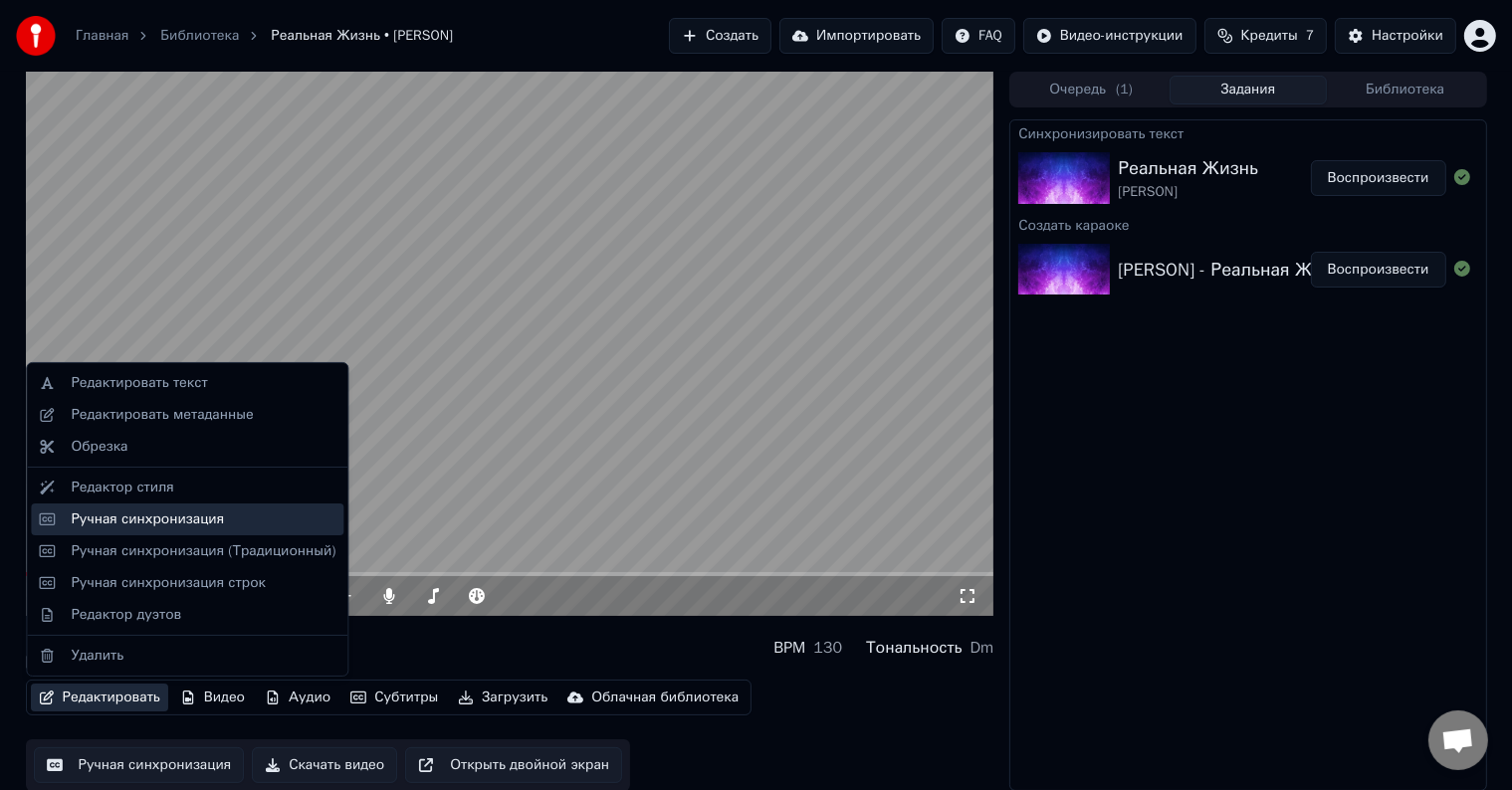 click on "Ручная синхронизация" at bounding box center (147, 519) 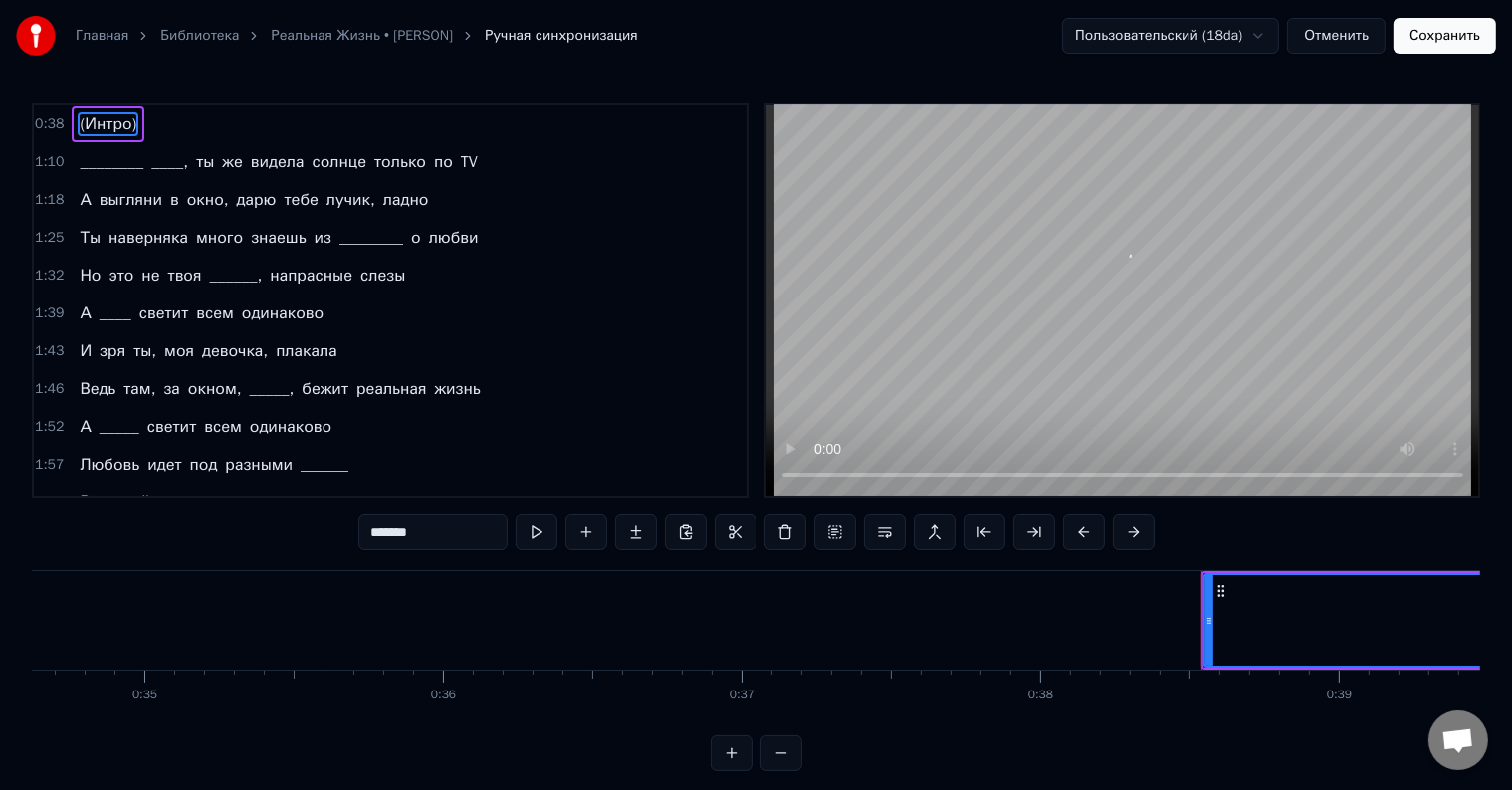scroll, scrollTop: 0, scrollLeft: 11408, axis: horizontal 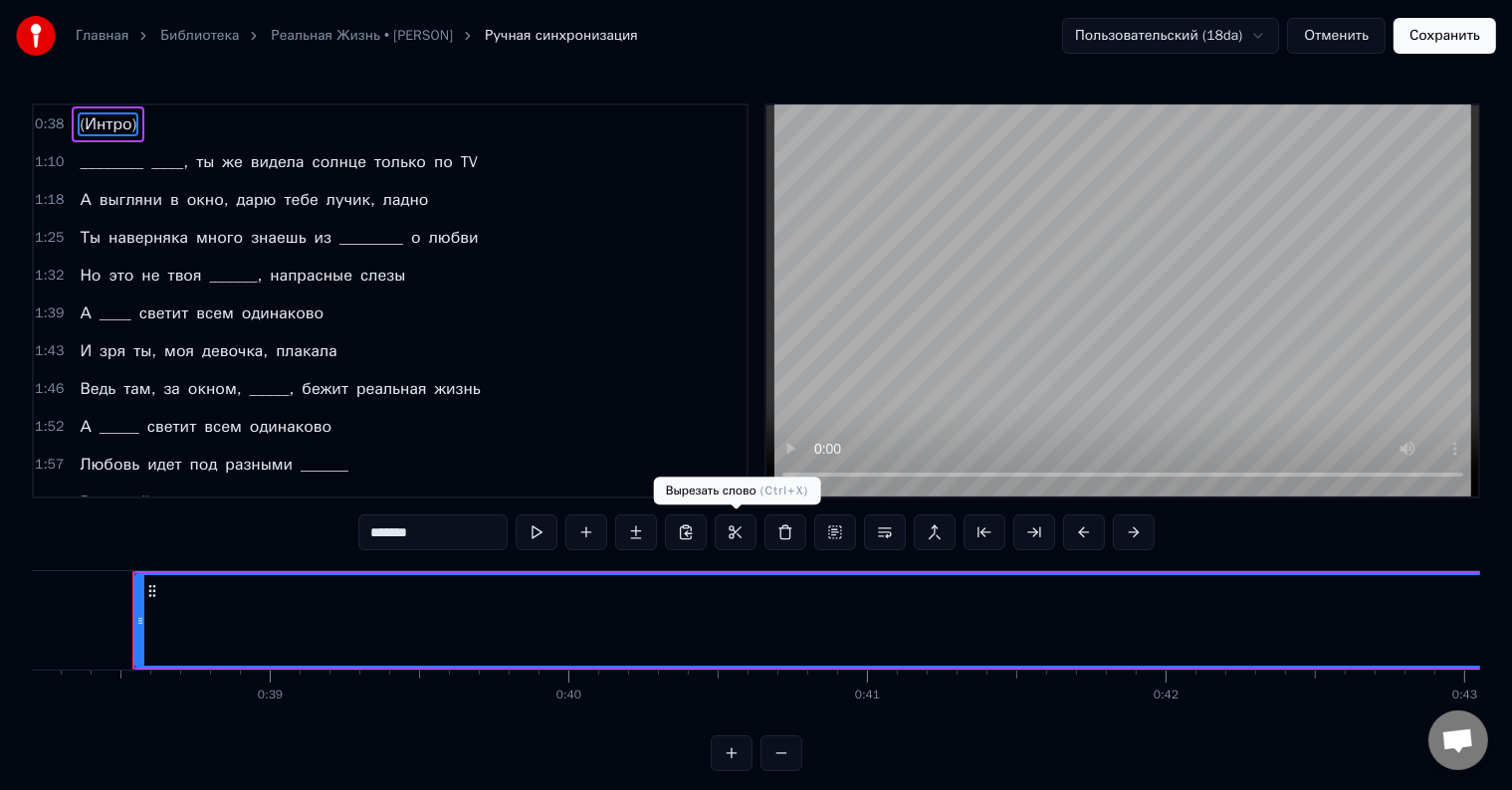 click at bounding box center [736, 532] 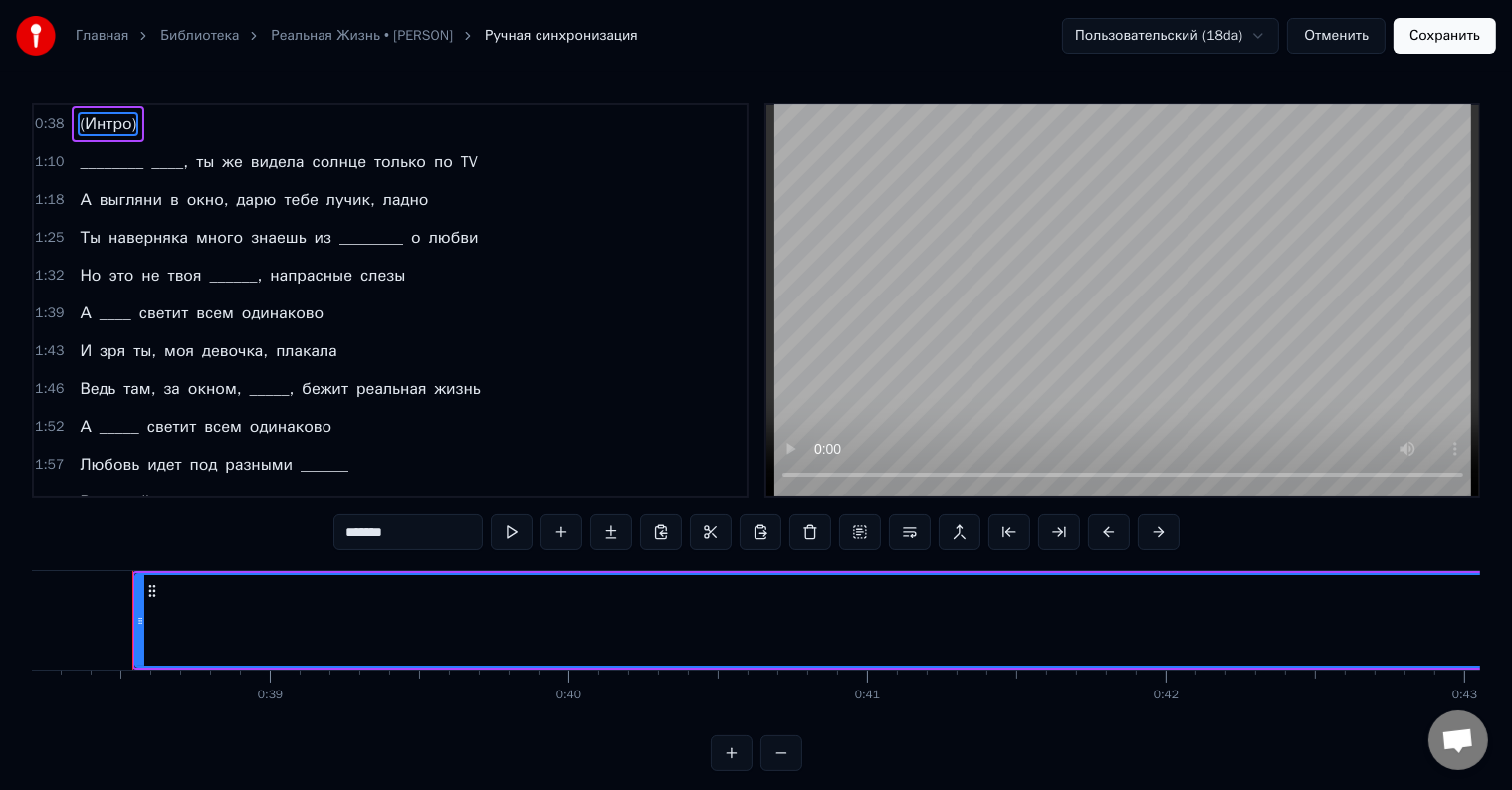 click on "(Интро)" at bounding box center [4912, 620] 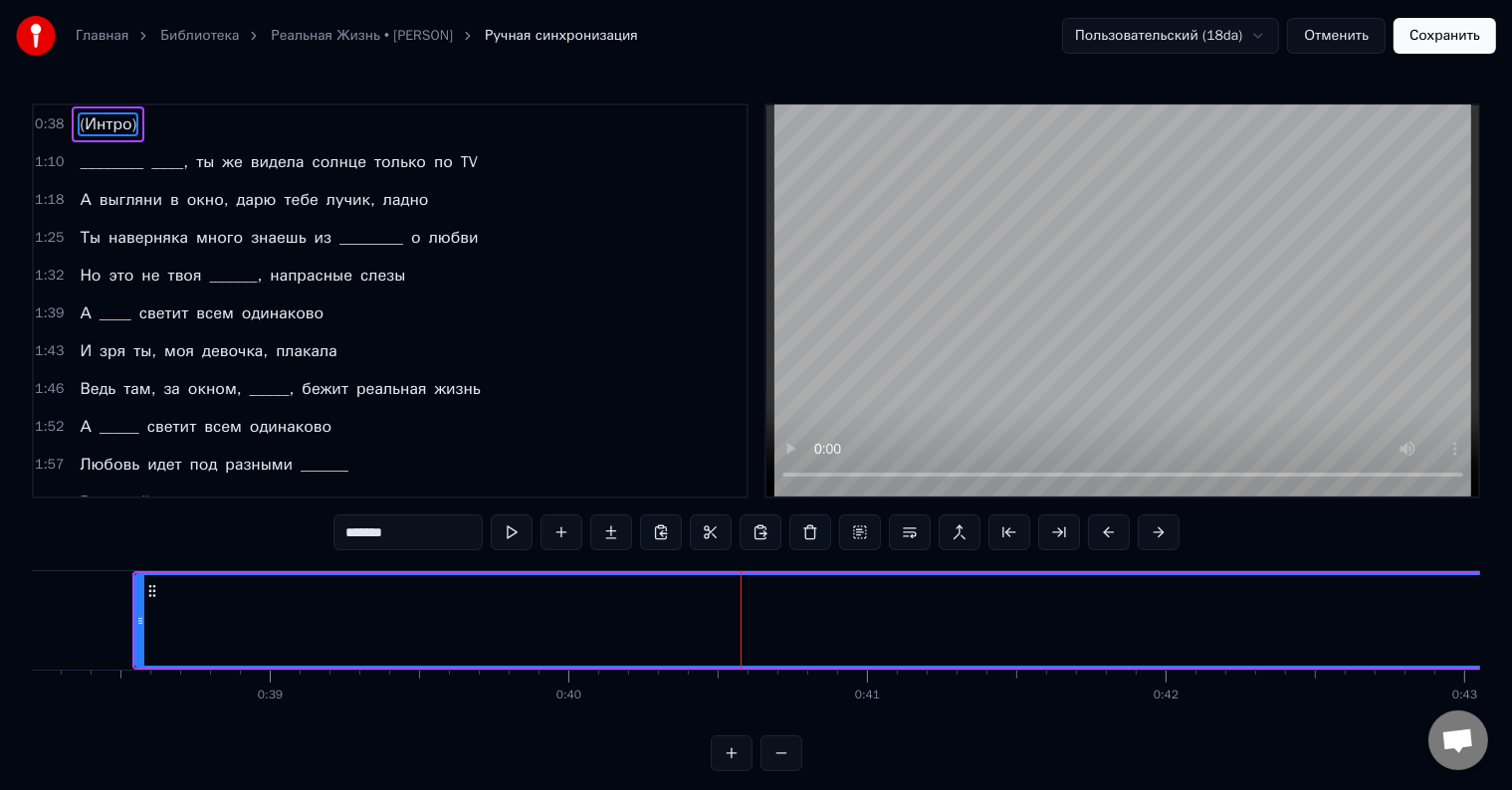 click on "(Интро)" at bounding box center [4912, 620] 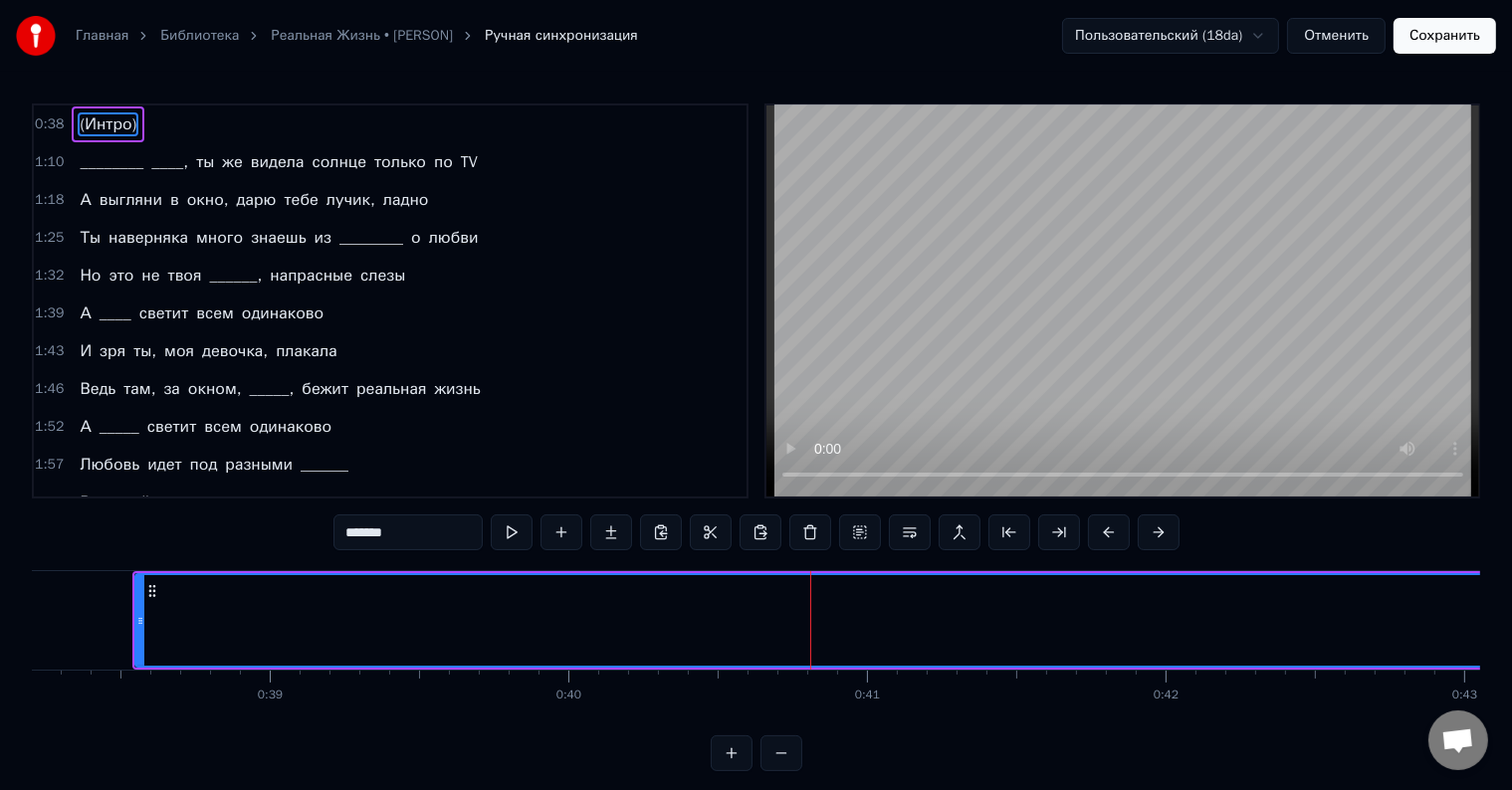 click on "(Интро)" at bounding box center (108, 124) 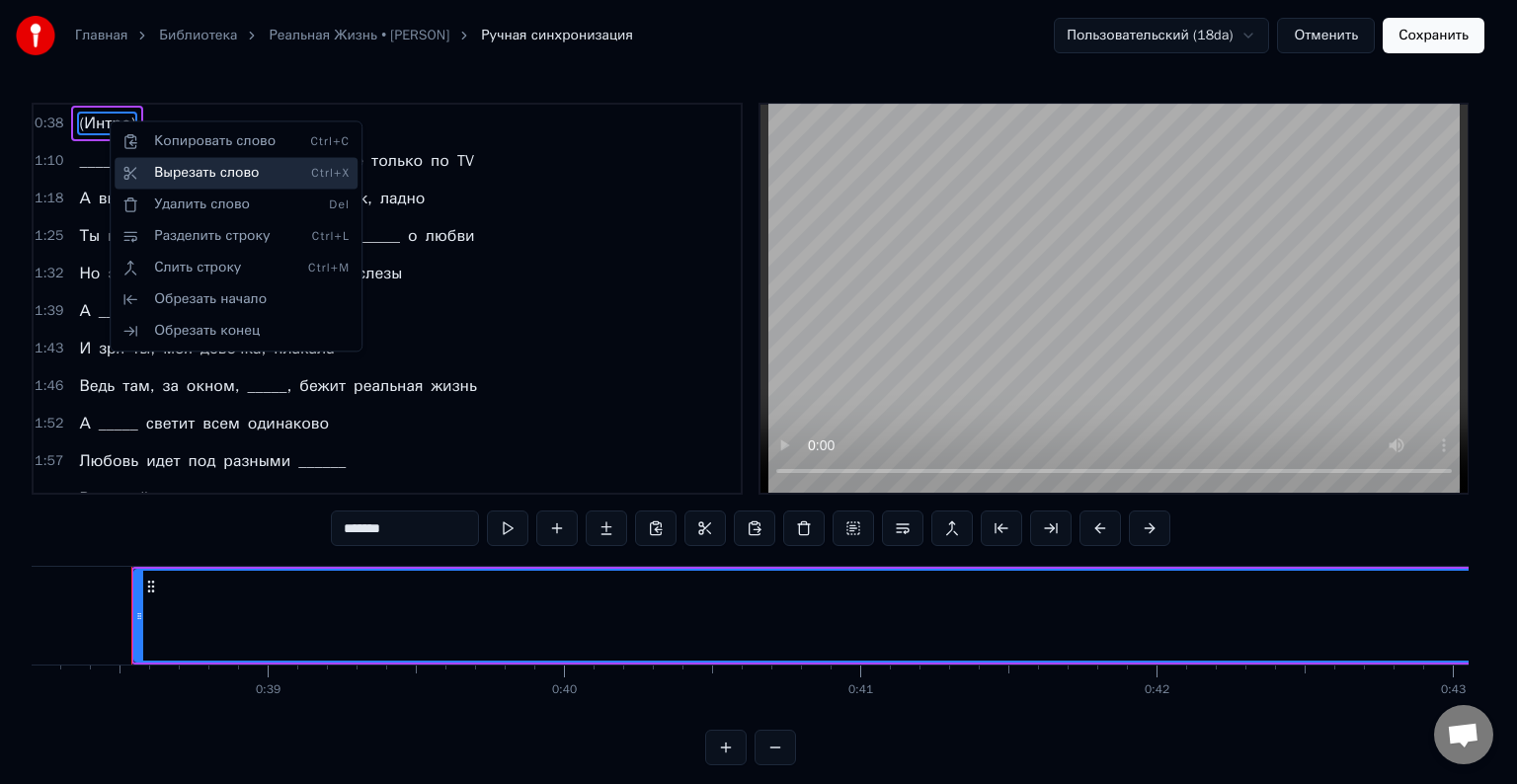 click on "Вырезать слово Ctrl+X" at bounding box center [236, 173] 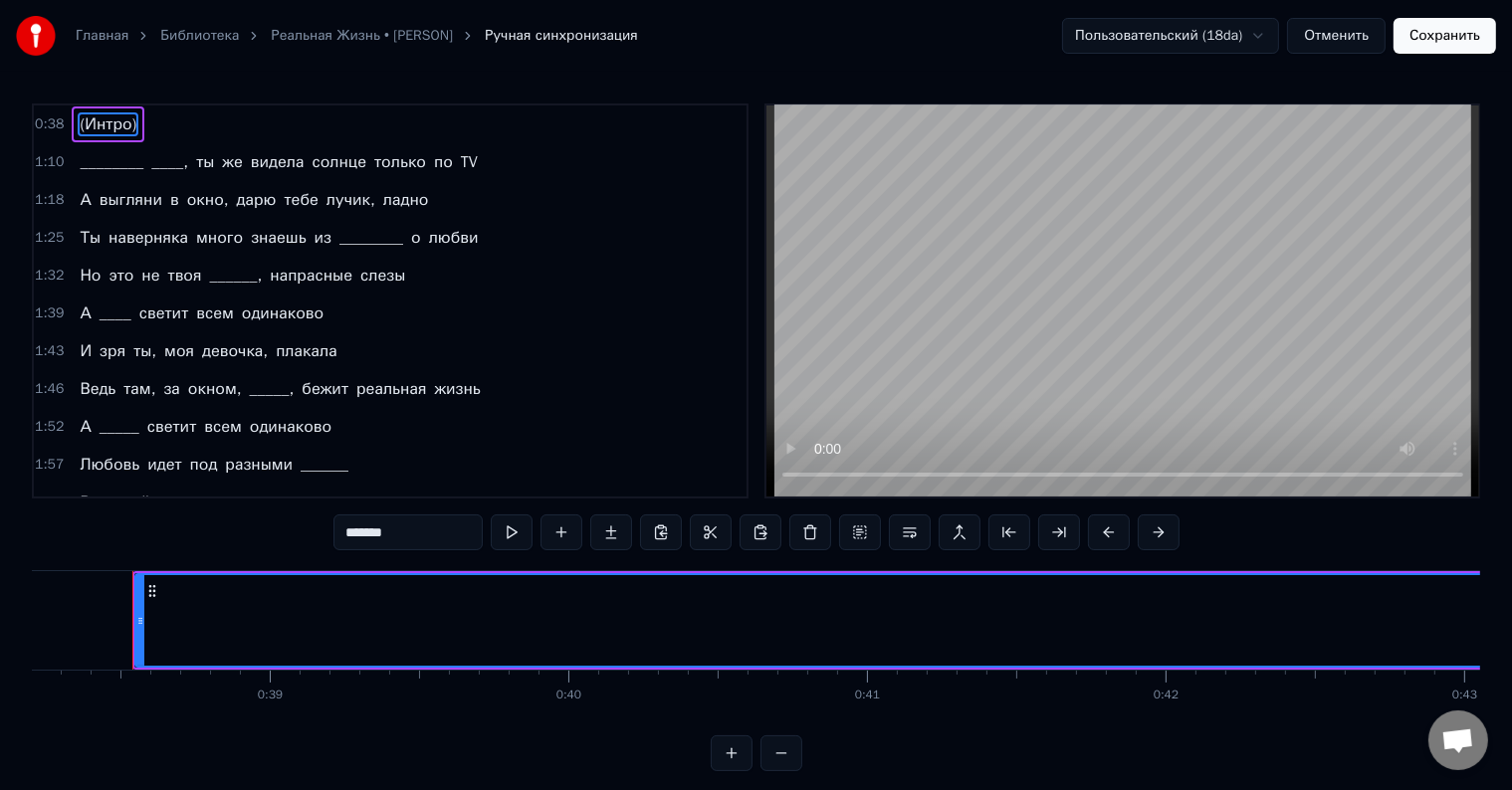 click on "(Интро)" at bounding box center [108, 124] 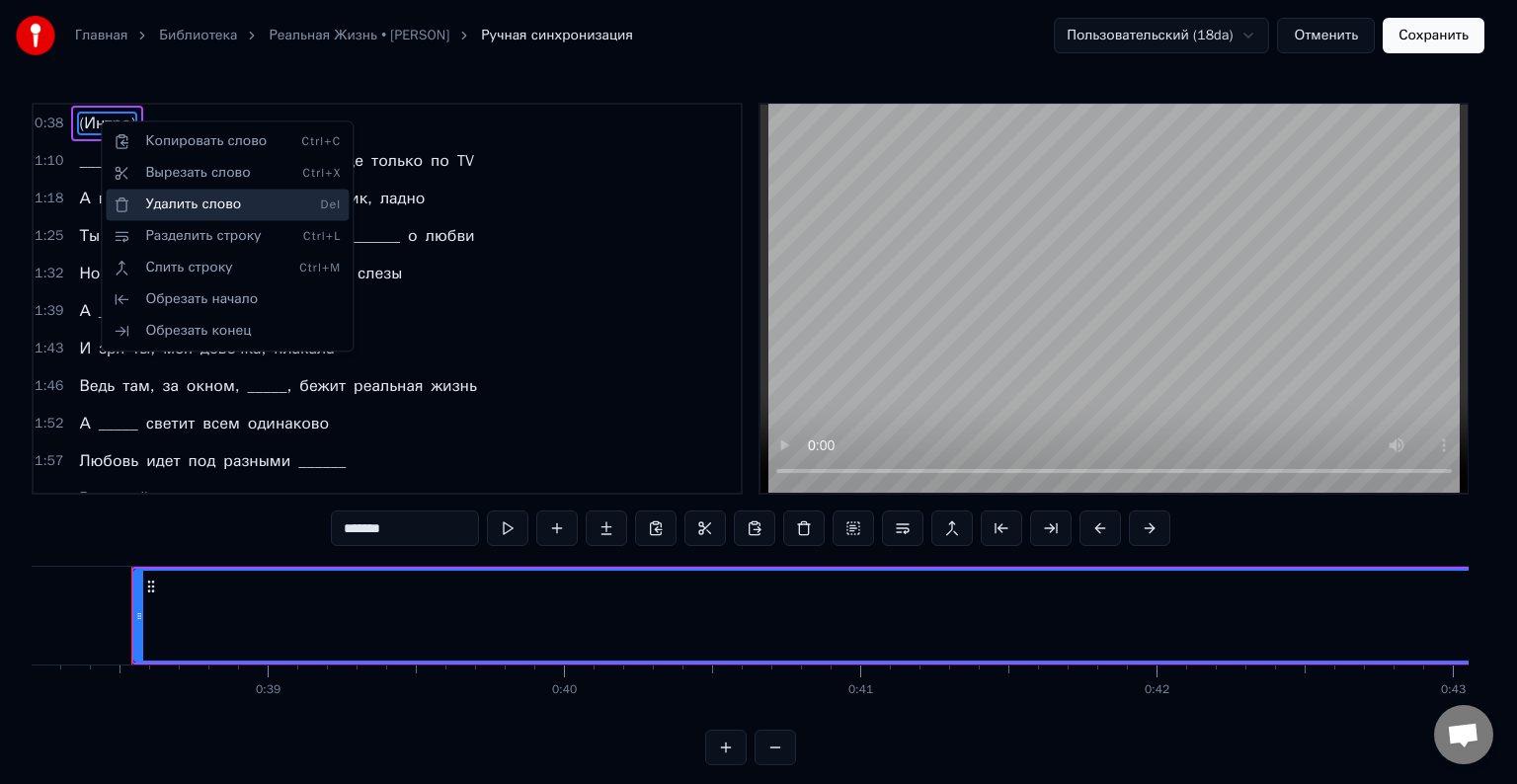 click on "Удалить слово Del" at bounding box center (227, 204) 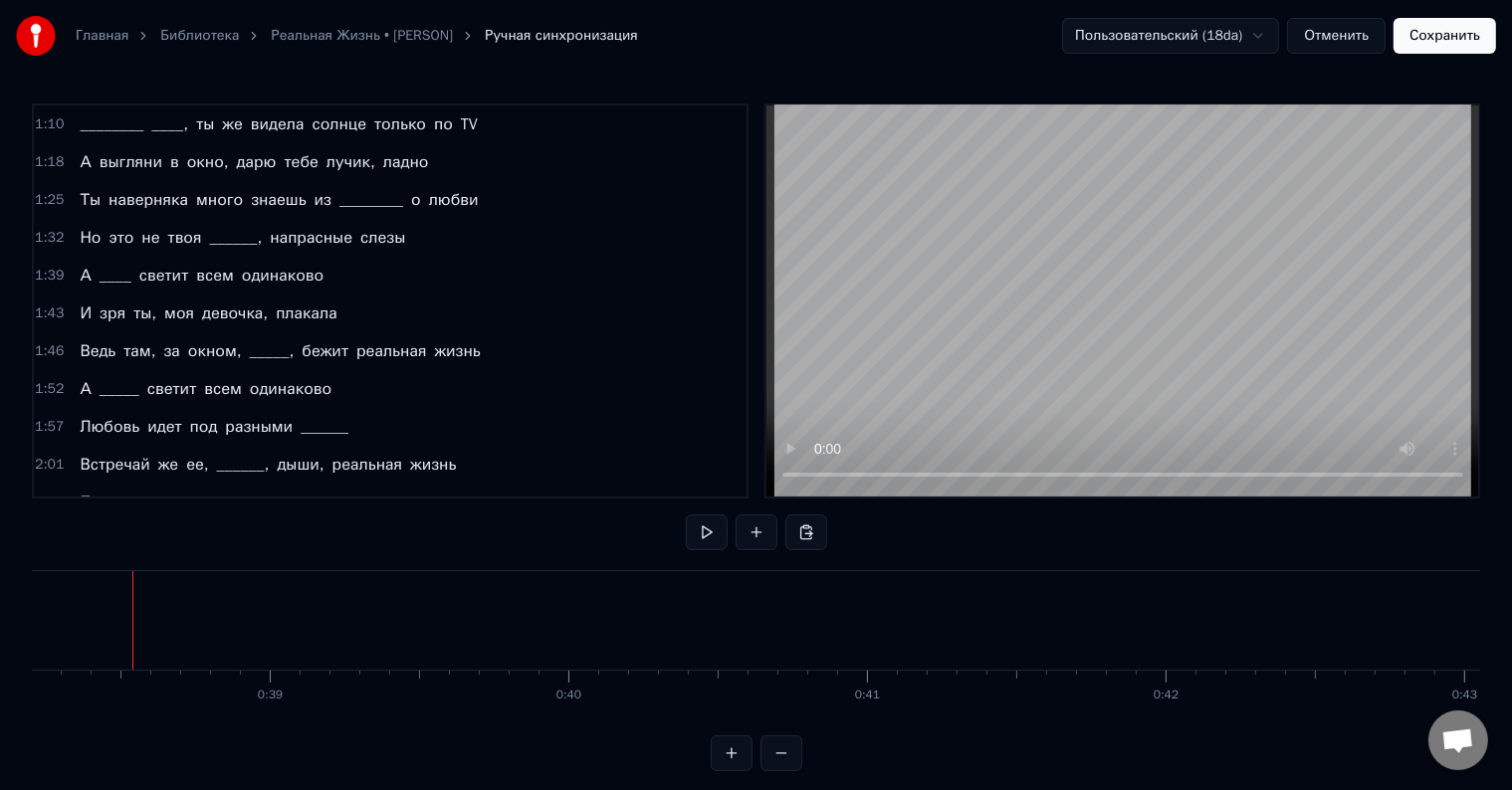 click on "Сохранить" at bounding box center (1444, 36) 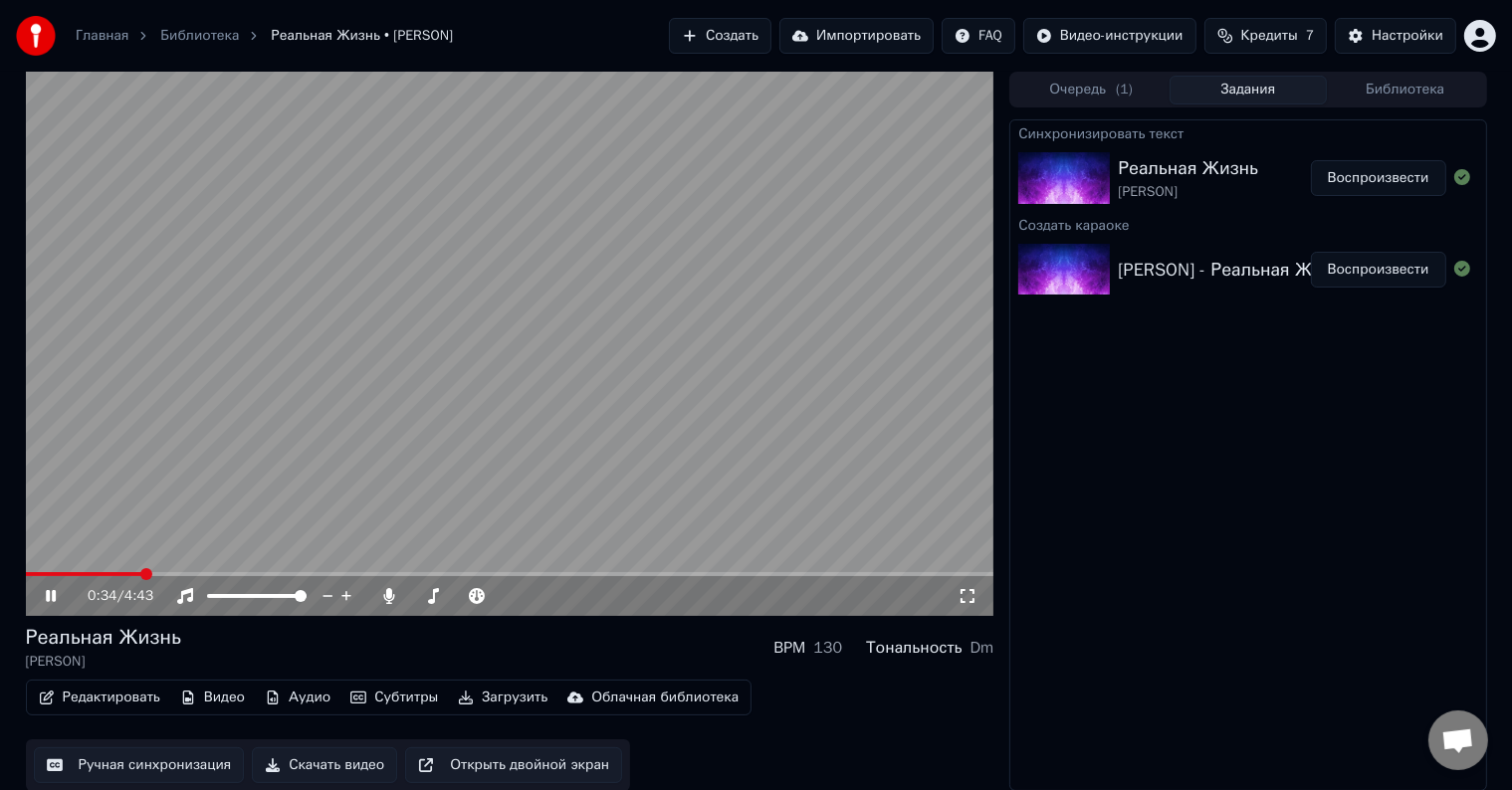 click at bounding box center [510, 574] 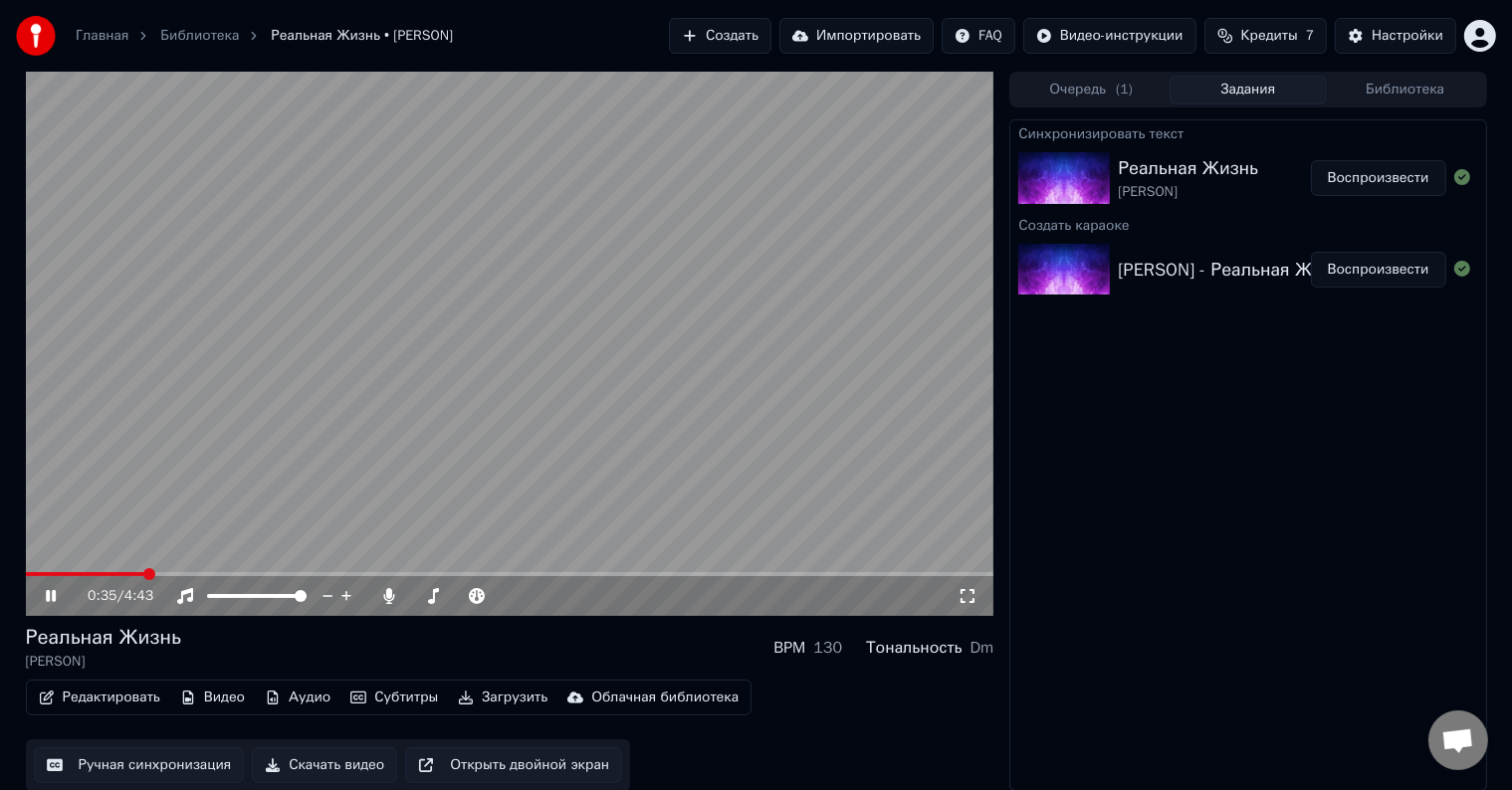 click at bounding box center [510, 574] 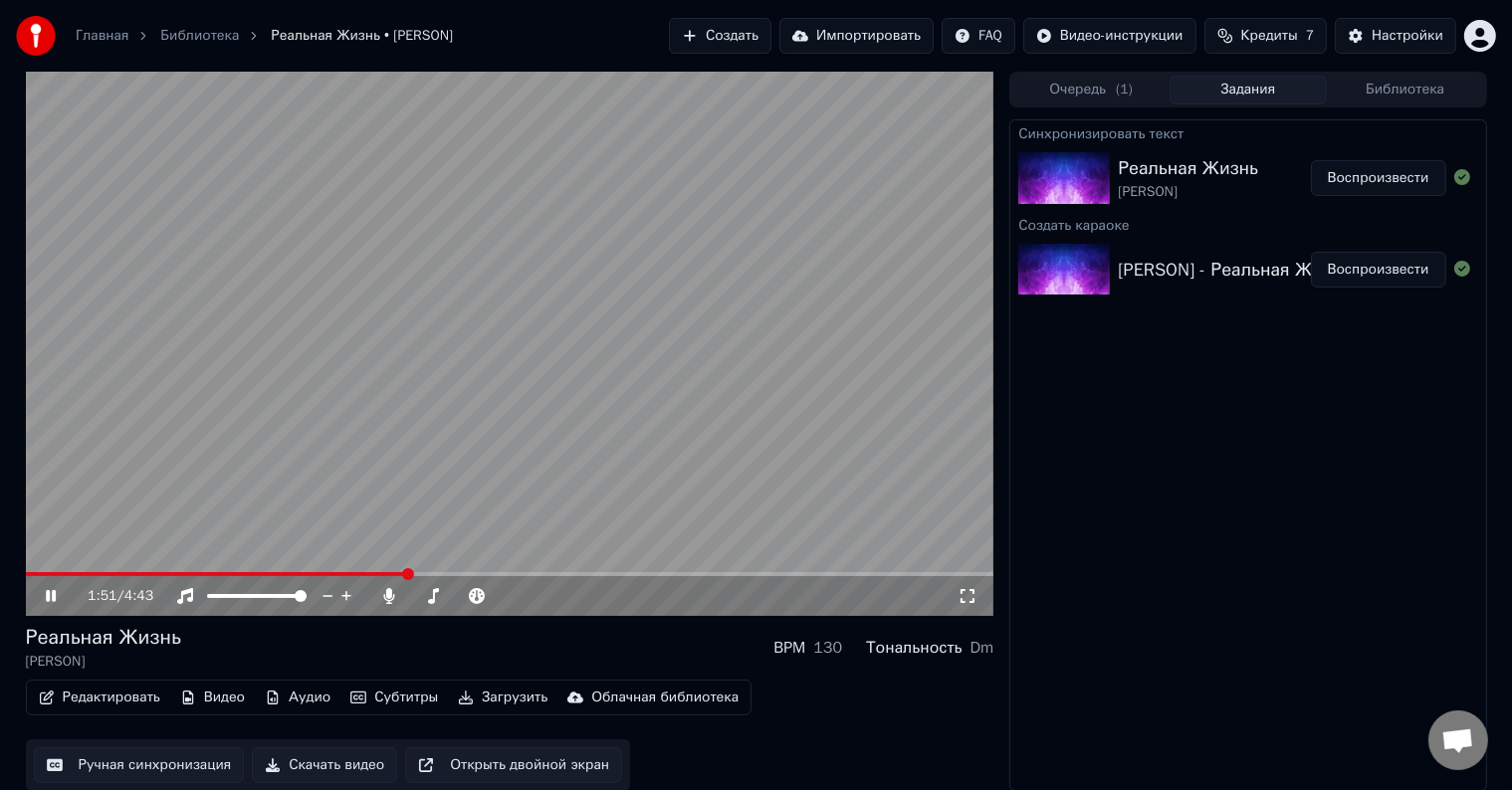 click at bounding box center [510, 343] 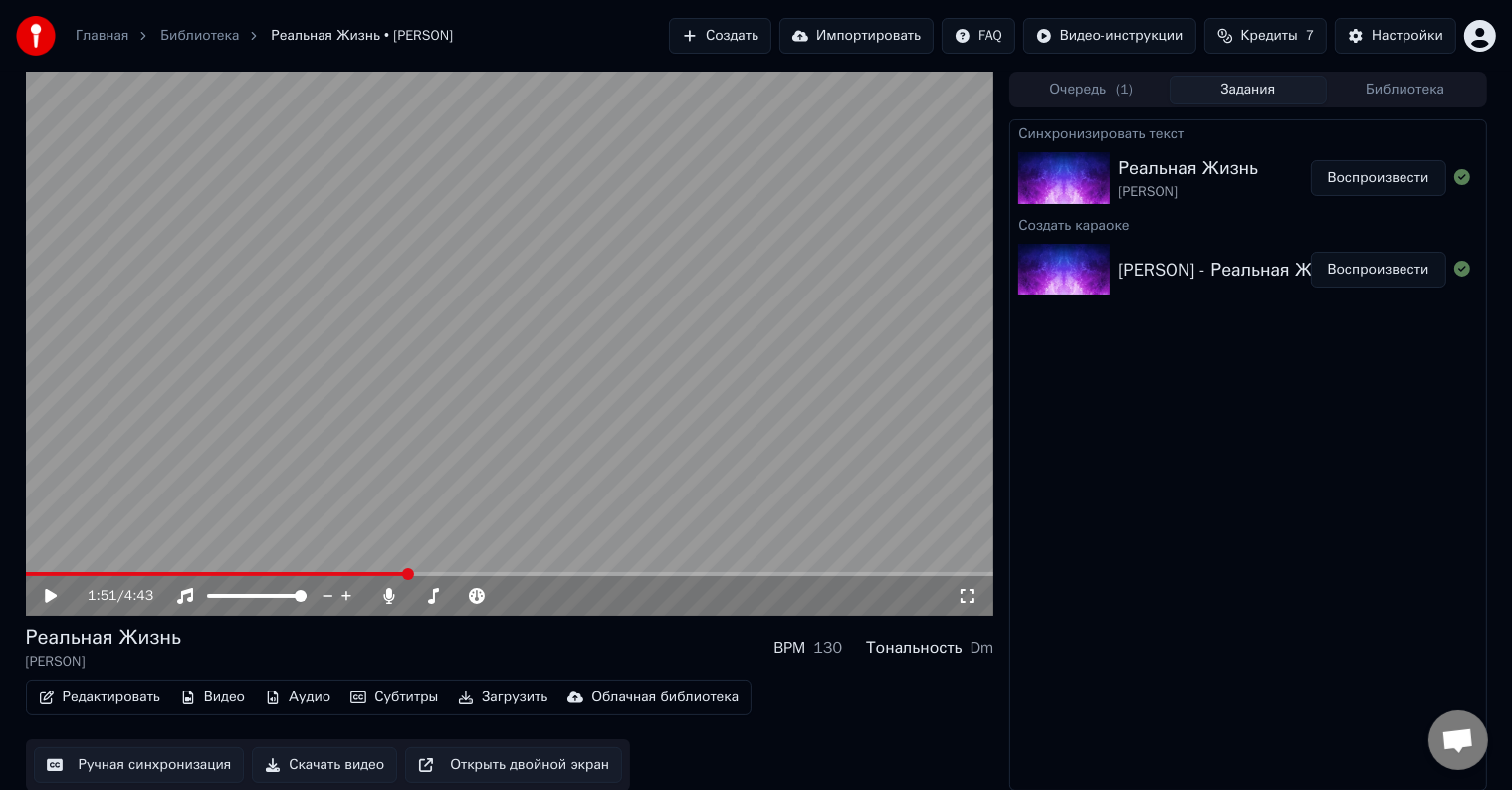 click on "[PERSON]" at bounding box center (1188, 192) 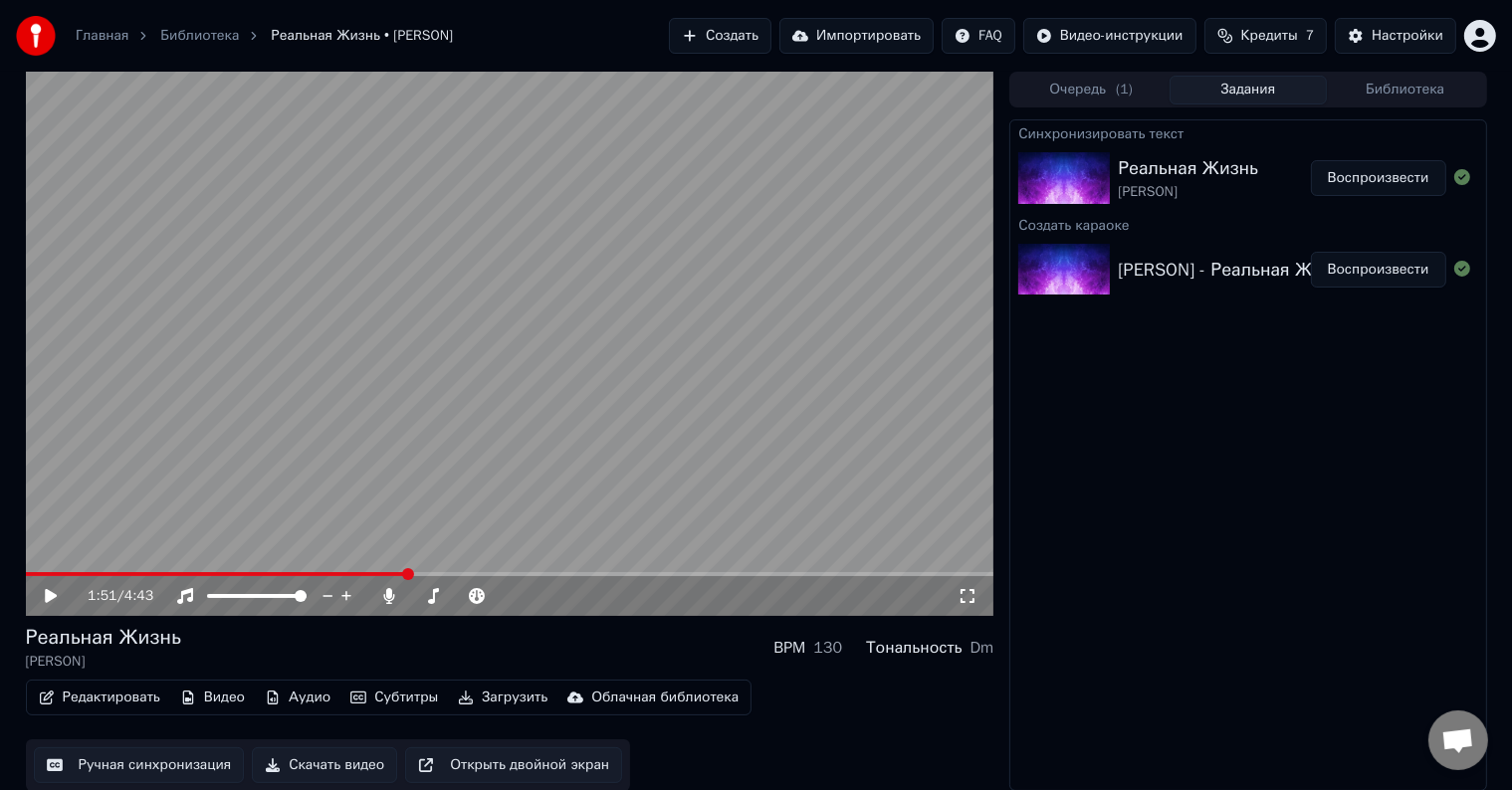 click on "[PERSON]" at bounding box center [1188, 192] 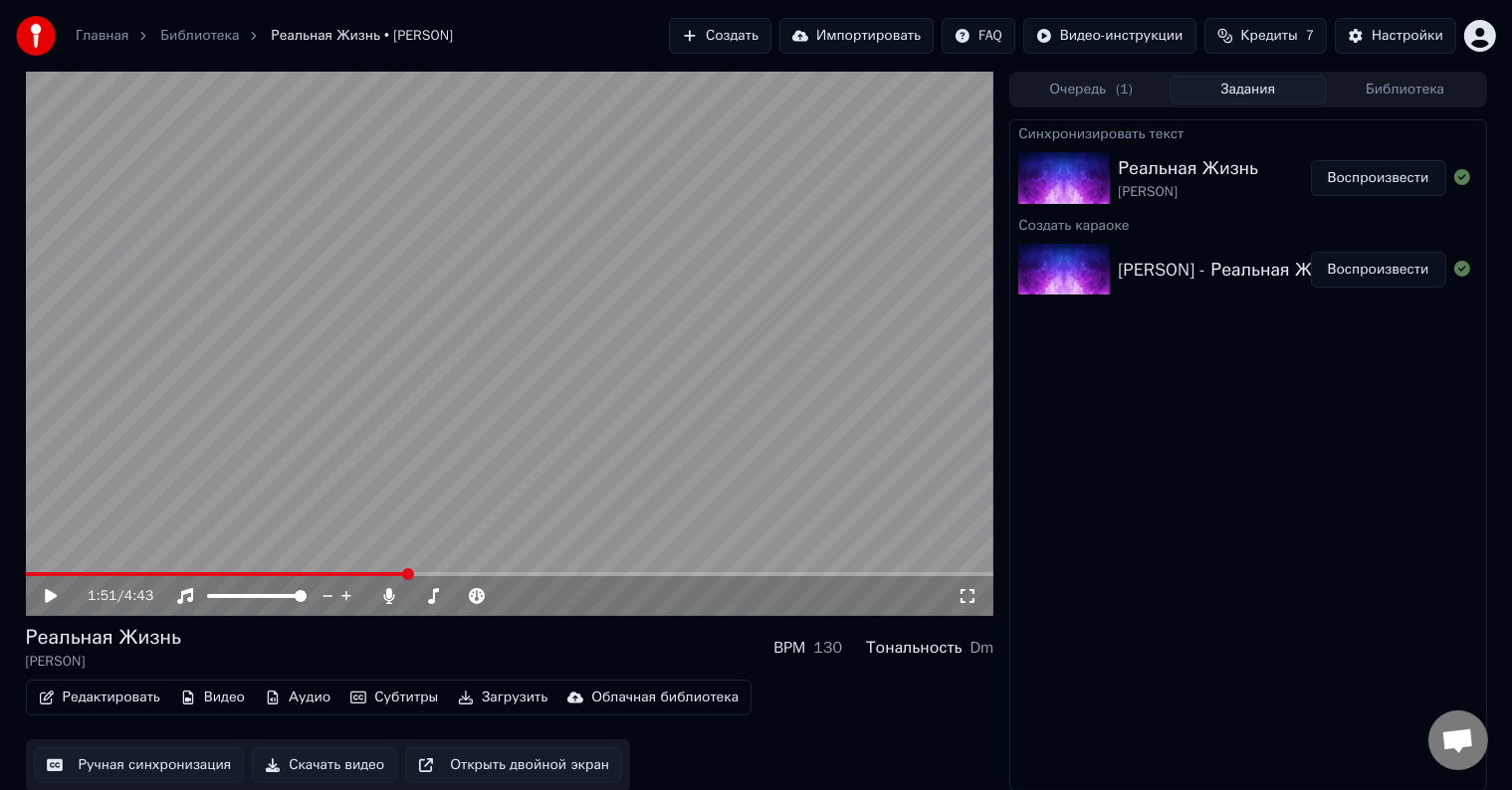 click on "Импортировать" at bounding box center [856, 36] 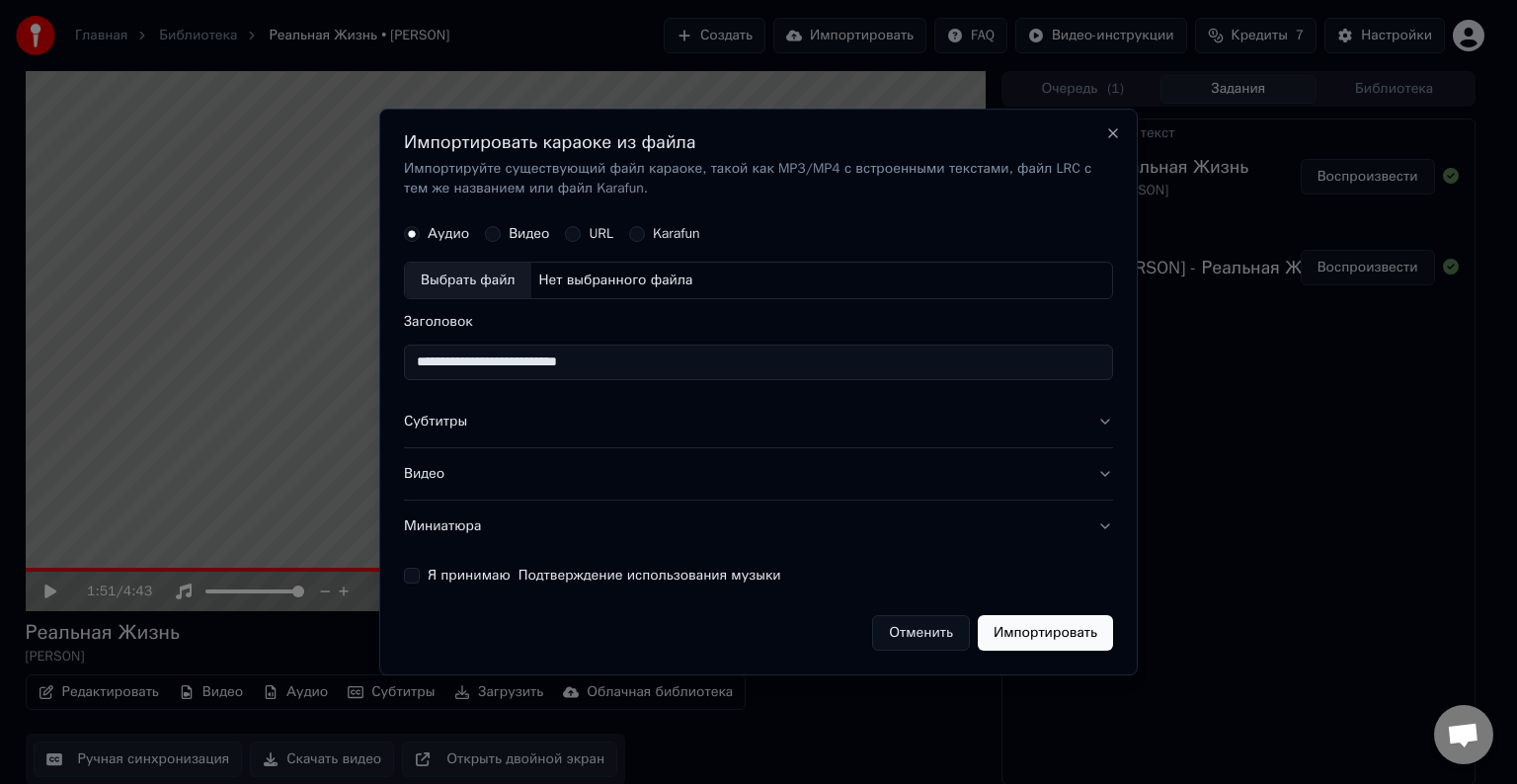 type on "**********" 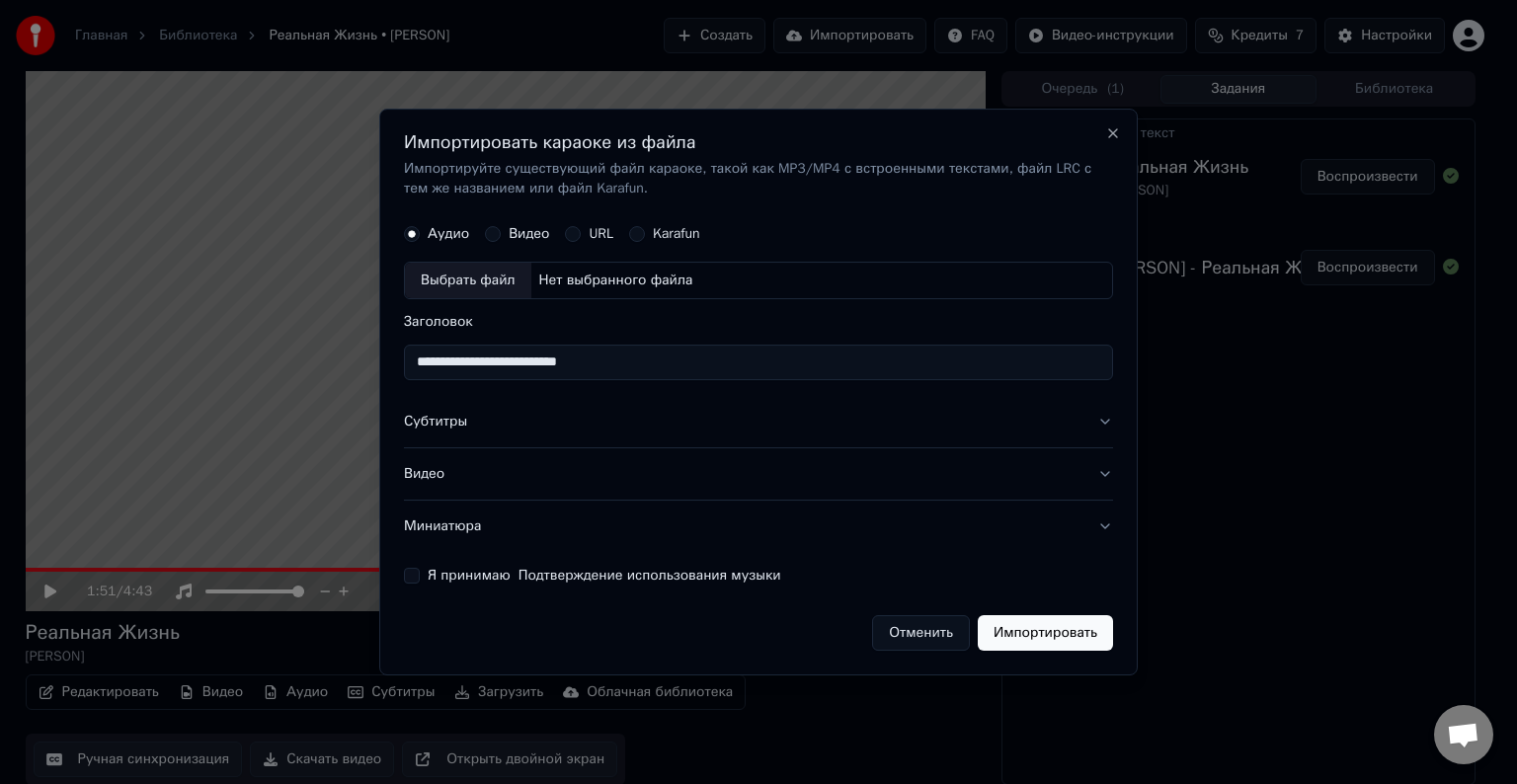 click on "Видео" at bounding box center (758, 474) 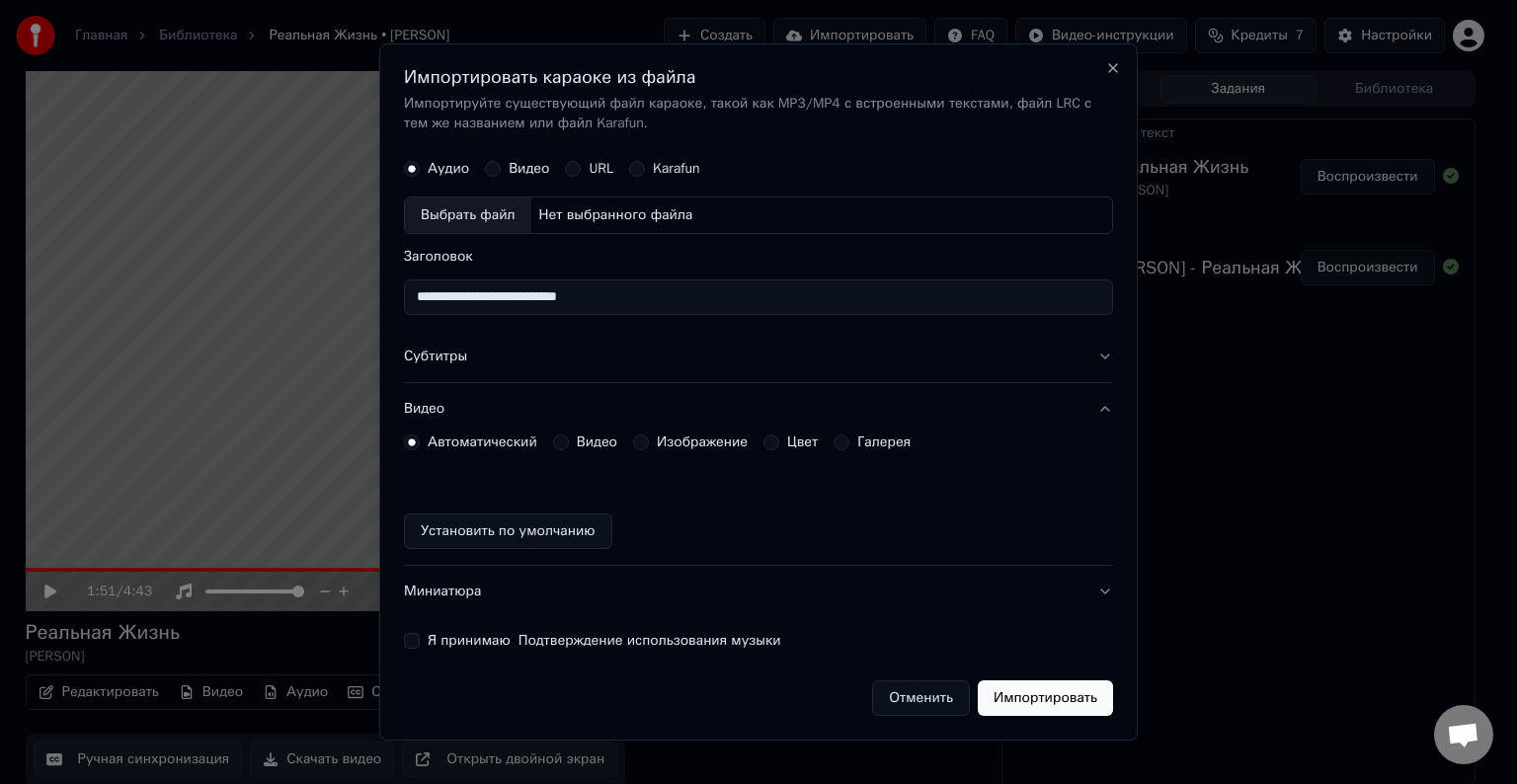 click on "Установить по умолчанию" at bounding box center [758, 531] 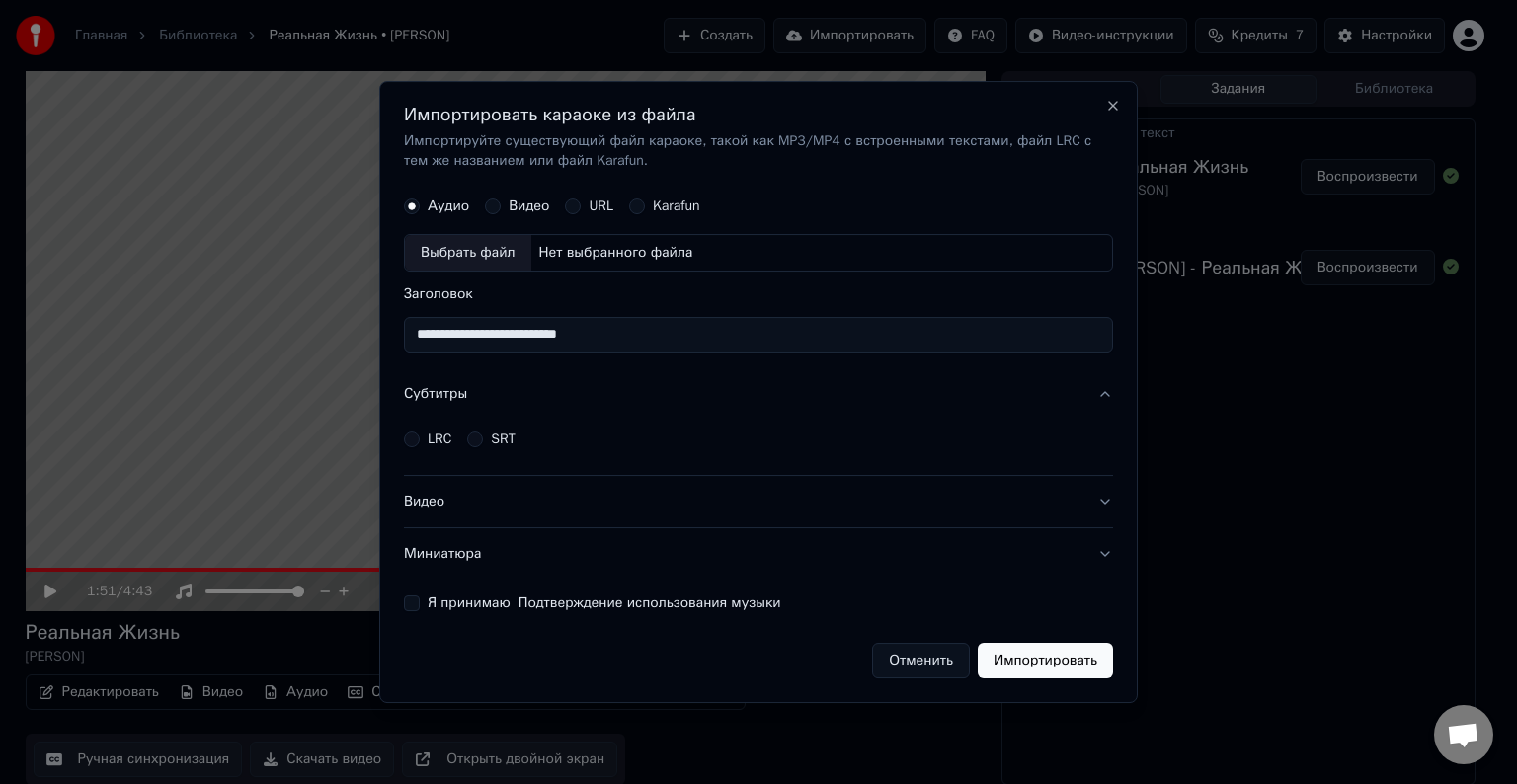 click on "Видео" at bounding box center [517, 206] 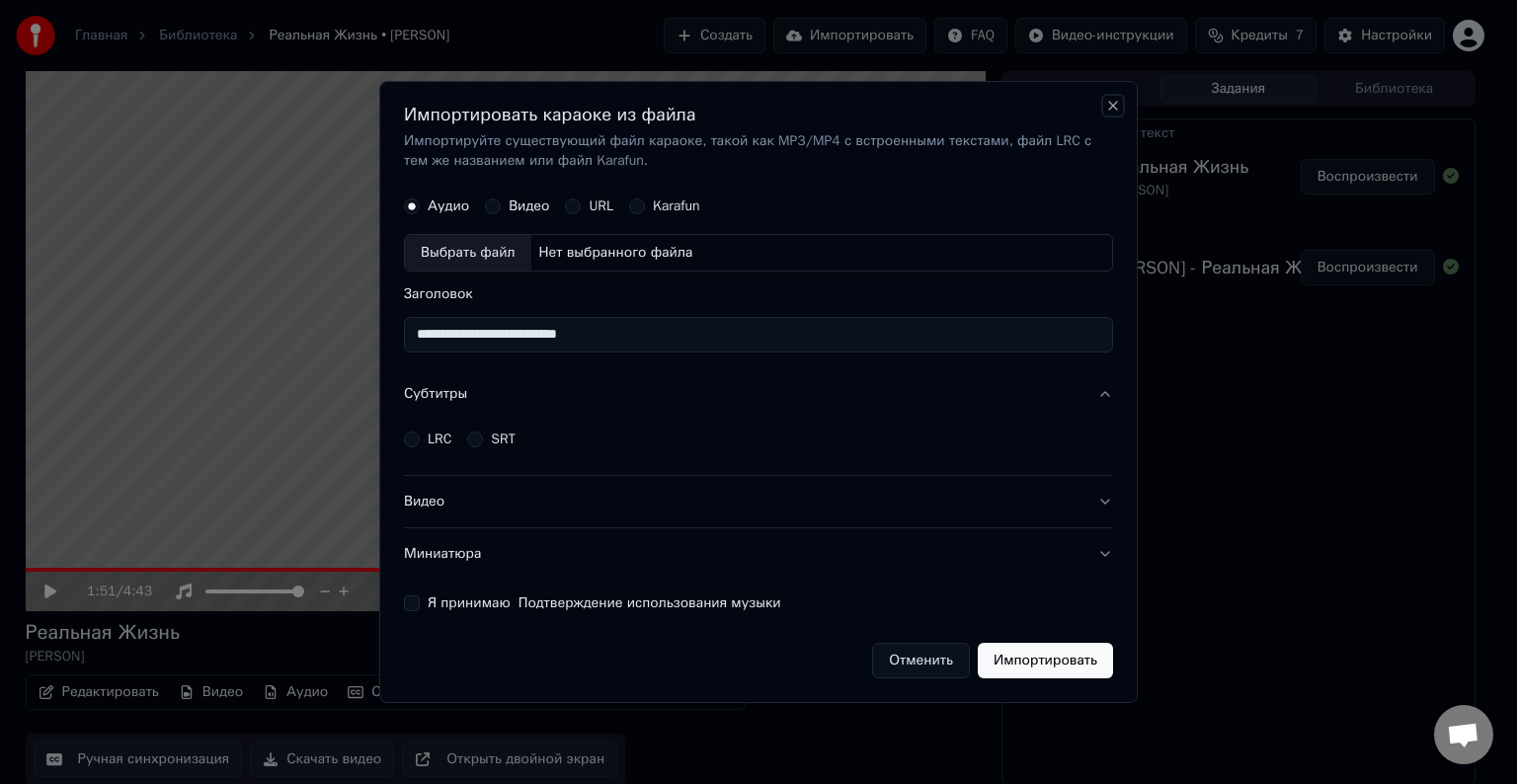 click on "Close" at bounding box center [1113, 106] 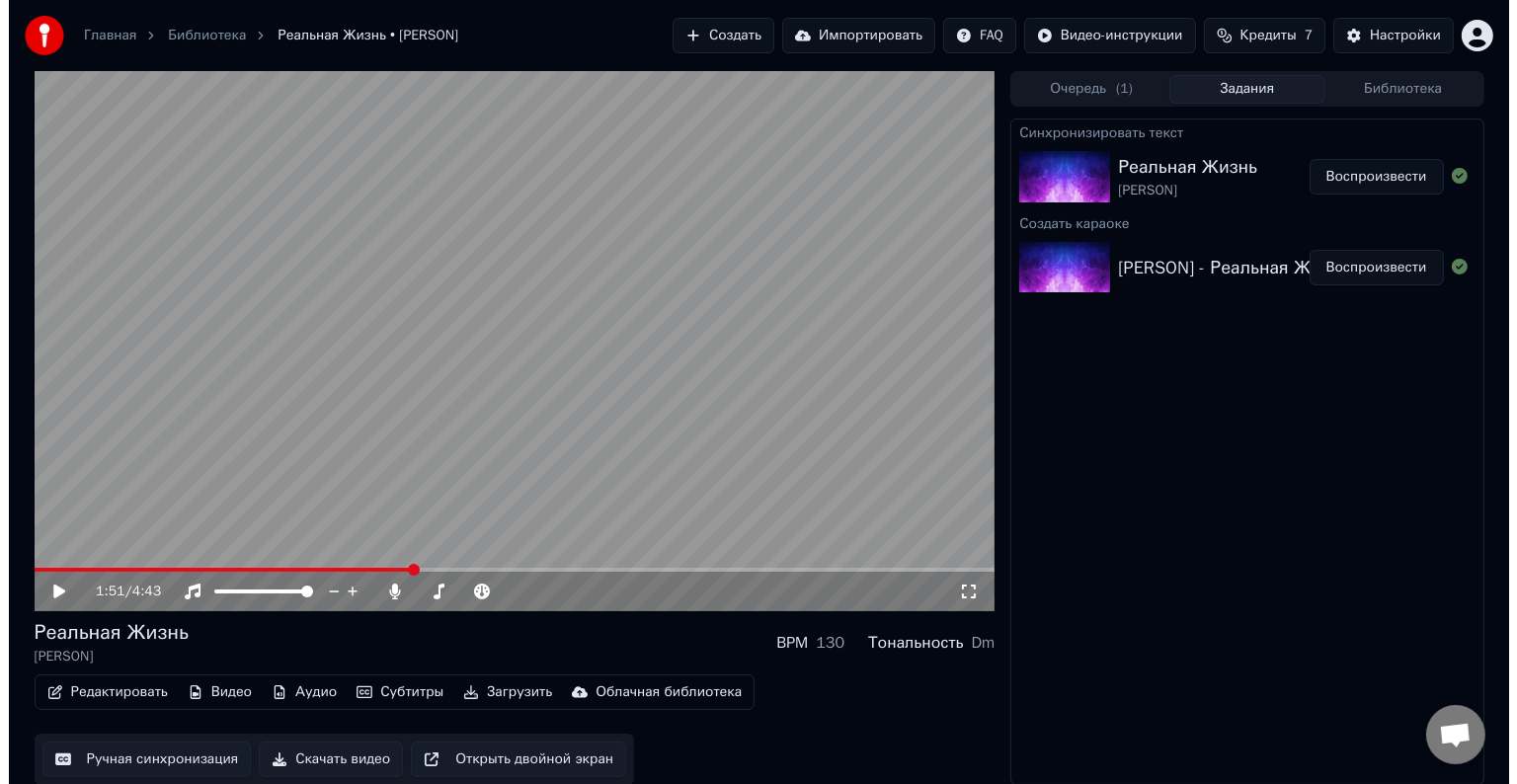 scroll, scrollTop: 1, scrollLeft: 0, axis: vertical 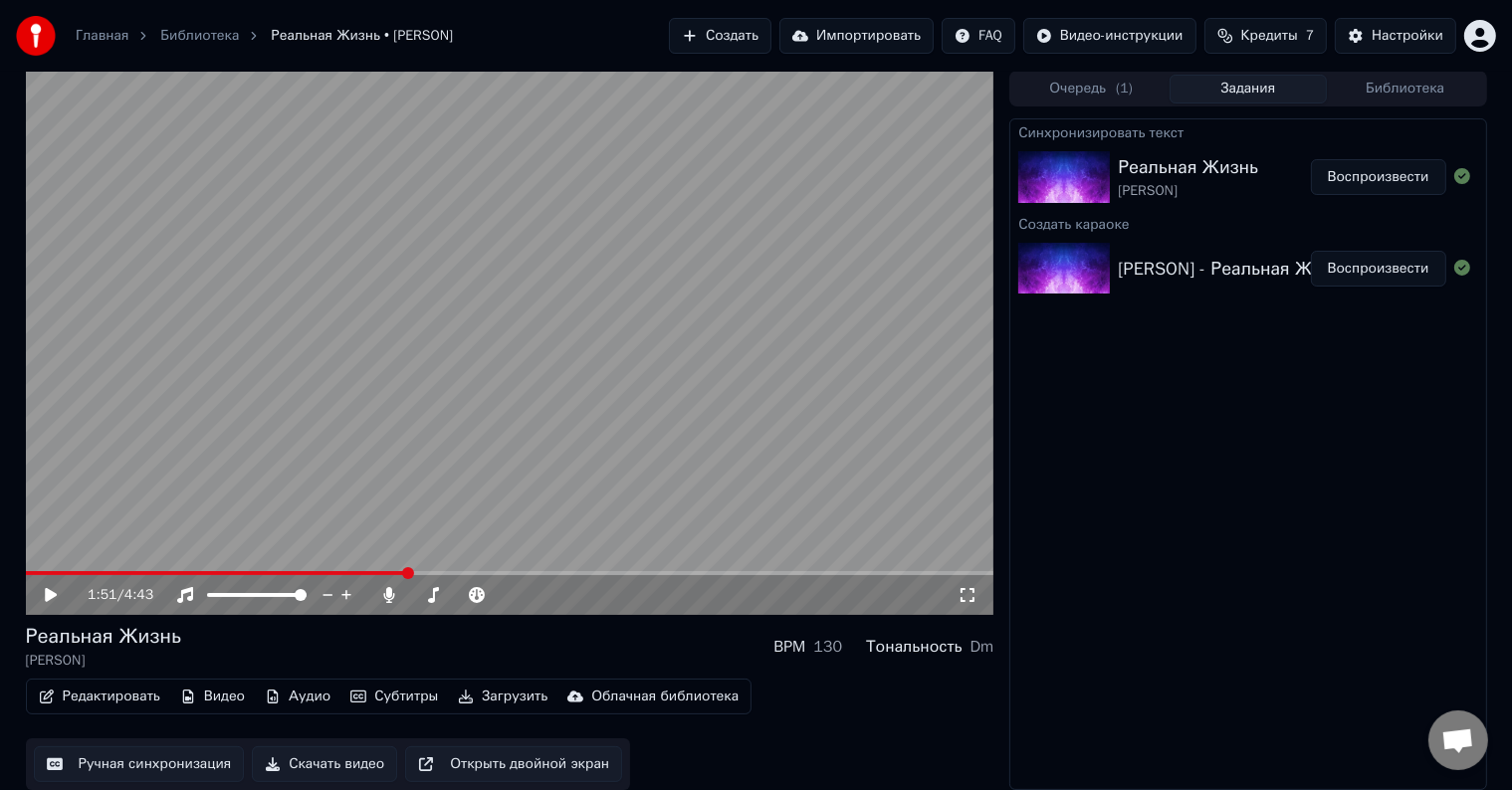 click on "Скачать видео" at bounding box center (324, 764) 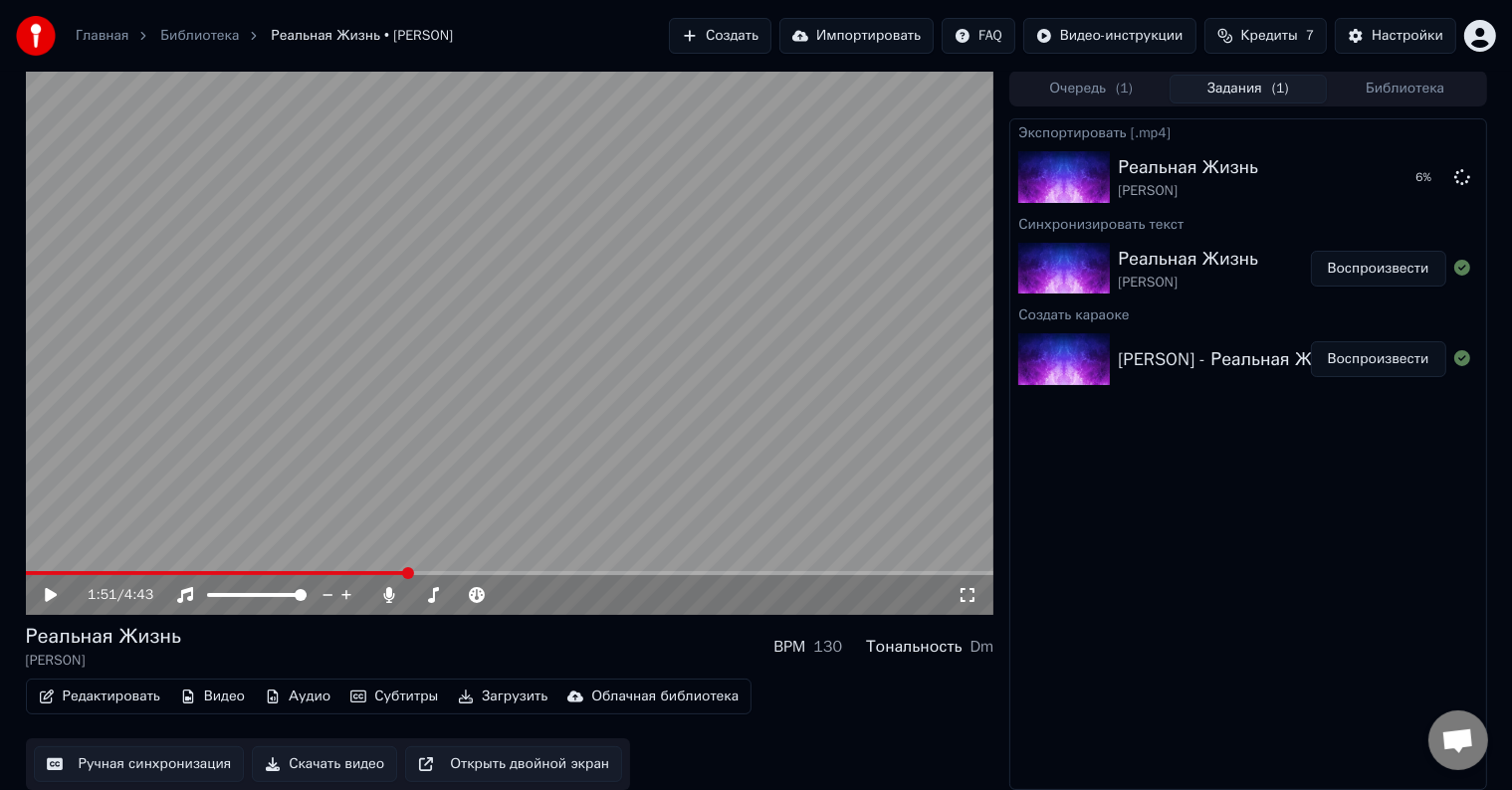 click on "Импортировать" at bounding box center (856, 36) 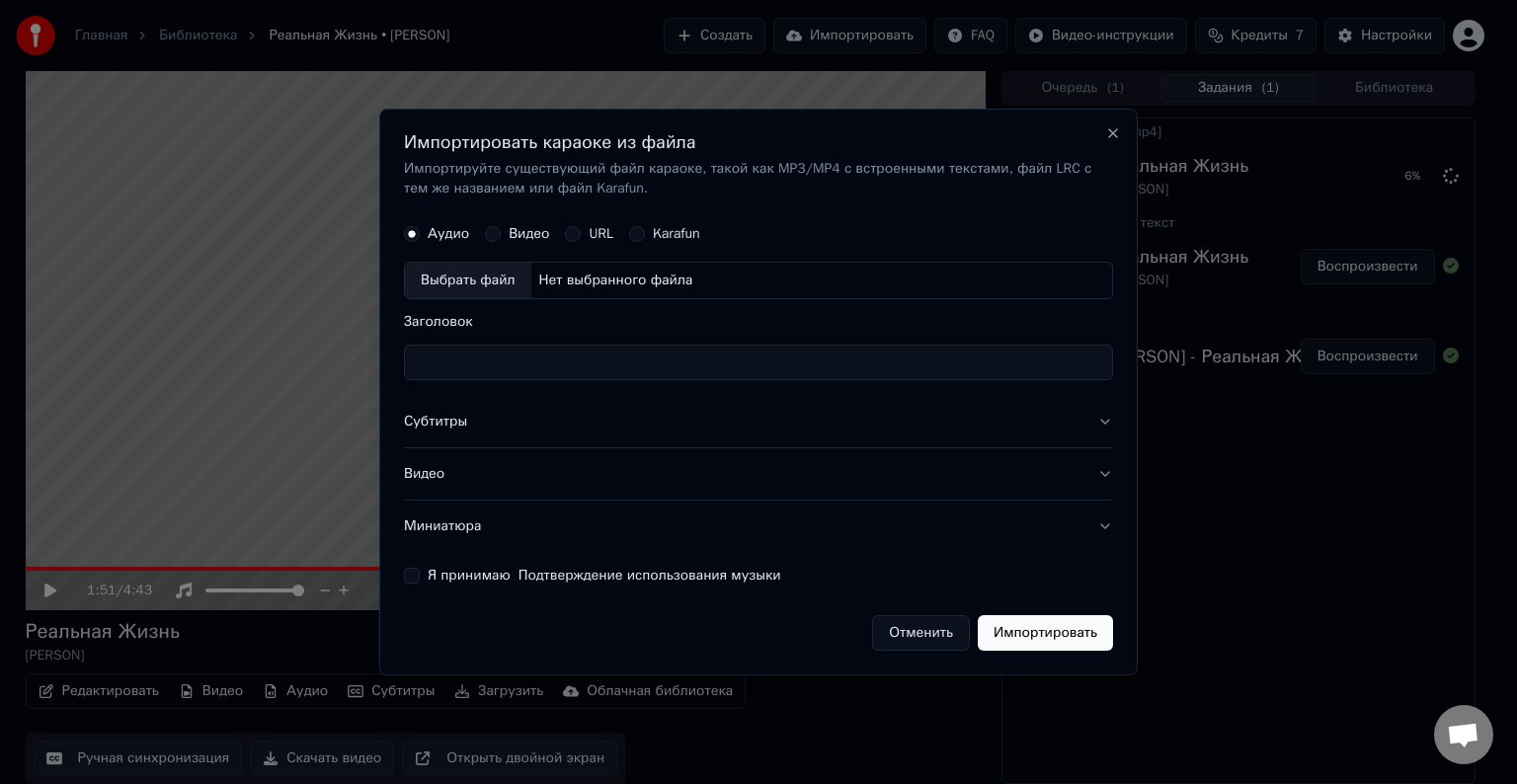 click on "Видео" at bounding box center (528, 234) 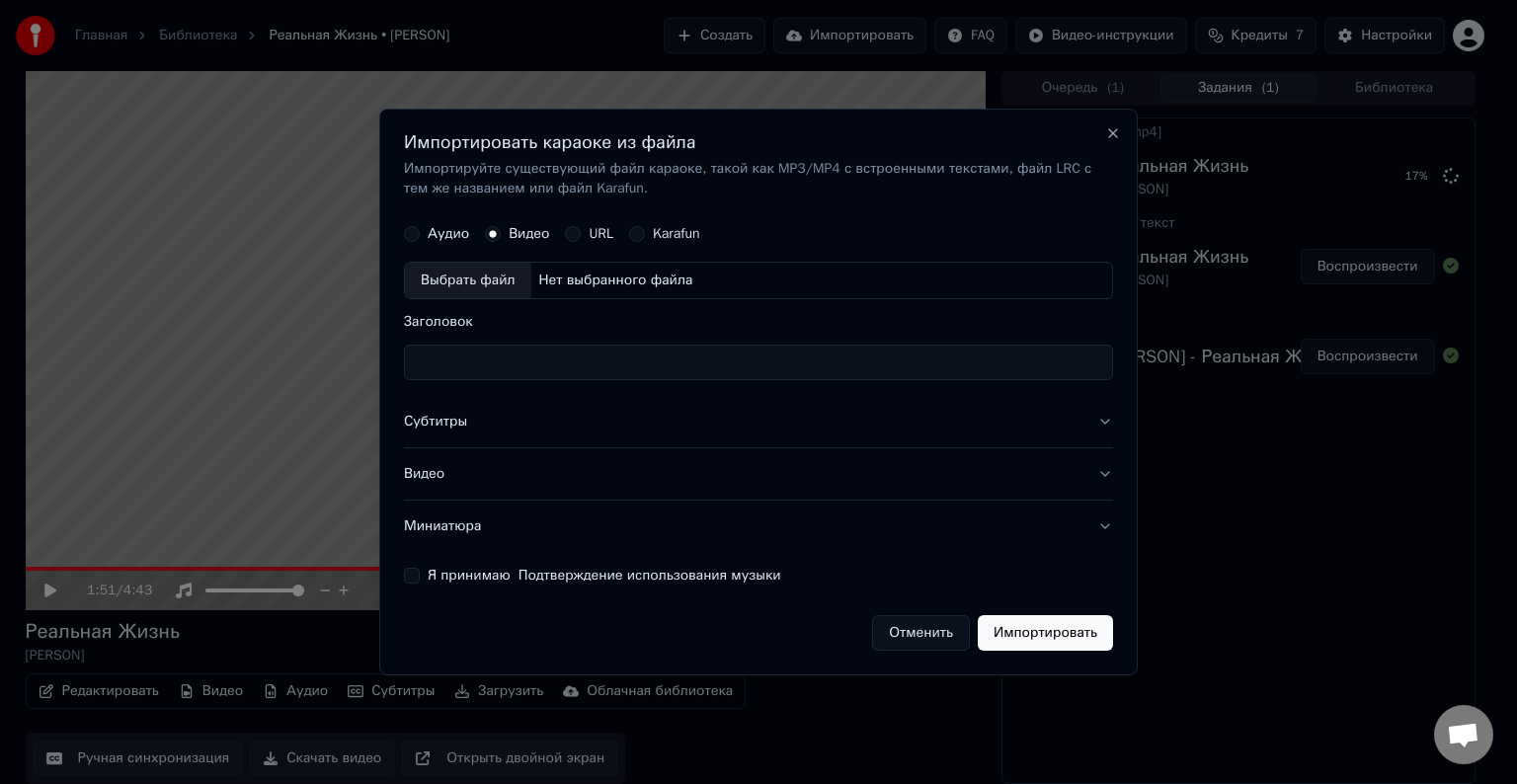 click on "Выбрать файл" at bounding box center [468, 280] 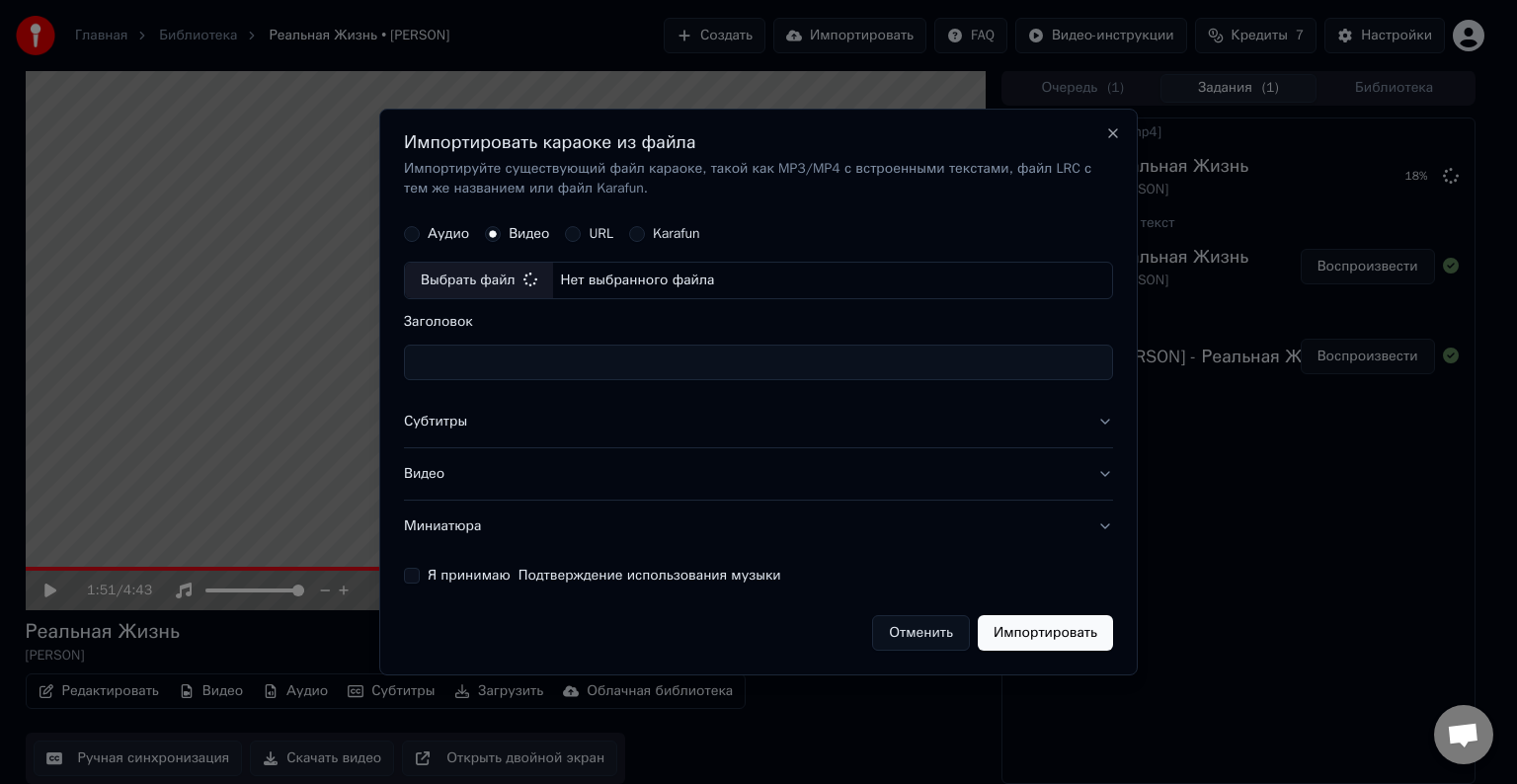 type on "**********" 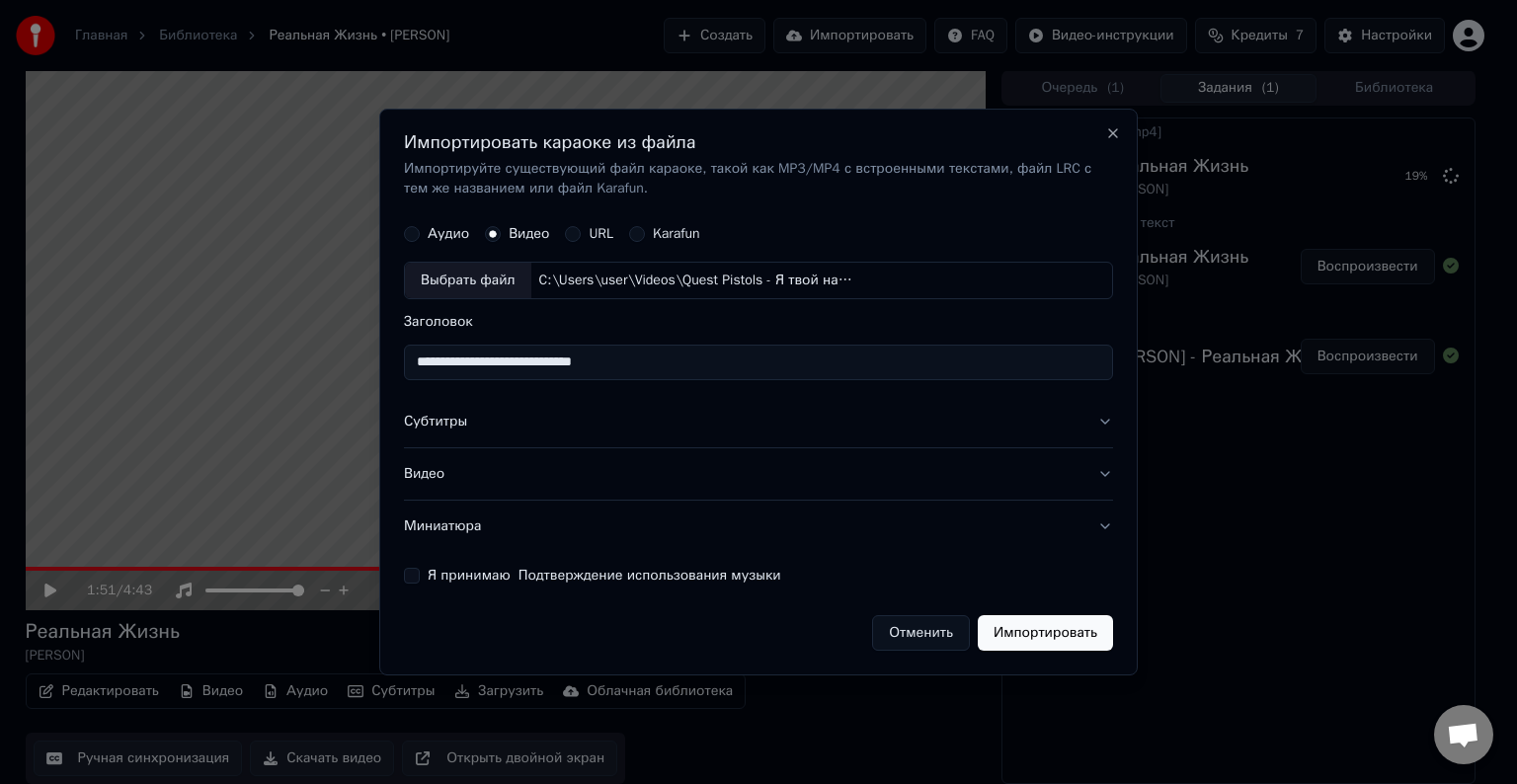 click on "Субтитры" at bounding box center [758, 422] 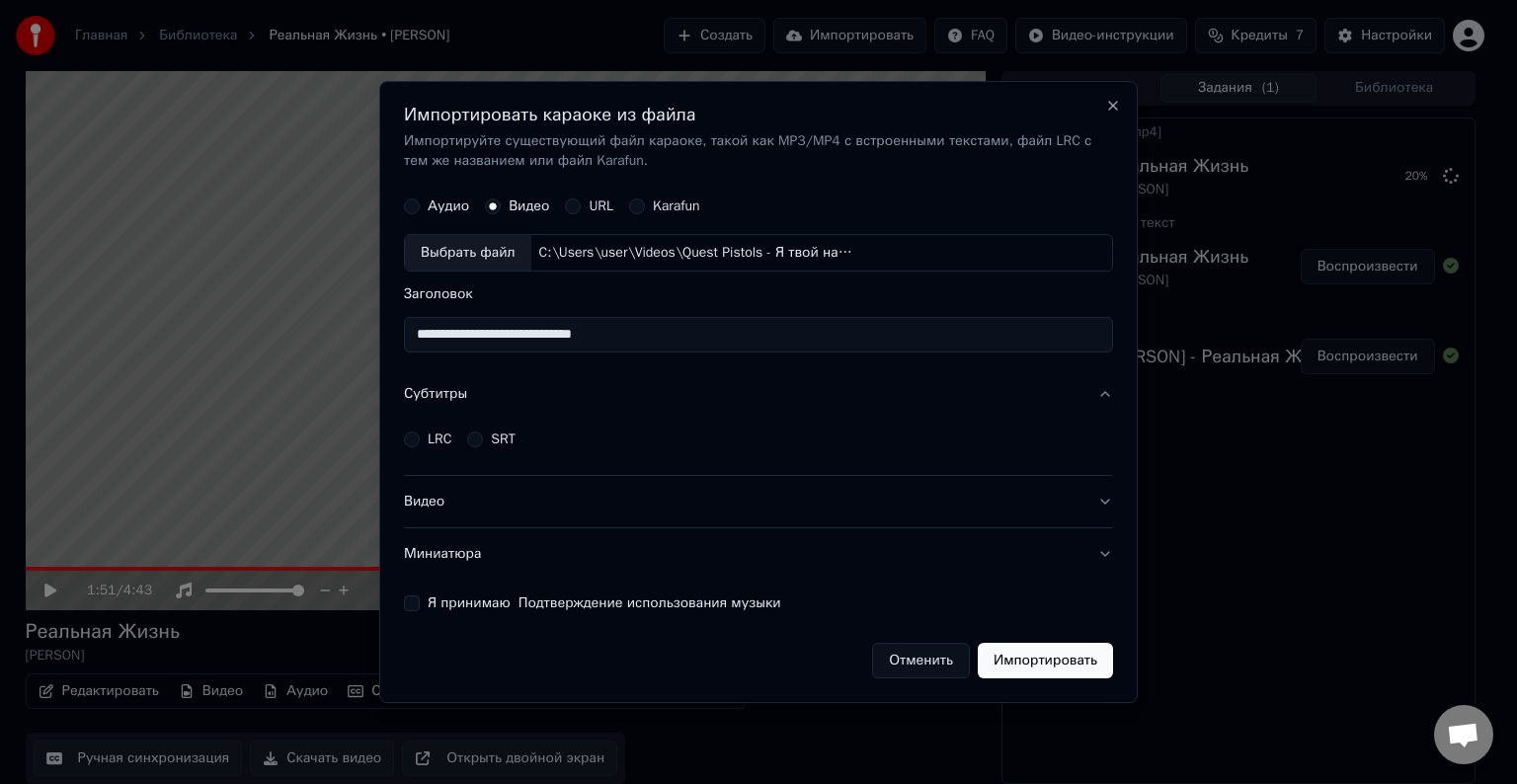 click on "Субтитры" at bounding box center [758, 394] 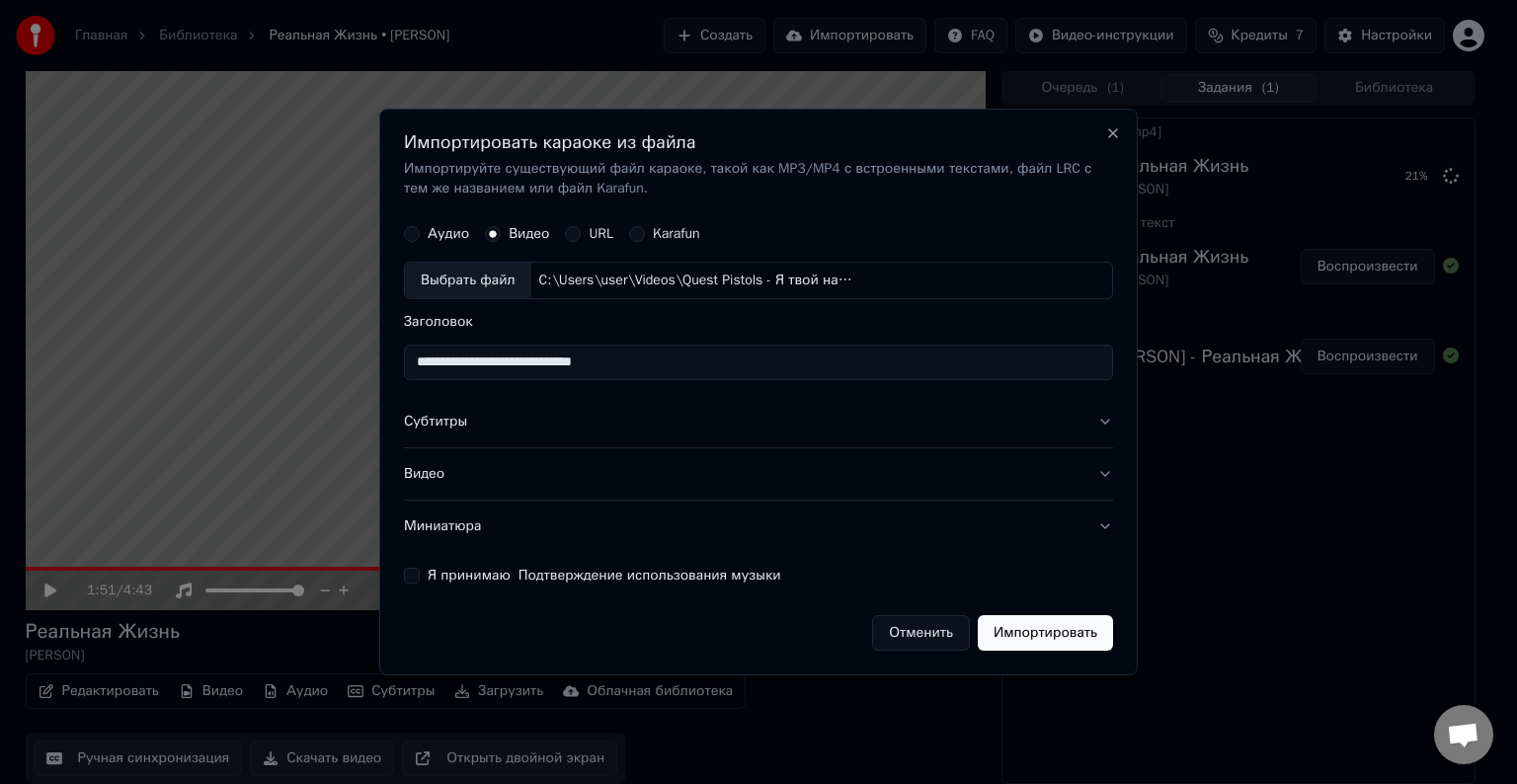 click on "Субтитры" at bounding box center [758, 422] 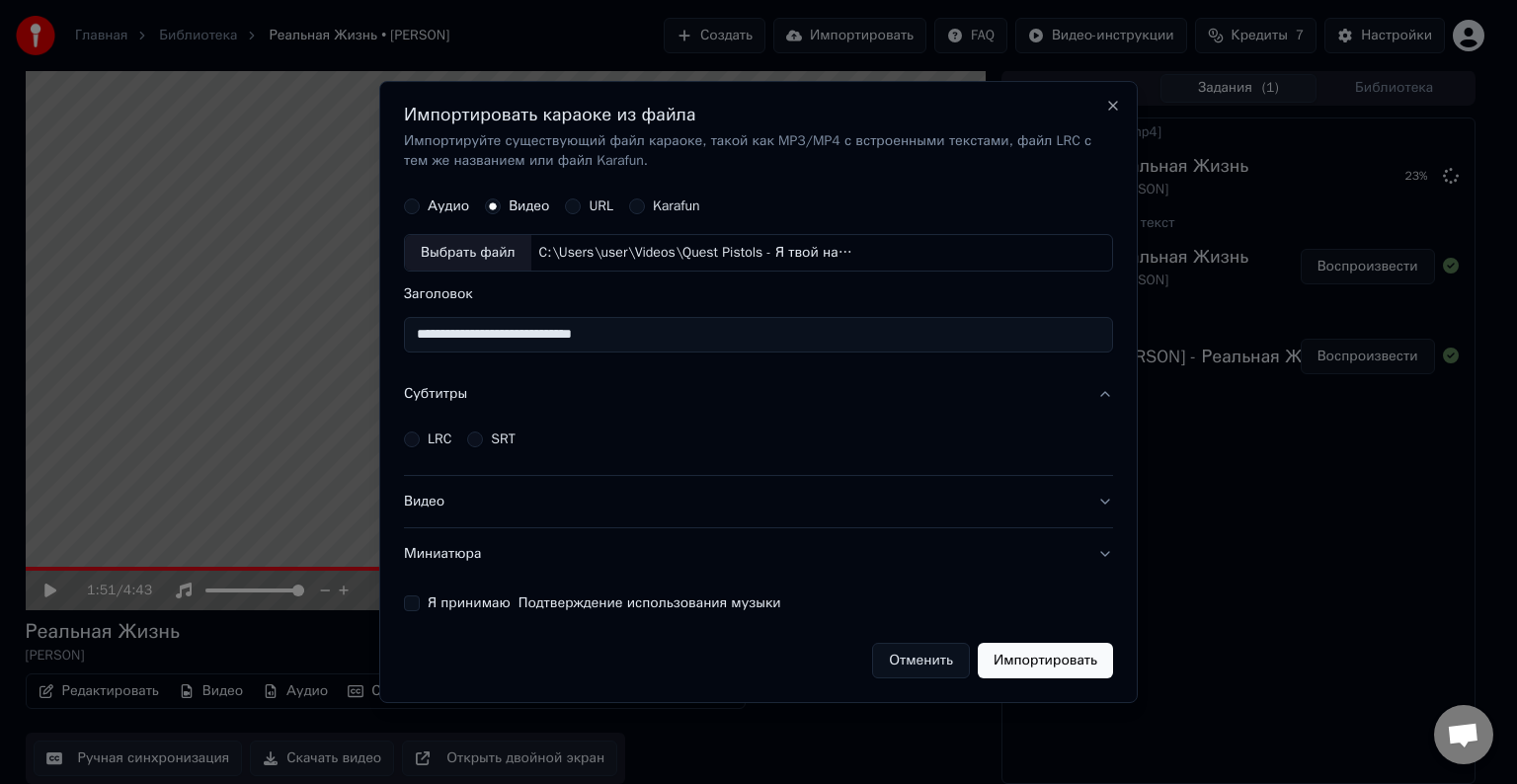 click on "Субтитры" at bounding box center [758, 394] 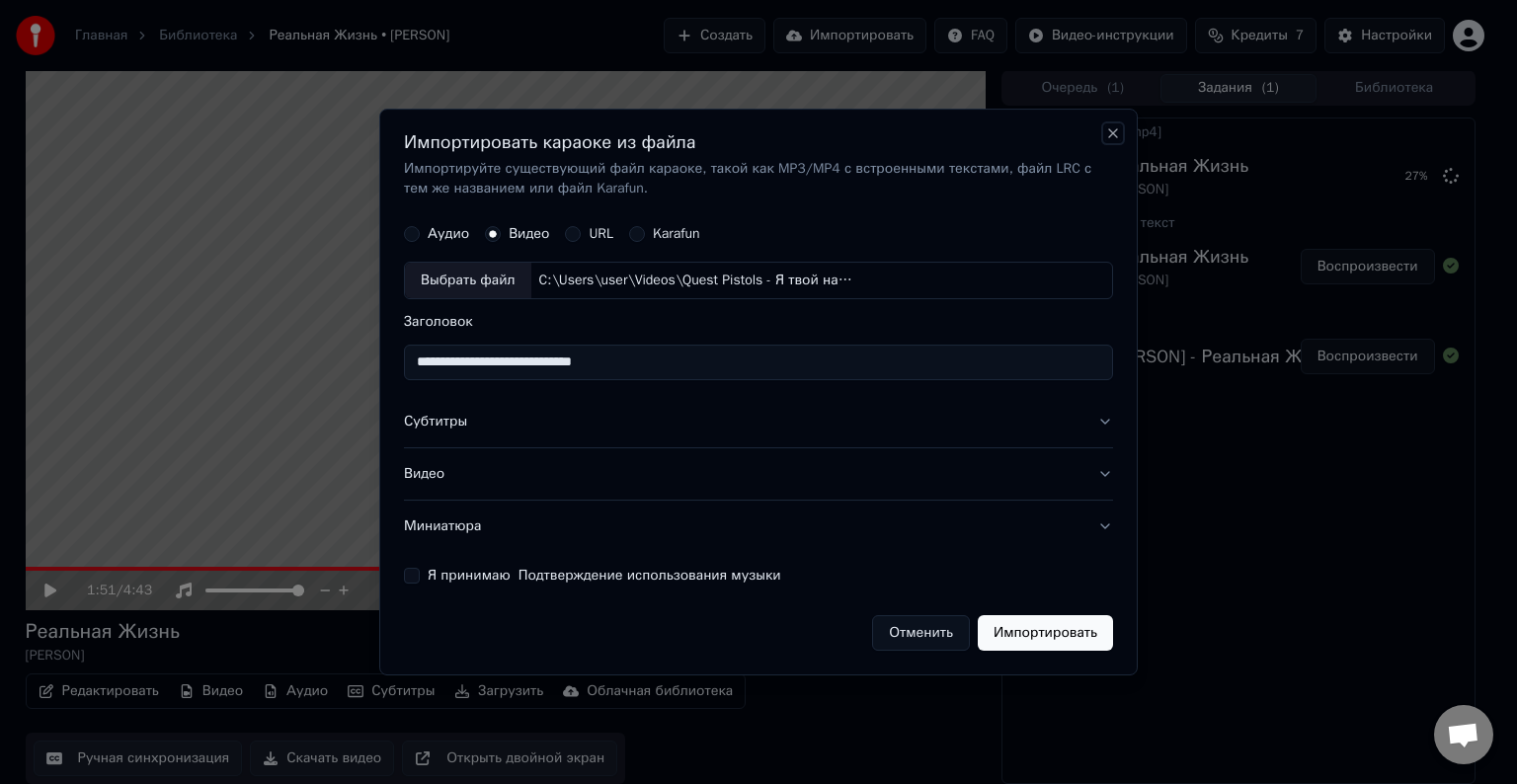 click on "Close" at bounding box center [1113, 133] 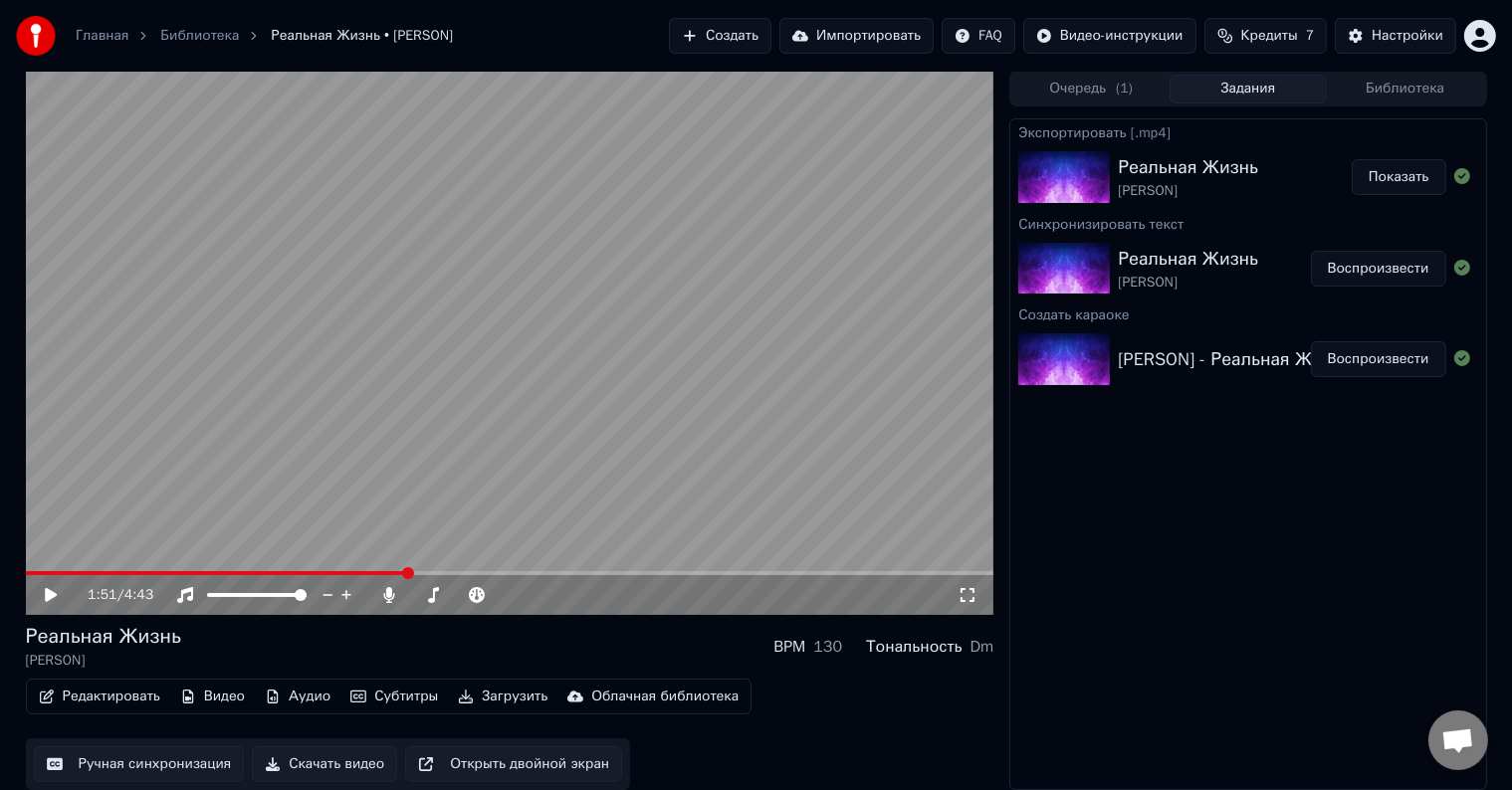 click on "Реальная Жизнь Вера Брежнева BPM 130 Тональность Dm" at bounding box center [510, 647] 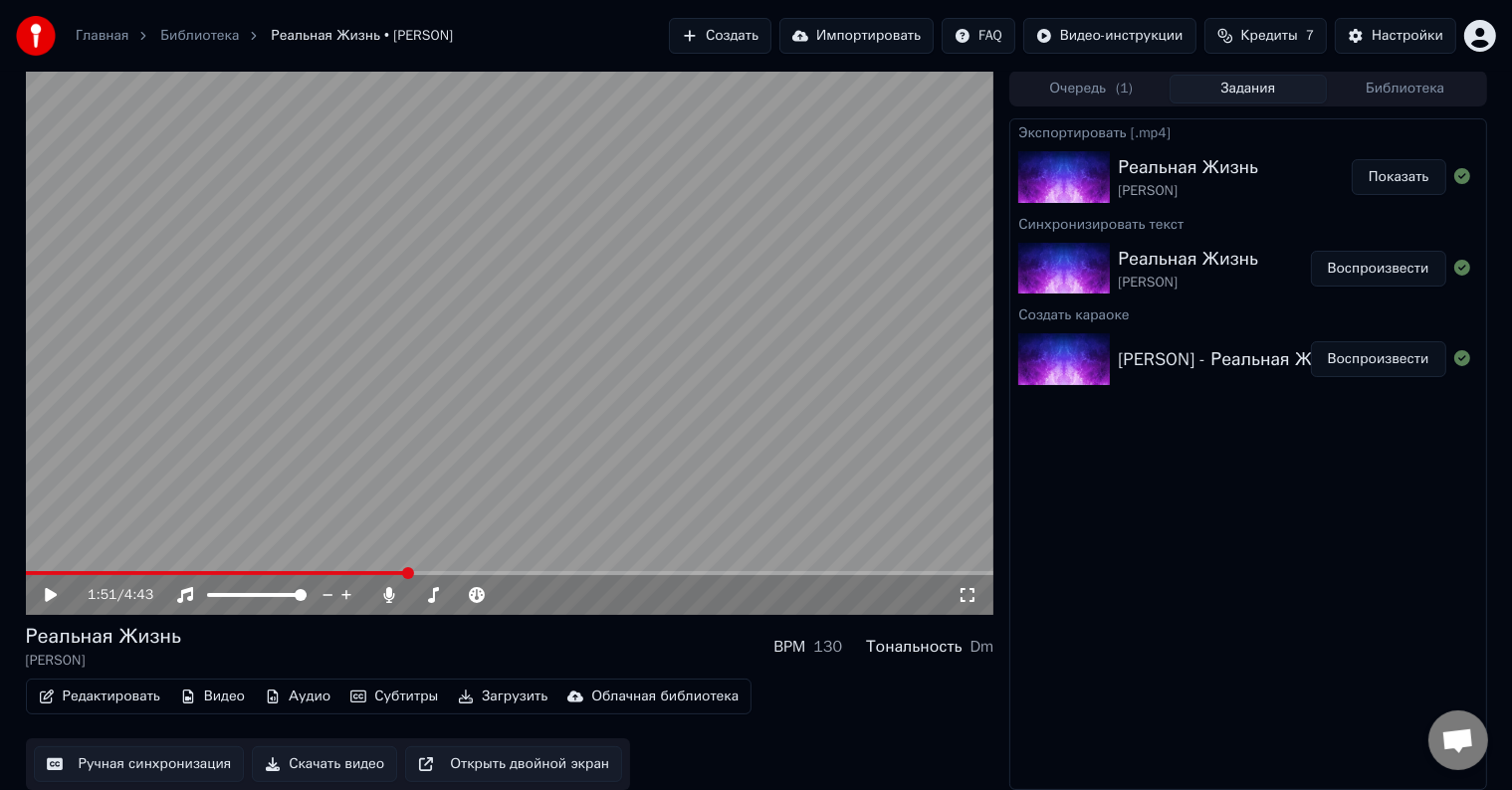 click on "Редактировать Видео Аудио Субтитры Загрузить Облачная библиотека Ручная синхронизация Скачать видео Открыть двойной экран" at bounding box center (510, 734) 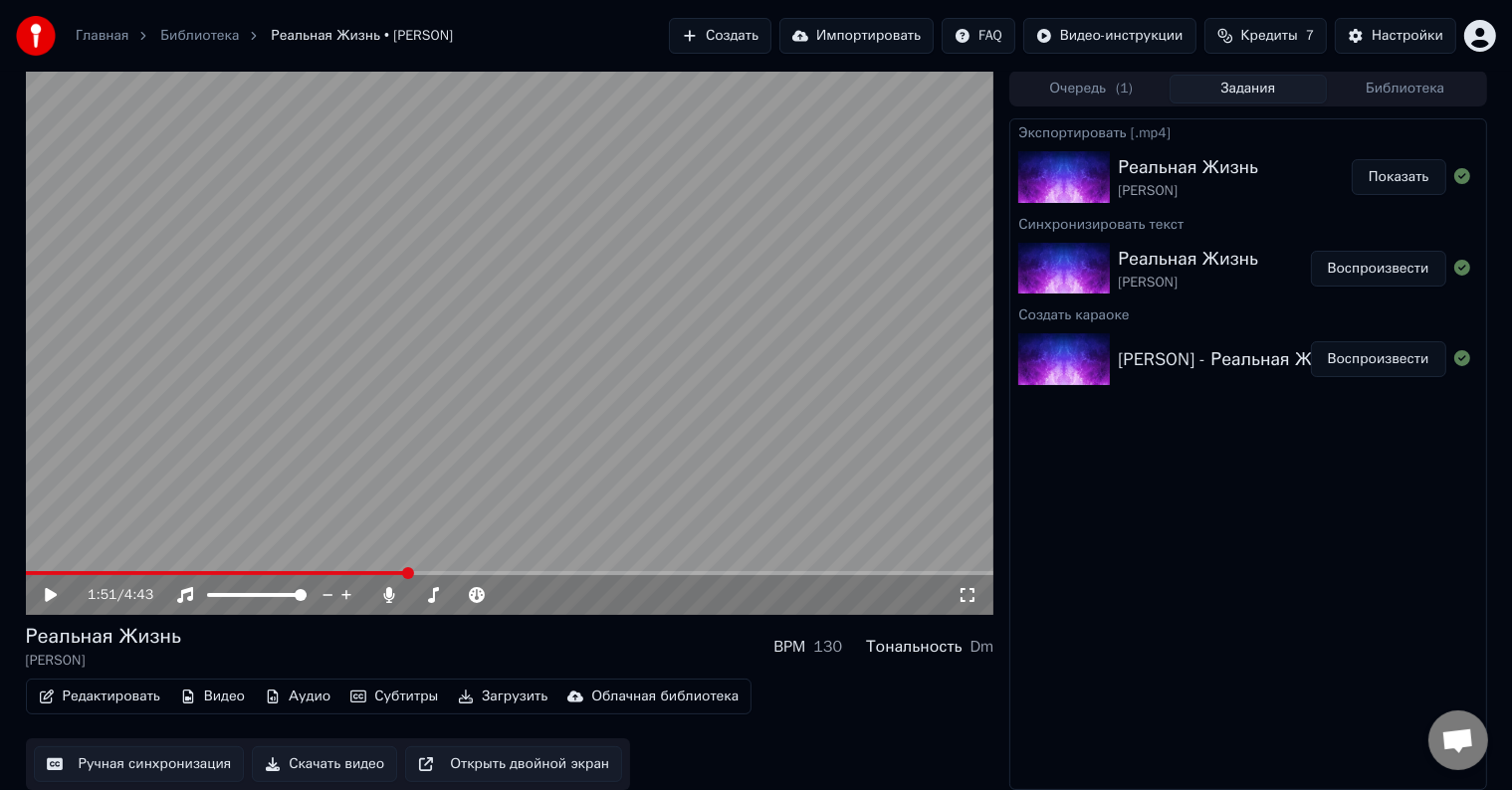 click on "Главная Библиотека Реальная Жизнь • [PERSON] Создать Импортировать FAQ Видео-инструкции Кредиты 7 Настройки" at bounding box center (756, 36) 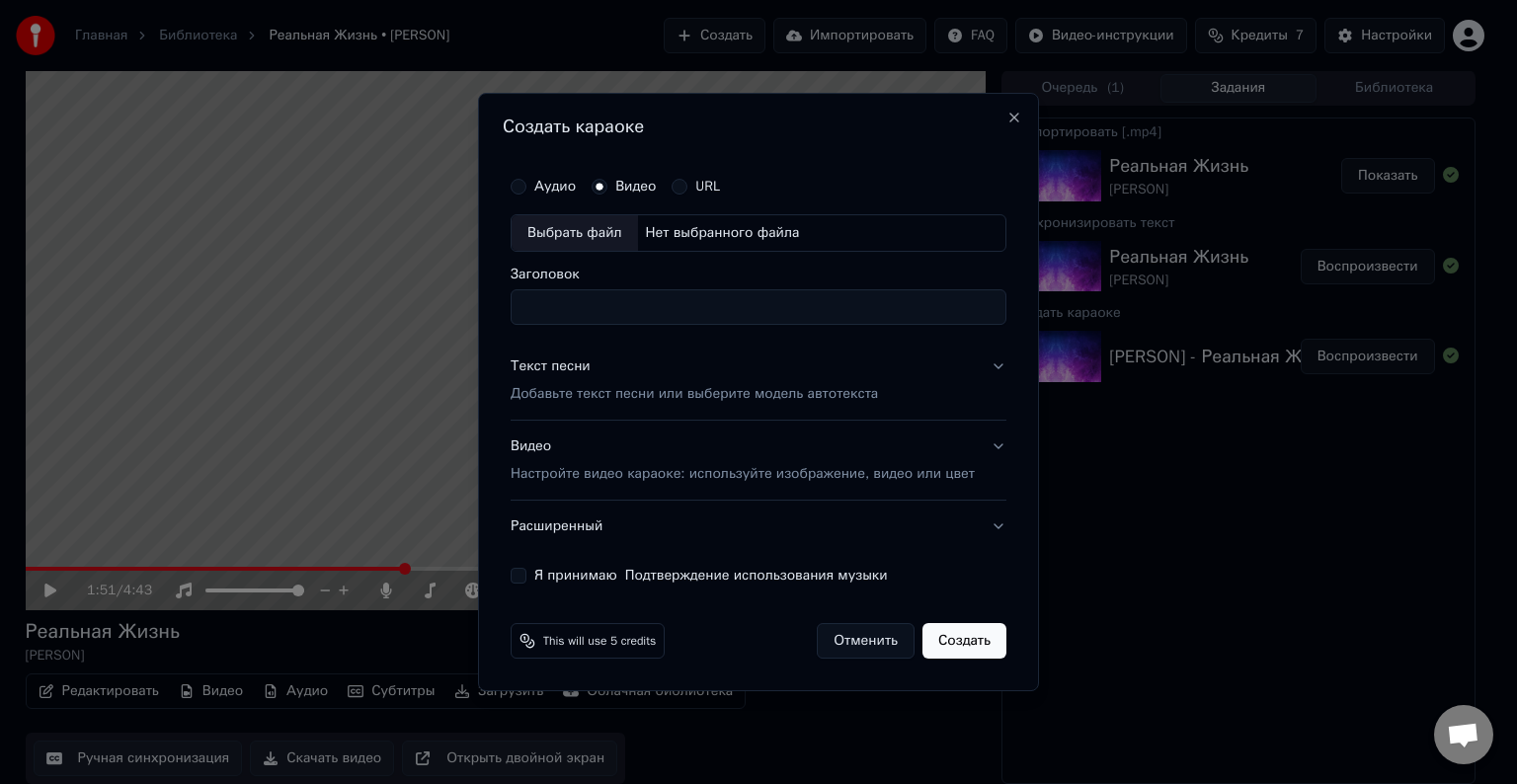 click on "Выбрать файл" at bounding box center [575, 233] 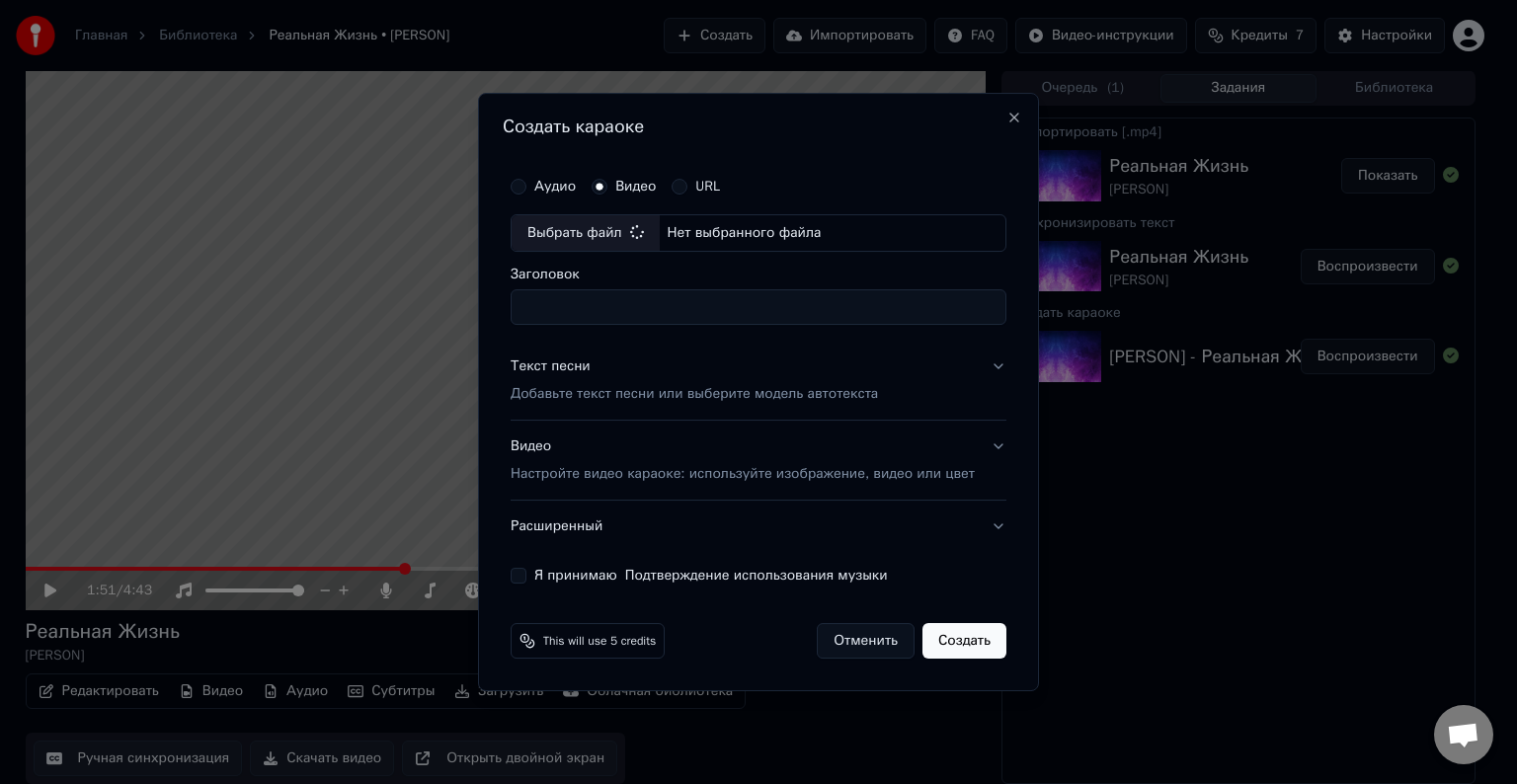 type on "**********" 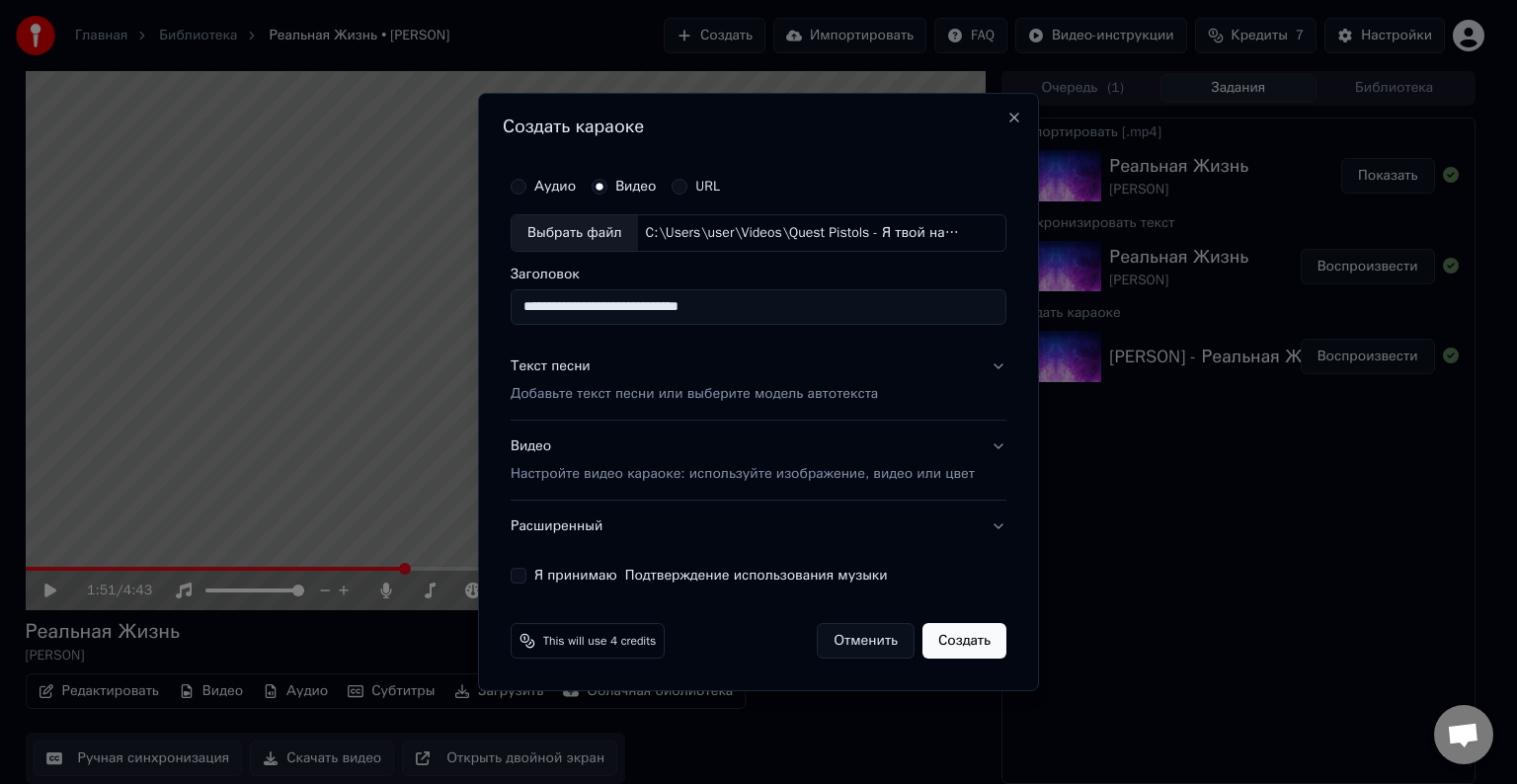 click on "Текст песни Добавьте текст песни или выберите модель автотекста" at bounding box center (758, 380) 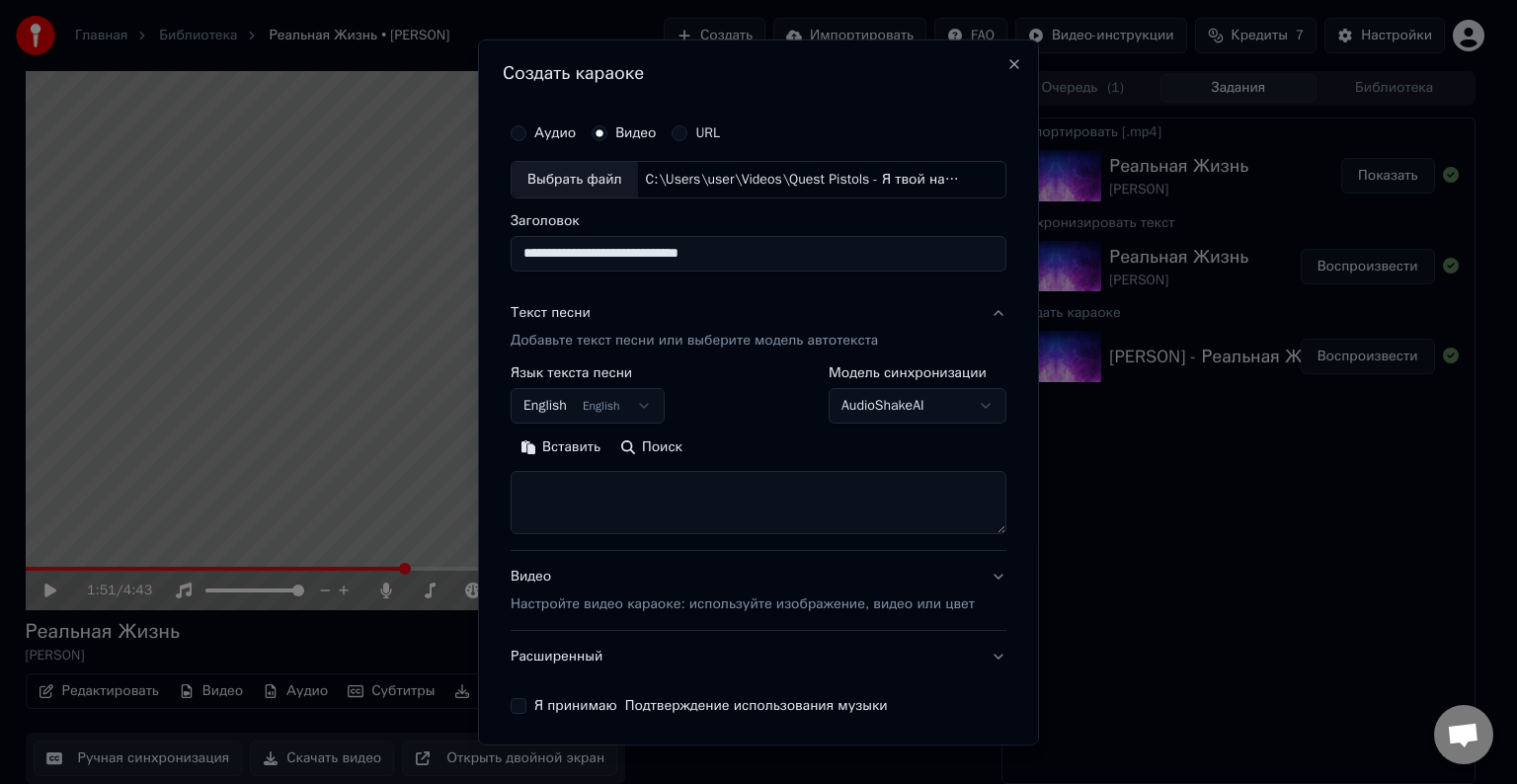 click at bounding box center (758, 503) 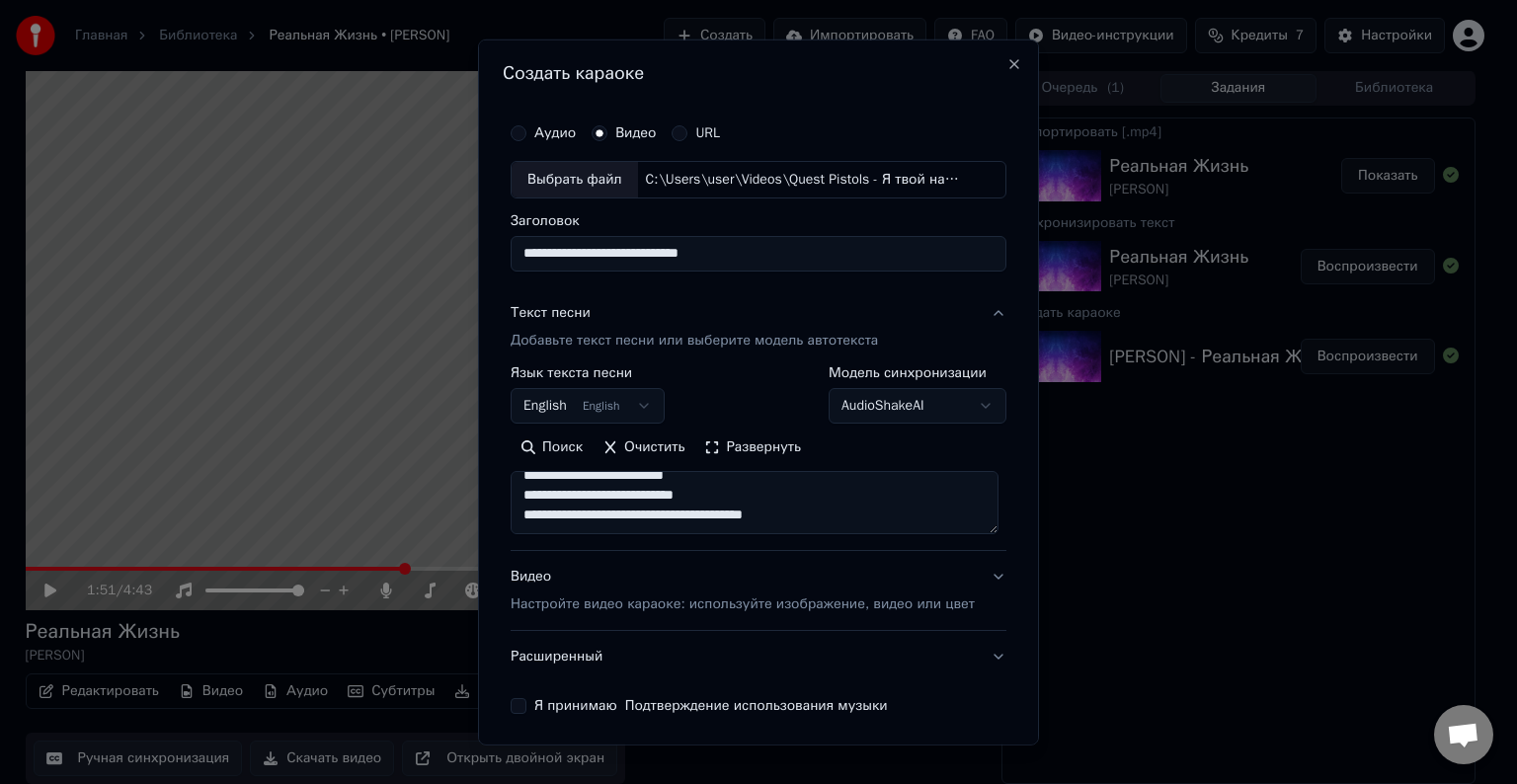 scroll, scrollTop: 526, scrollLeft: 0, axis: vertical 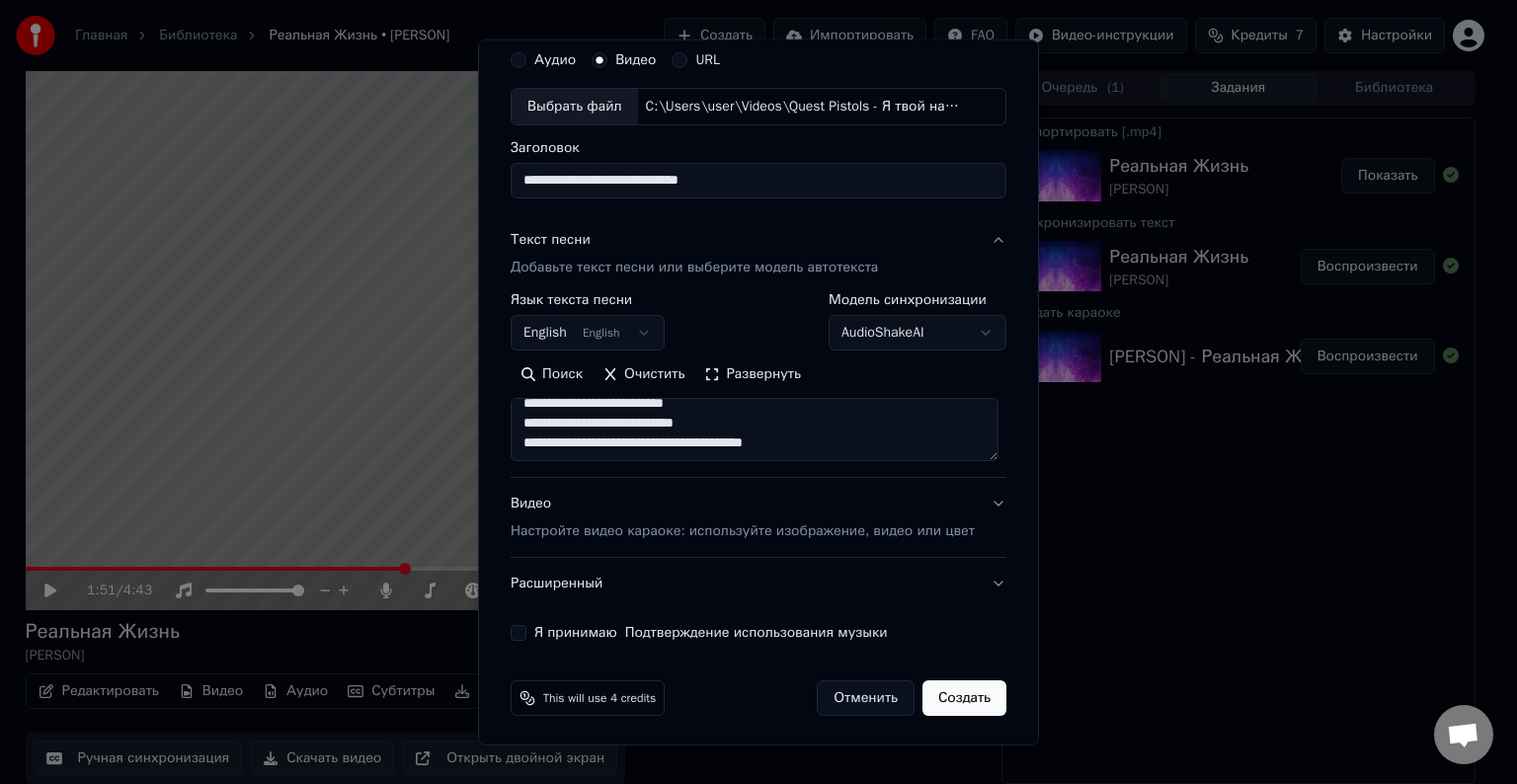 type on "**********" 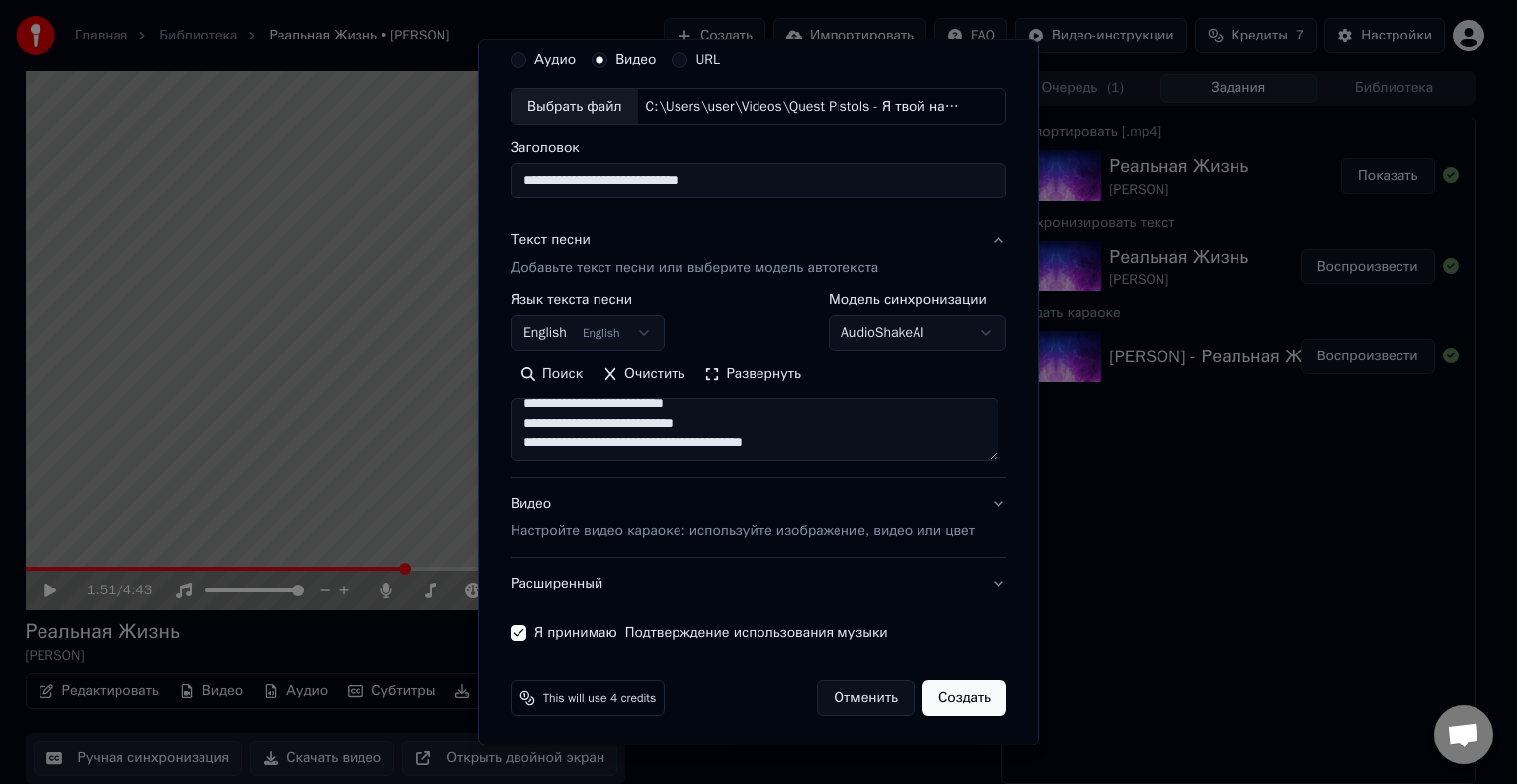 click on "Создать" at bounding box center [964, 698] 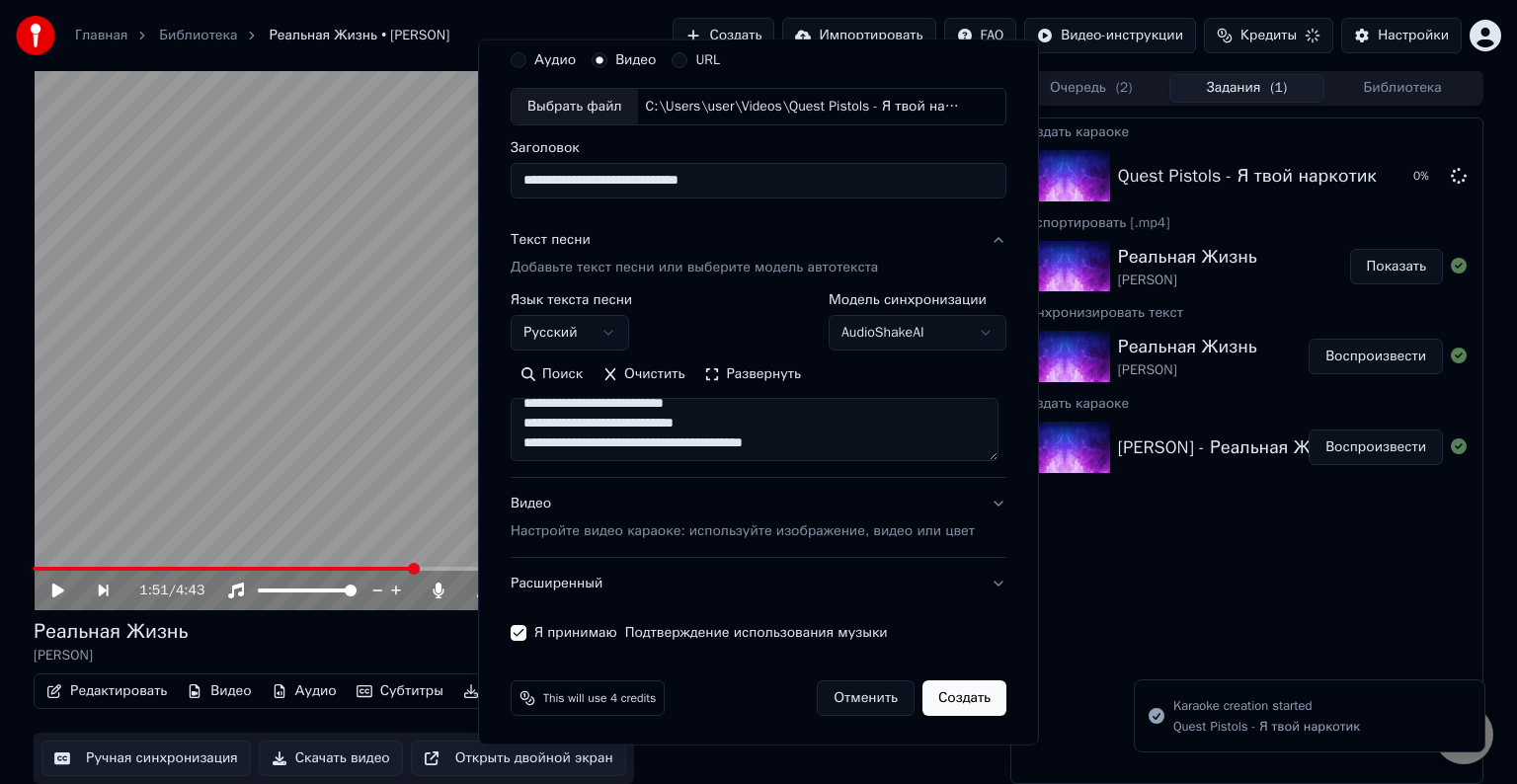 type 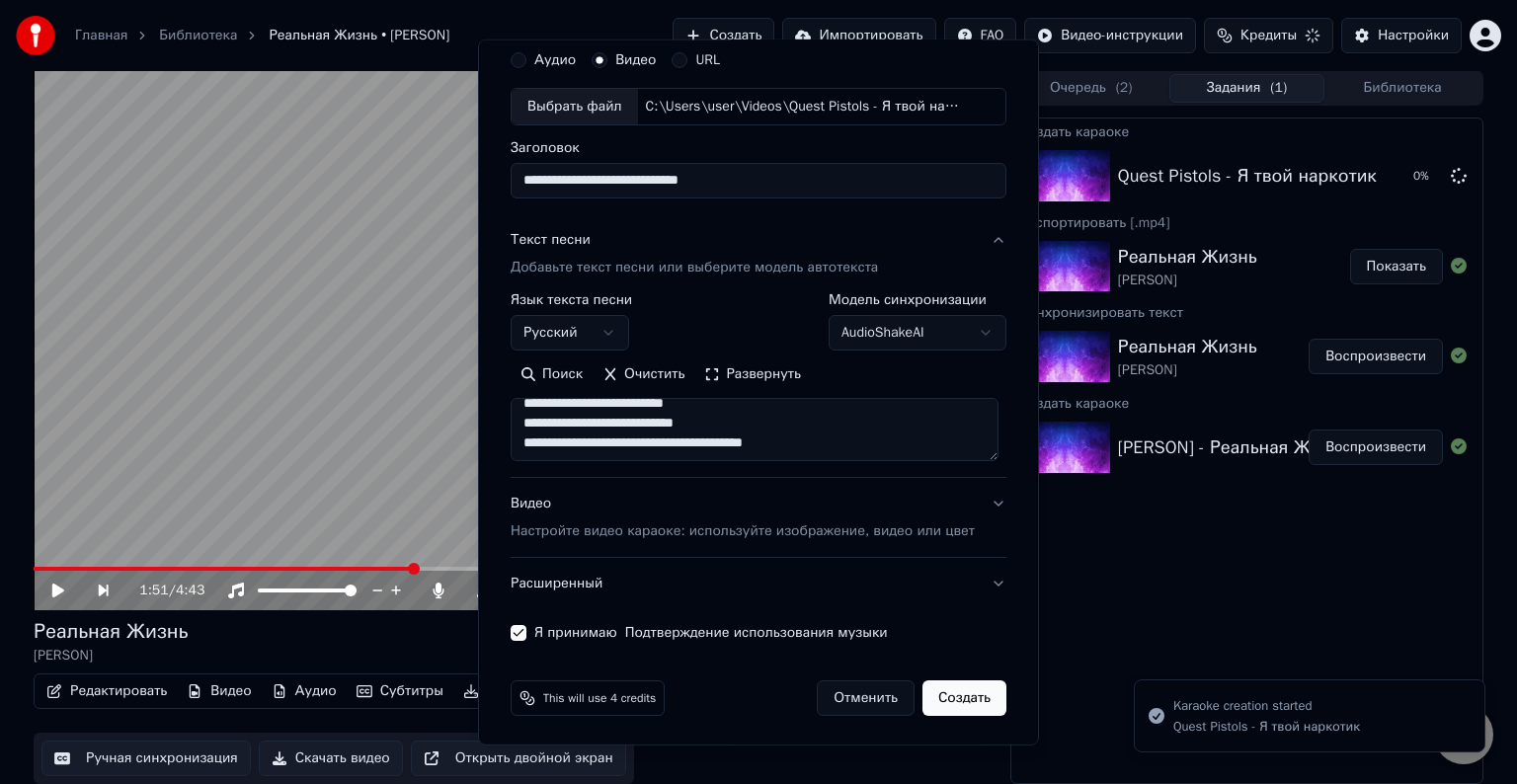 type 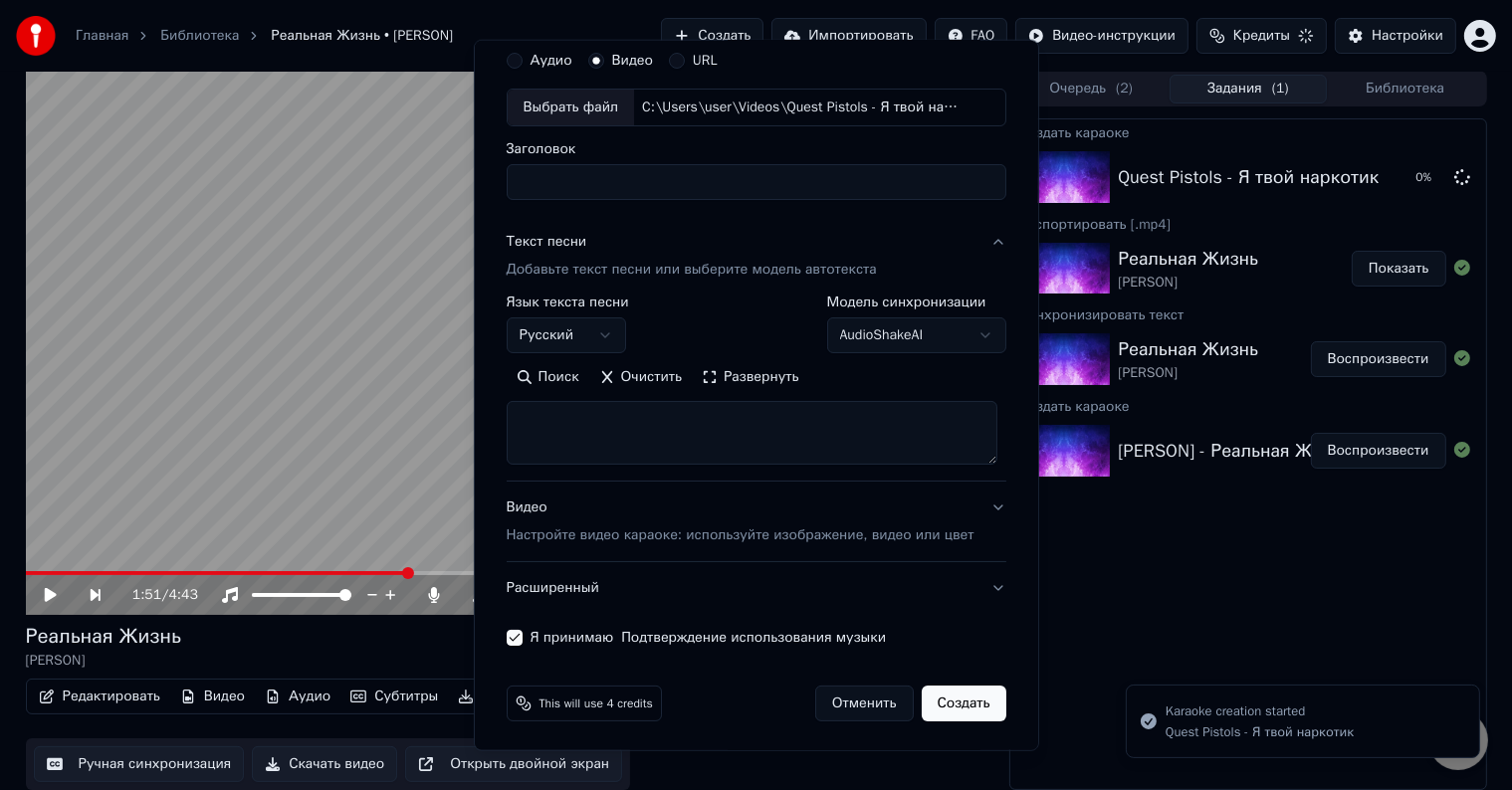 scroll, scrollTop: 0, scrollLeft: 0, axis: both 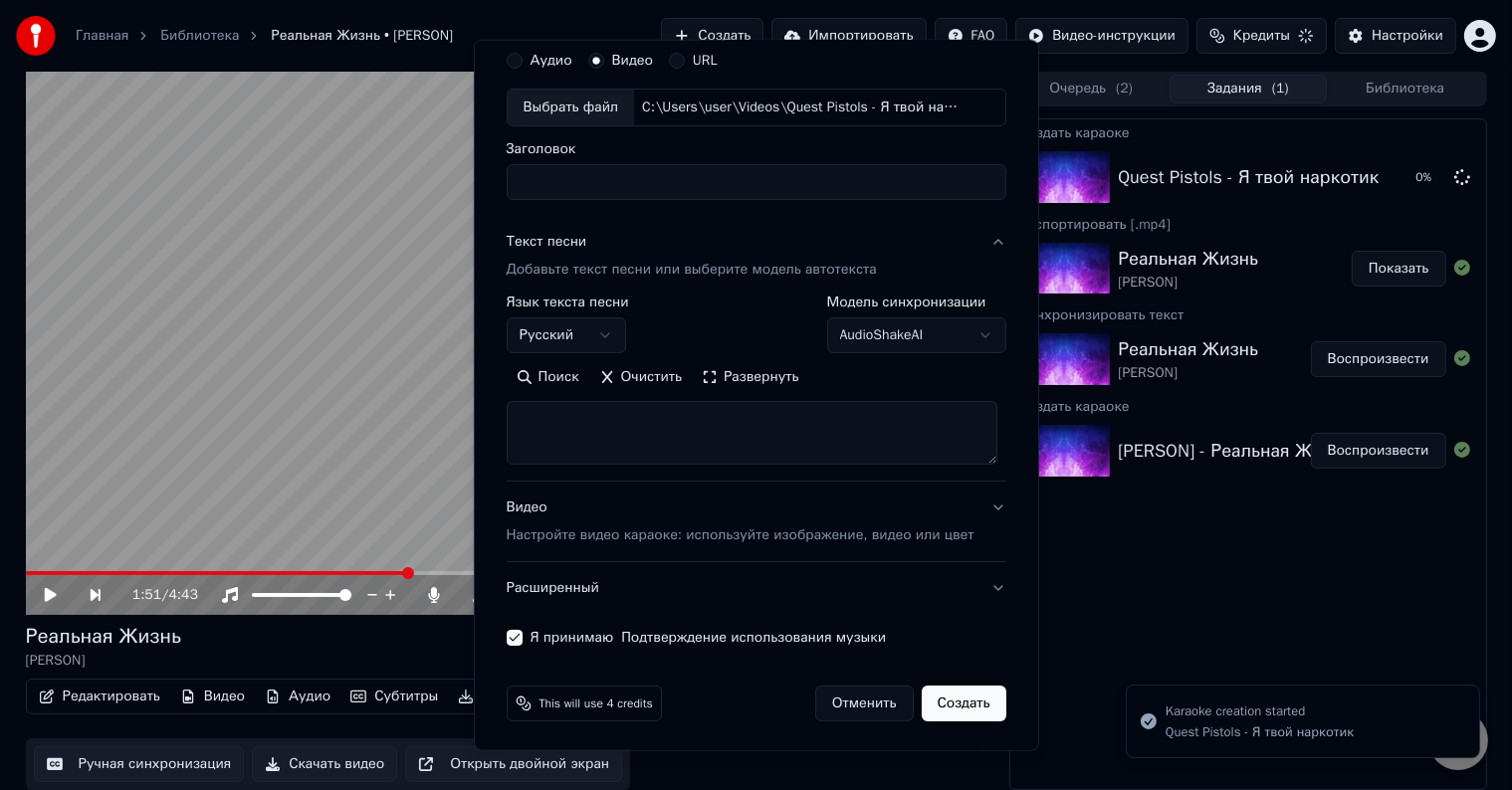 select 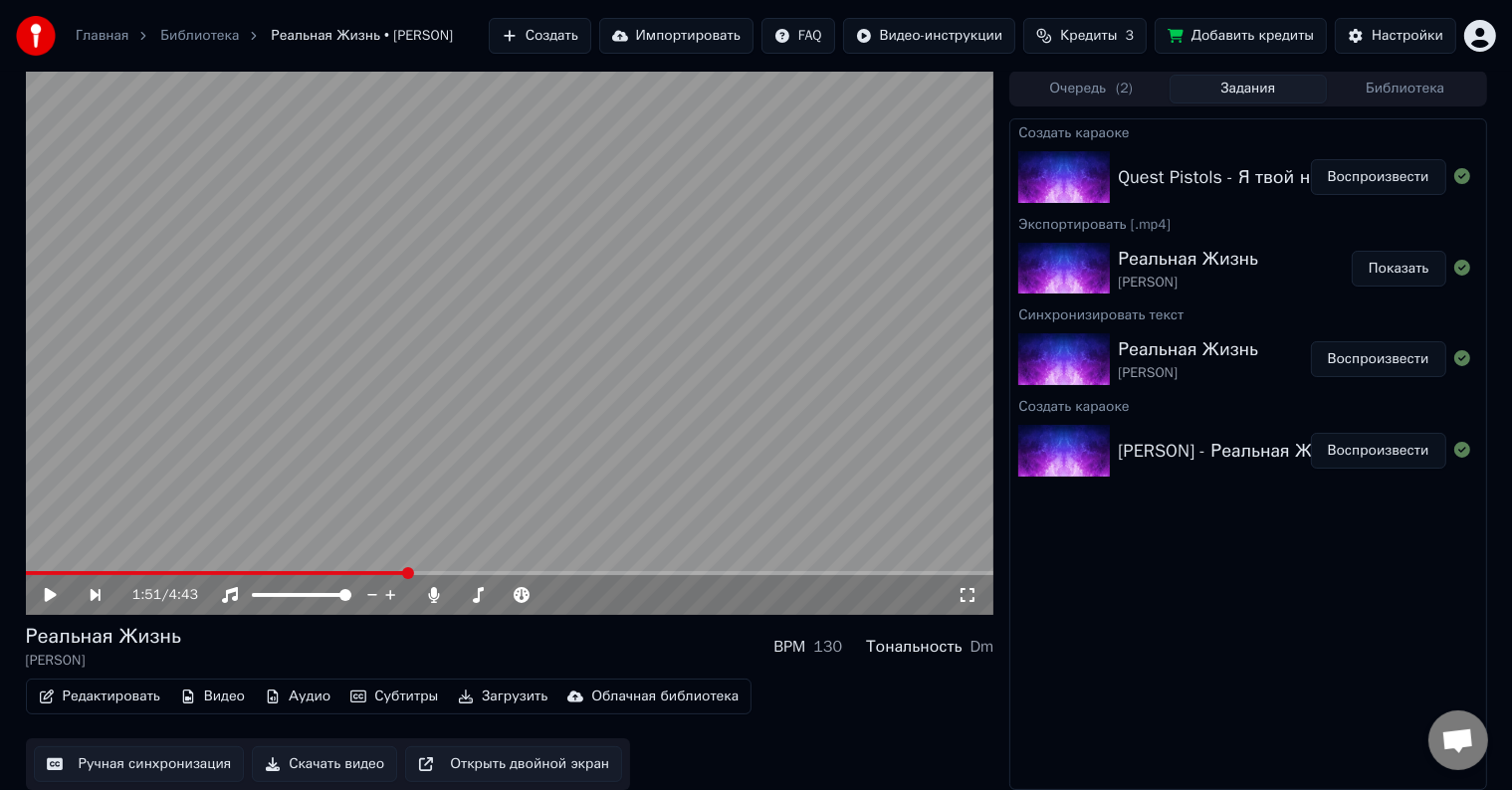 click on "Quest Pistols - Я твой наркотик" at bounding box center (1248, 177) 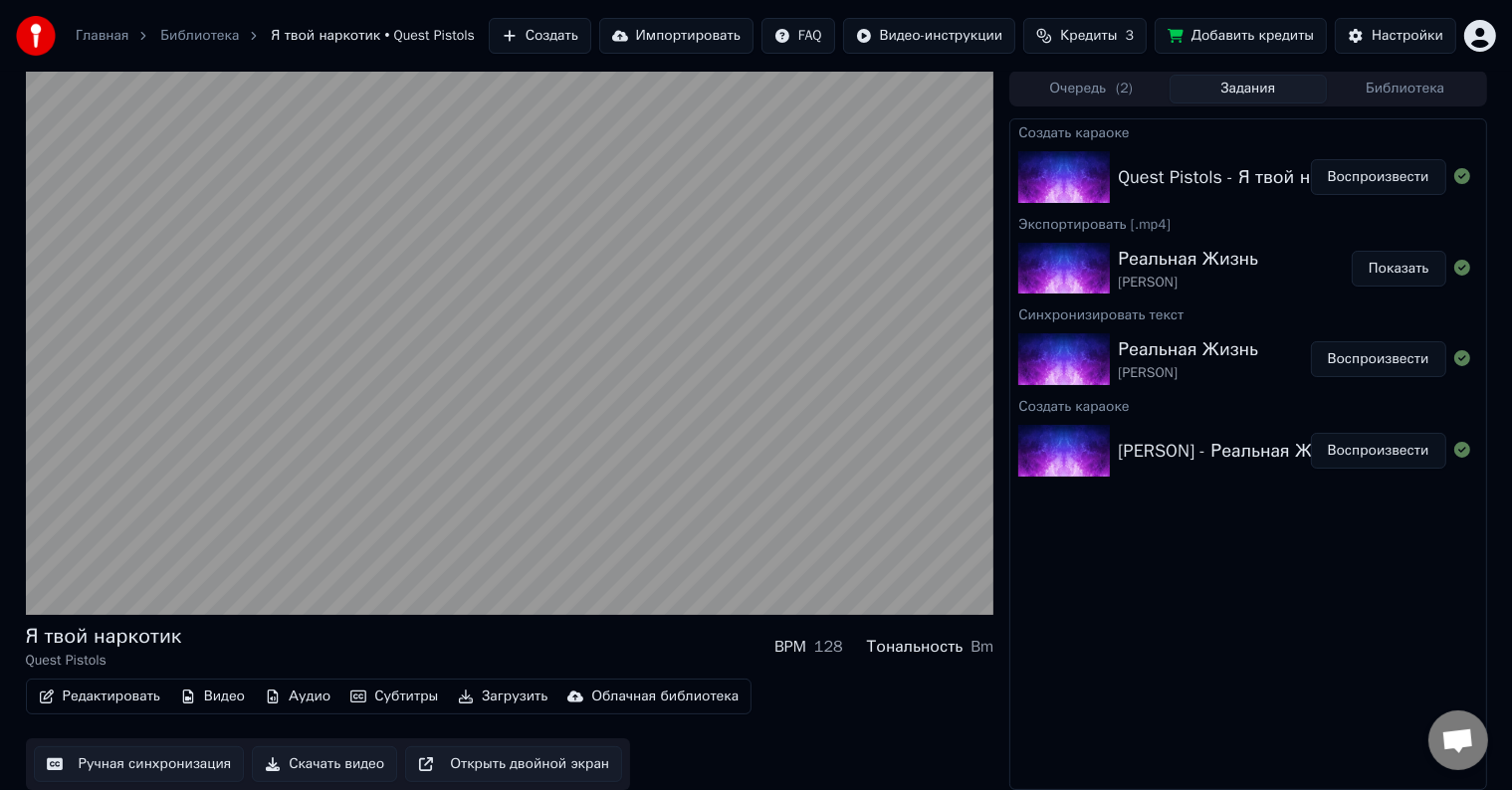 type 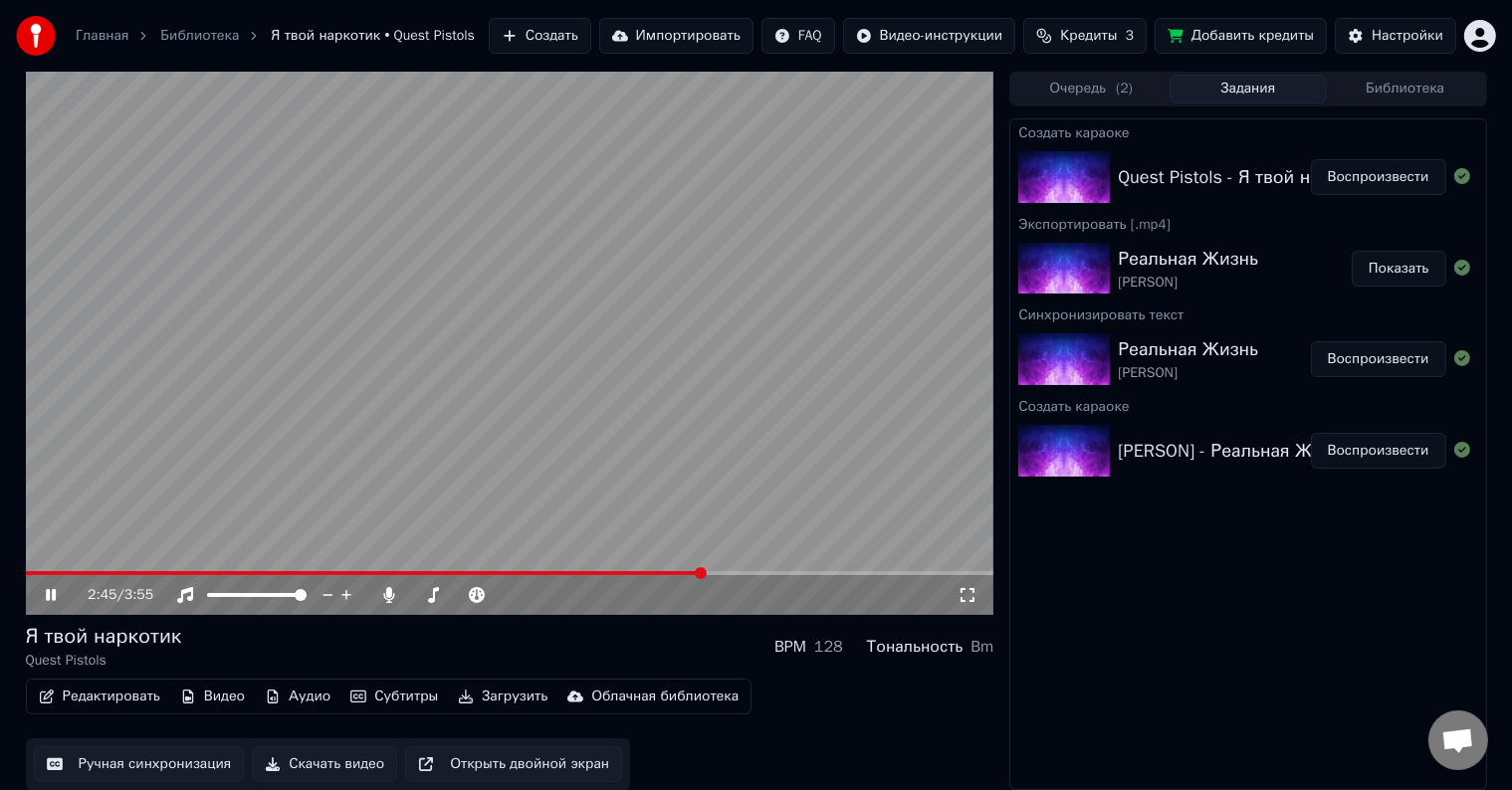 click at bounding box center (510, 342) 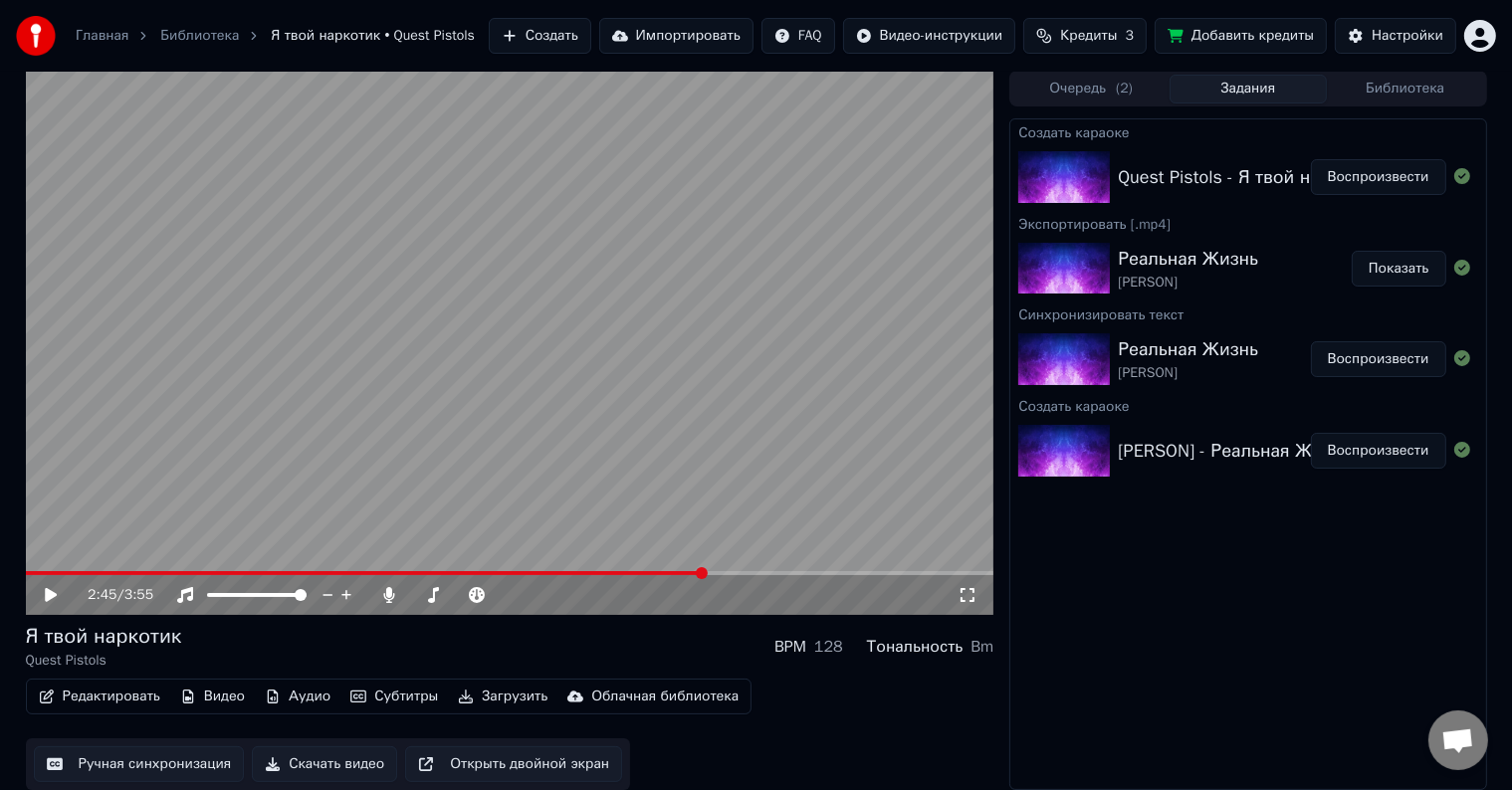 click on "Редактировать" at bounding box center (100, 696) 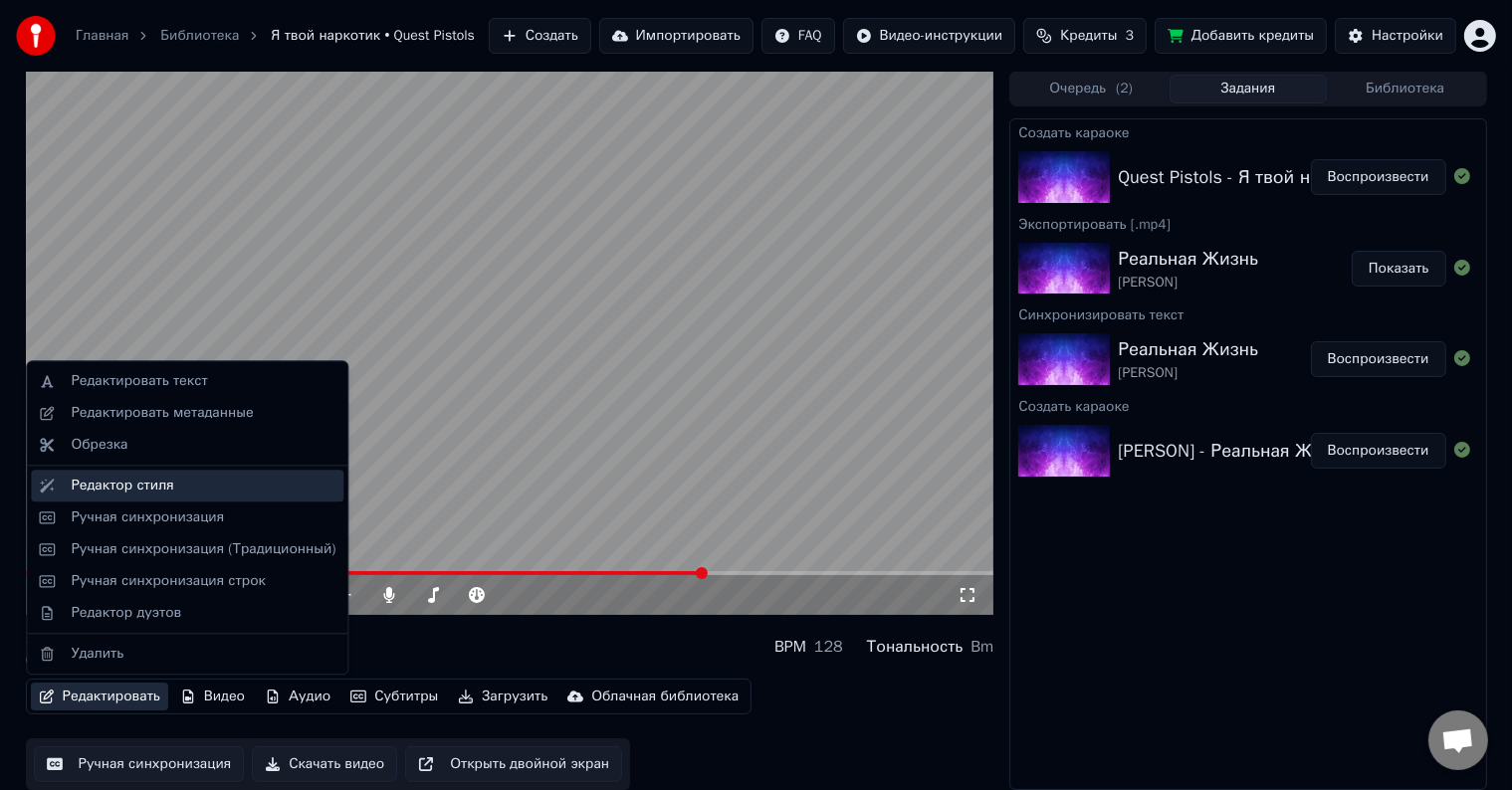 click on "Редактор стиля" at bounding box center (203, 486) 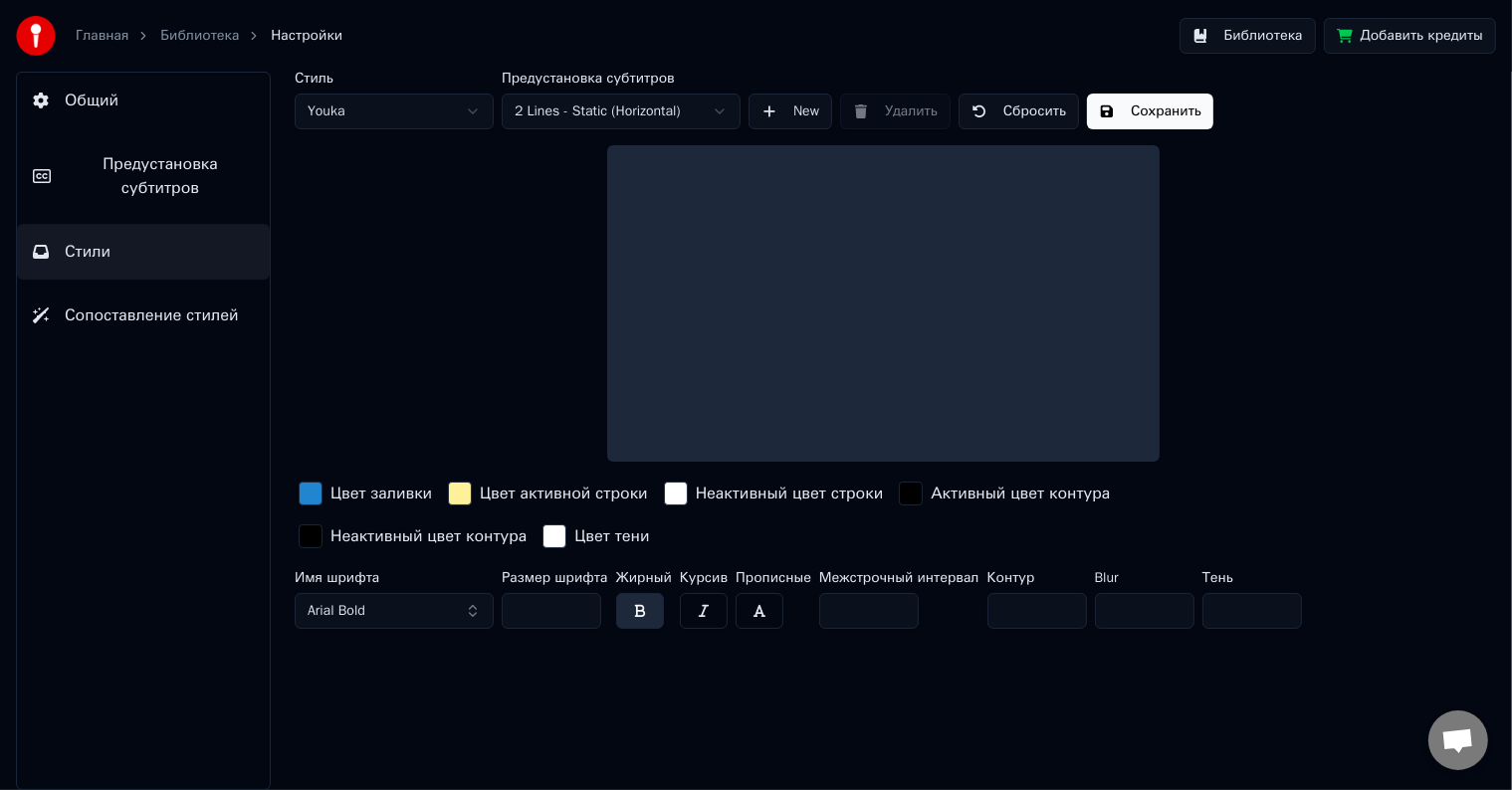 scroll, scrollTop: 0, scrollLeft: 0, axis: both 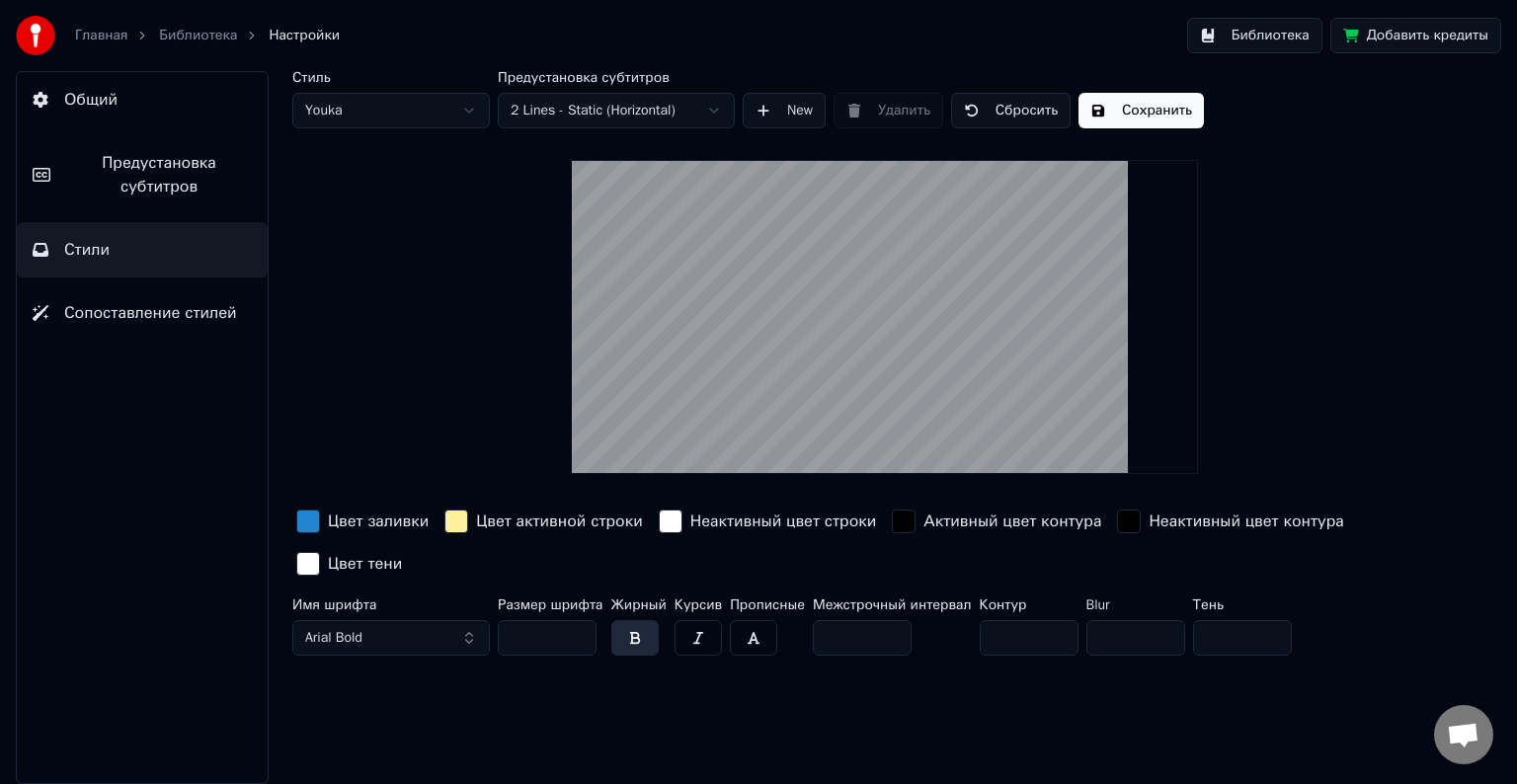 click on "Сохранить" at bounding box center [1141, 111] 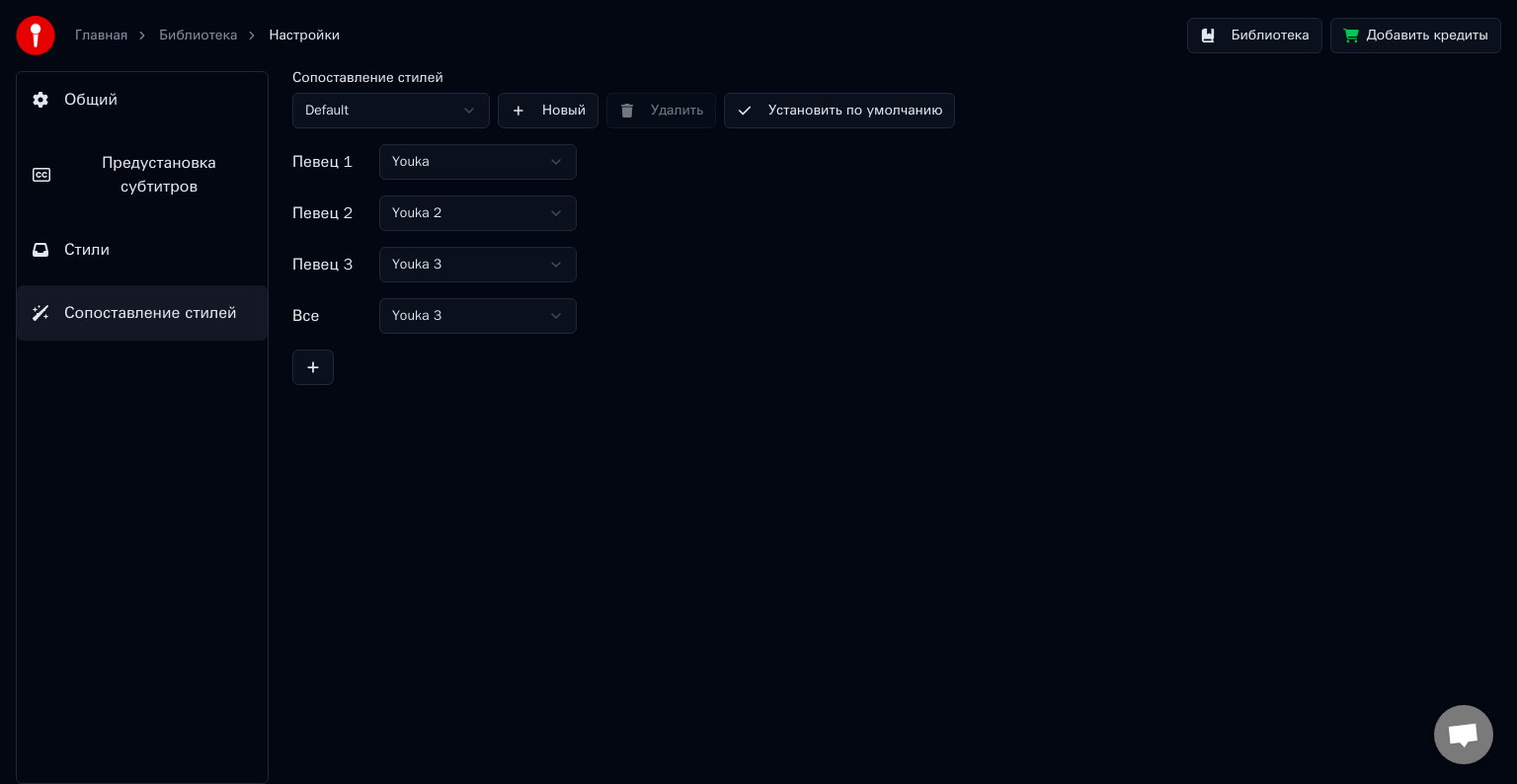 click on "Предустановка субтитров" at bounding box center [159, 175] 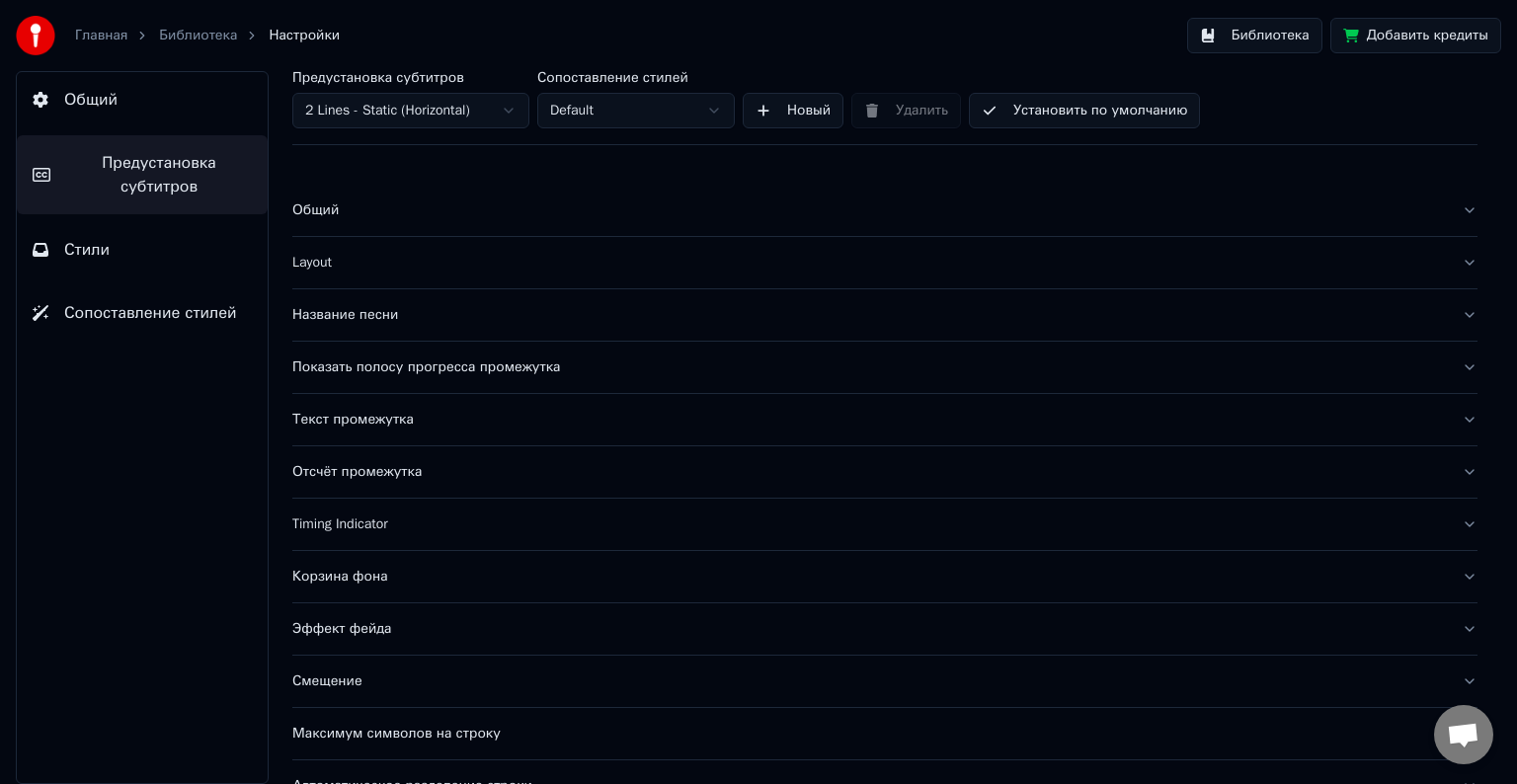 click on "Общий" at bounding box center (91, 100) 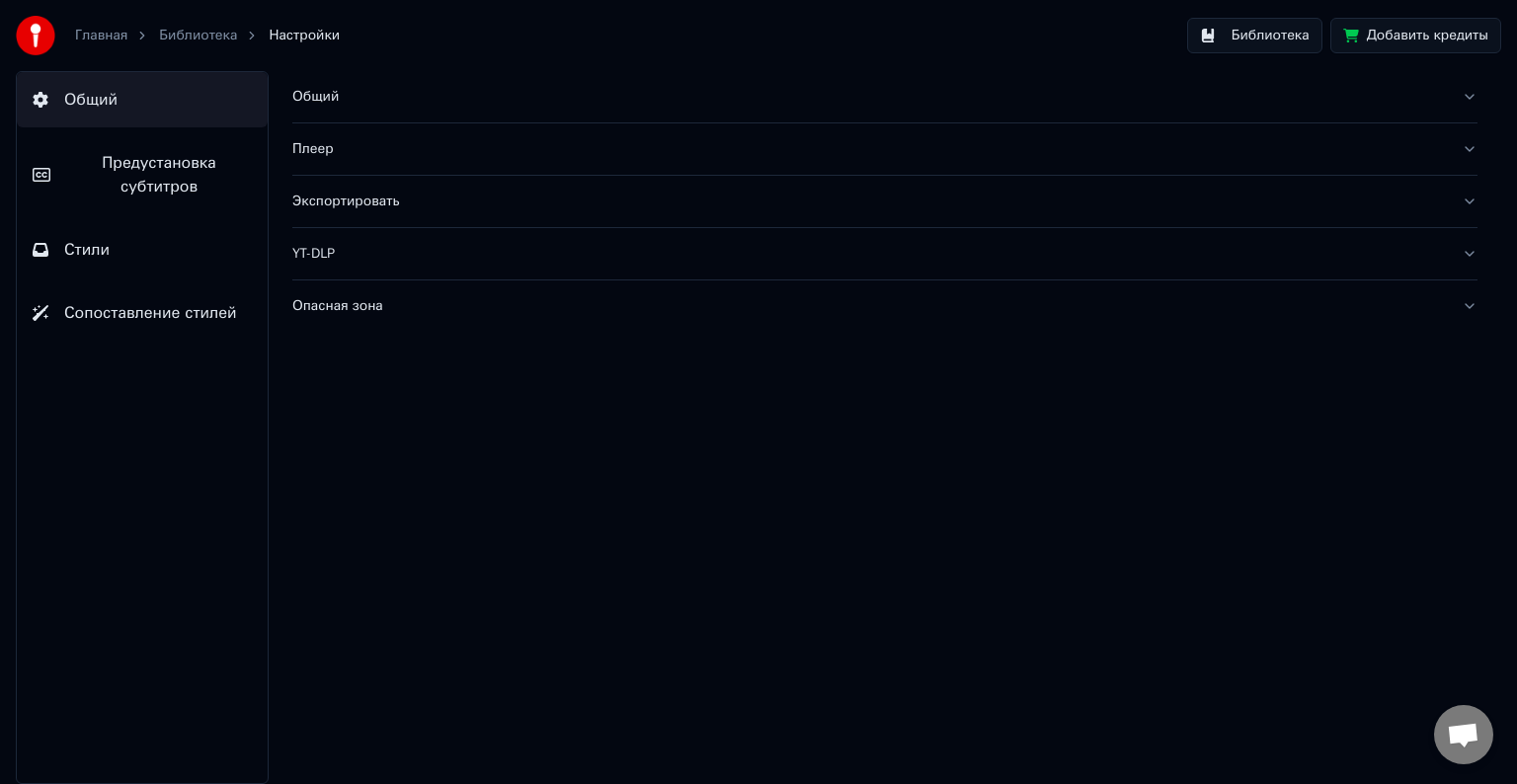 click on "Главная Библиотека Настройки" at bounding box center [178, 36] 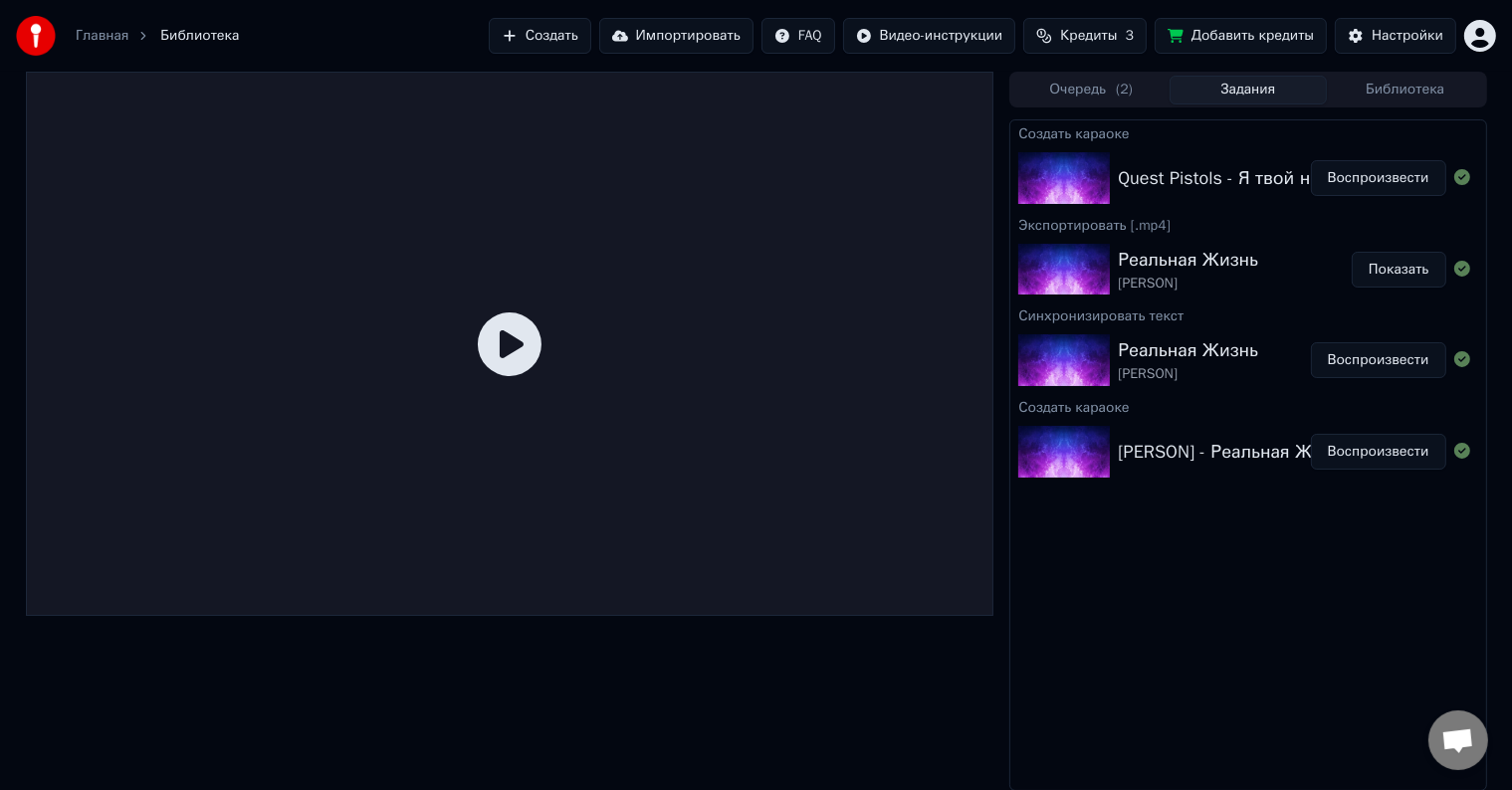 click on "Quest Pistols - Я твой наркотик" at bounding box center [1248, 178] 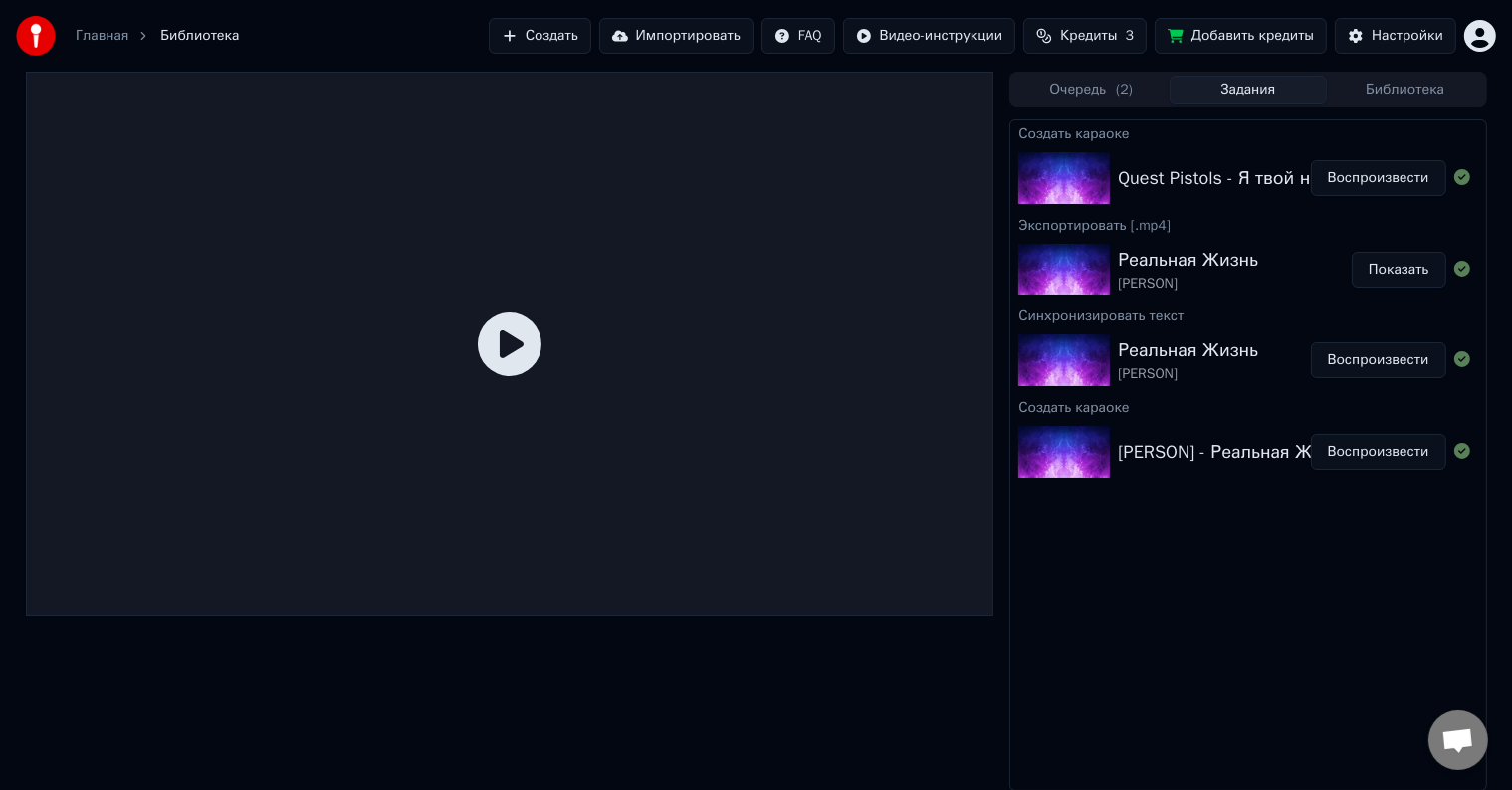 click on "Воспроизвести" at bounding box center [1379, 178] 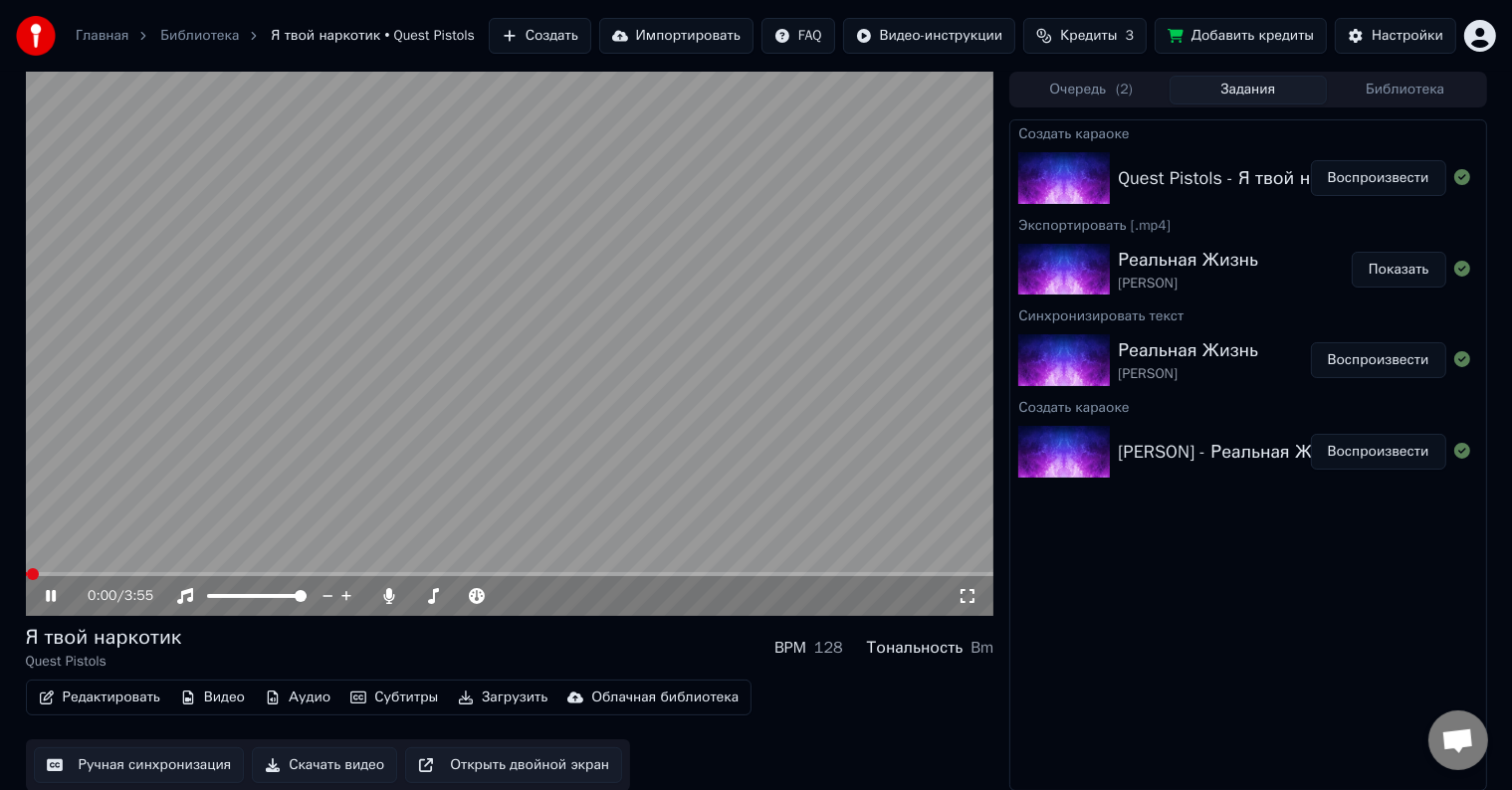 click at bounding box center (510, 343) 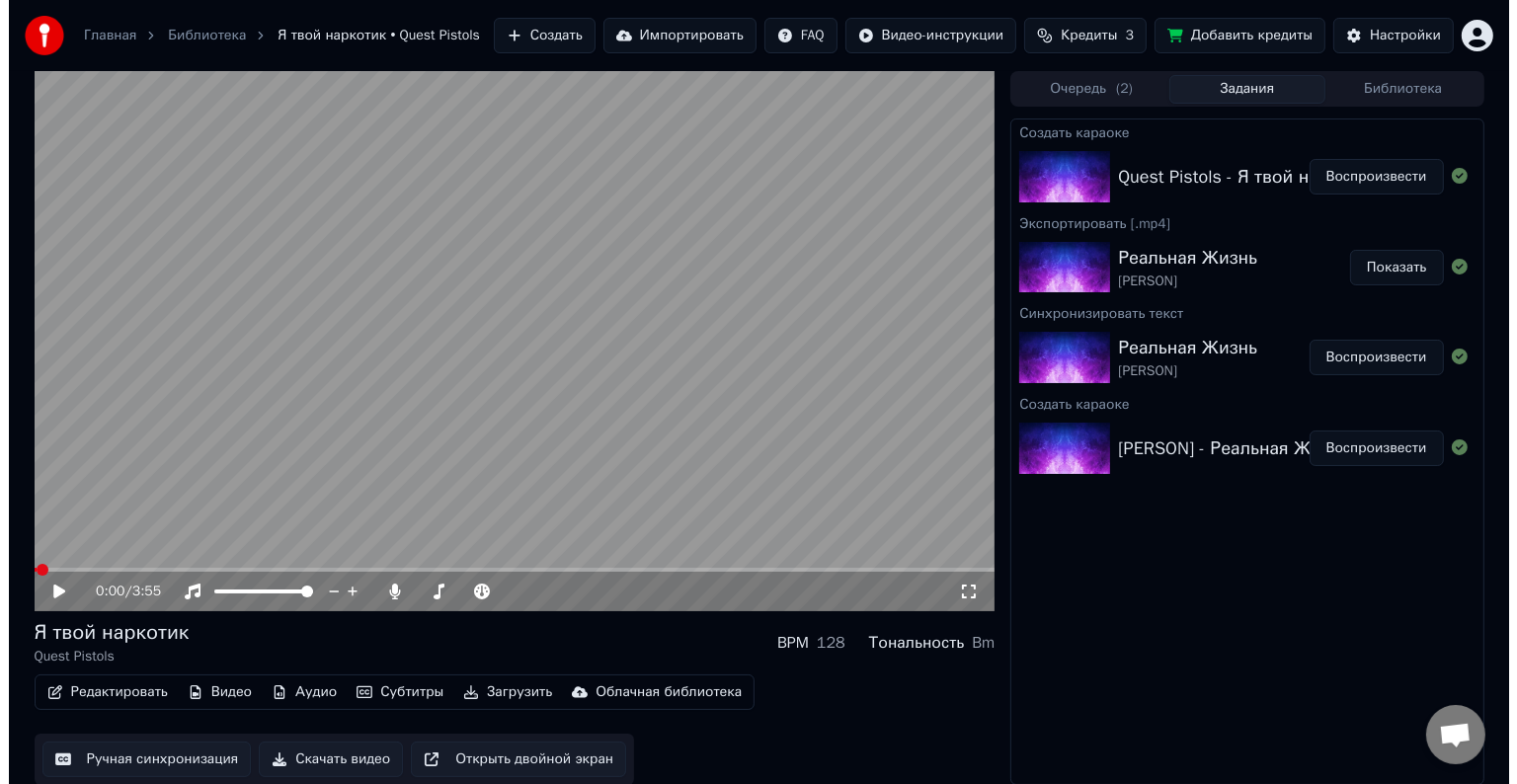 scroll, scrollTop: 1, scrollLeft: 0, axis: vertical 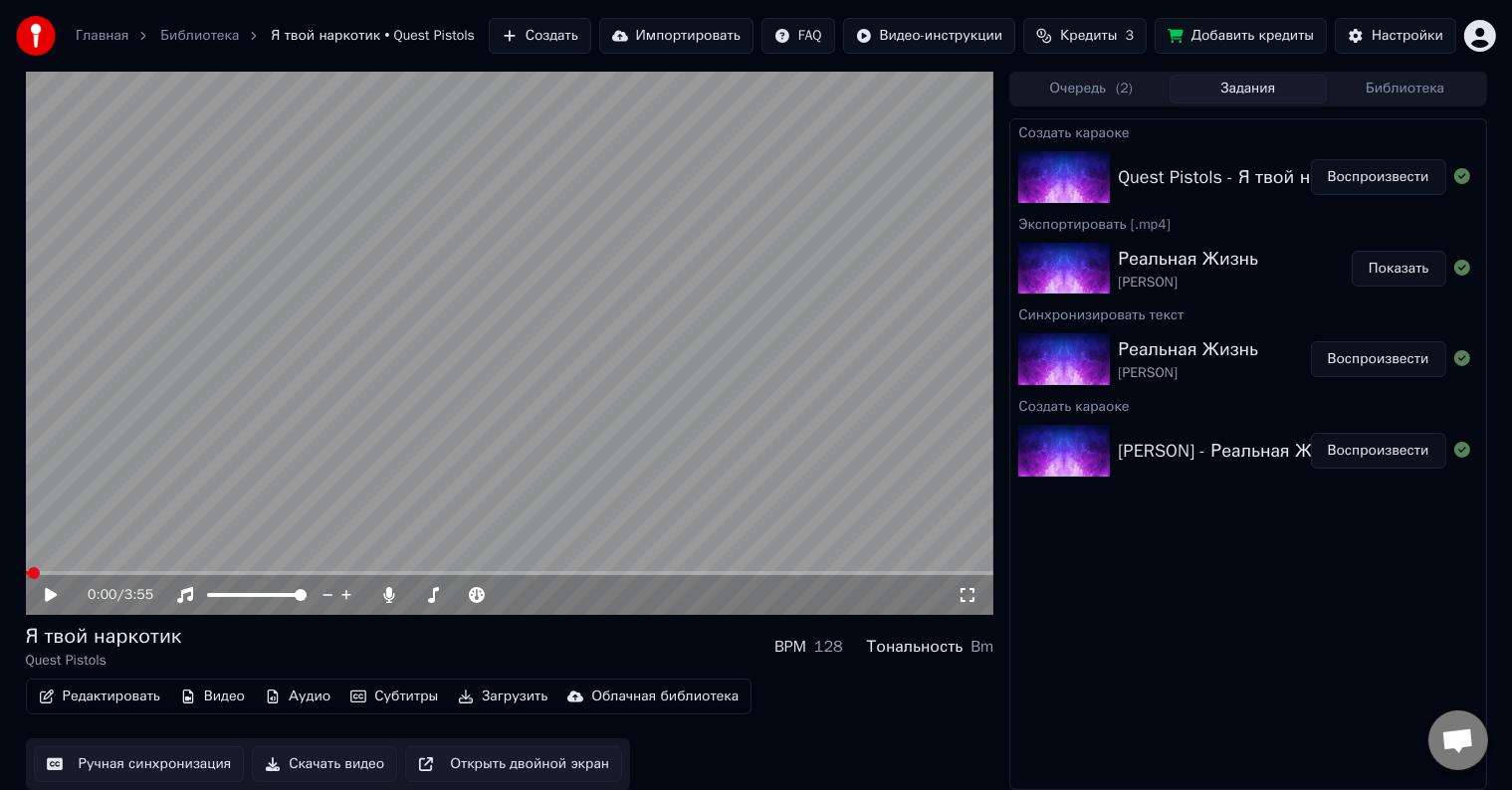 click at bounding box center [510, 573] 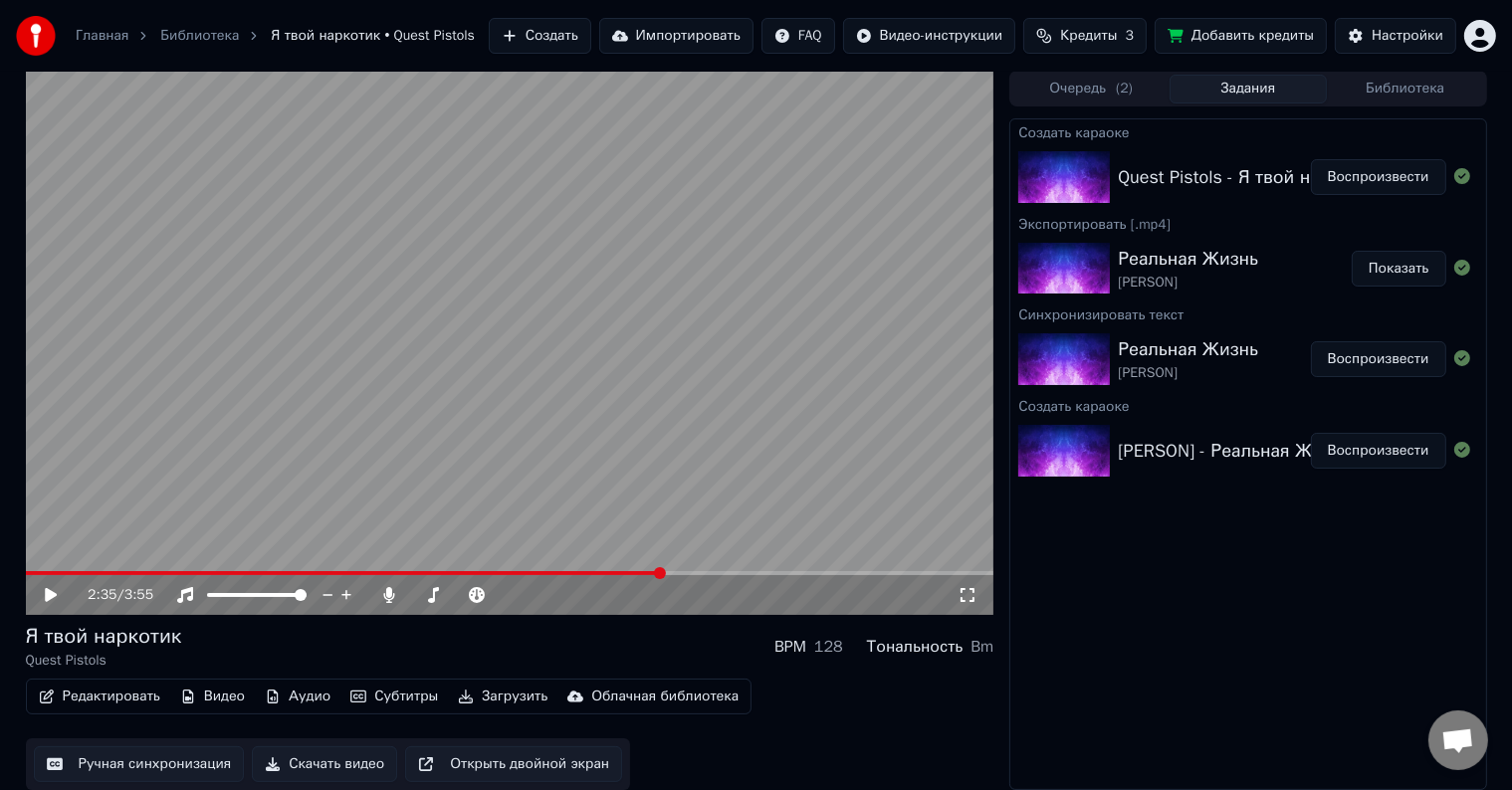 click at bounding box center [510, 573] 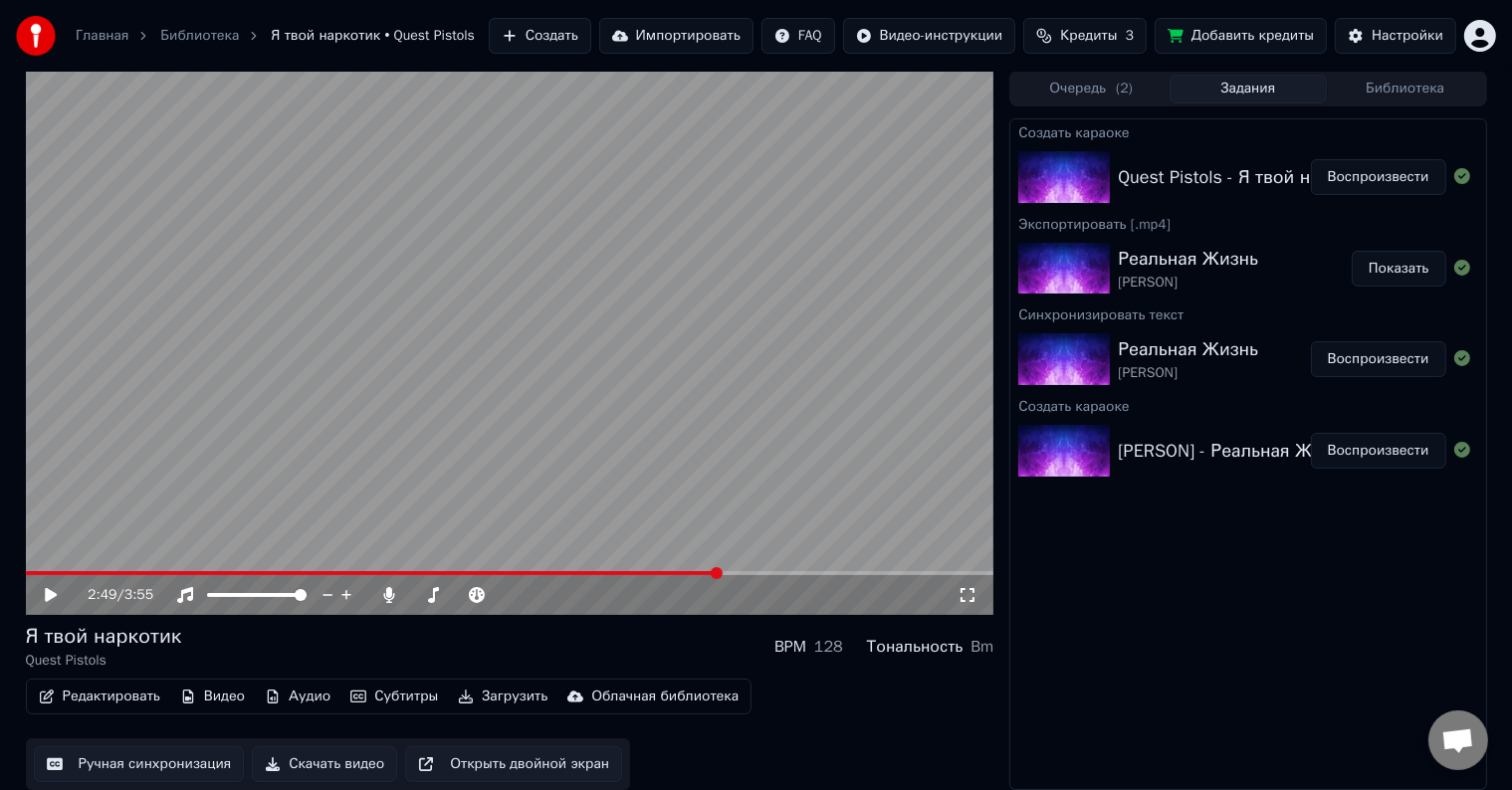click at bounding box center [510, 342] 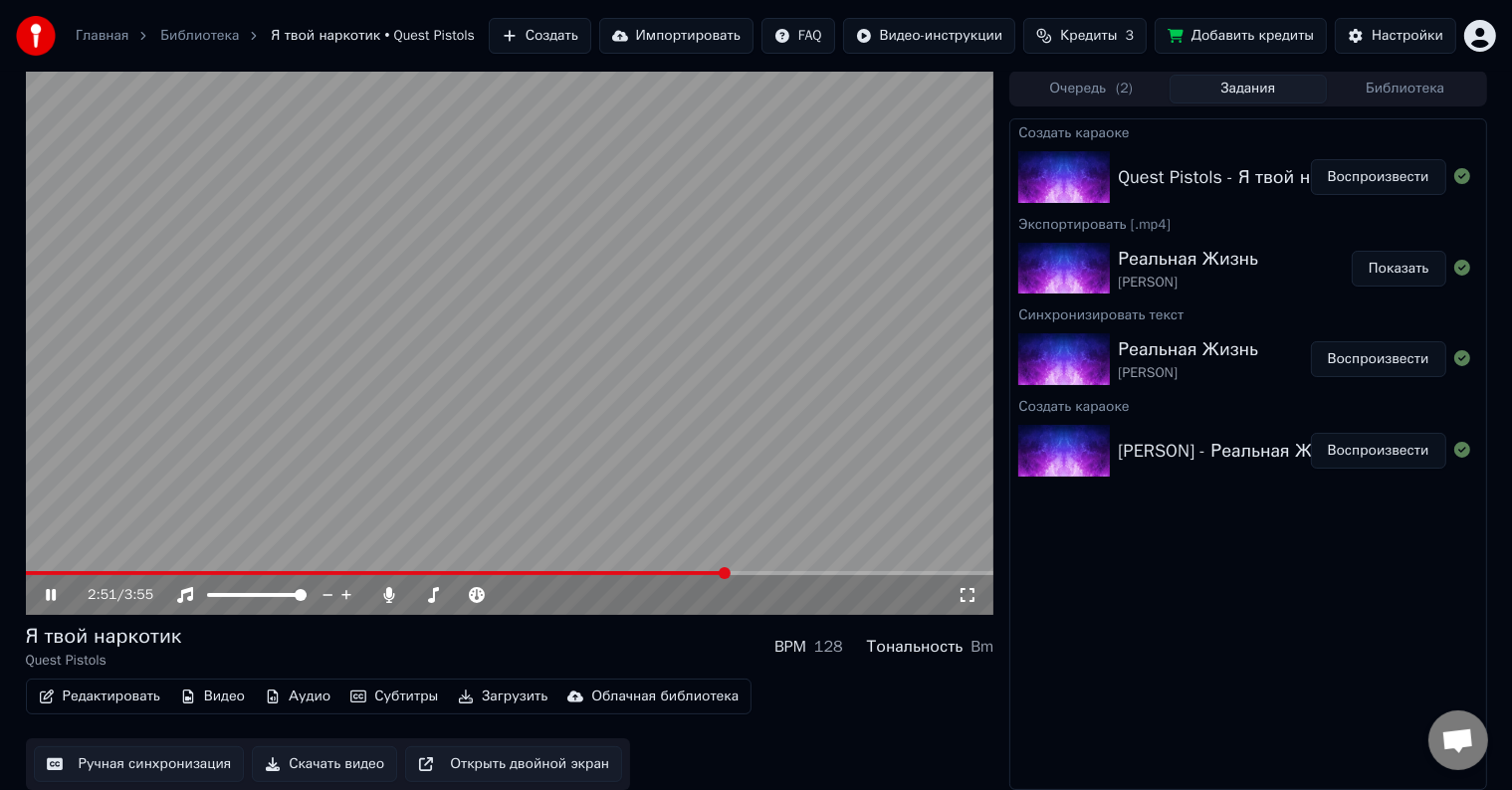 click at bounding box center [510, 342] 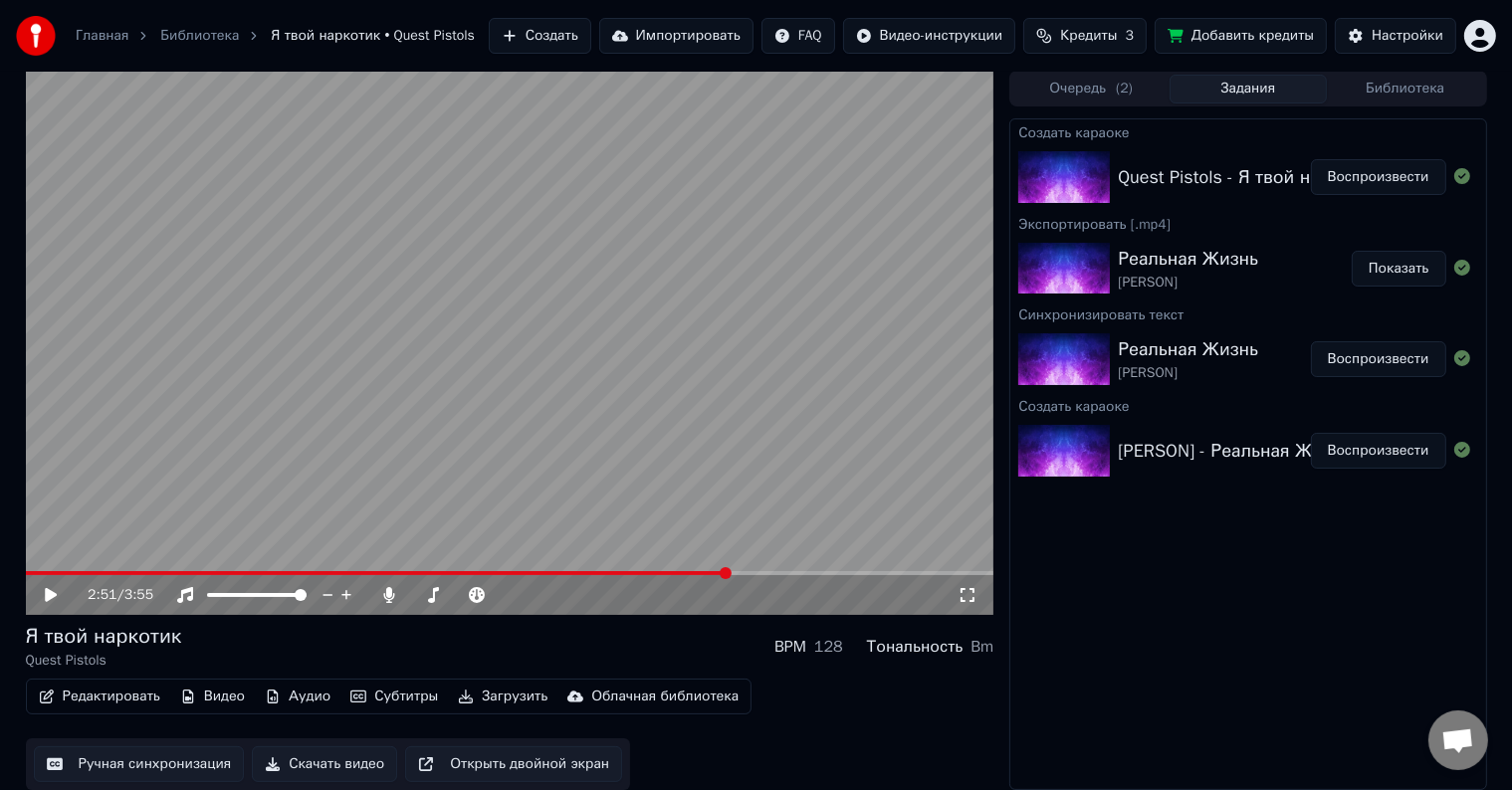 click on "Редактировать" at bounding box center [100, 696] 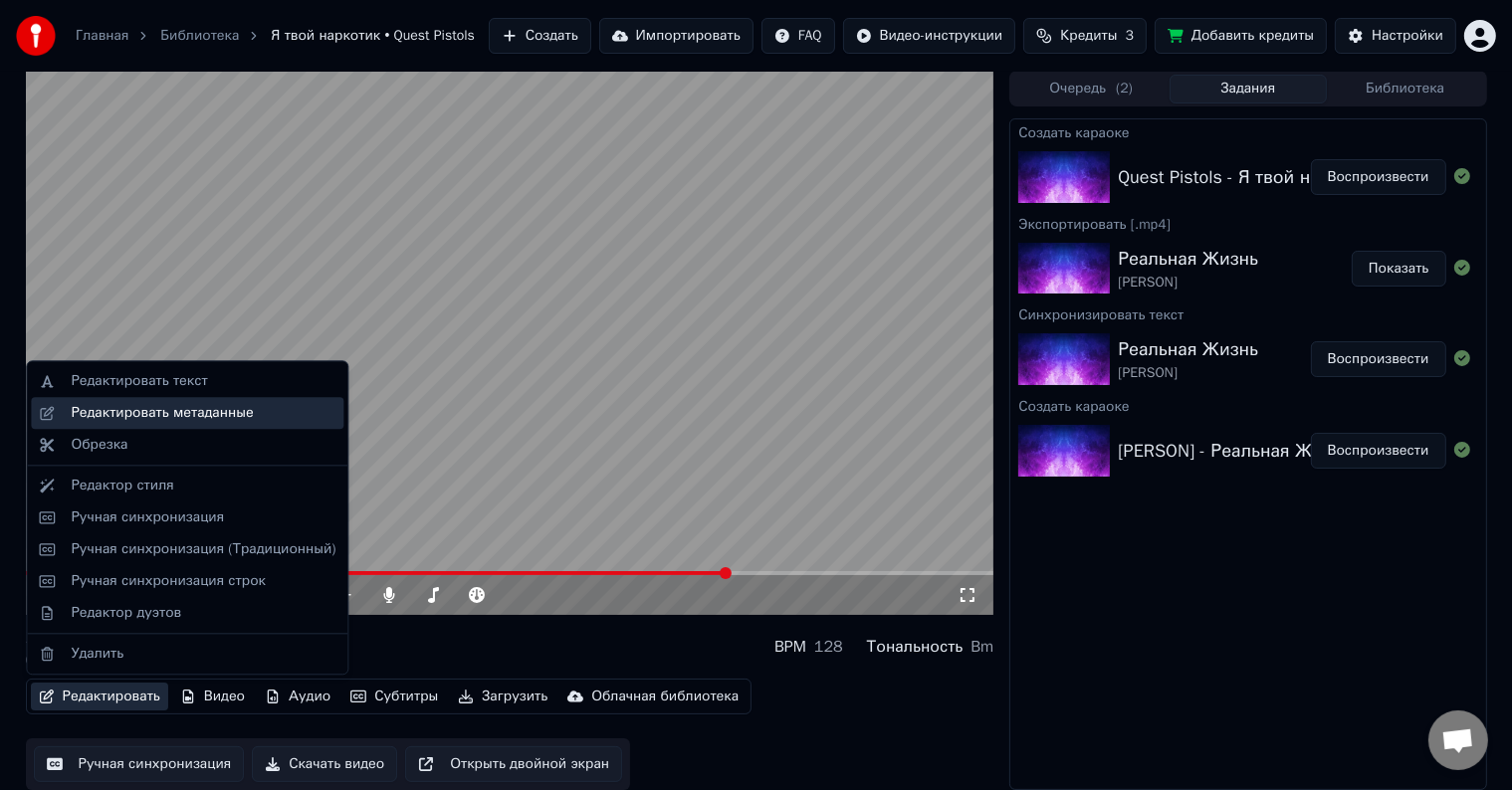 click on "Редактировать метаданные" at bounding box center (161, 413) 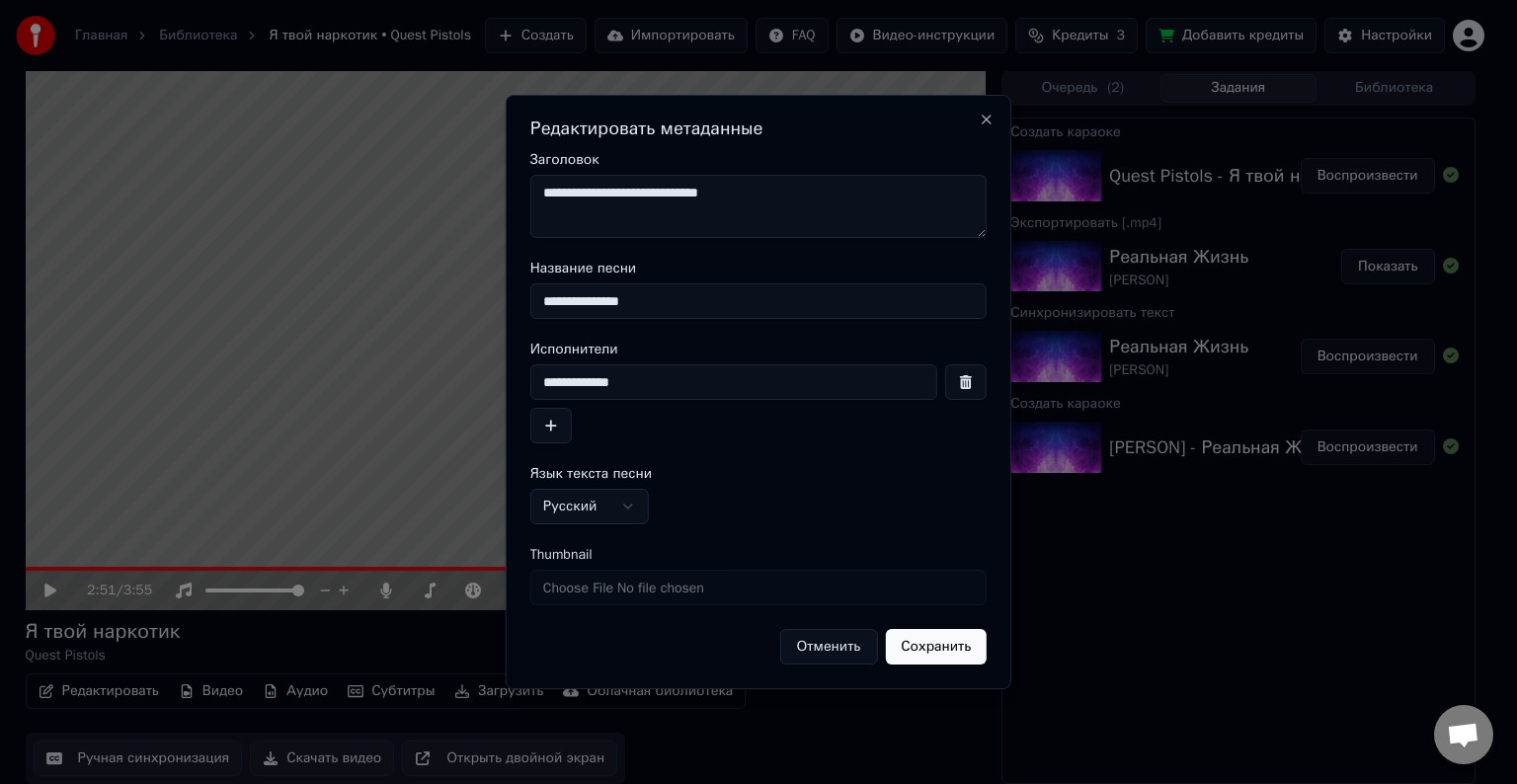 click on "Отменить" at bounding box center (829, 647) 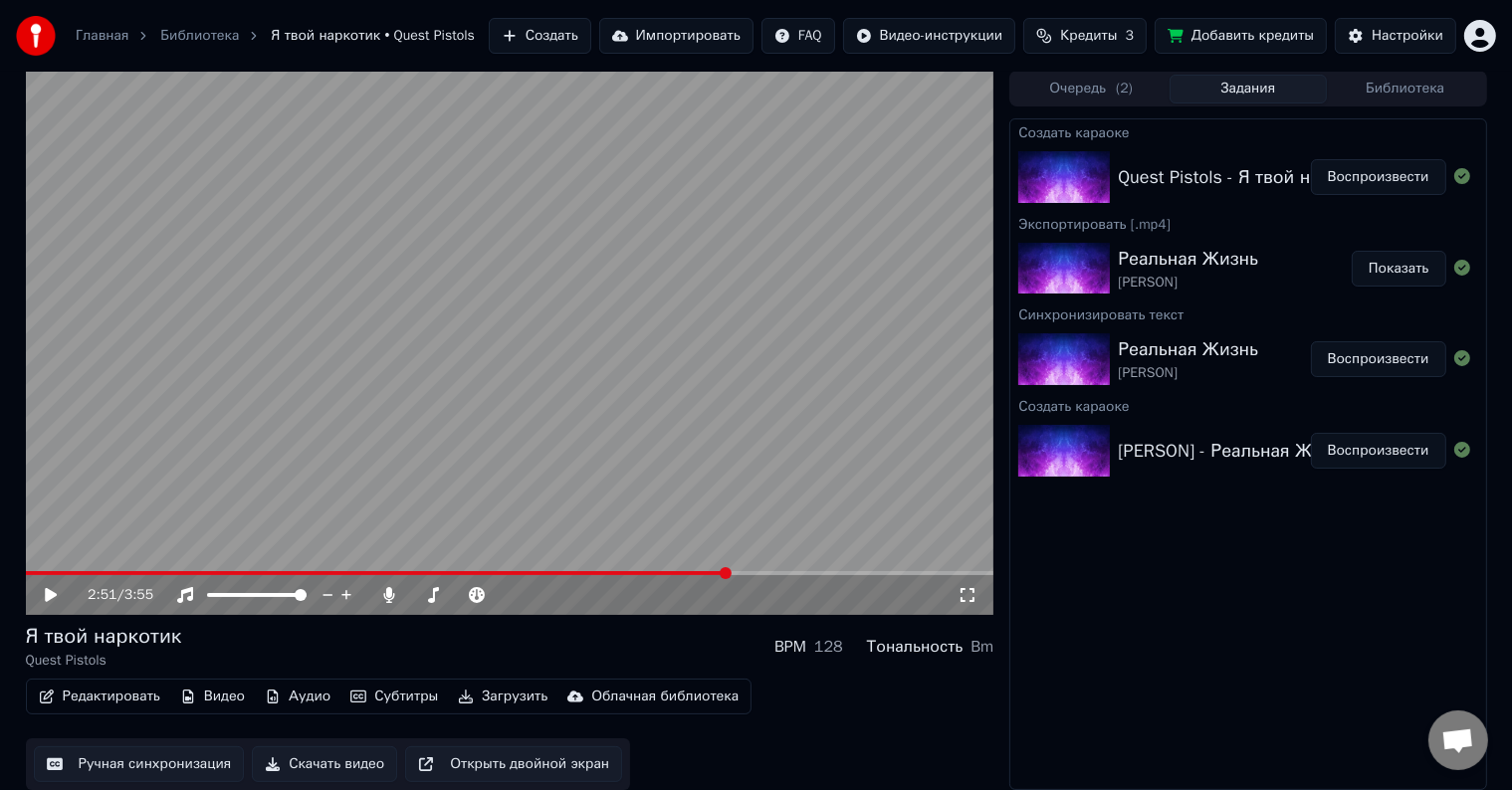 click at bounding box center [510, 342] 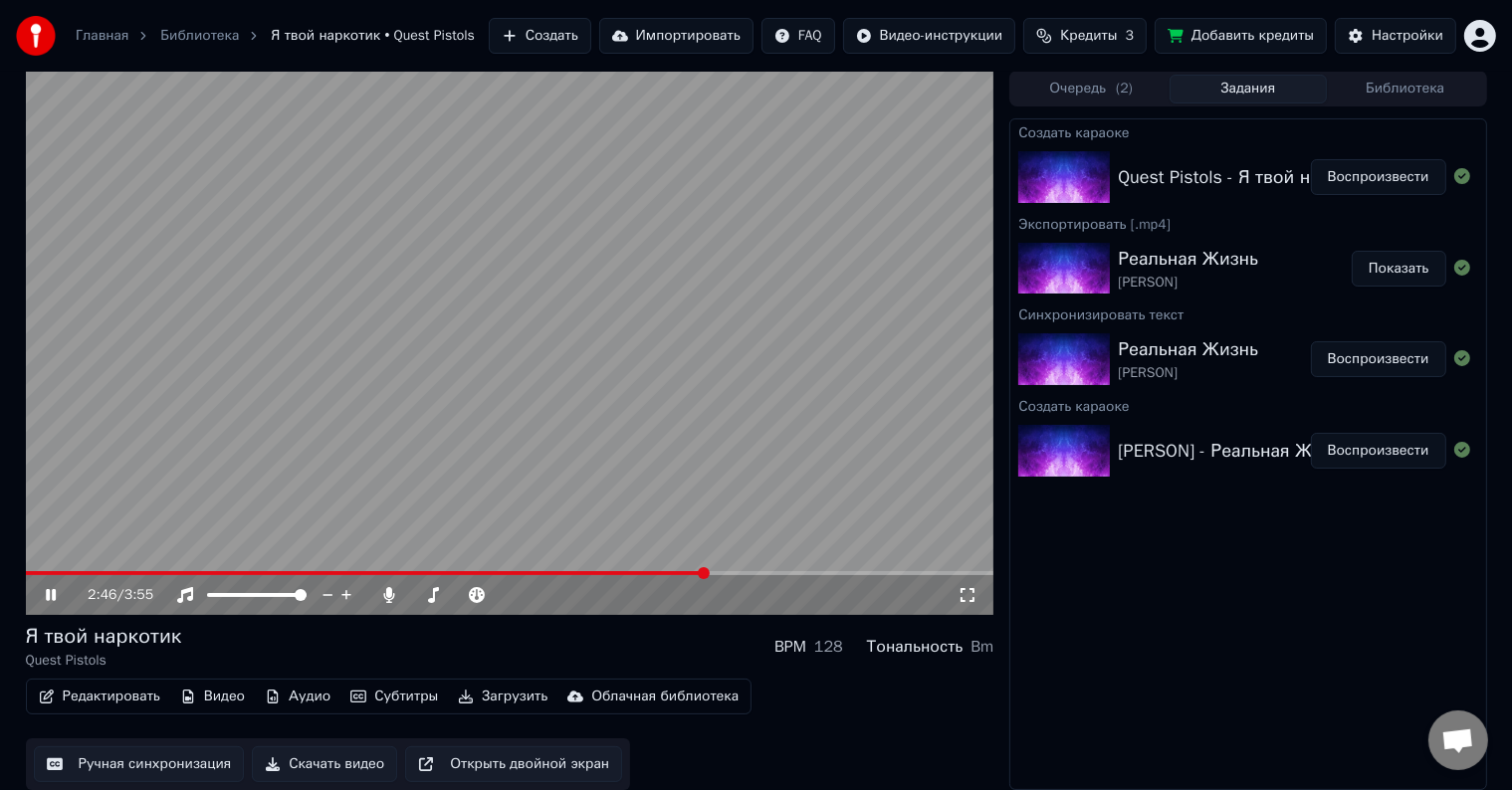 click at bounding box center [366, 573] 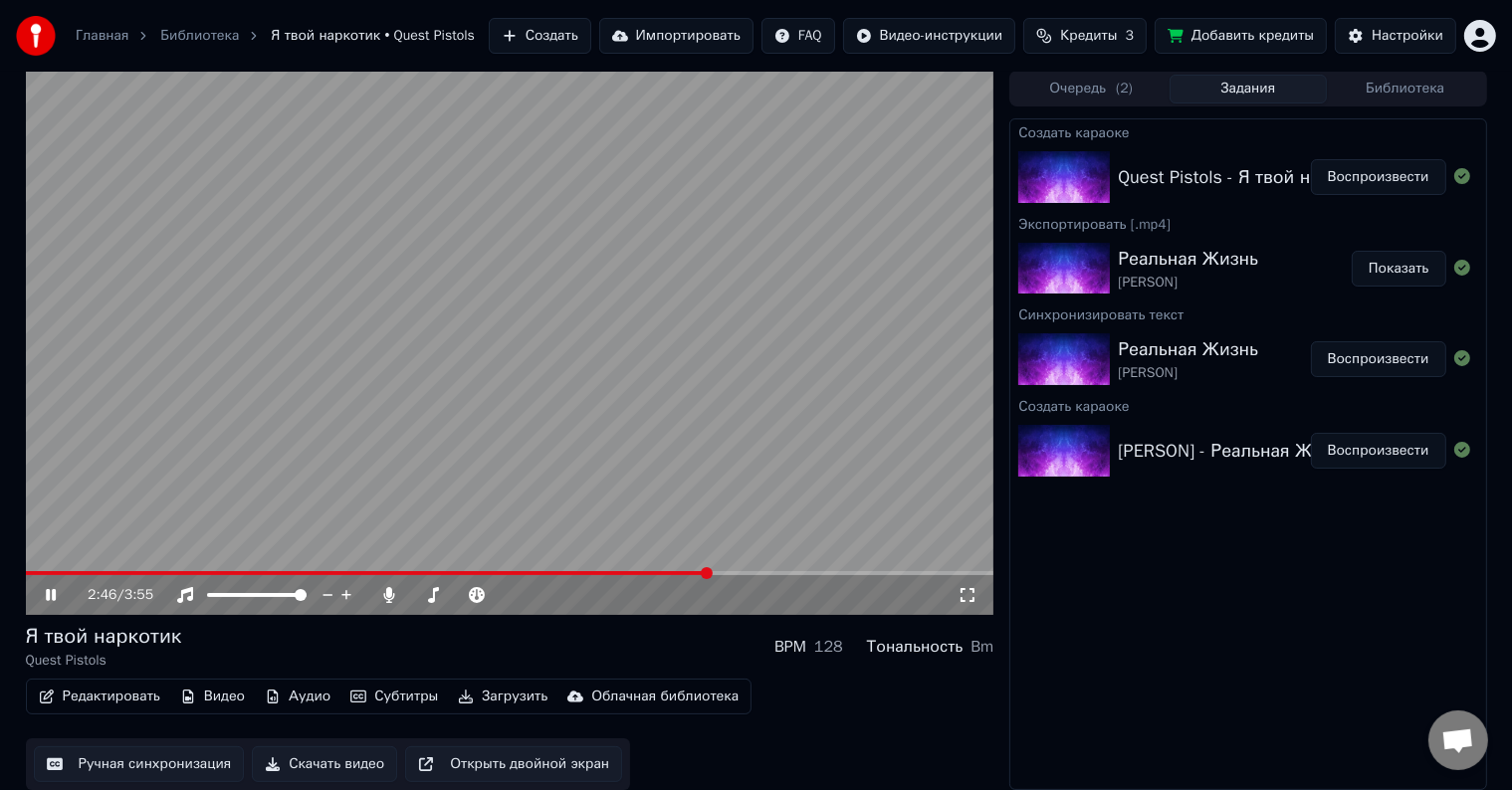 click at bounding box center (367, 573) 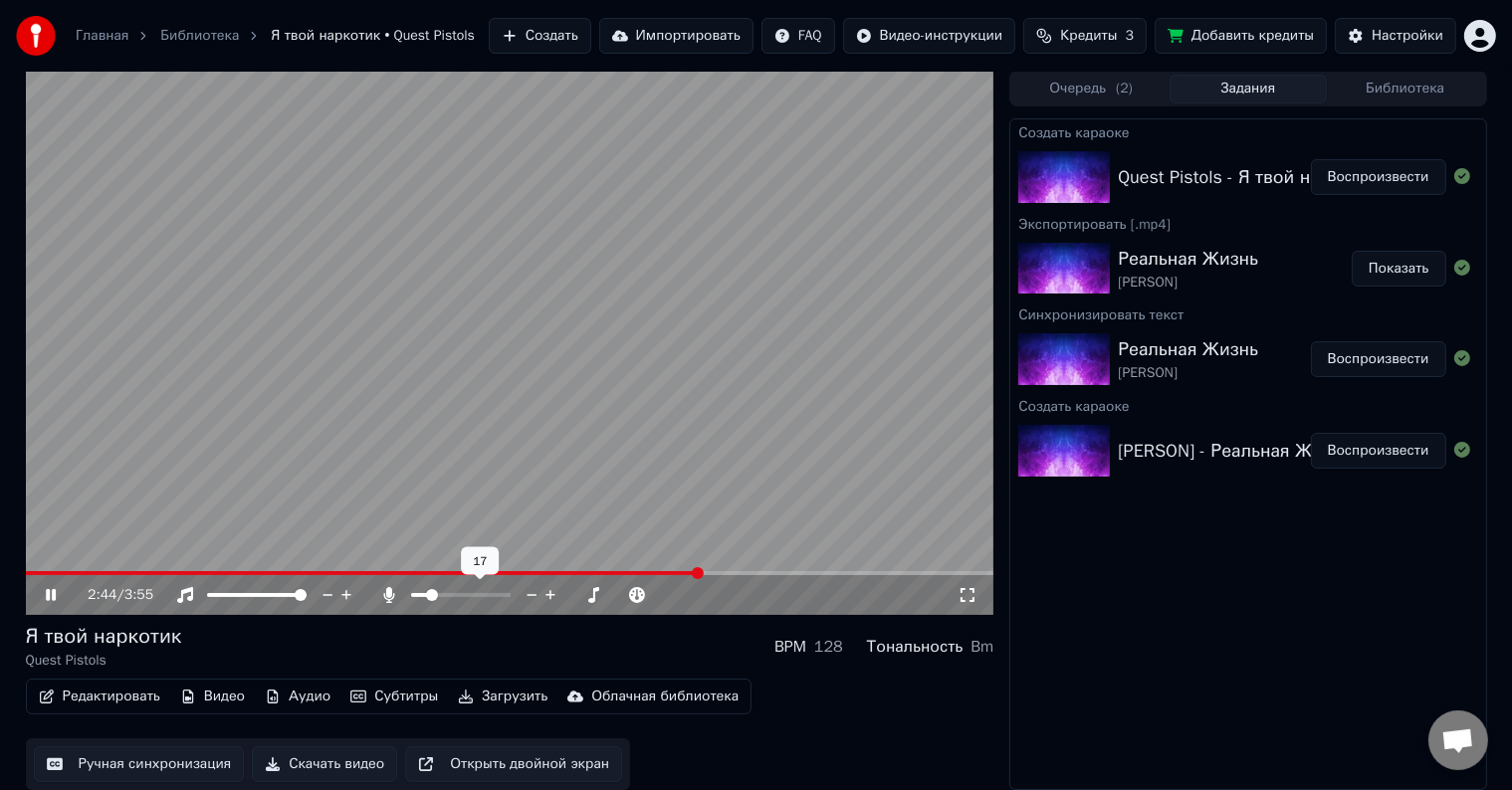 click at bounding box center (461, 595) 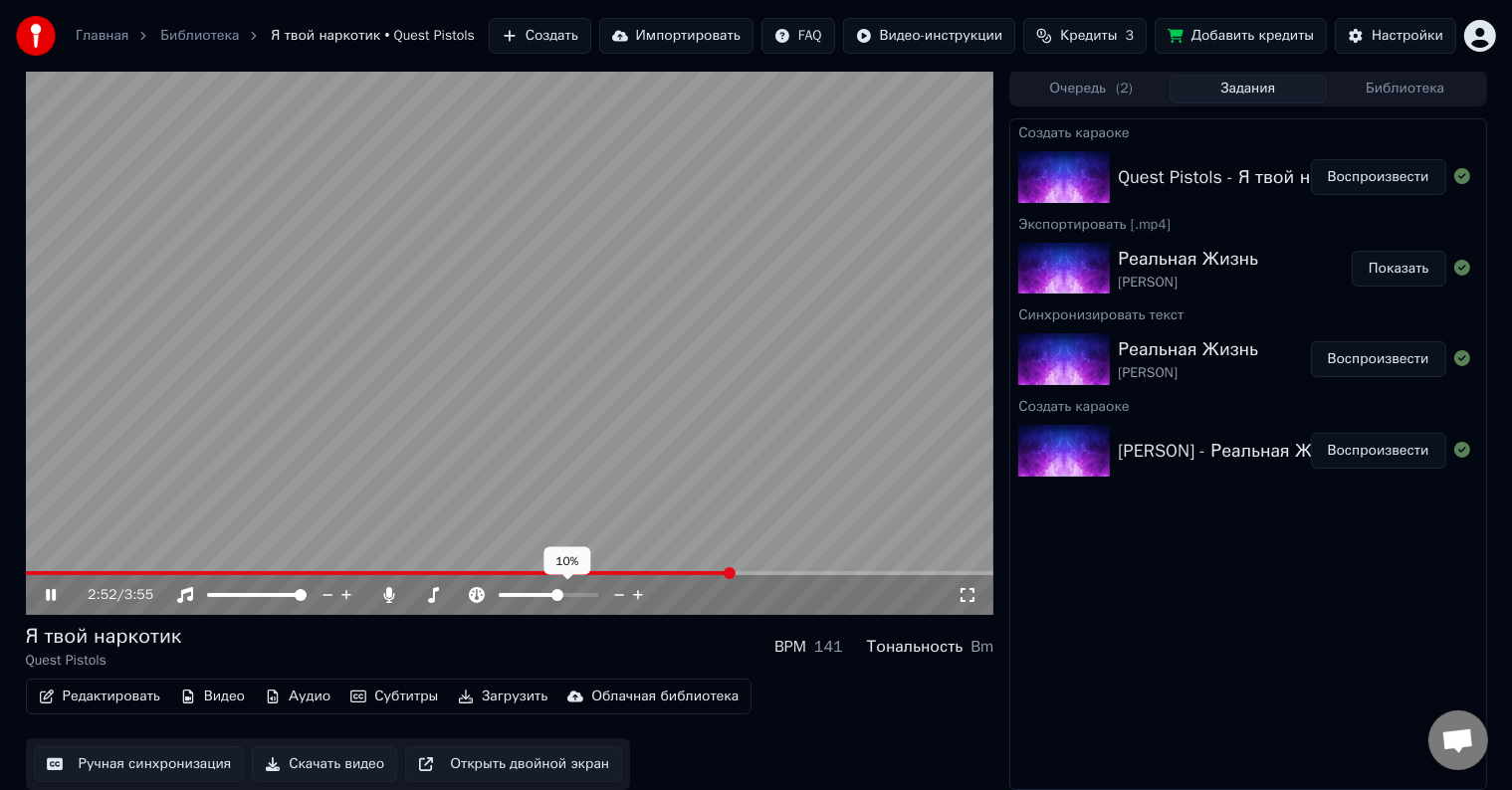 click at bounding box center (557, 595) 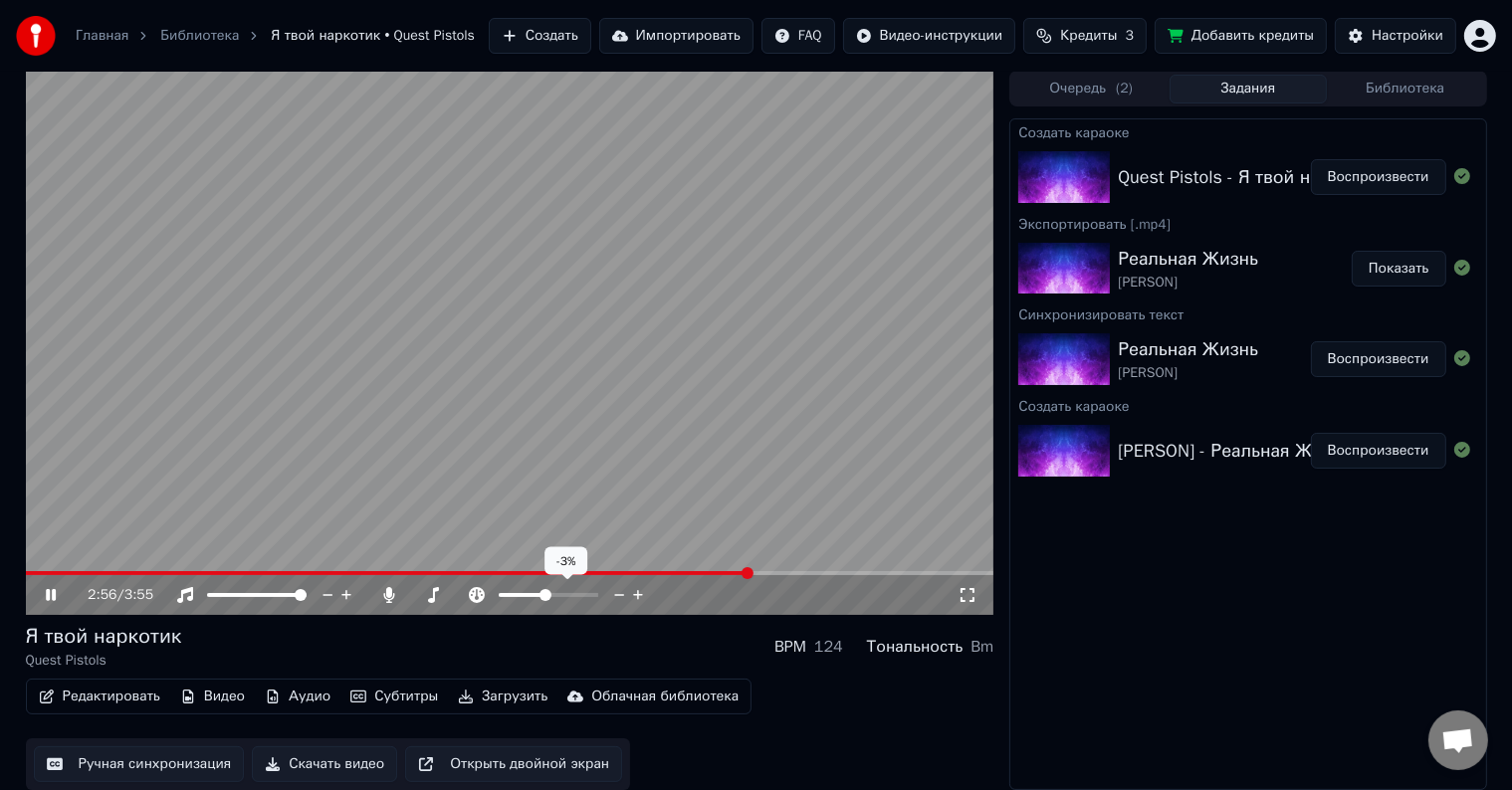 click at bounding box center (522, 595) 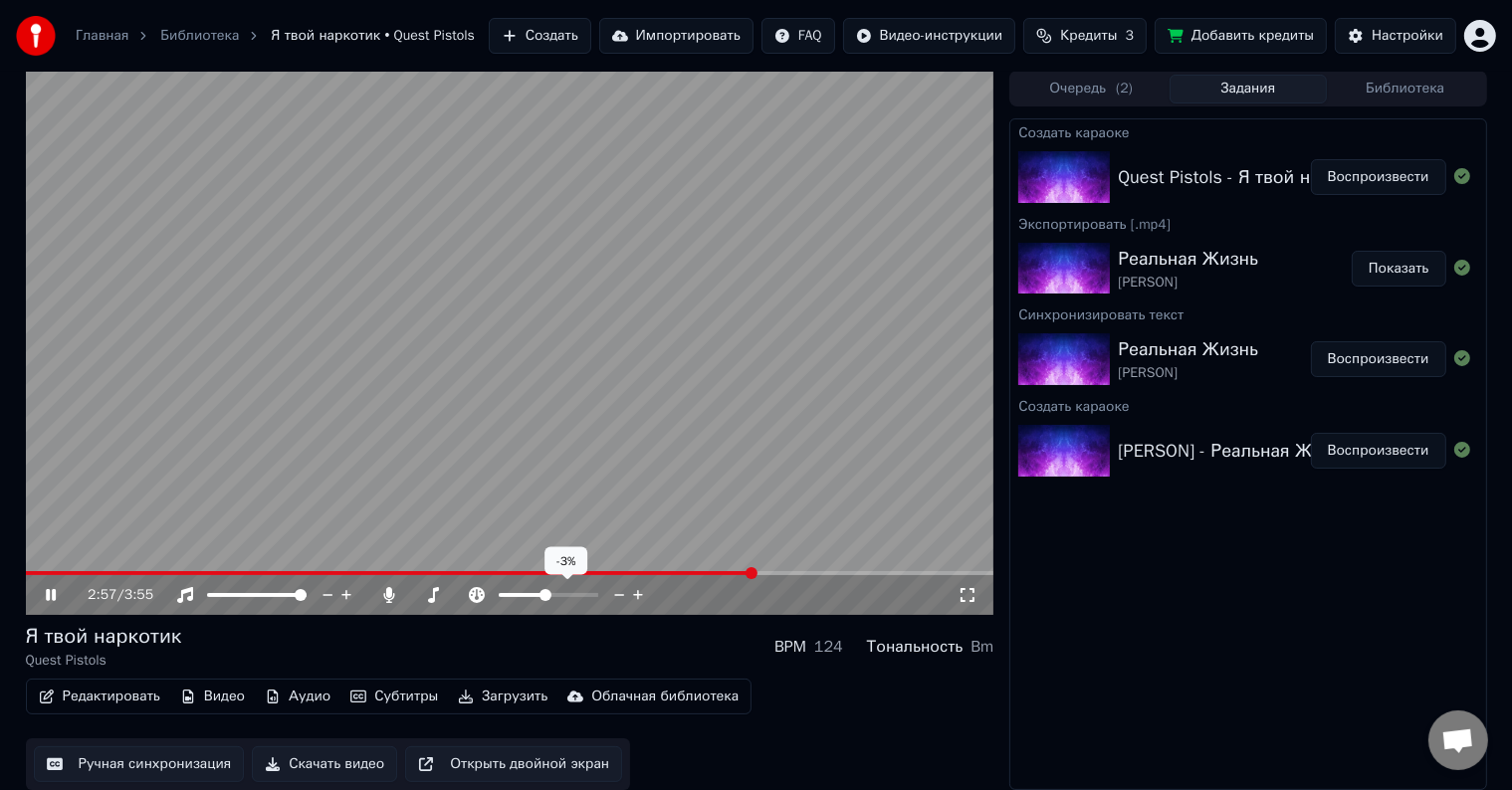 click 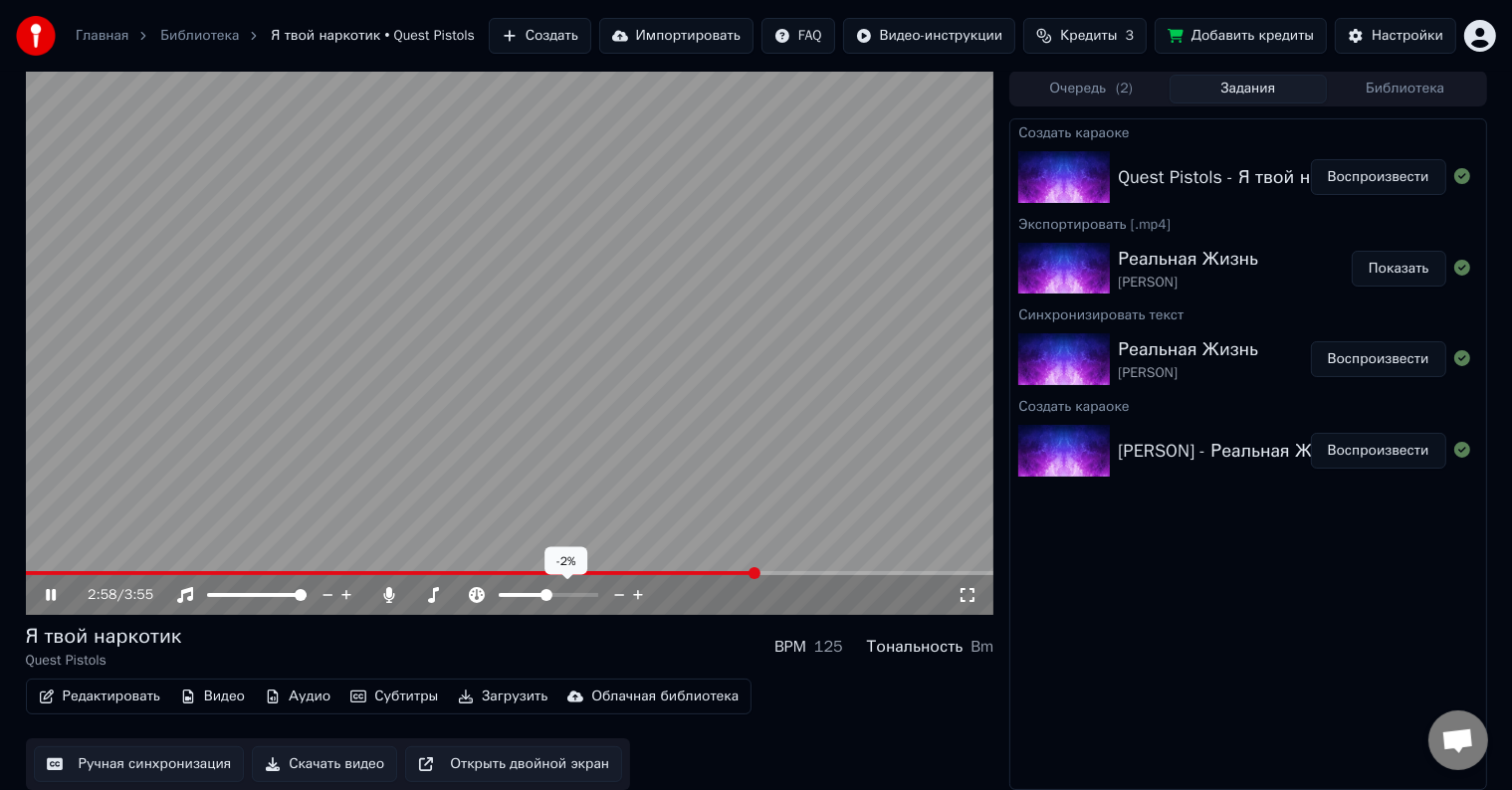 click 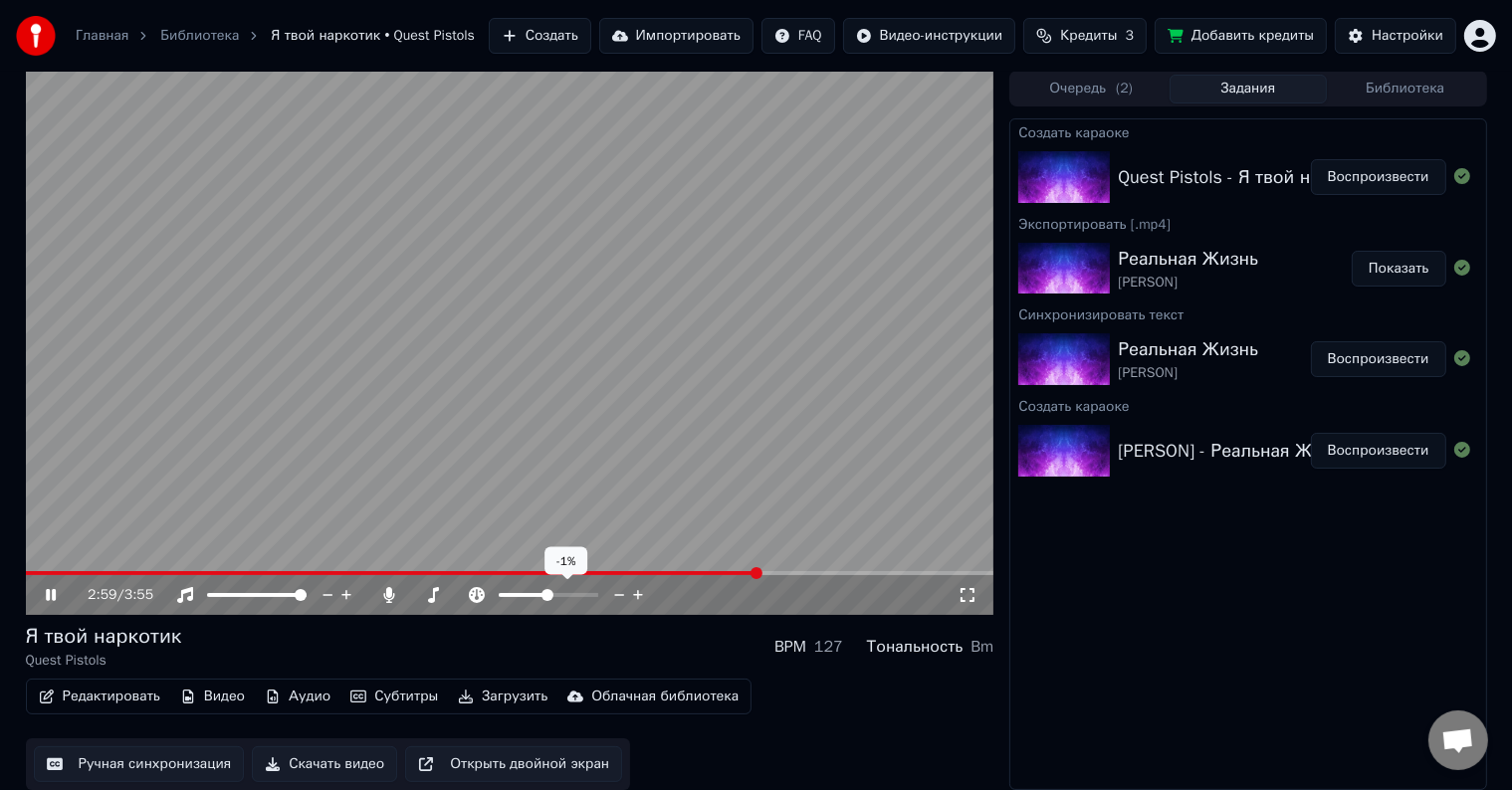 click 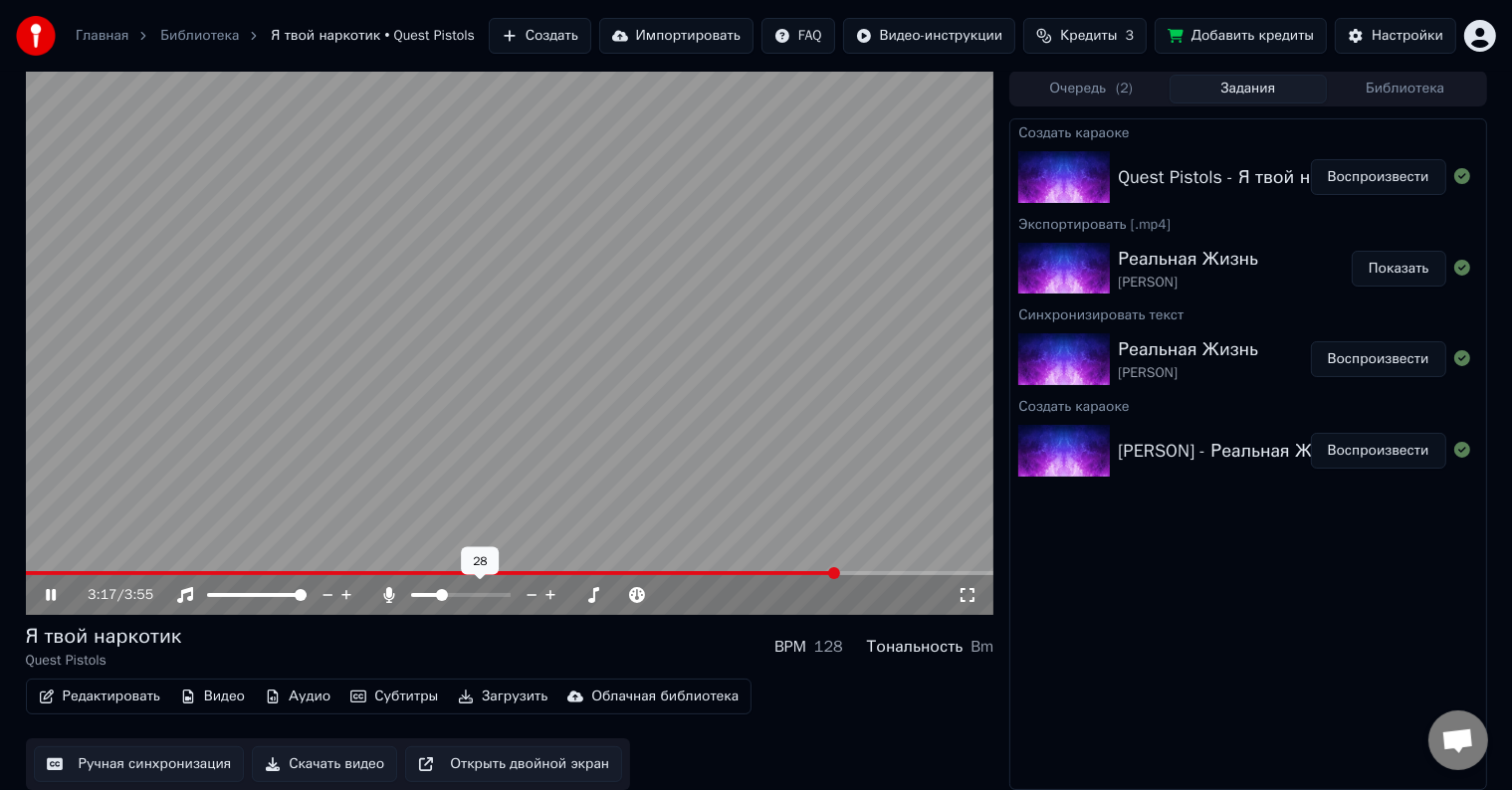 click 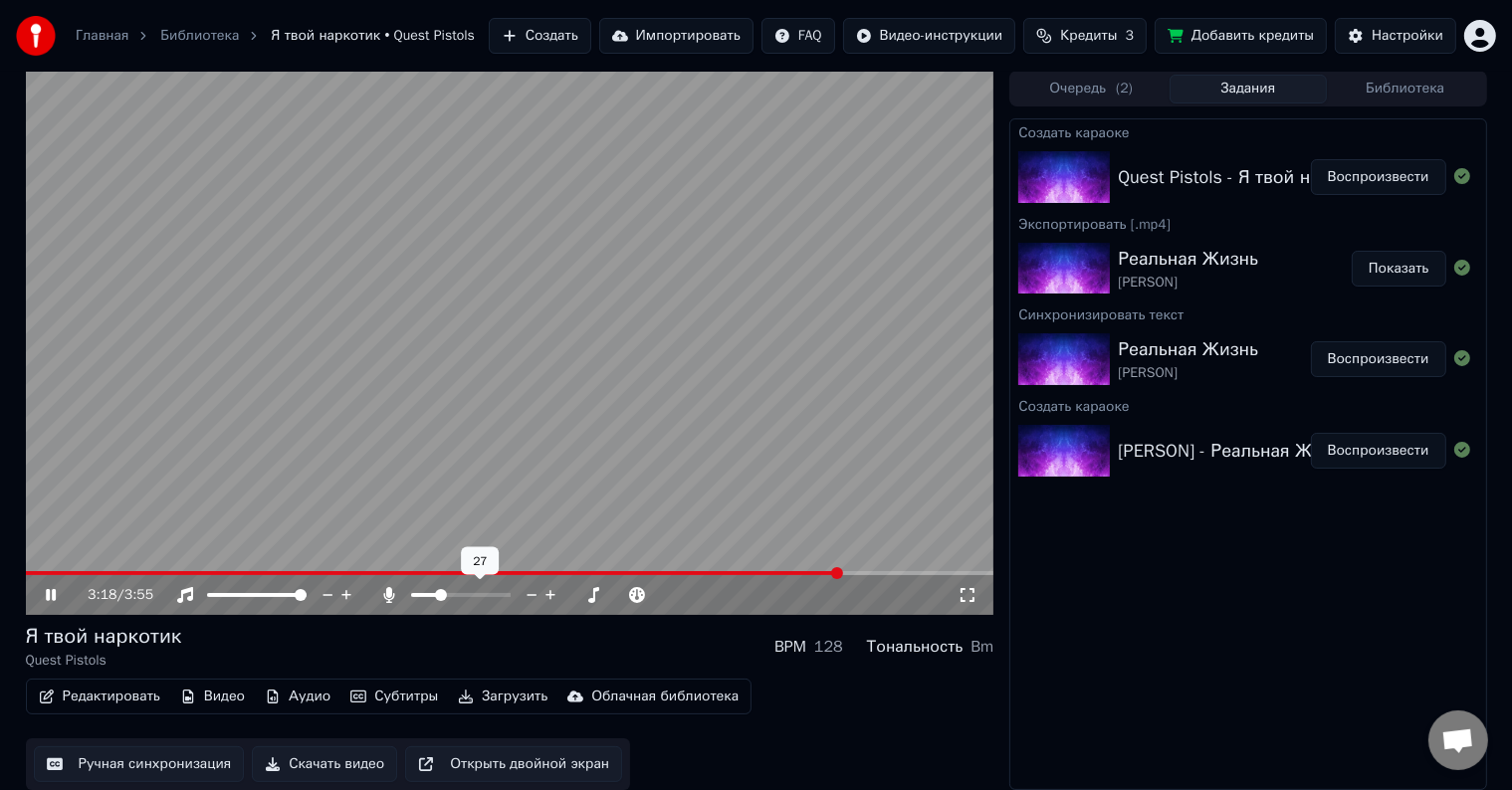 click 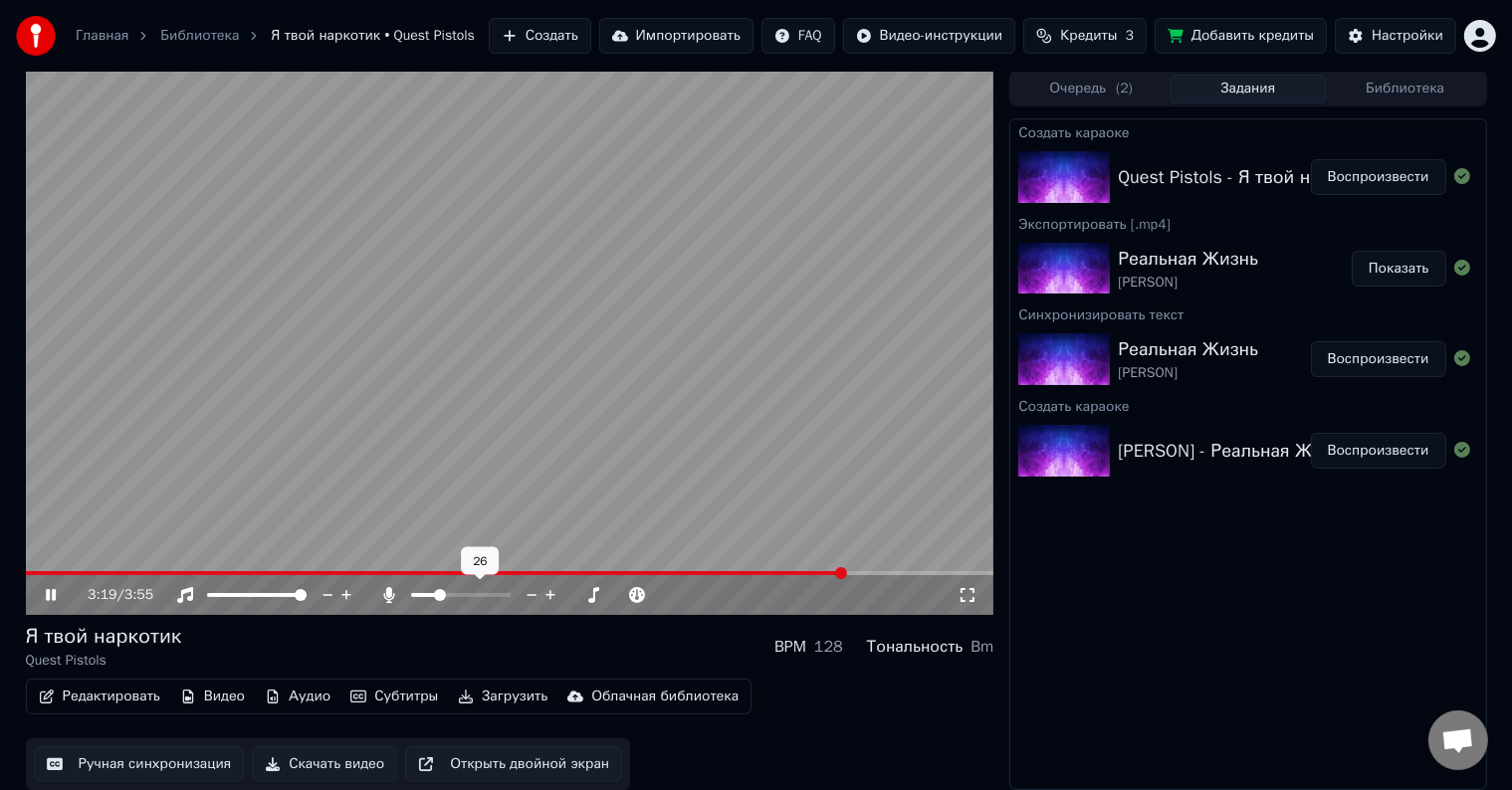 click 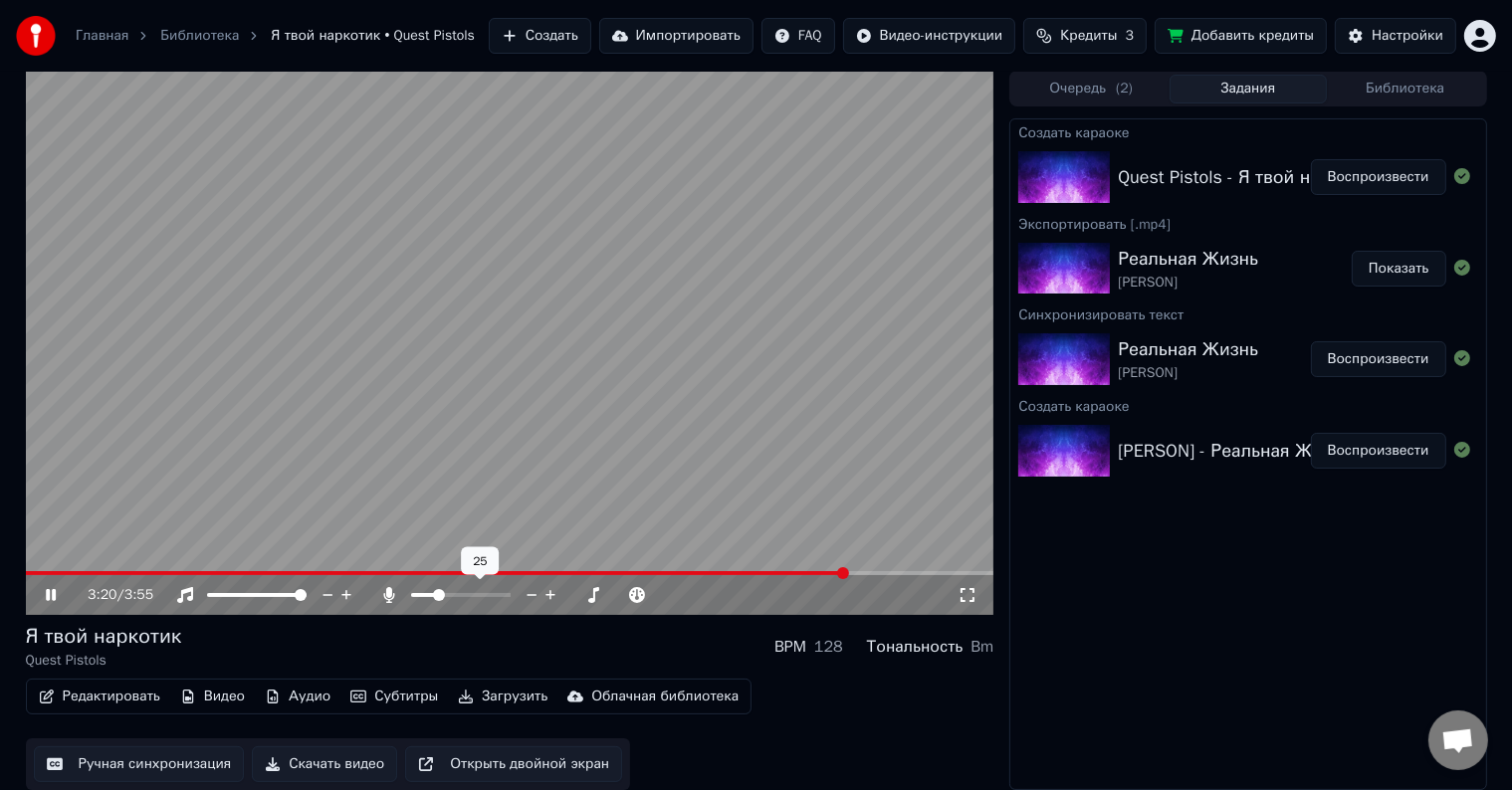 click 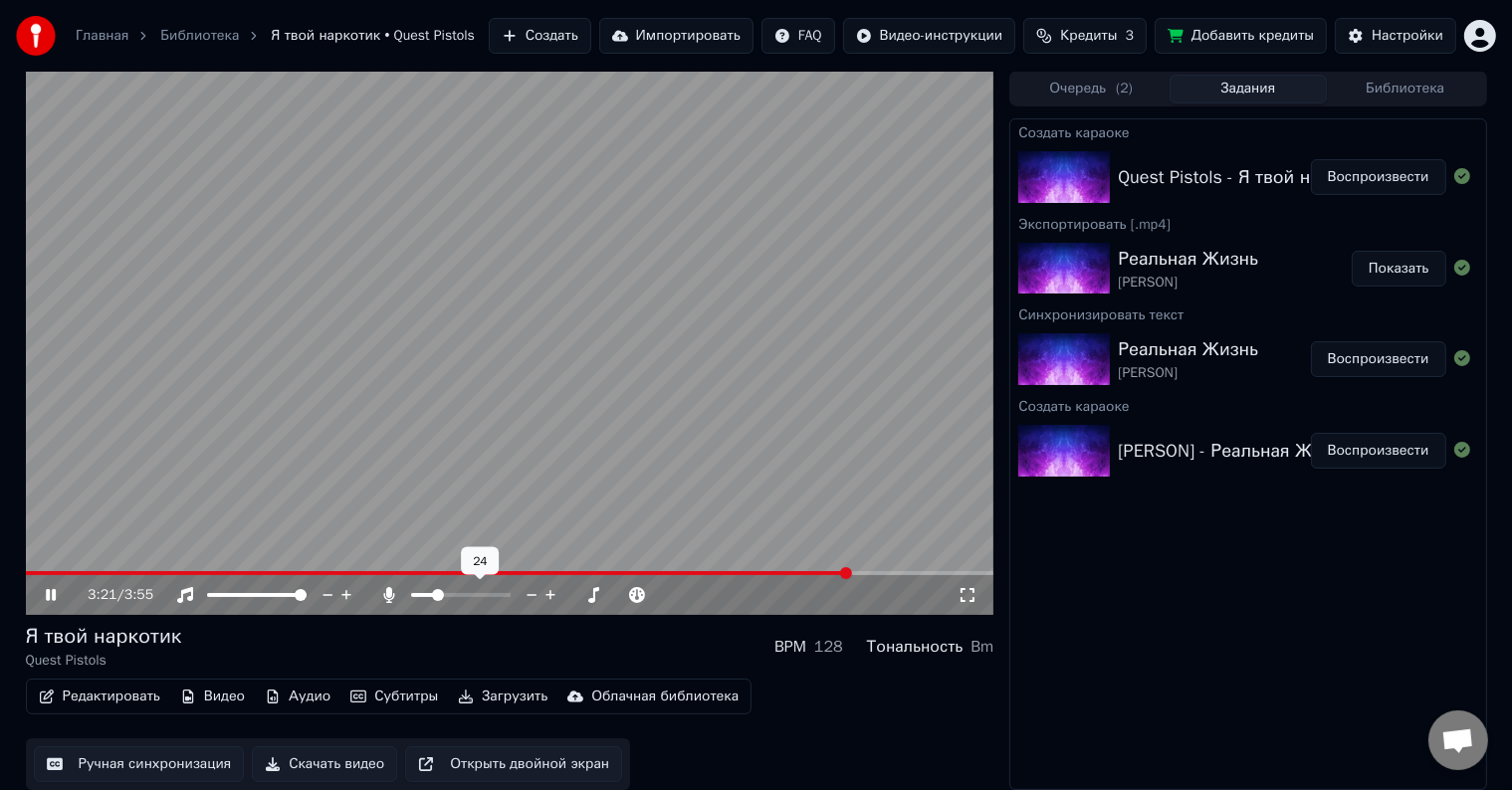 click 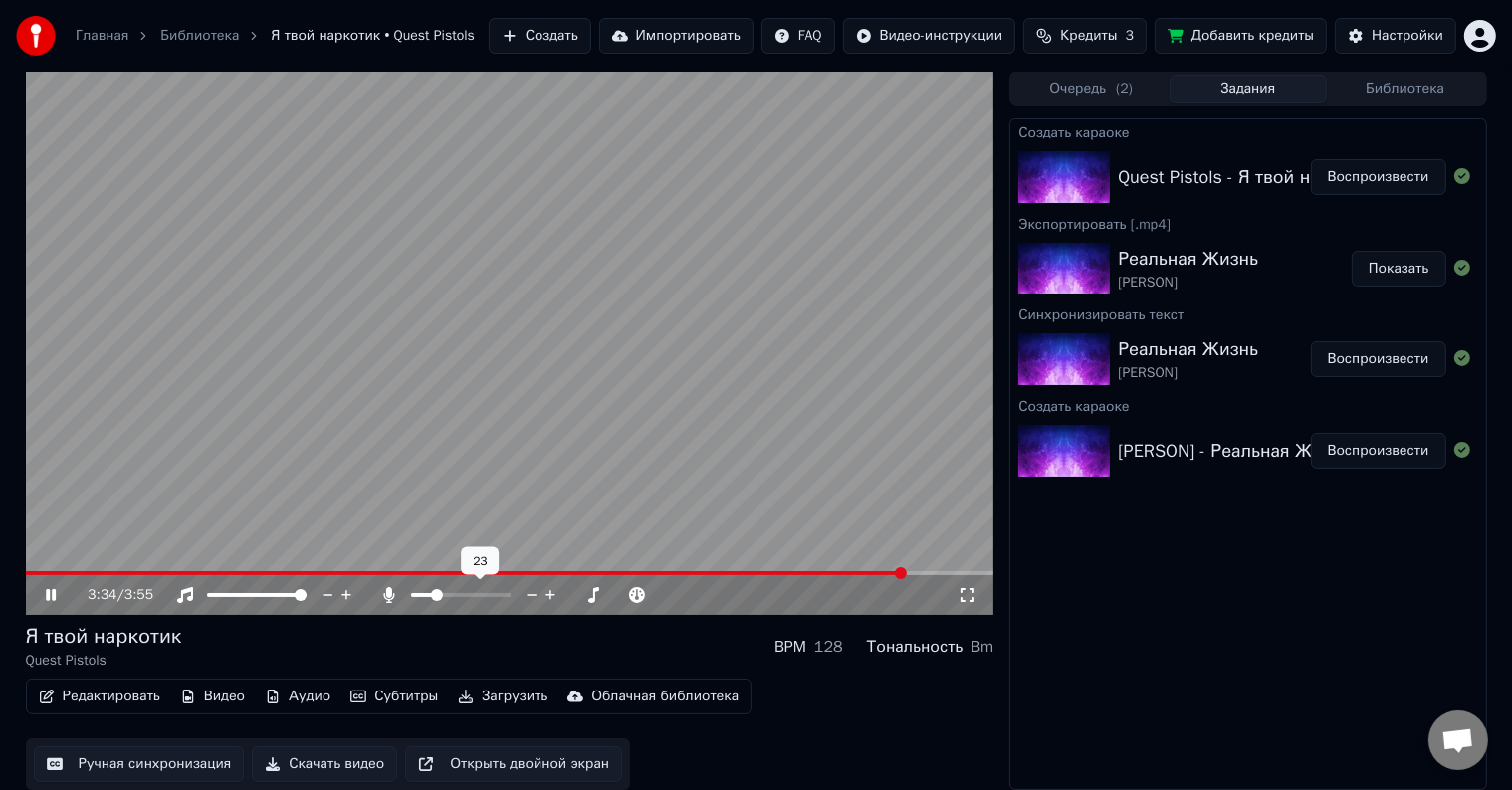 click 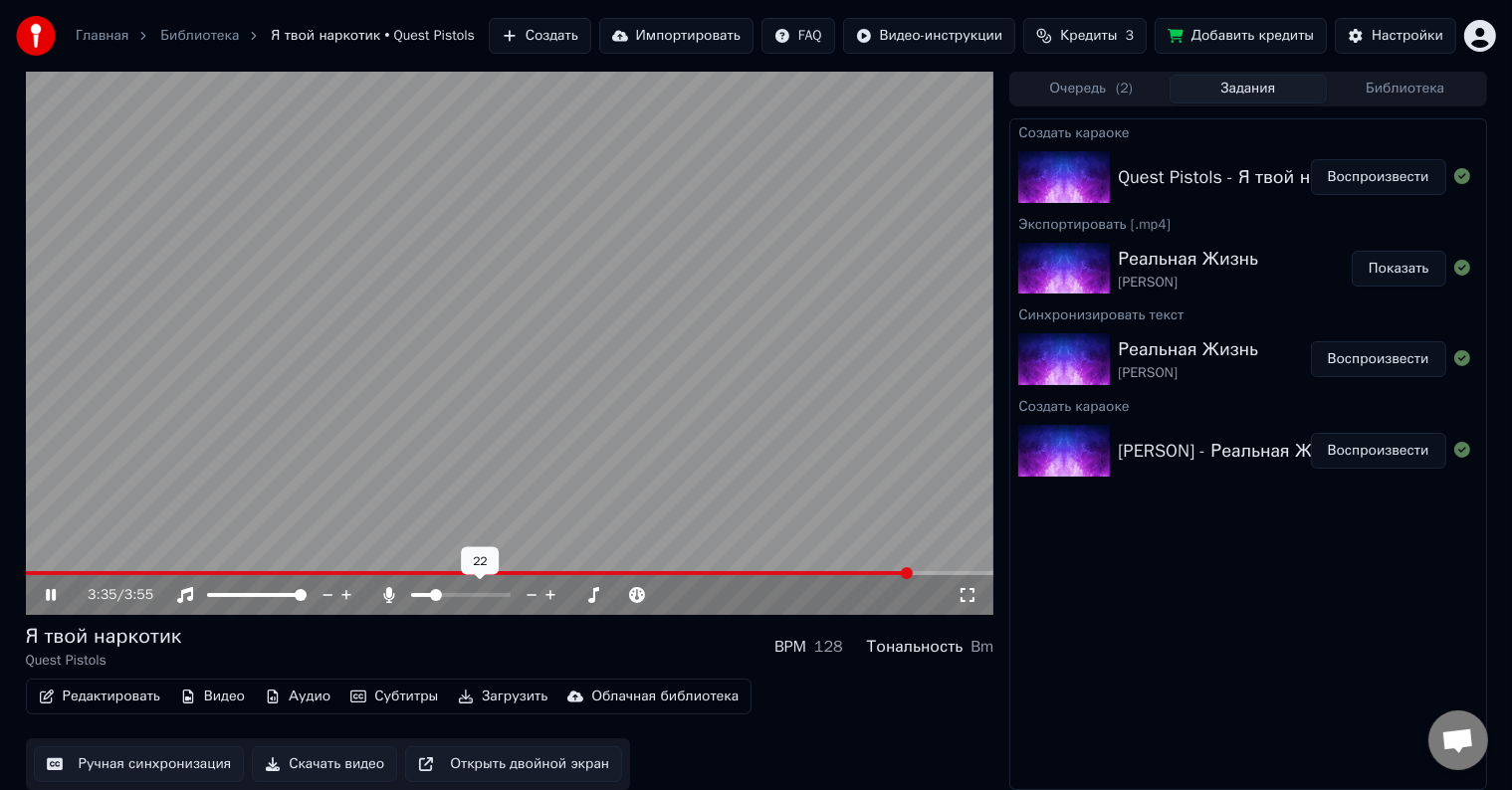 click 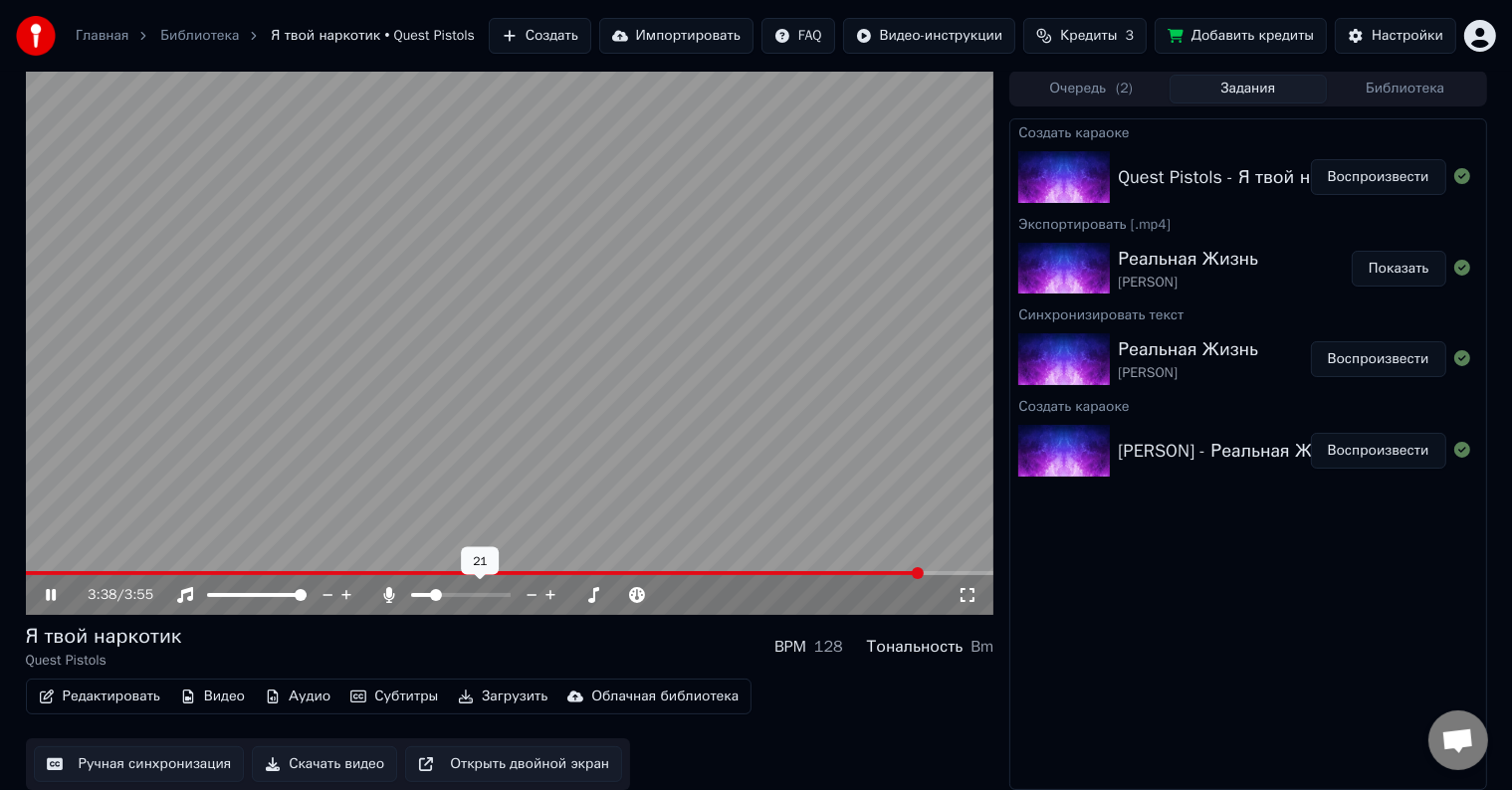 click 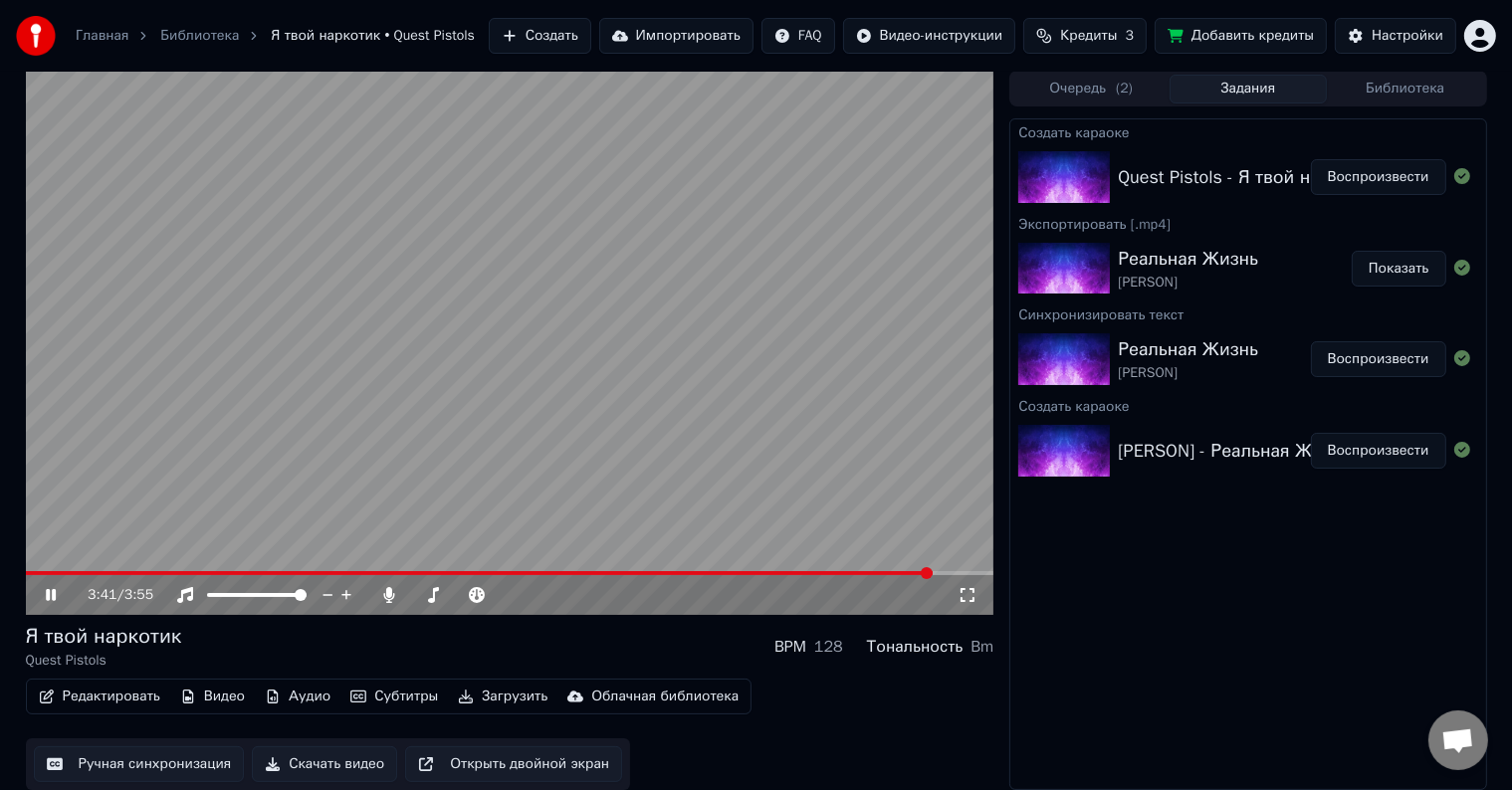 click at bounding box center (510, 342) 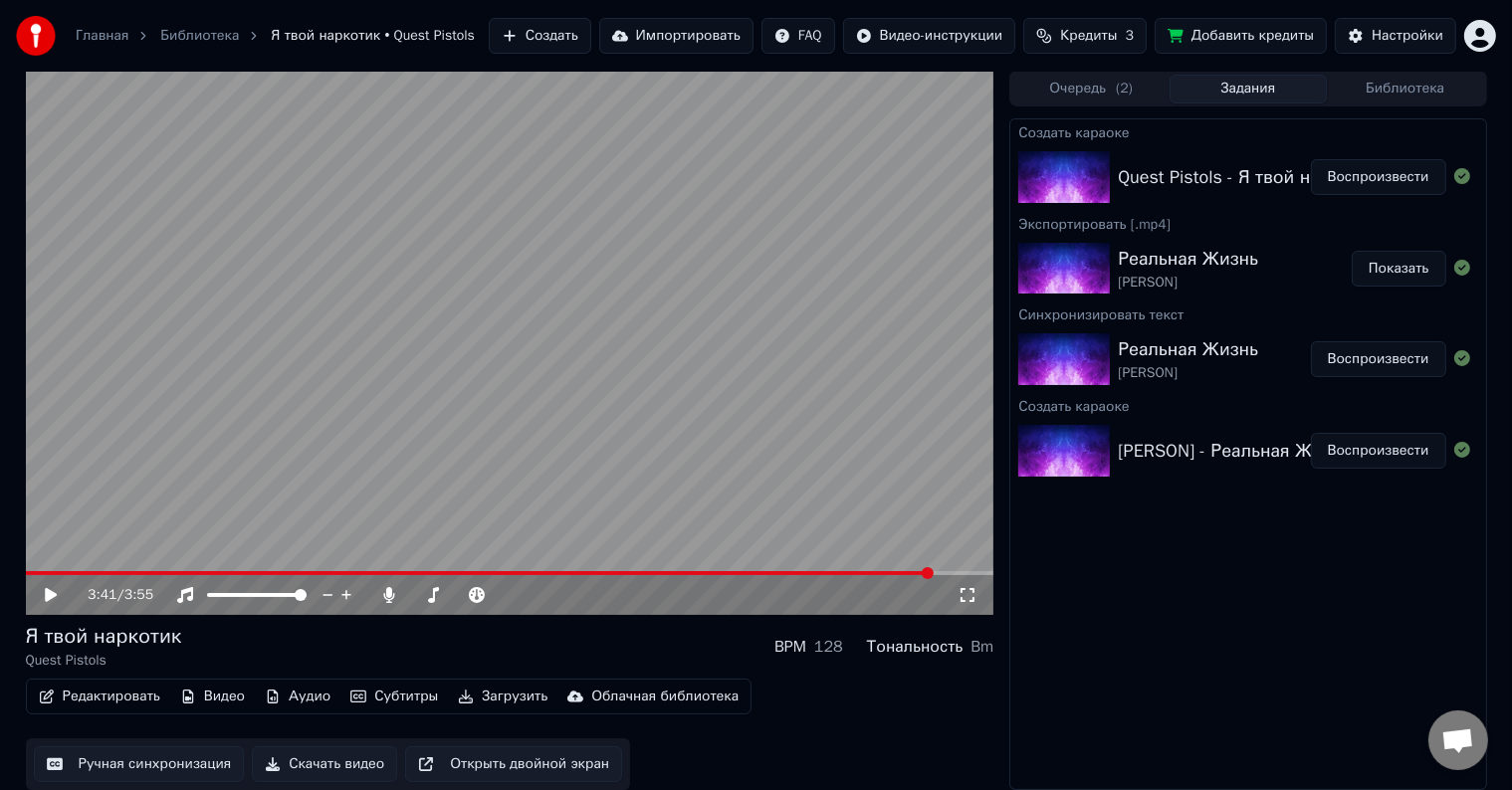 click on "Скачать видео" at bounding box center [324, 764] 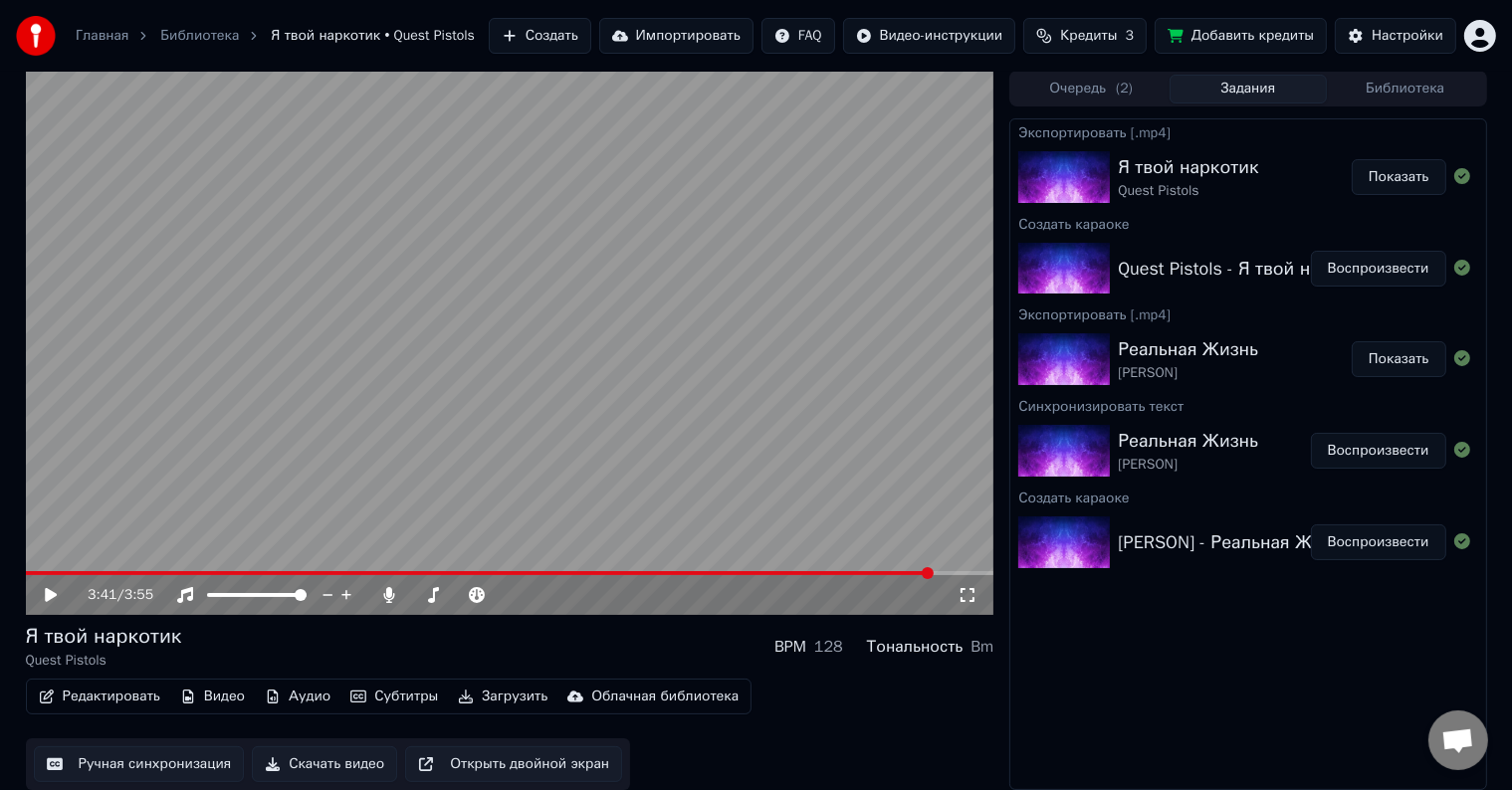 click on "Показать" at bounding box center (1399, 177) 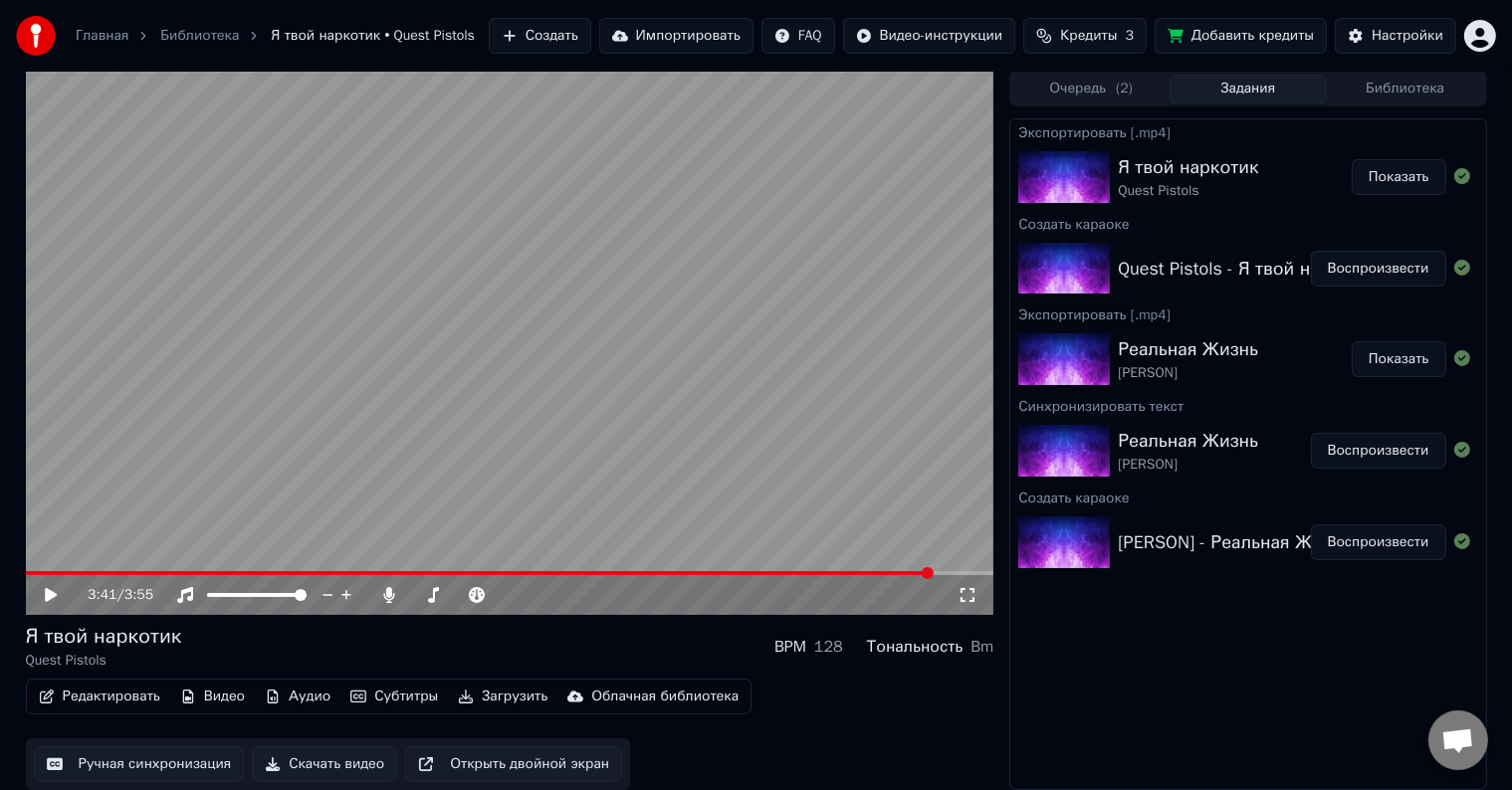 click on "Создать" at bounding box center [540, 36] 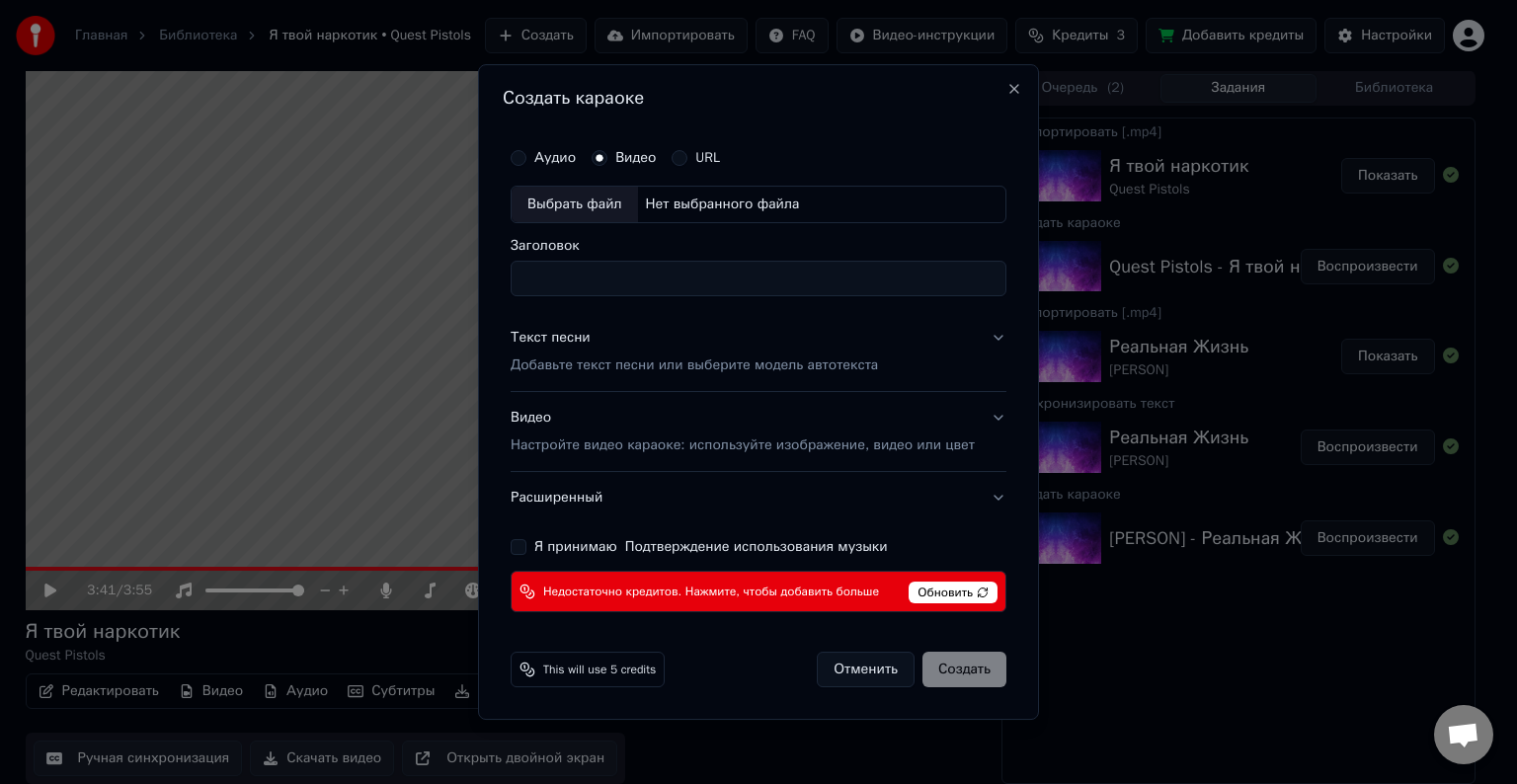 click on "Выбрать файл" at bounding box center (575, 204) 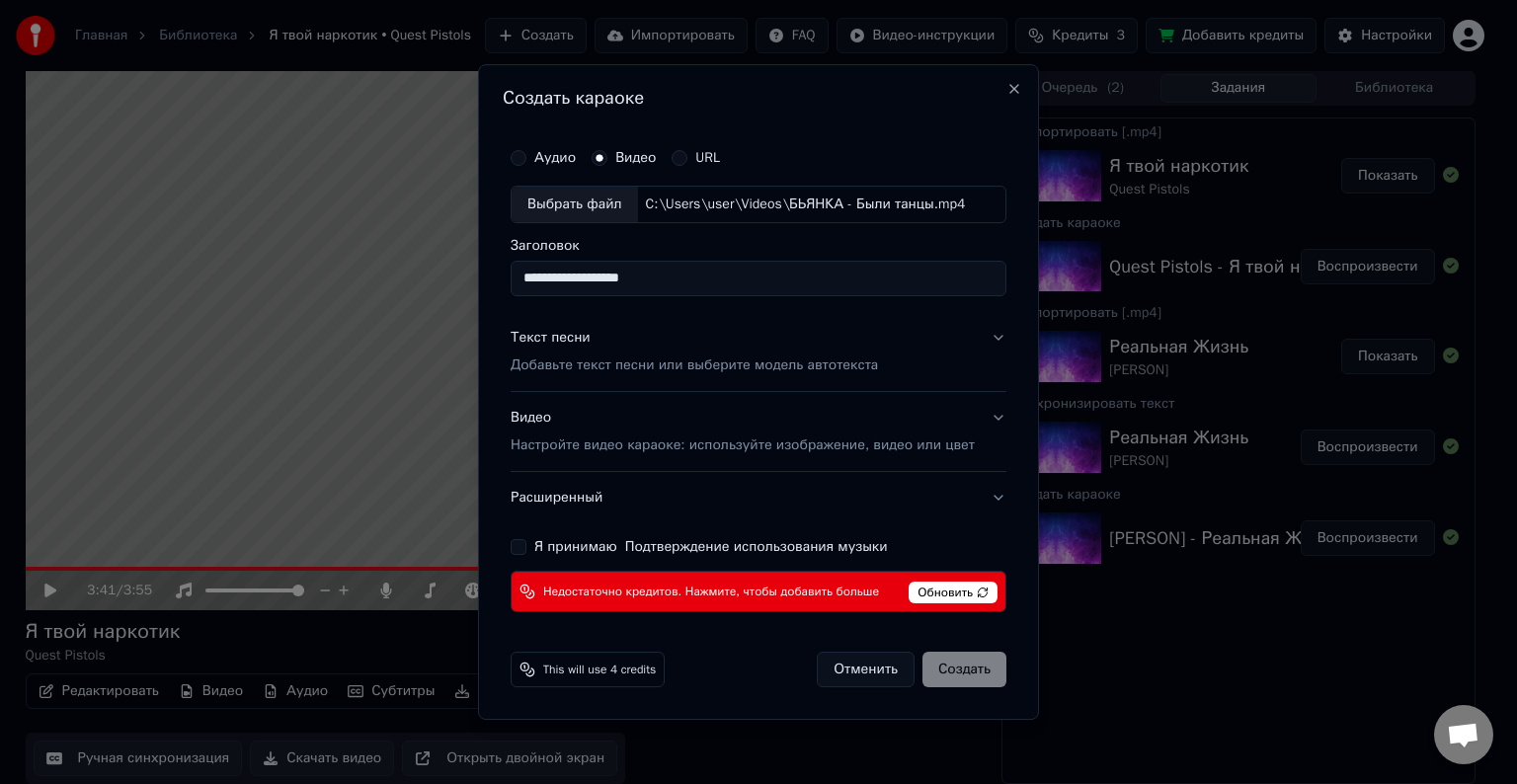 type on "**********" 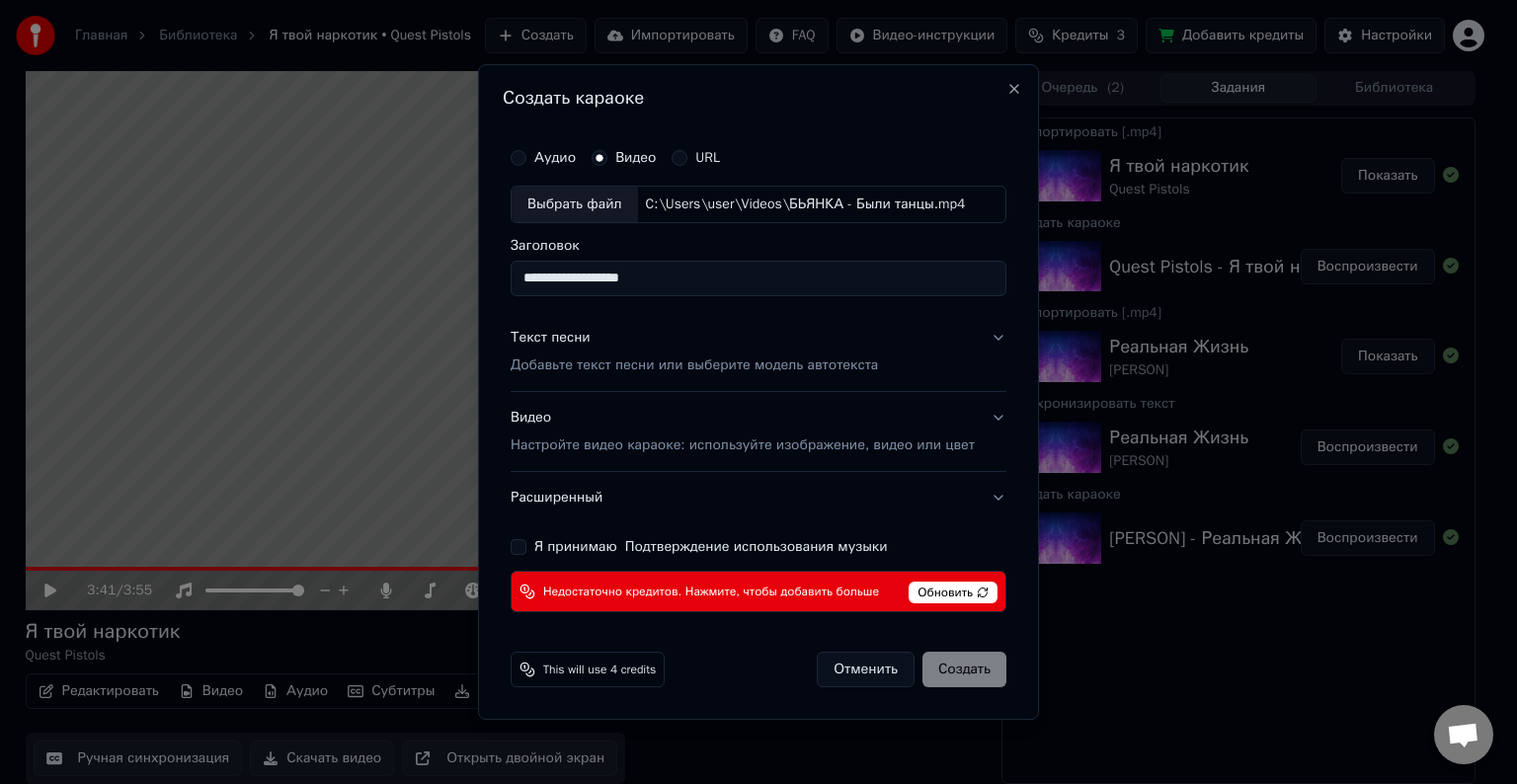 click on "Текст песни Добавьте текст песни или выберите модель автотекста" at bounding box center (758, 352) 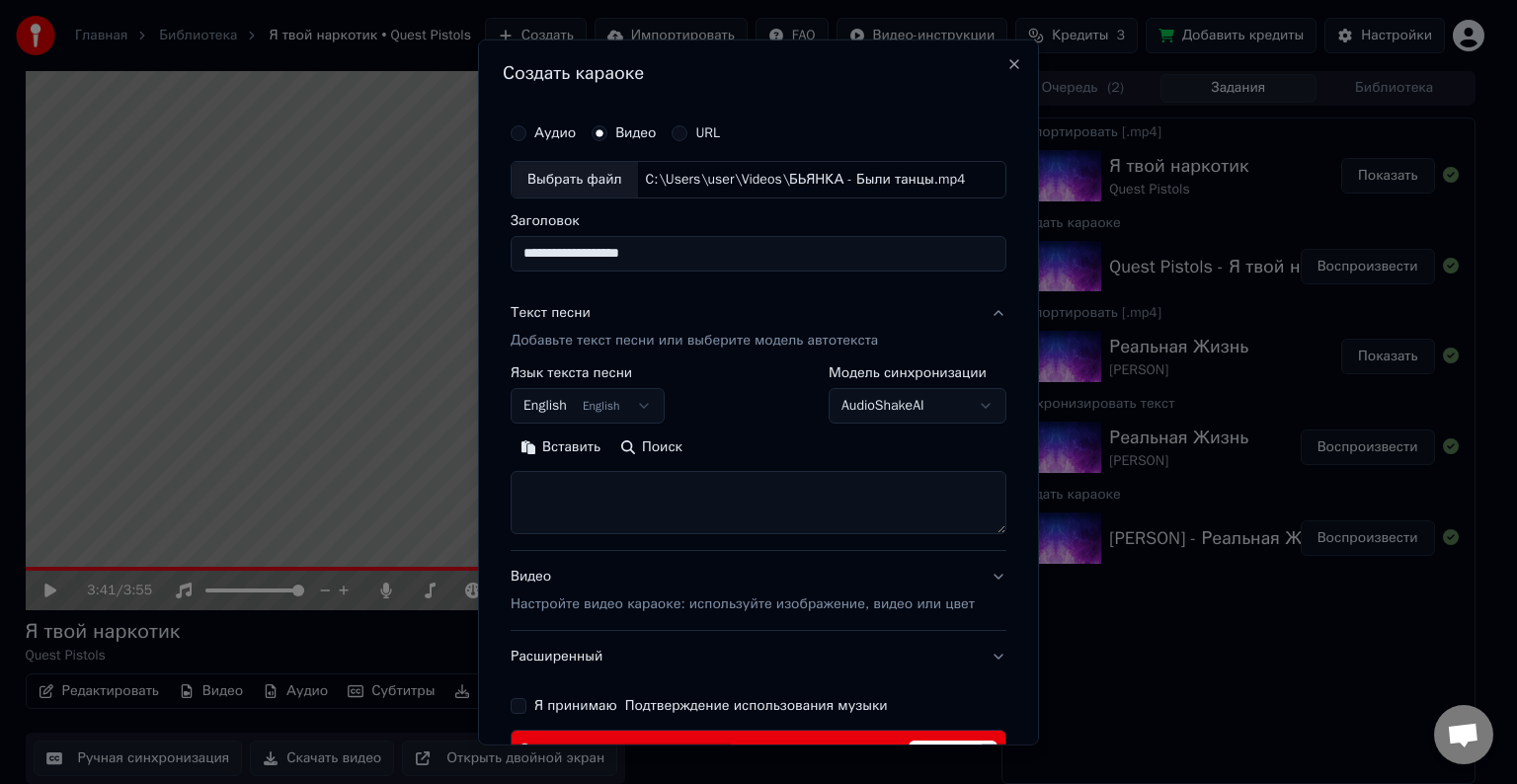 click at bounding box center (758, 503) 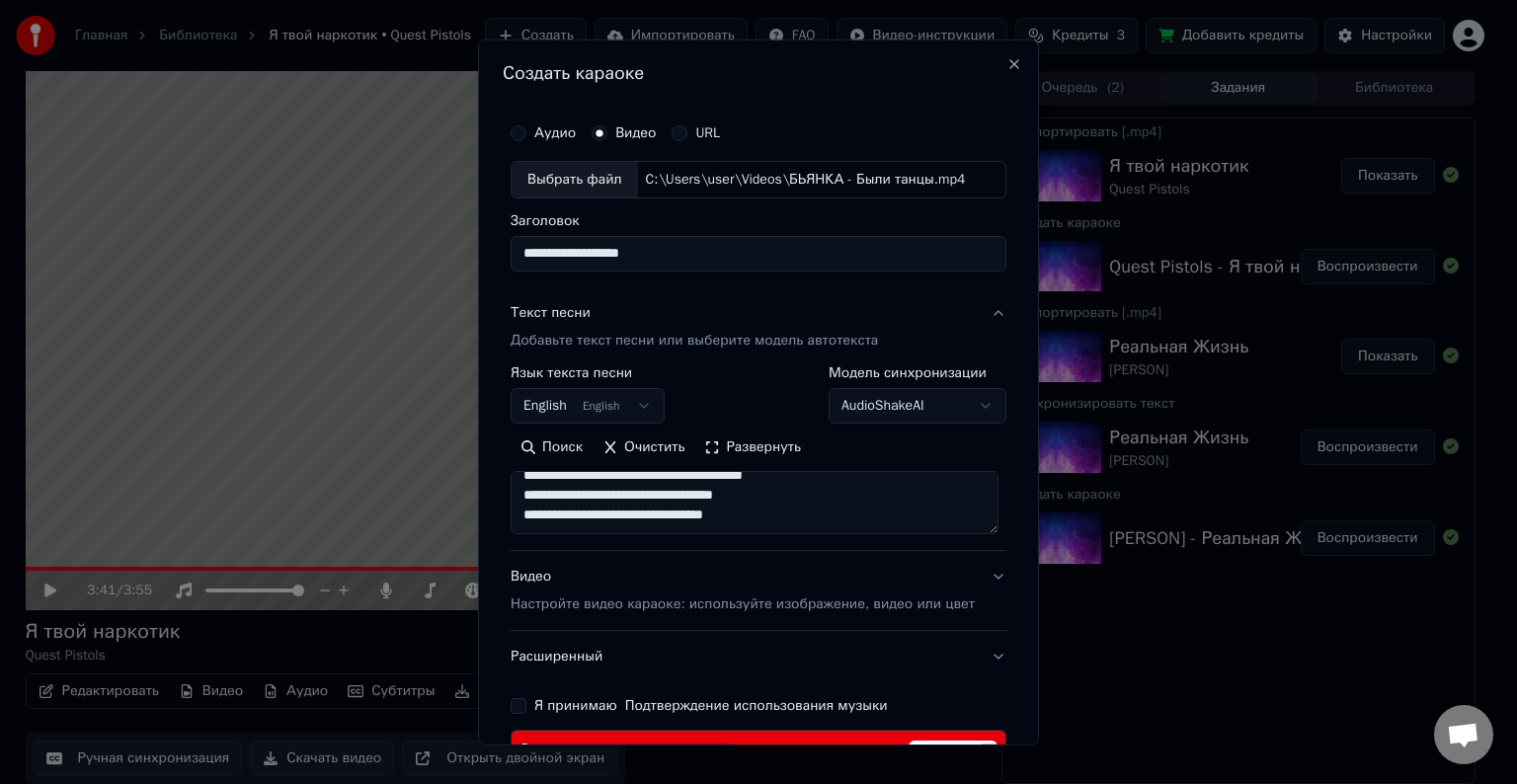 scroll, scrollTop: 1058, scrollLeft: 0, axis: vertical 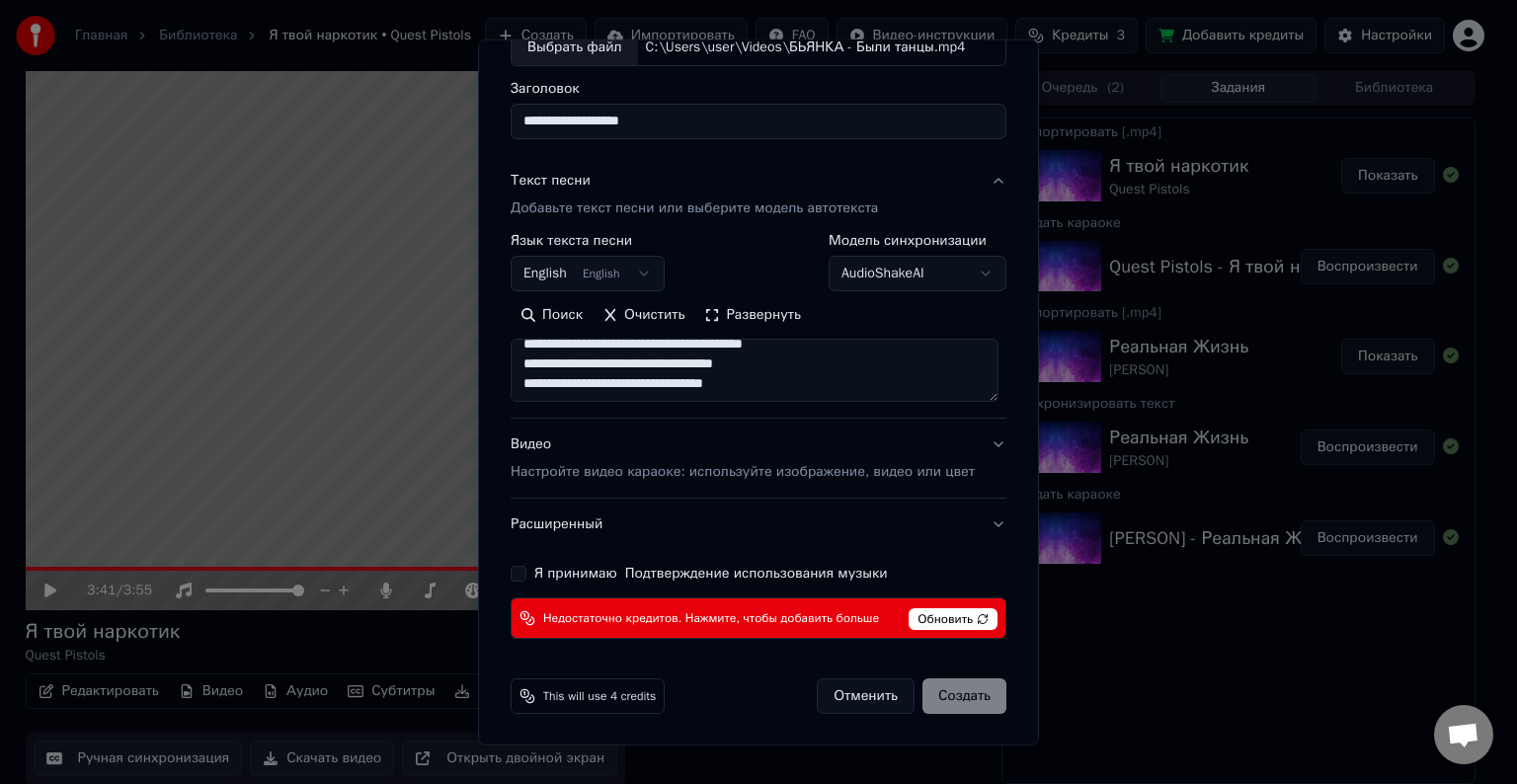 type on "**********" 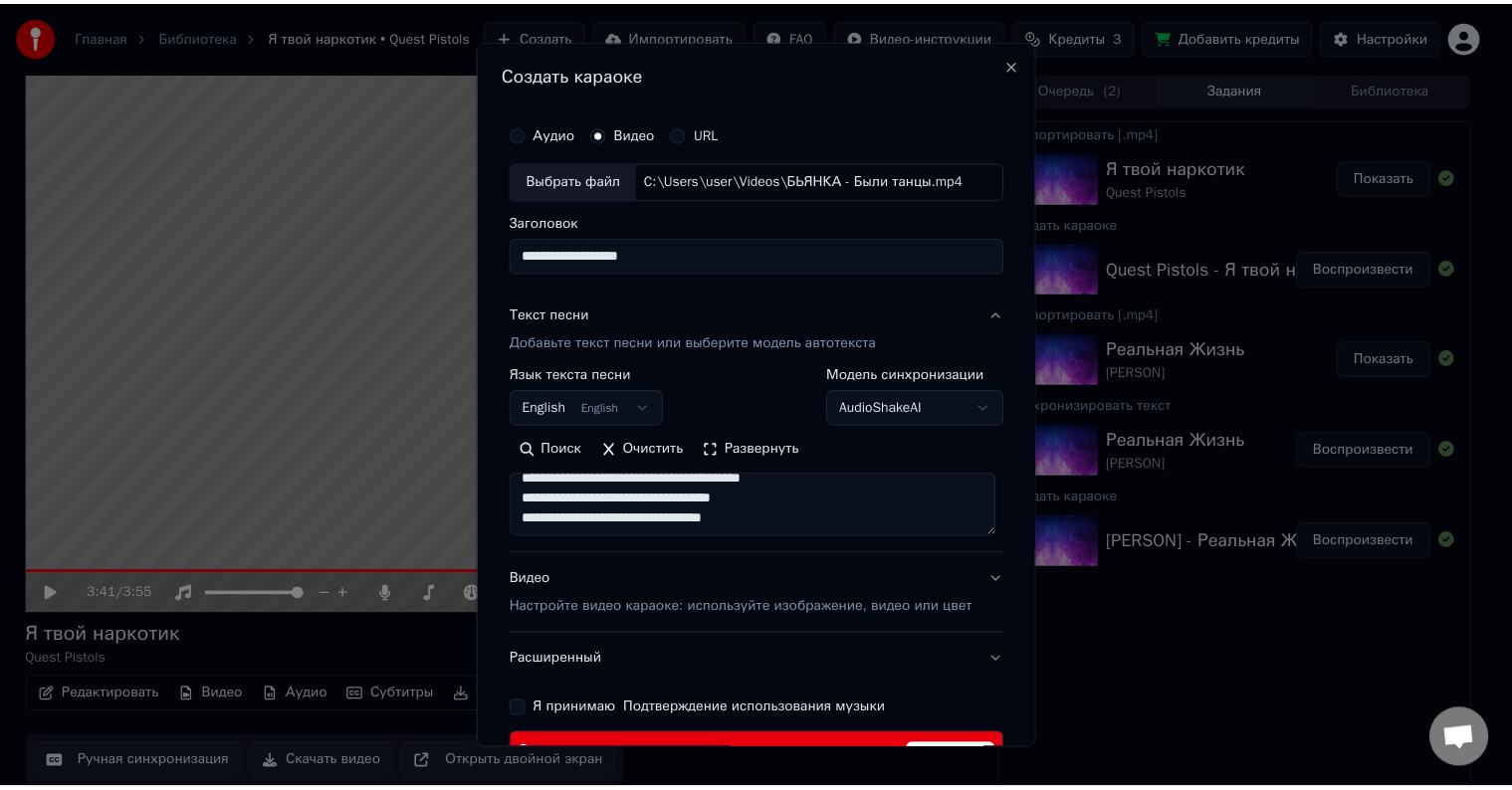 scroll, scrollTop: 133, scrollLeft: 0, axis: vertical 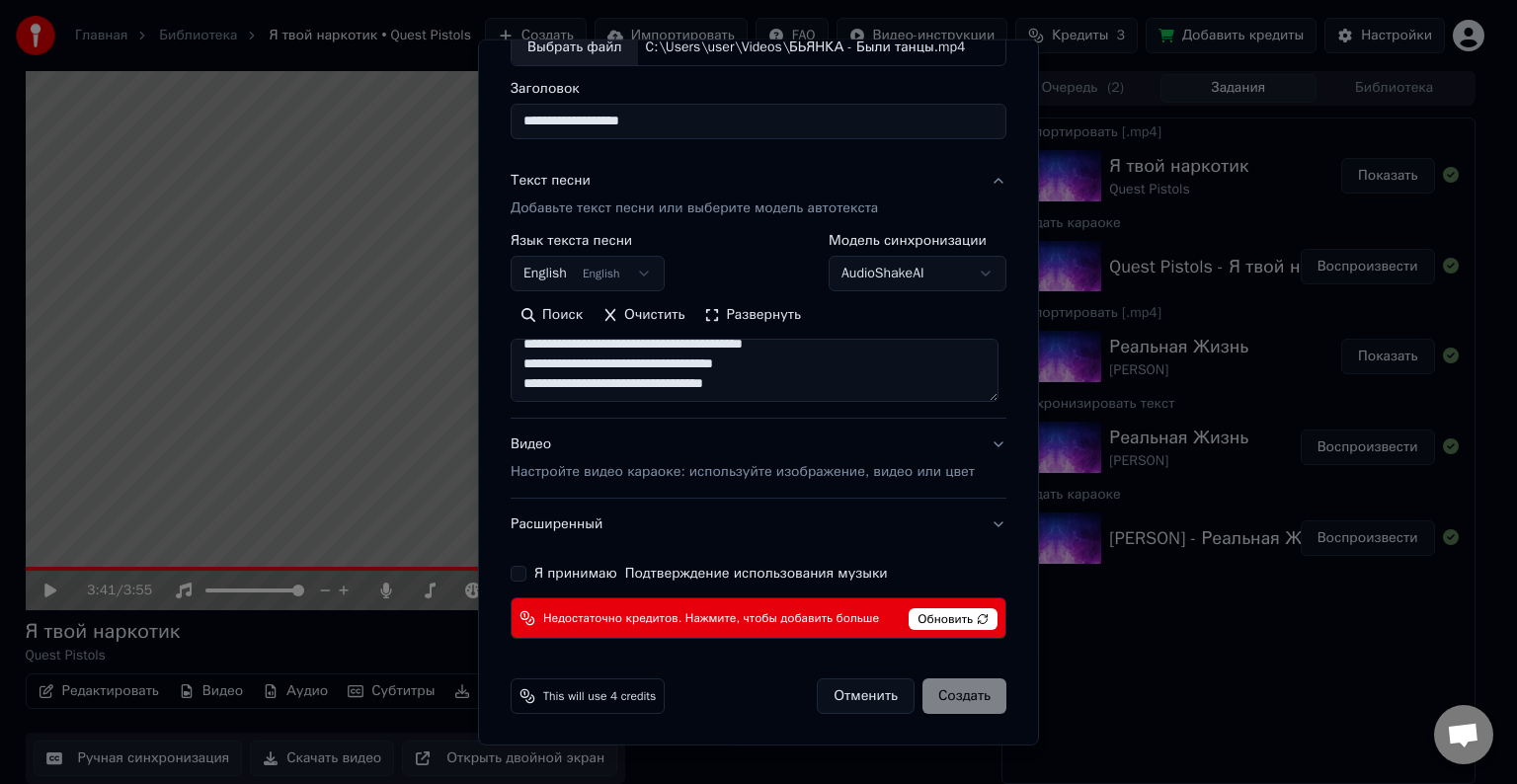 click on "Отменить" at bounding box center (865, 696) 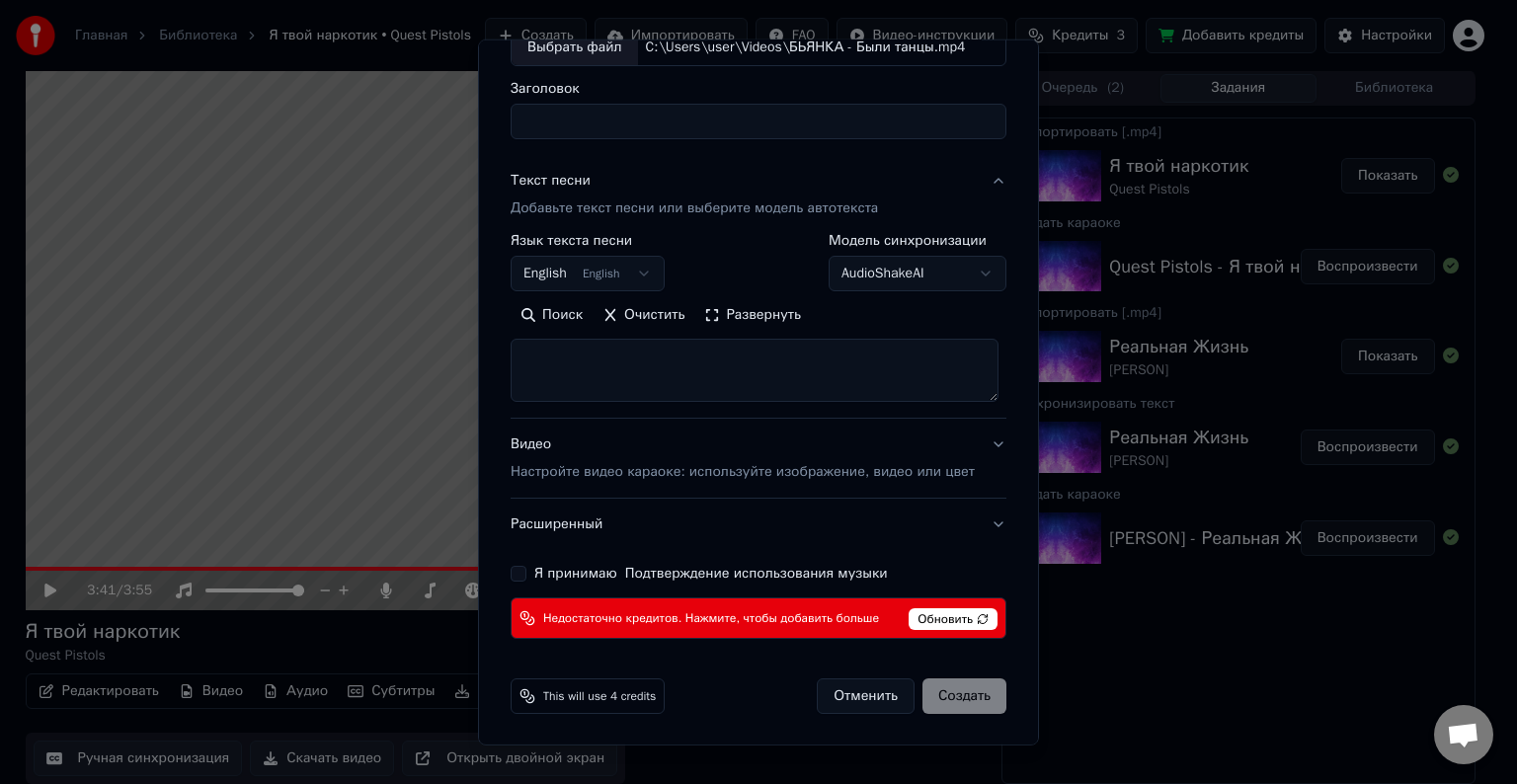 select 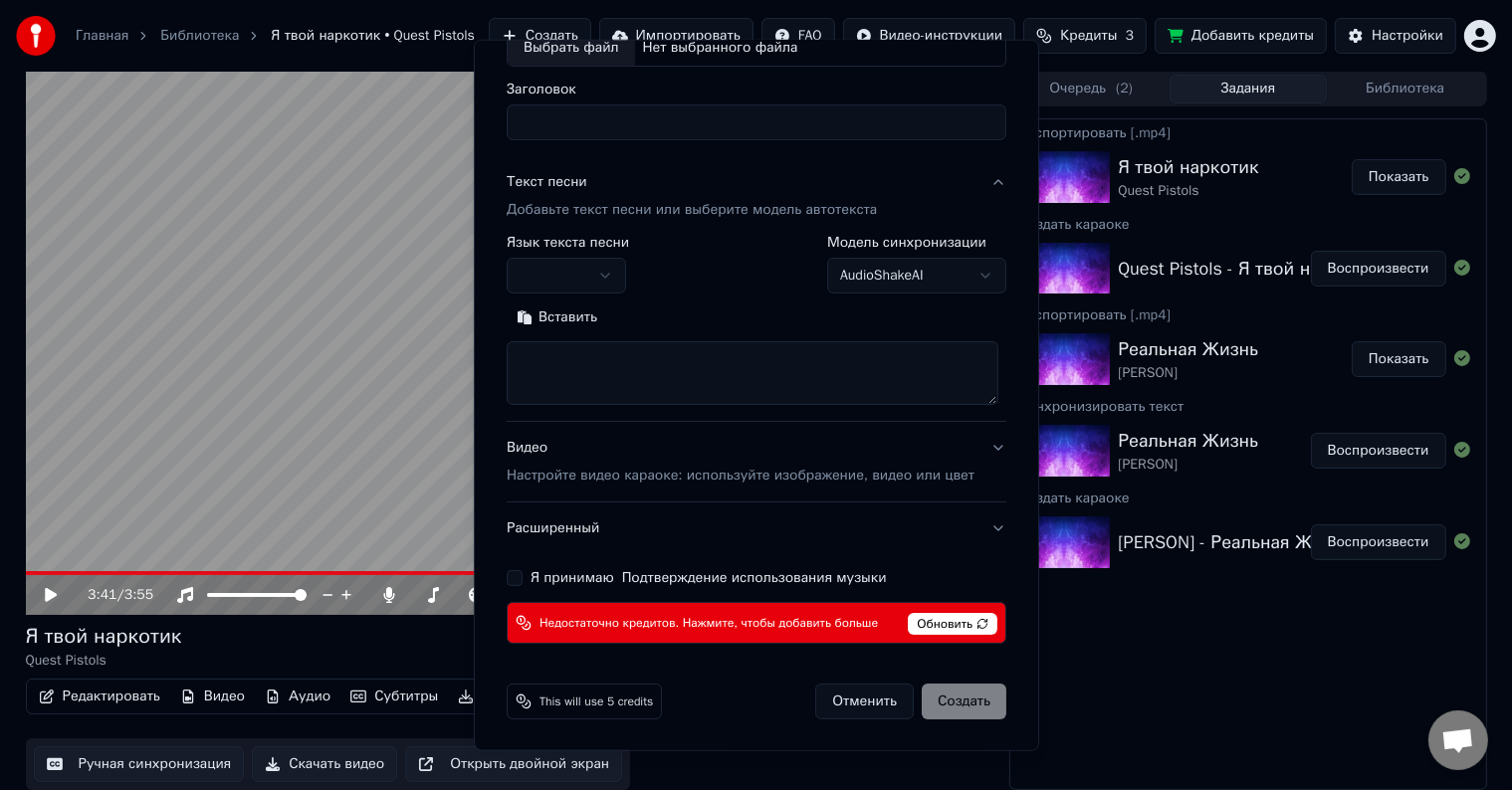 scroll, scrollTop: 0, scrollLeft: 0, axis: both 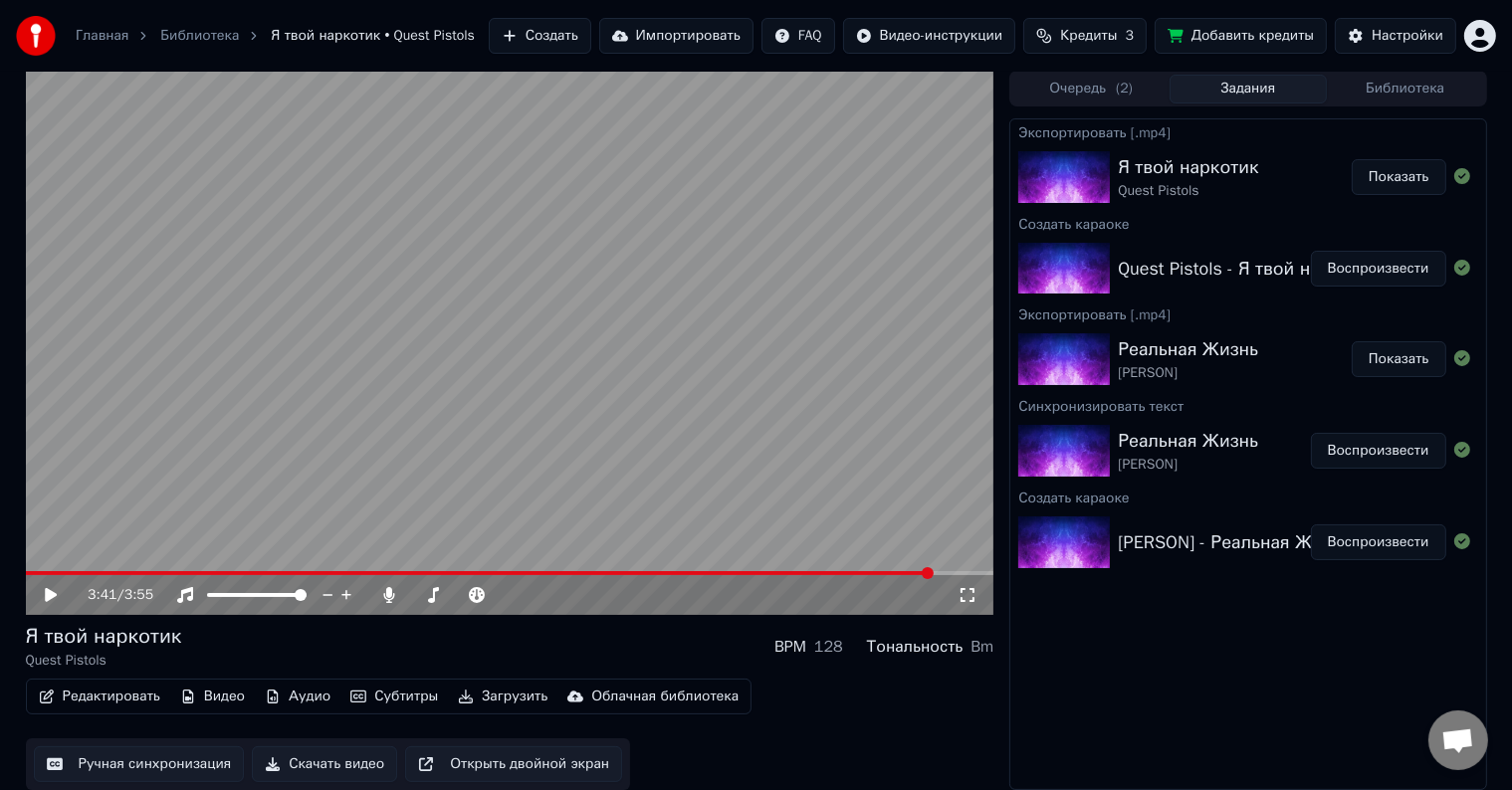 click on "Добавить кредиты" at bounding box center [1240, 36] 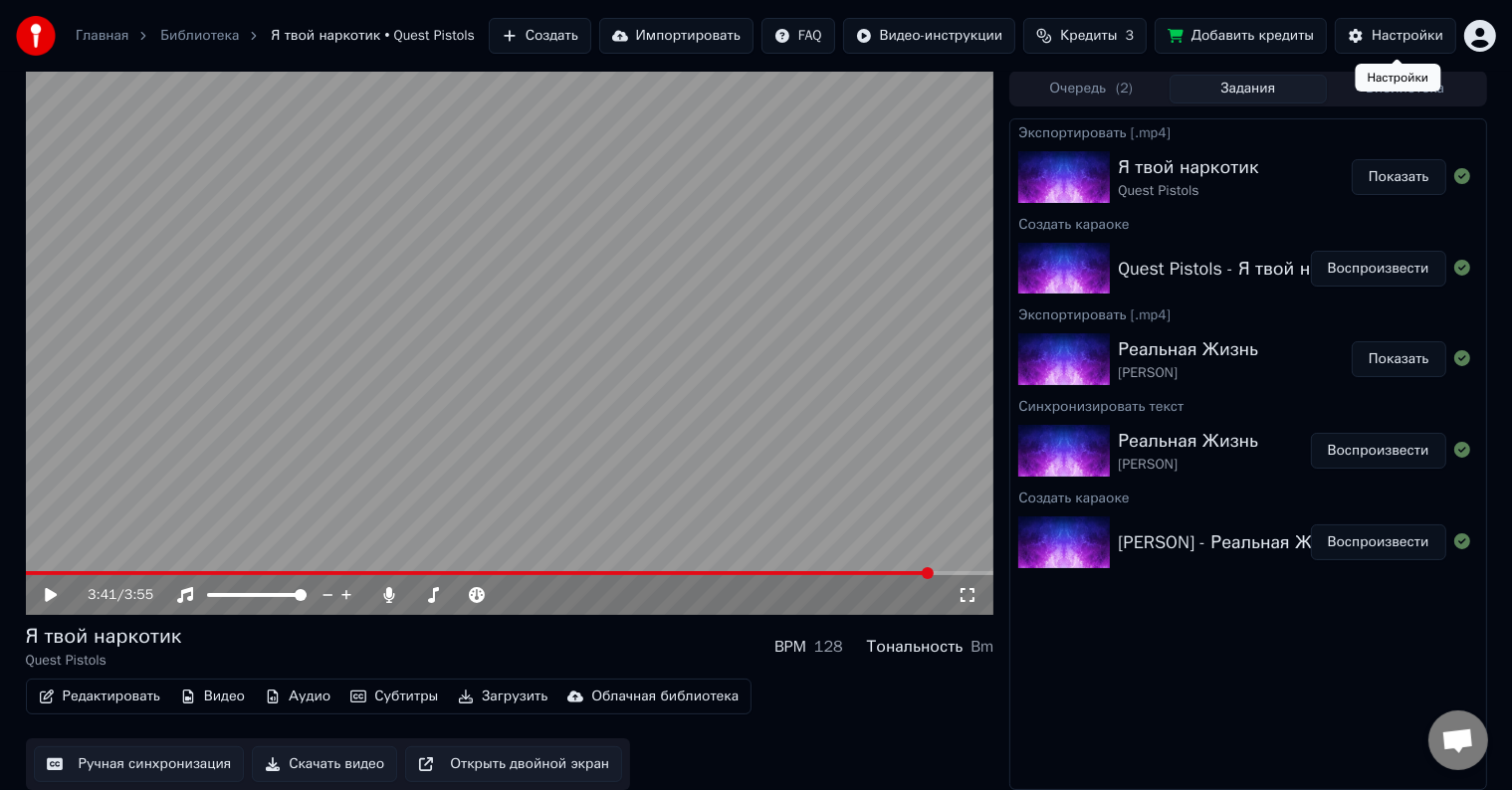 click on "Главная Библиотека Я твой наркотик • [PERSON] Создать Импортировать FAQ Видео-инструкции Кредиты 3 Добавить кредиты Настройки 3:41  /  3:55 Я твой наркотик [PERSON] BPM 128 Тональность Bm Редактировать Видео Аудио Субтитры Загрузить Облачная библиотека Ручная синхронизация Скачать видео Открыть двойной экран Очередь ( 2 ) Задания Библиотека Экспортировать [.mp4] Я твой наркотик [PERSON] Показать Создать караоке [PERSON] - Я твой наркотик Воспроизвести Экспортировать [.mp4] Реальная Жизнь [PERSON] Показать Синхронизировать текст Реальная Жизнь [PERSON]" at bounding box center [756, 394] 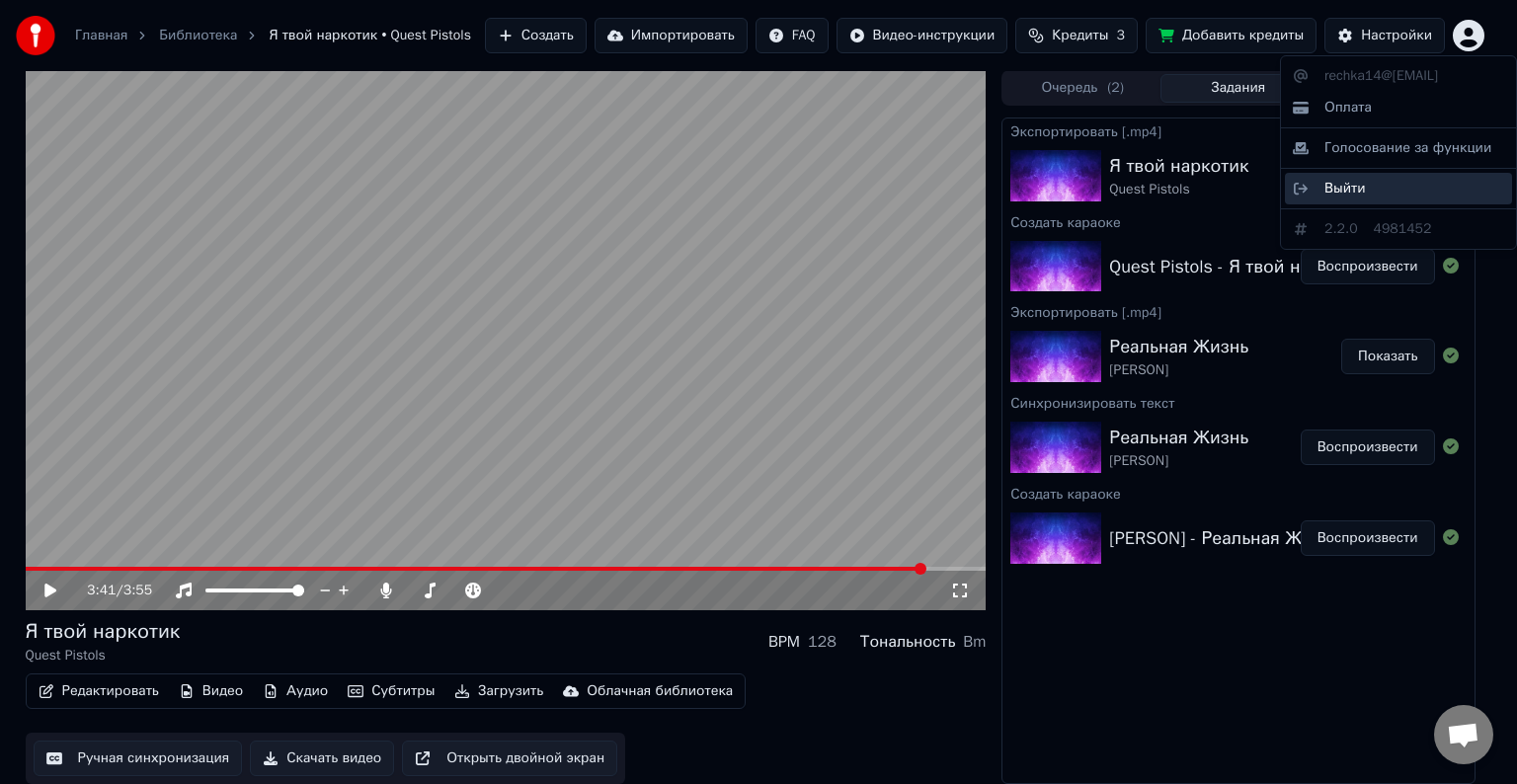 click on "Выйти" at bounding box center [1398, 189] 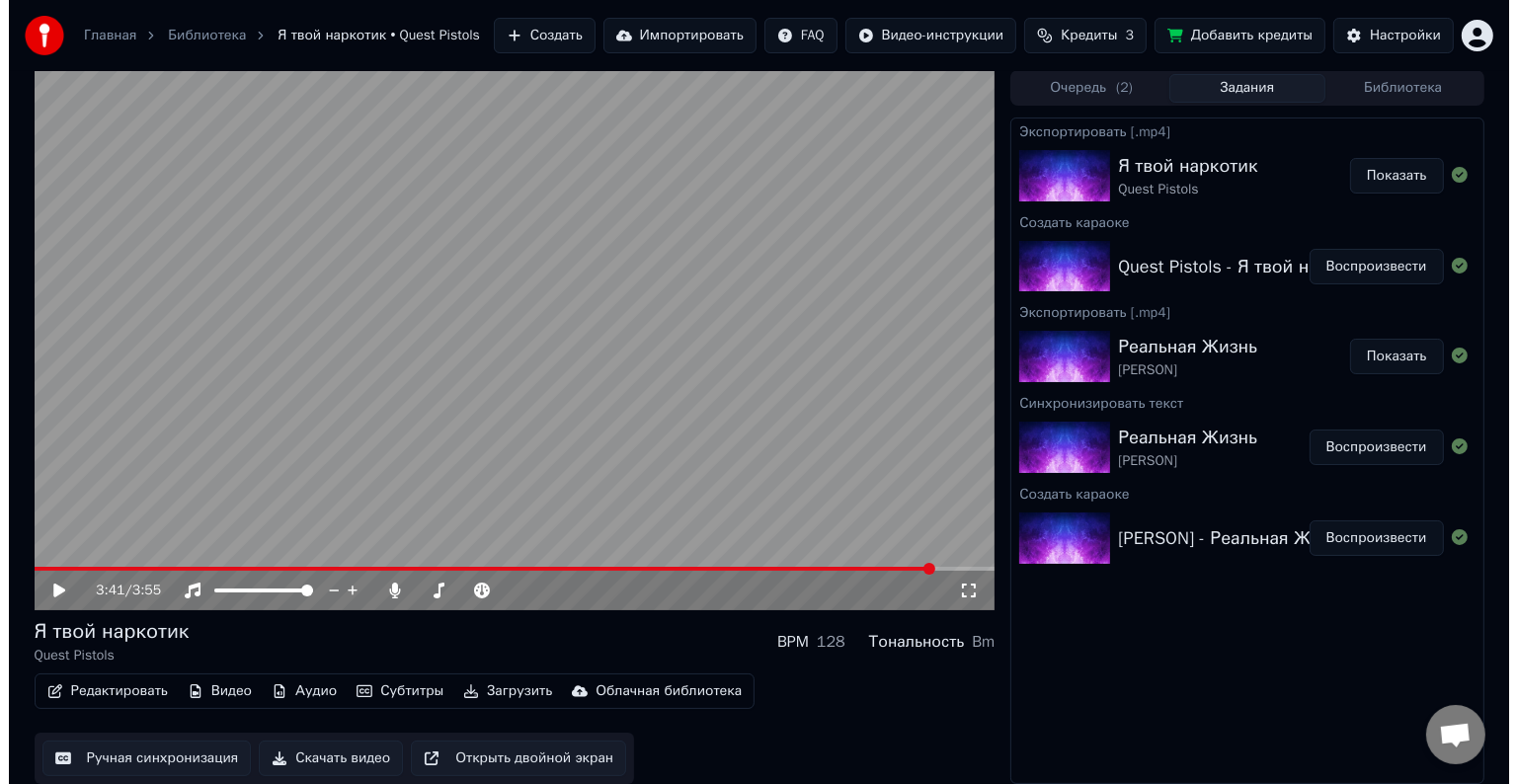 scroll, scrollTop: 0, scrollLeft: 0, axis: both 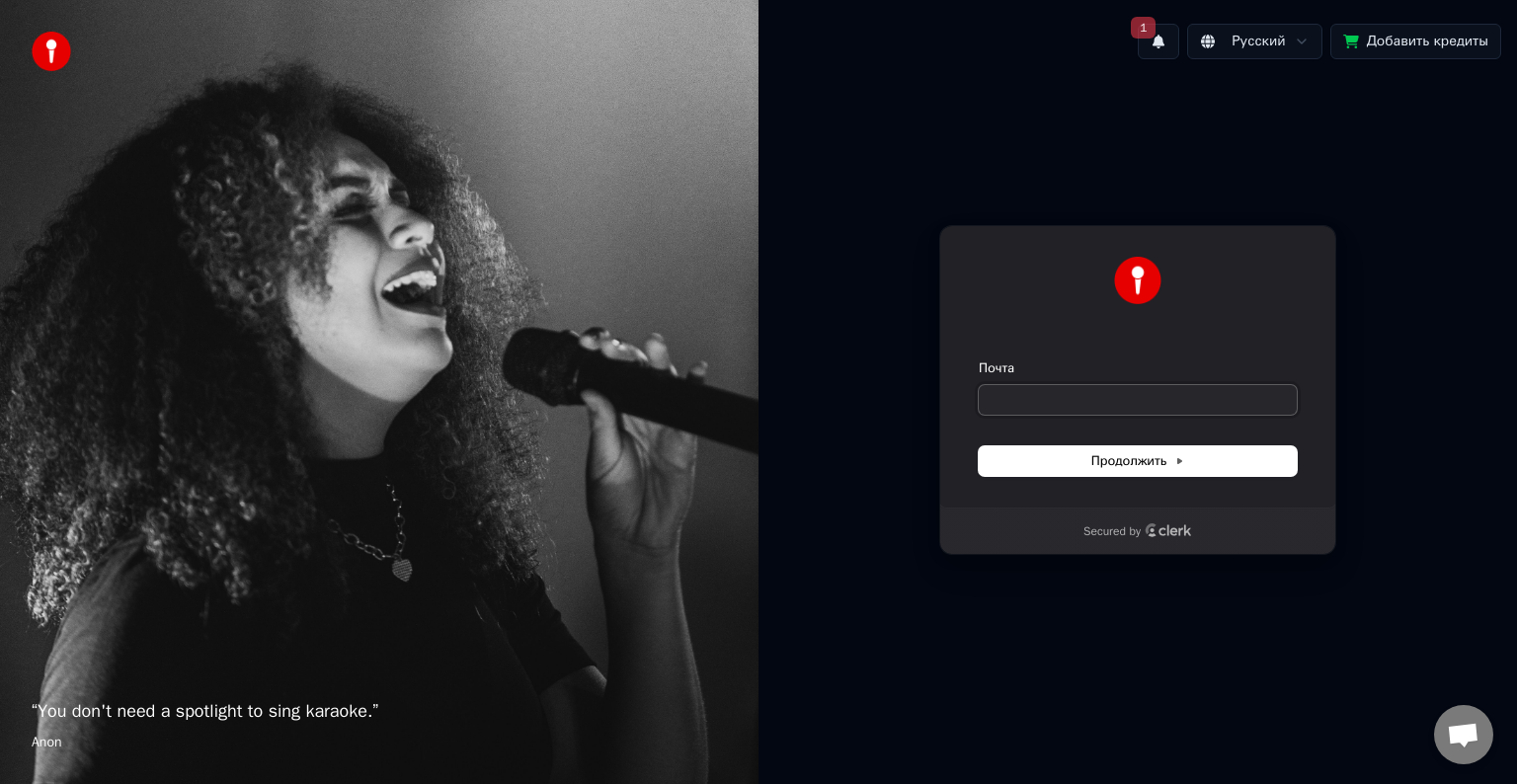 click on "Почта" at bounding box center [1138, 400] 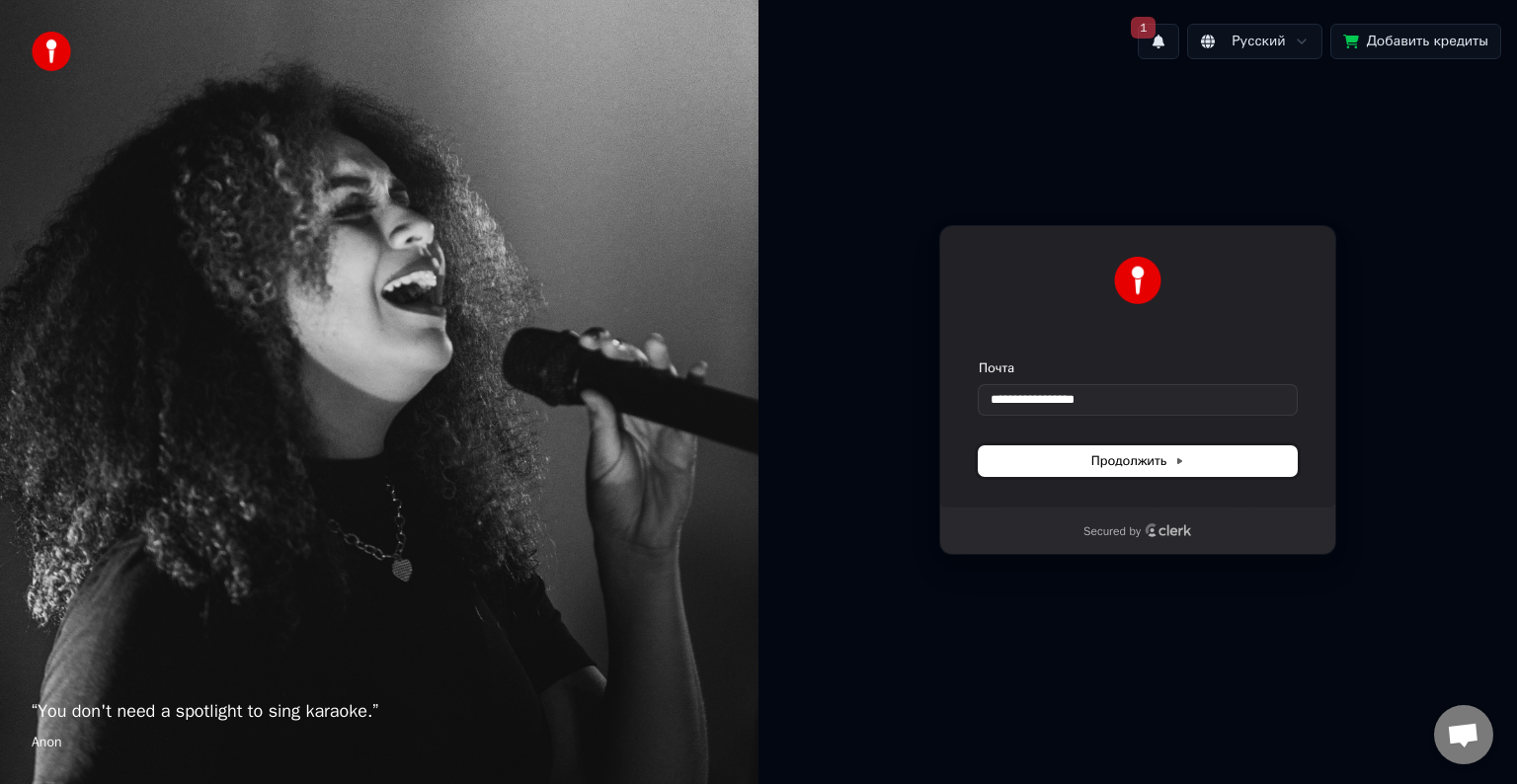 click on "Продолжить" at bounding box center [1138, 461] 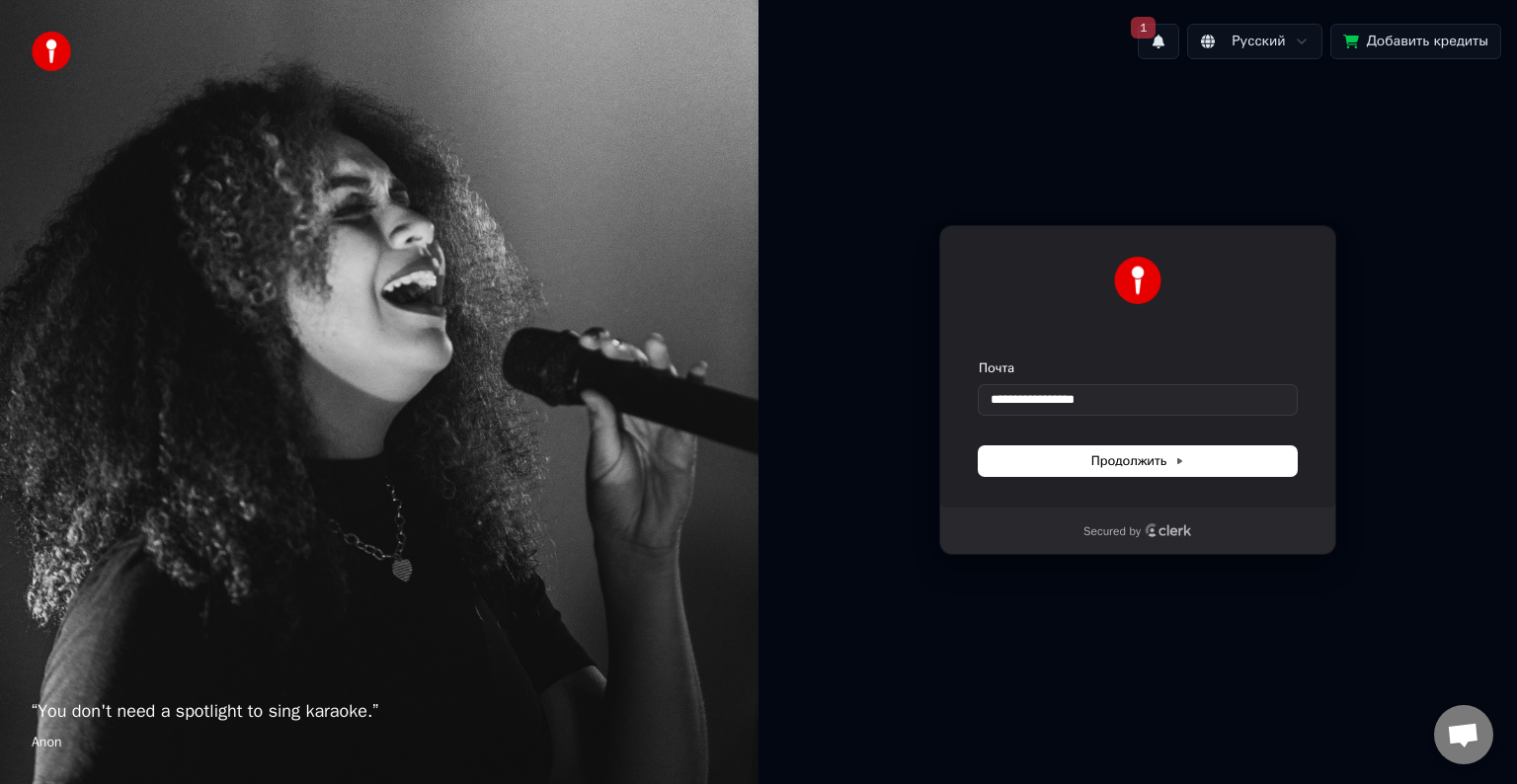 type on "**********" 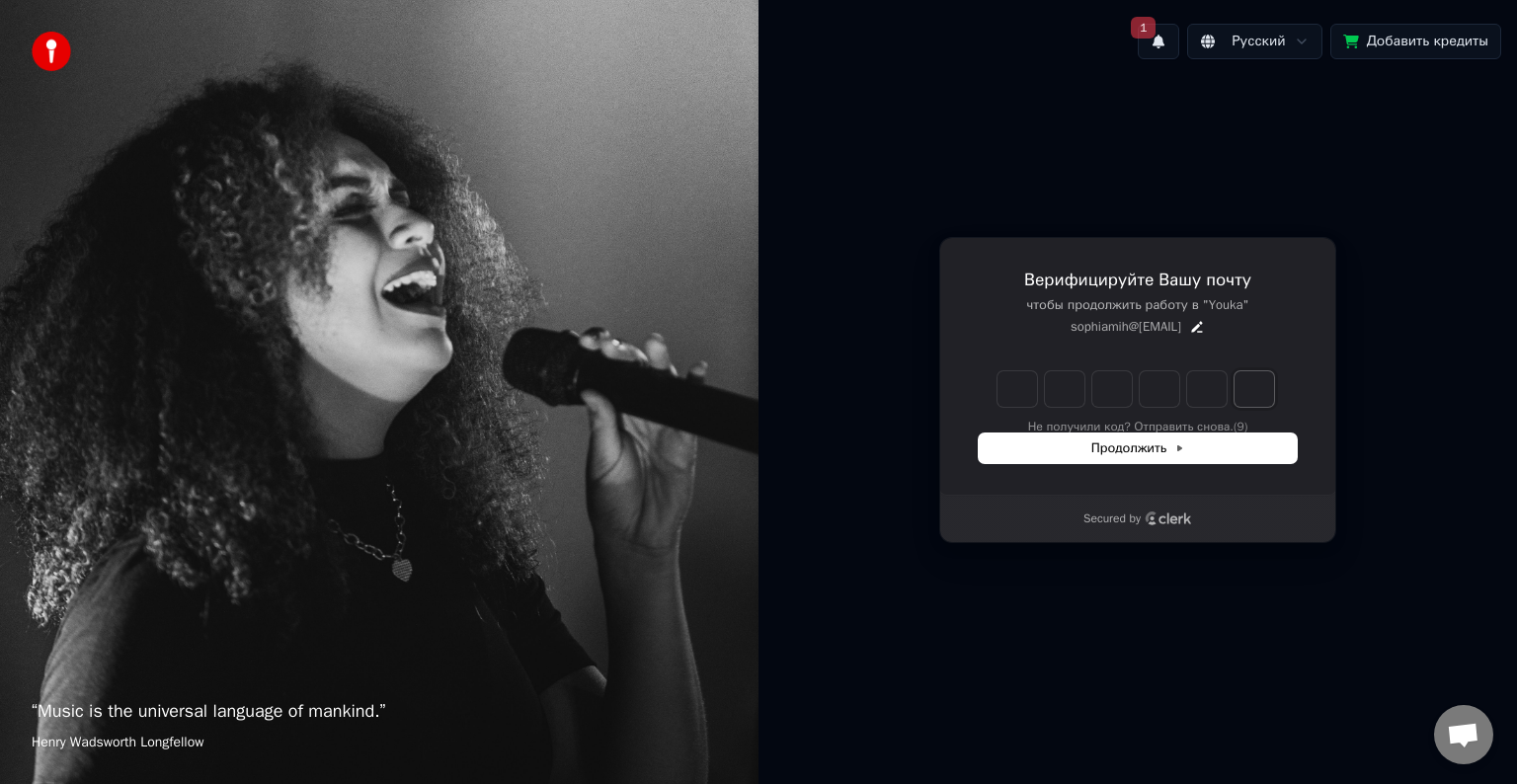 type on "*****" 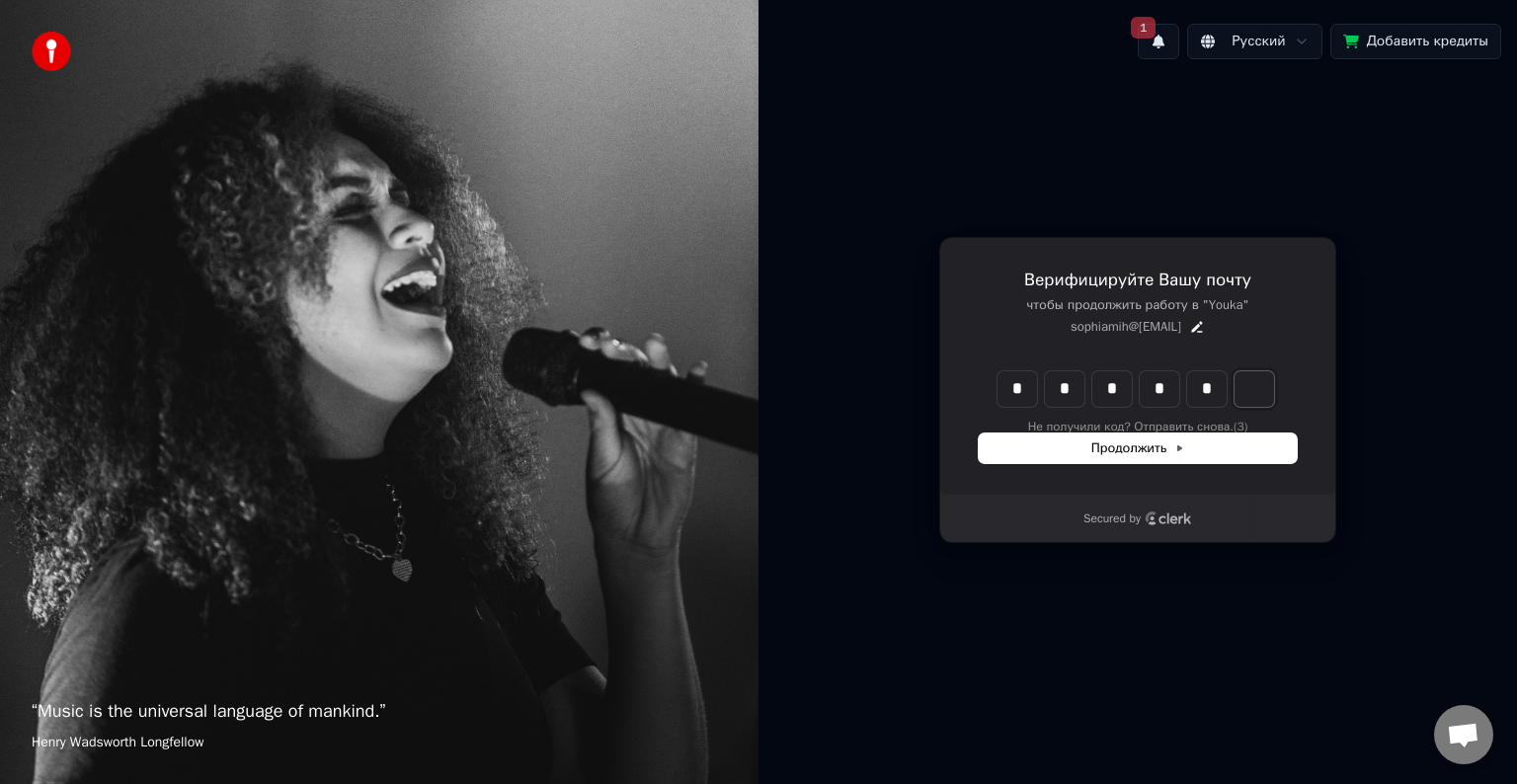 type on "******" 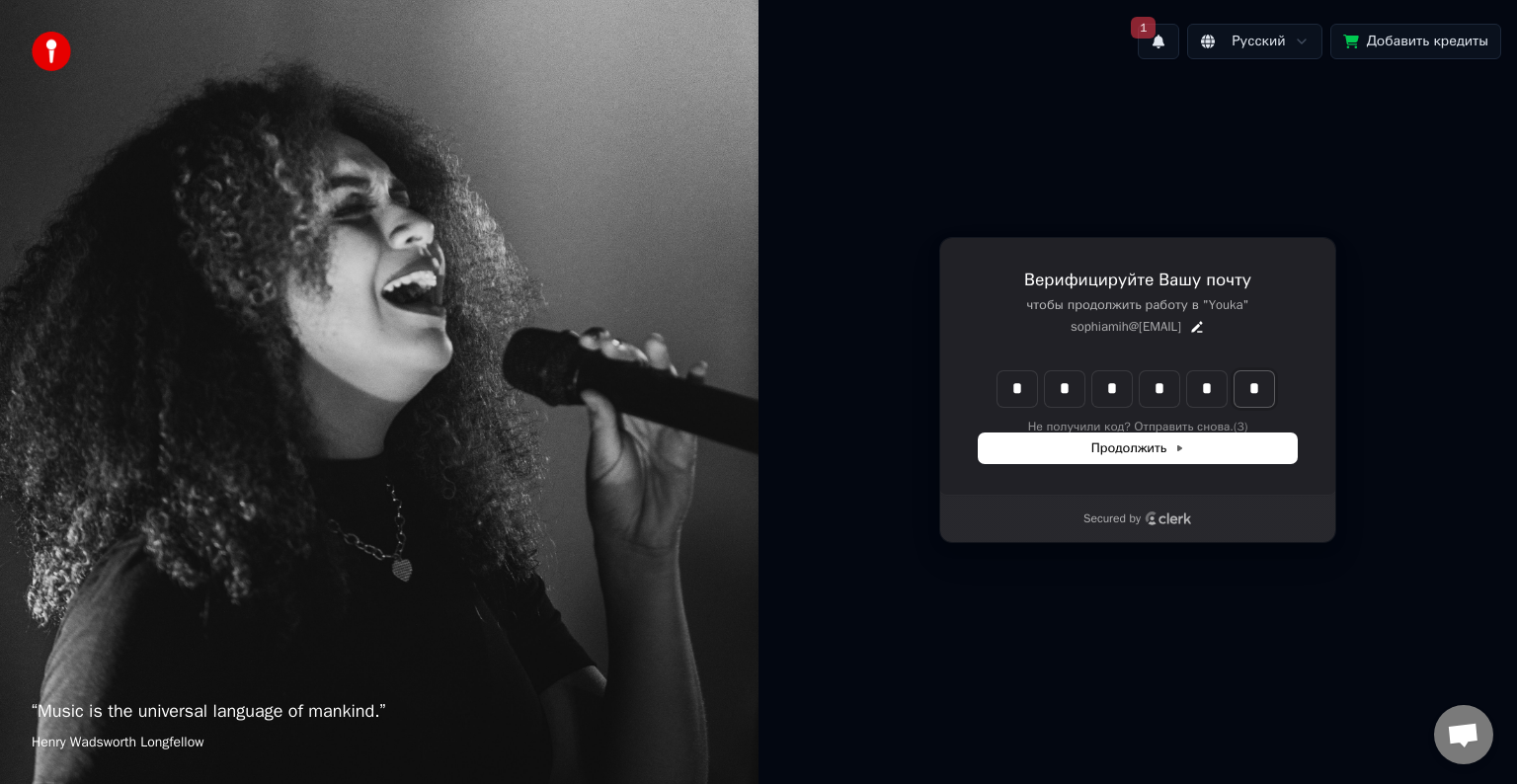 type on "*" 